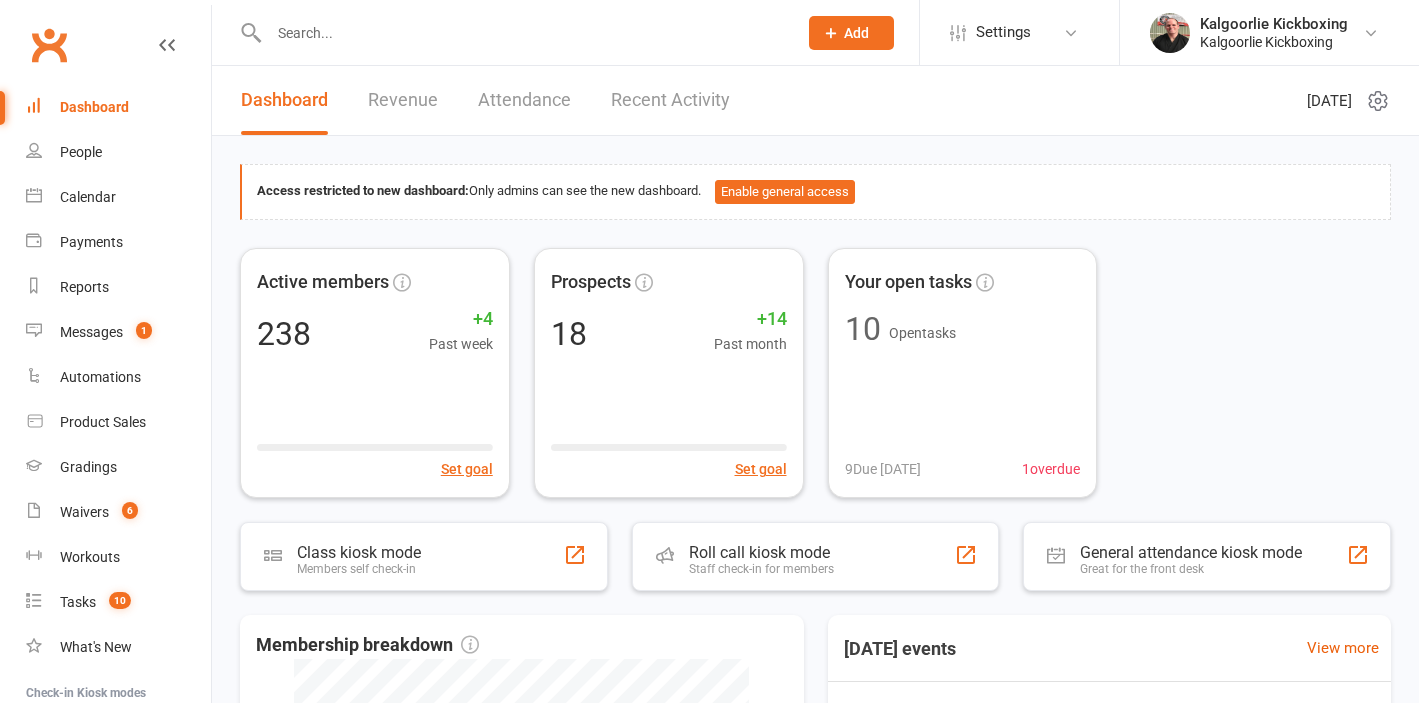 scroll, scrollTop: 0, scrollLeft: 0, axis: both 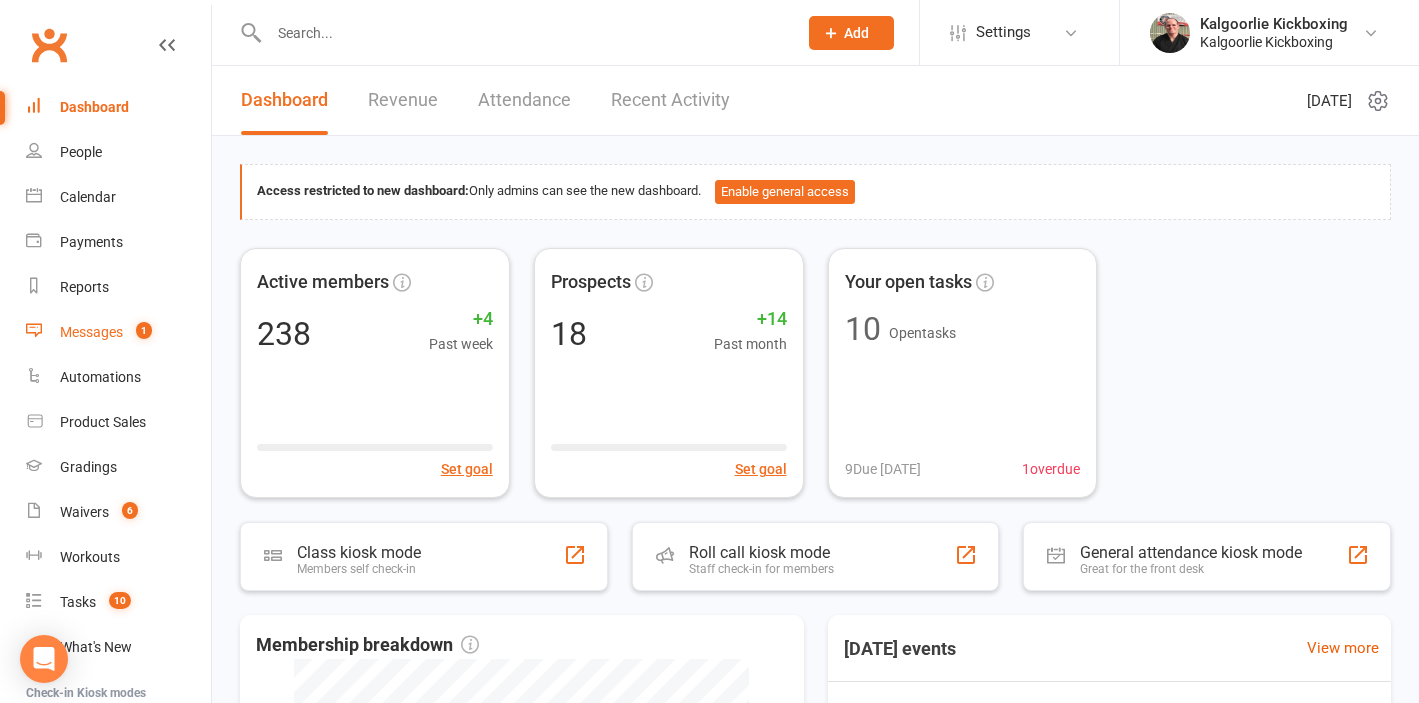 click on "Messages" at bounding box center (91, 332) 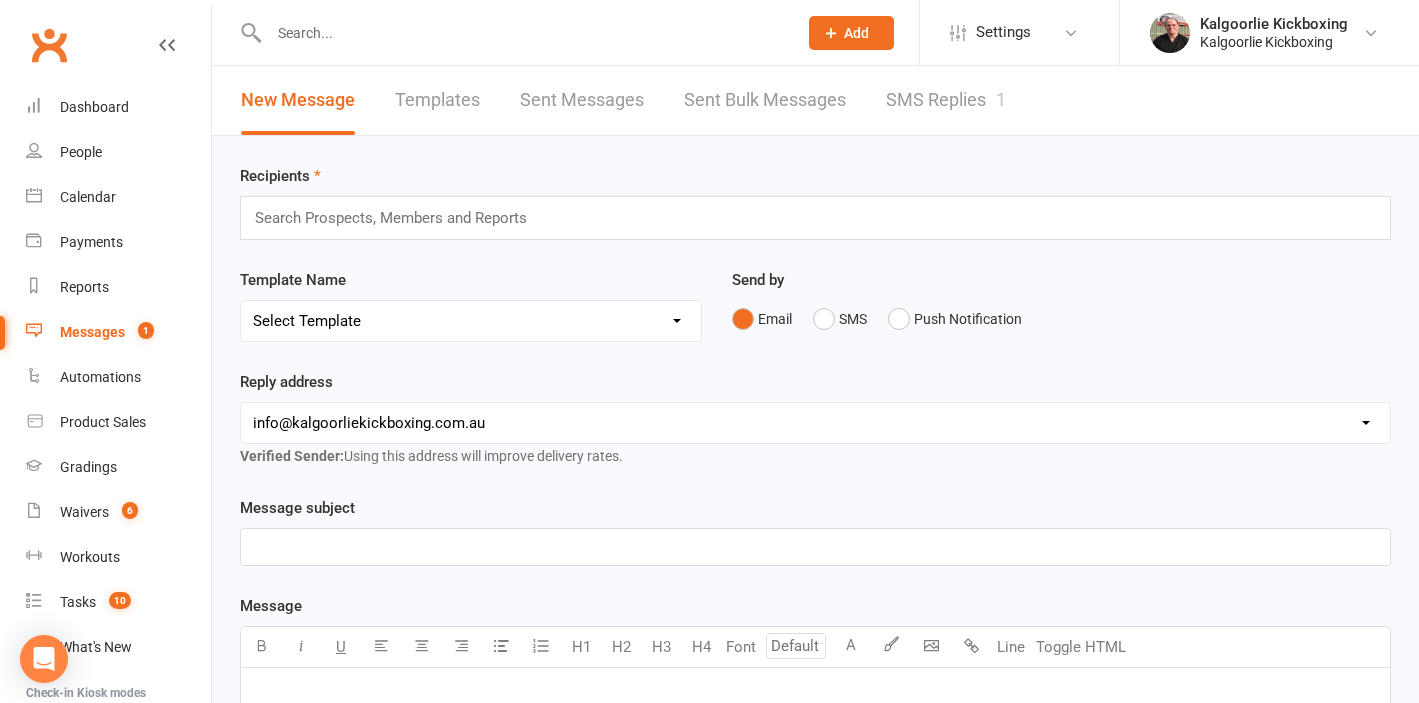 click on "SMS Replies  1" at bounding box center (946, 100) 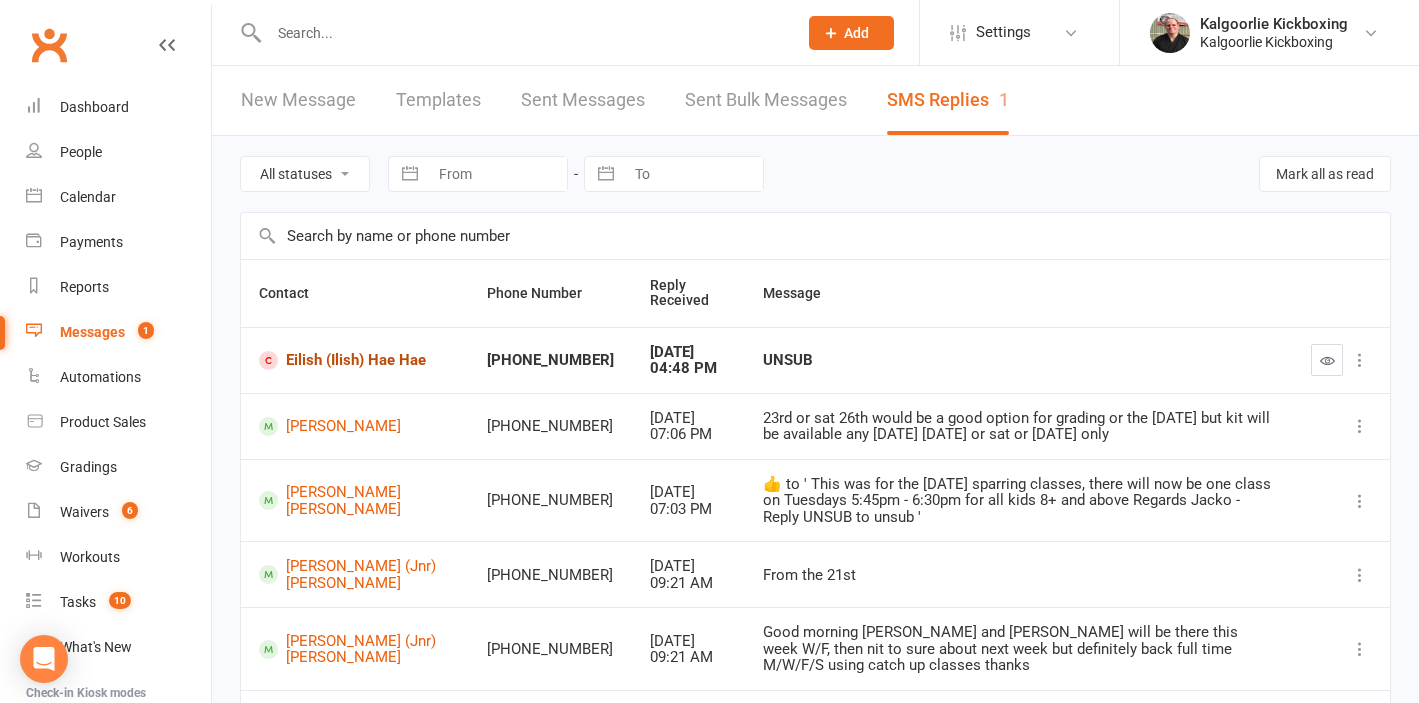 click on "Eilish (Ilish) Hae Hae" at bounding box center [355, 360] 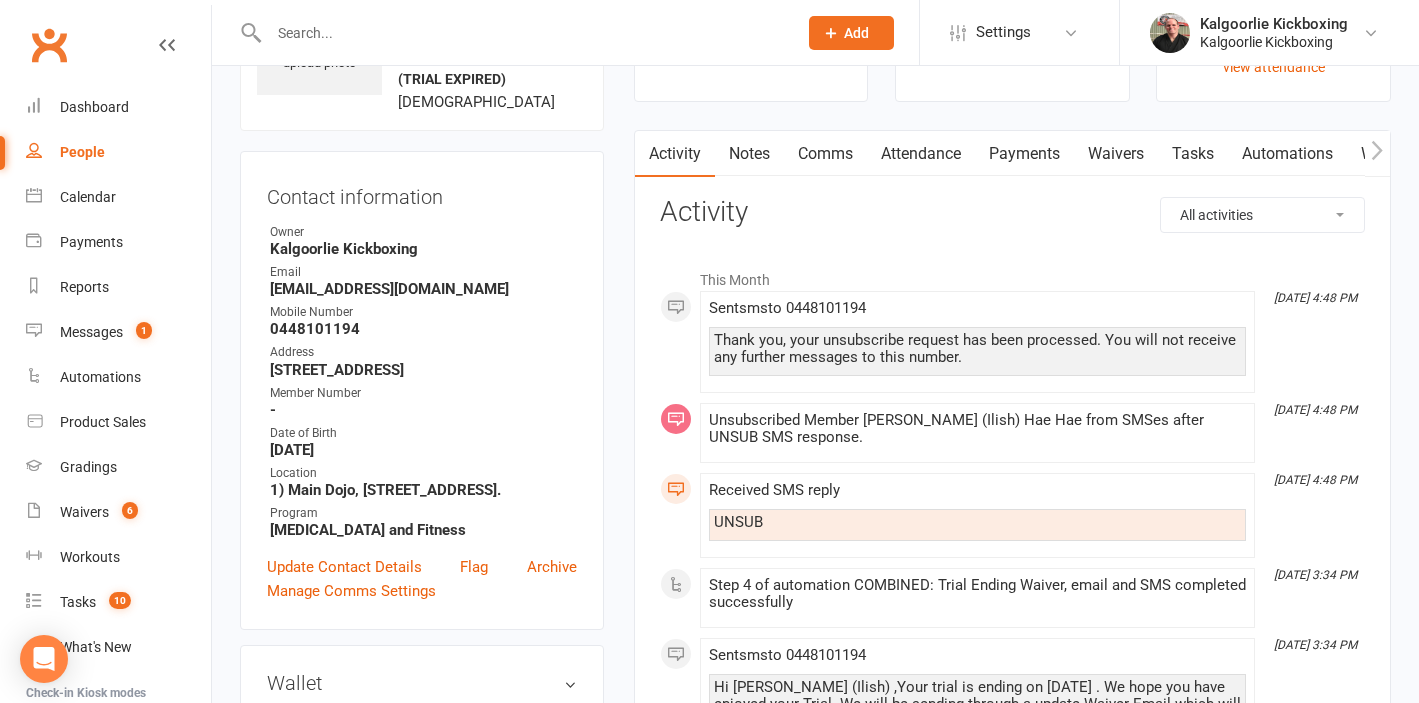 scroll, scrollTop: 0, scrollLeft: 0, axis: both 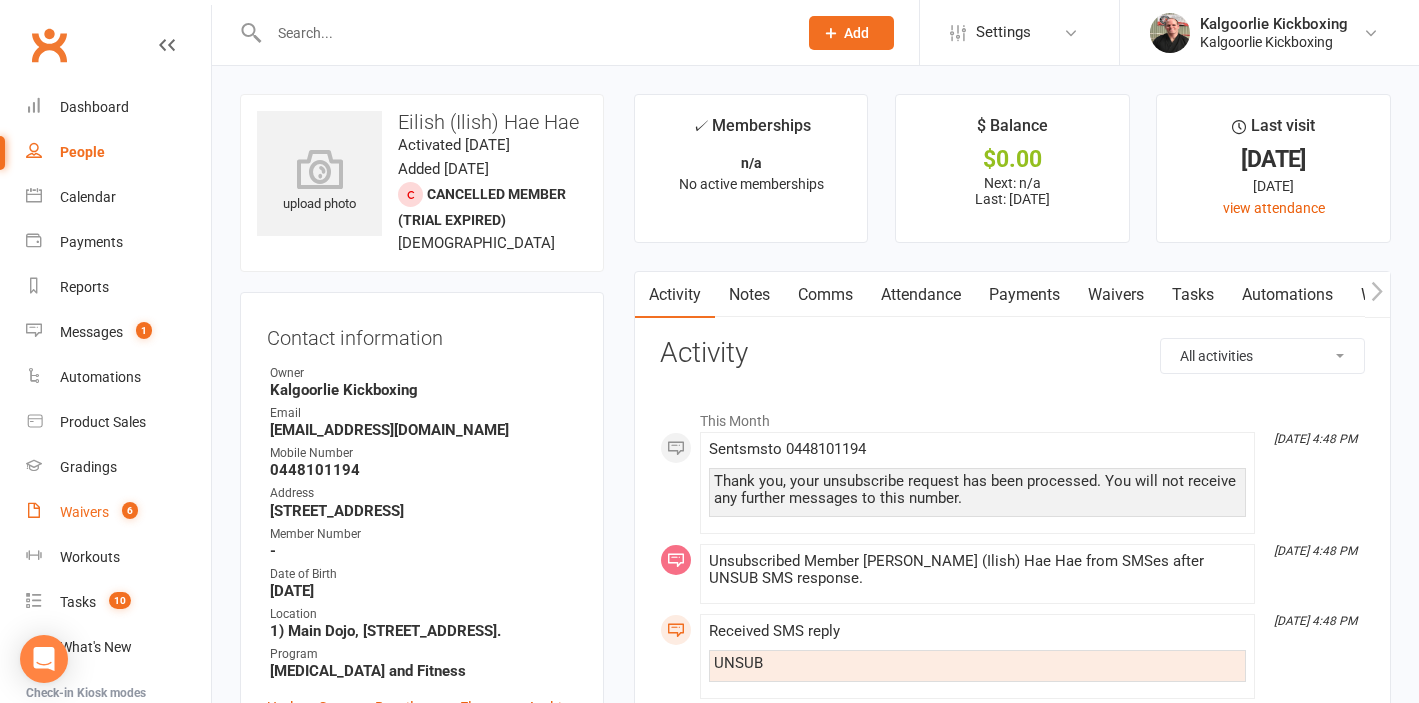 click on "Waivers" at bounding box center (84, 512) 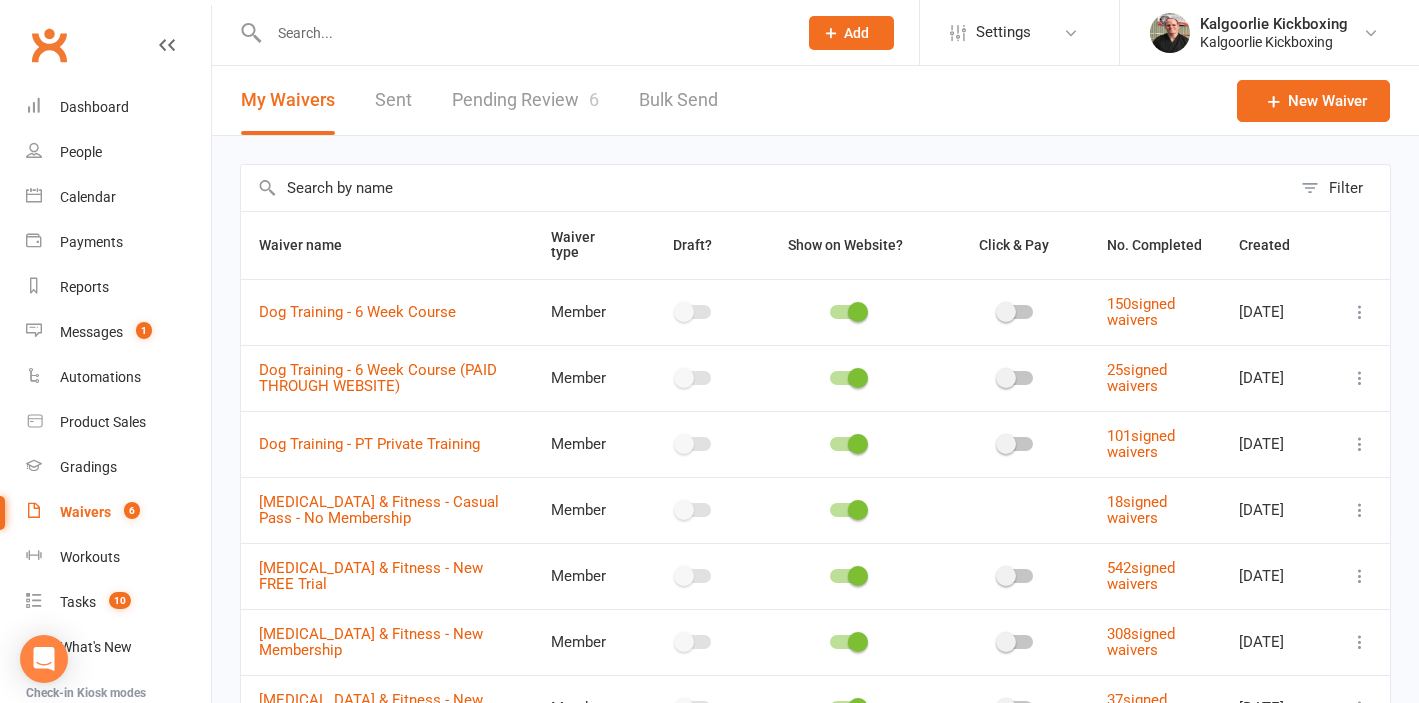 click on "Pending Review 6" at bounding box center (525, 100) 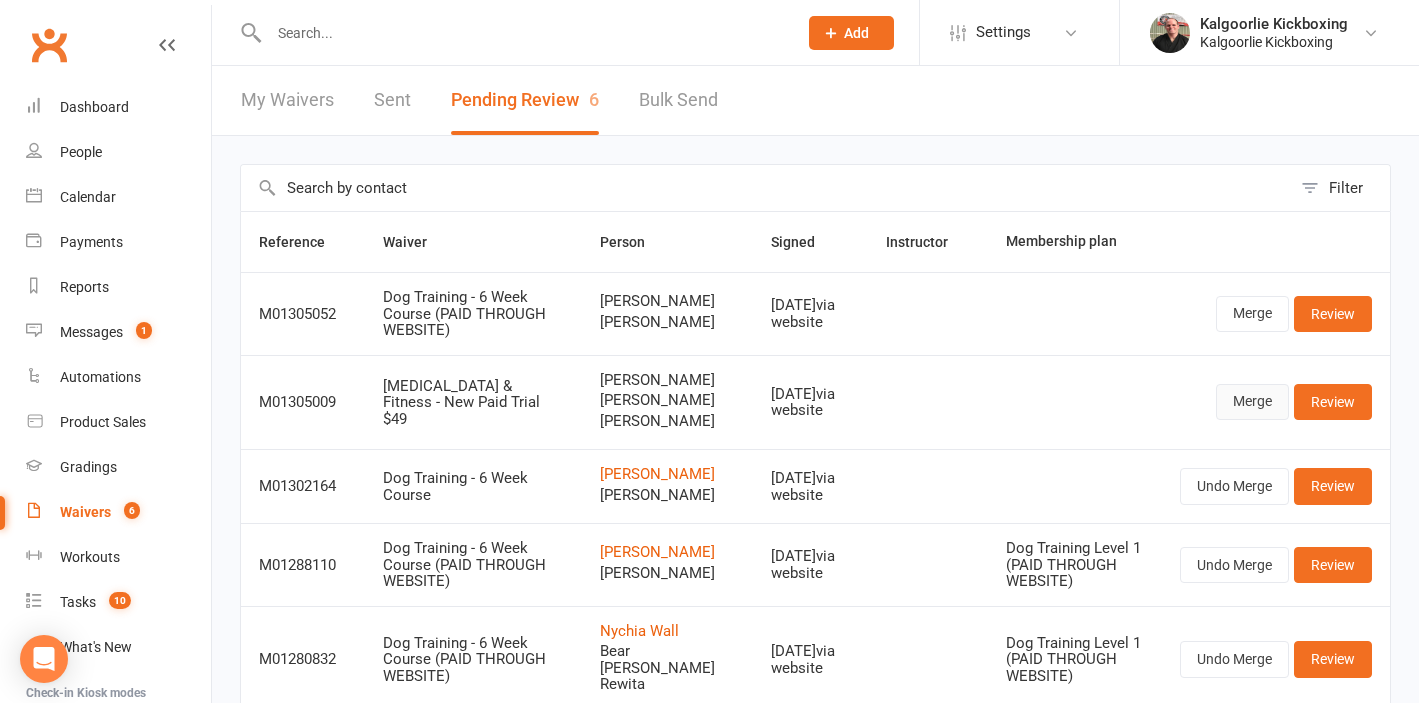 click on "Merge" at bounding box center (1252, 402) 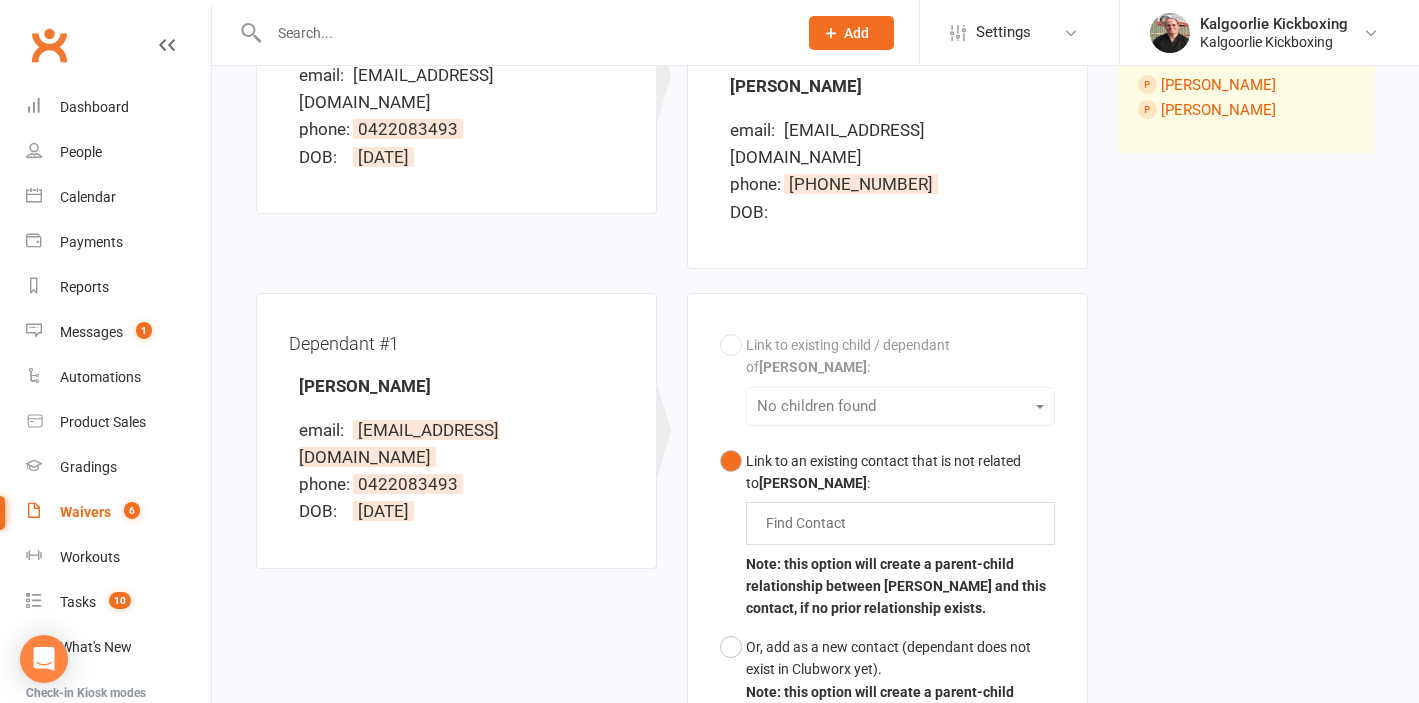 scroll, scrollTop: 375, scrollLeft: 0, axis: vertical 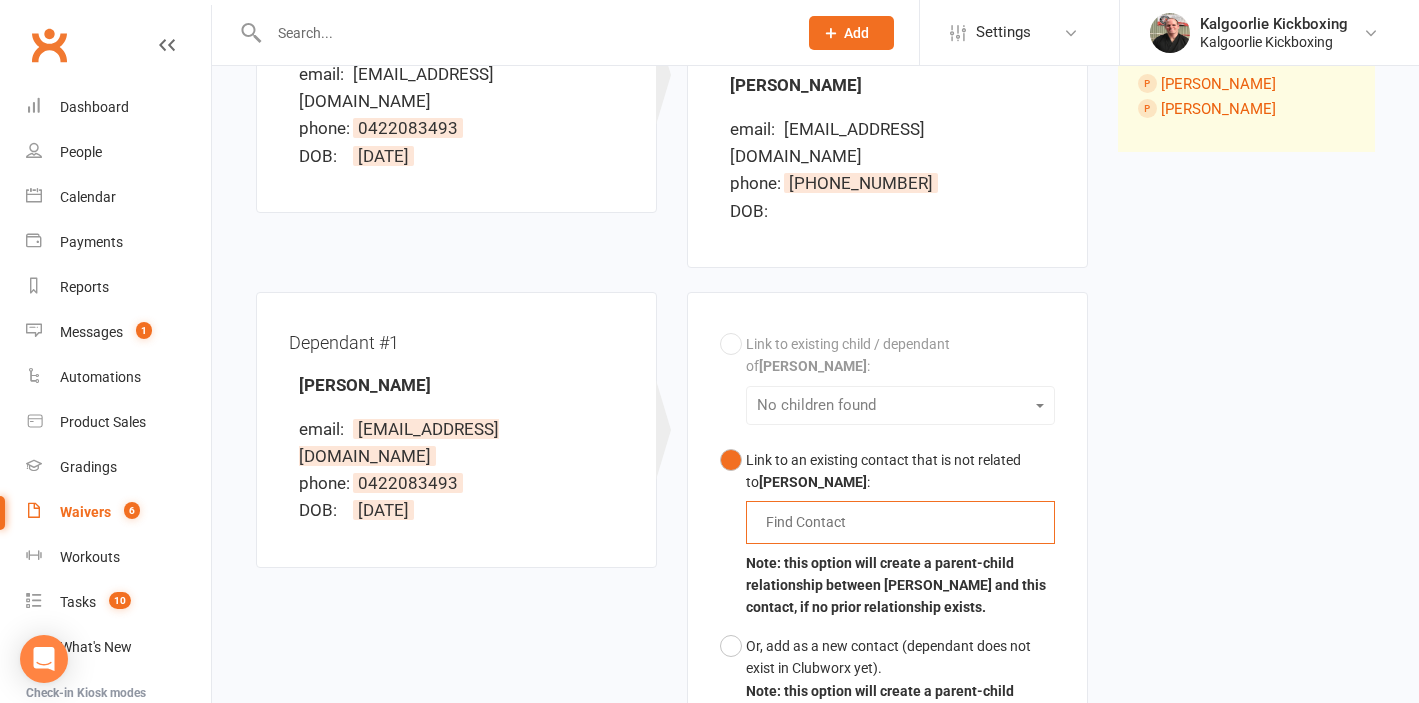 click at bounding box center [810, 522] 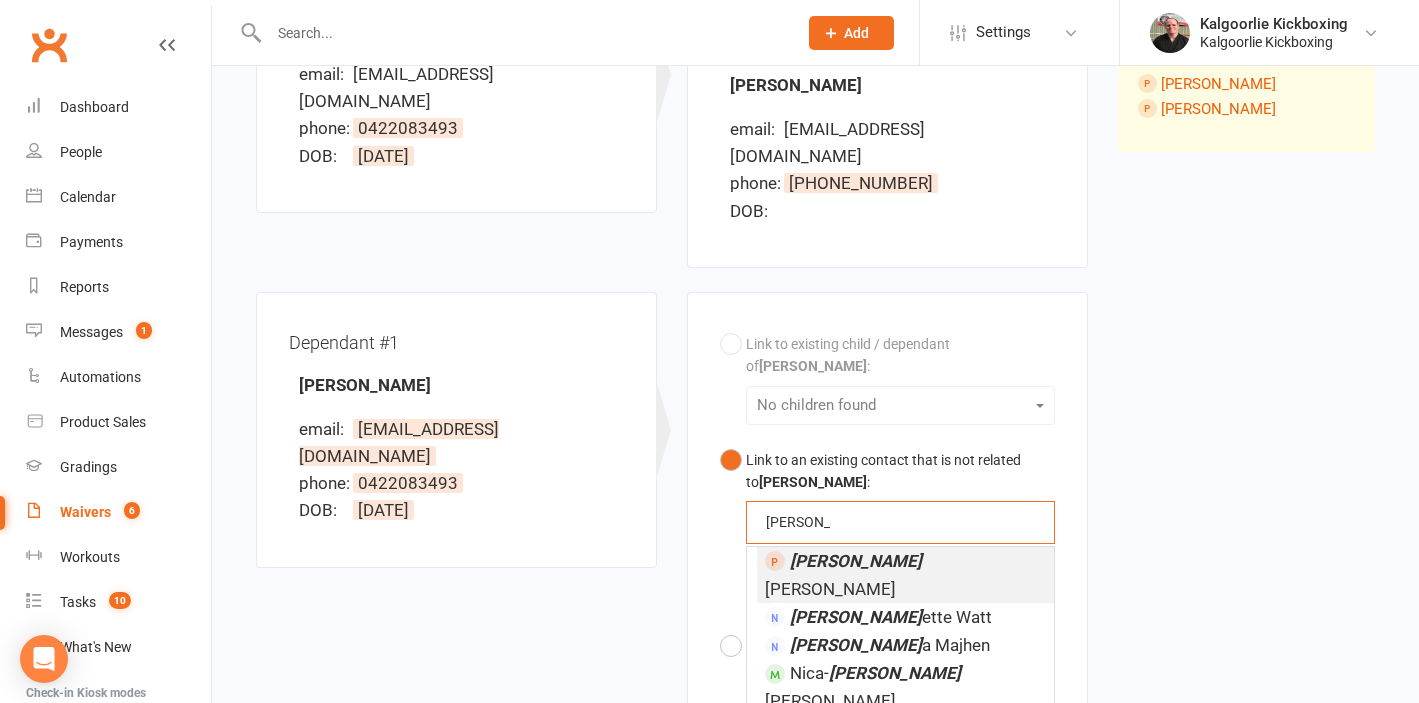 click on "Link to an existing contact that is not related to  JENNIFER OSEI : ann ann  Ann  Osei Ann ette Watt Ann a Majhen Nica- ann  Dos Santos Astrid Bergm ann  (DT) Ann a Reynolds (DT) Karie- Ann e McMeeken Jacqui Hutchison Ann a Schmaucks Ania Pollemans (DT) Note: this option will create a parent-child relationship between JENNIFER OSEI and this contact, if no prior relationship exists." at bounding box center (887, 534) 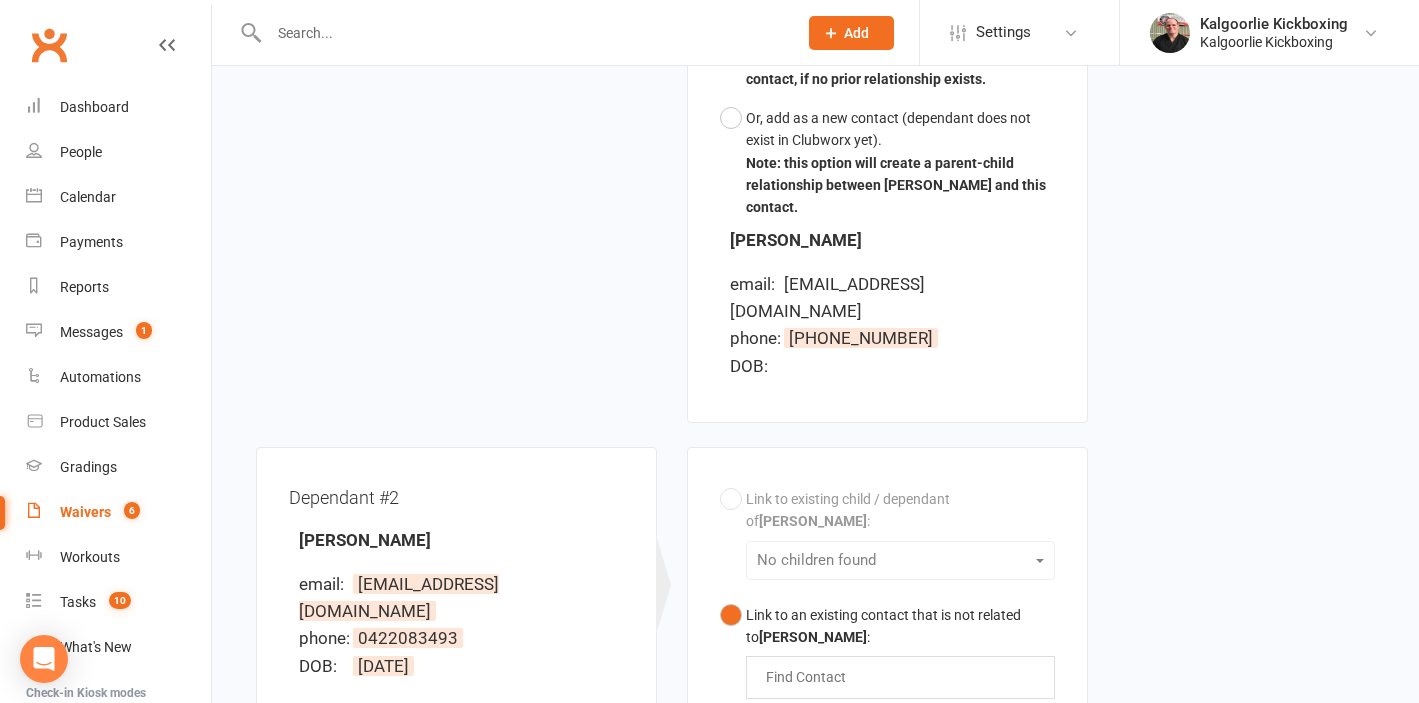 scroll, scrollTop: 977, scrollLeft: 0, axis: vertical 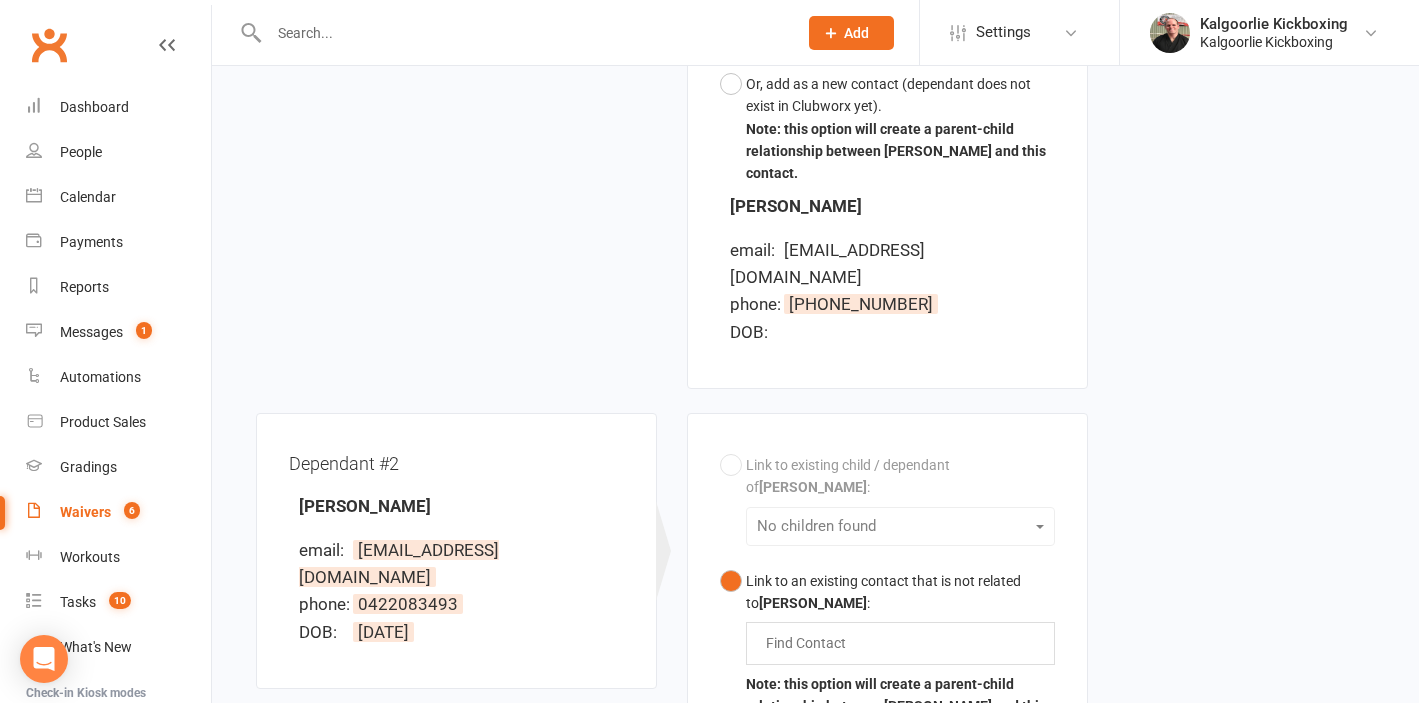 click at bounding box center [810, 643] 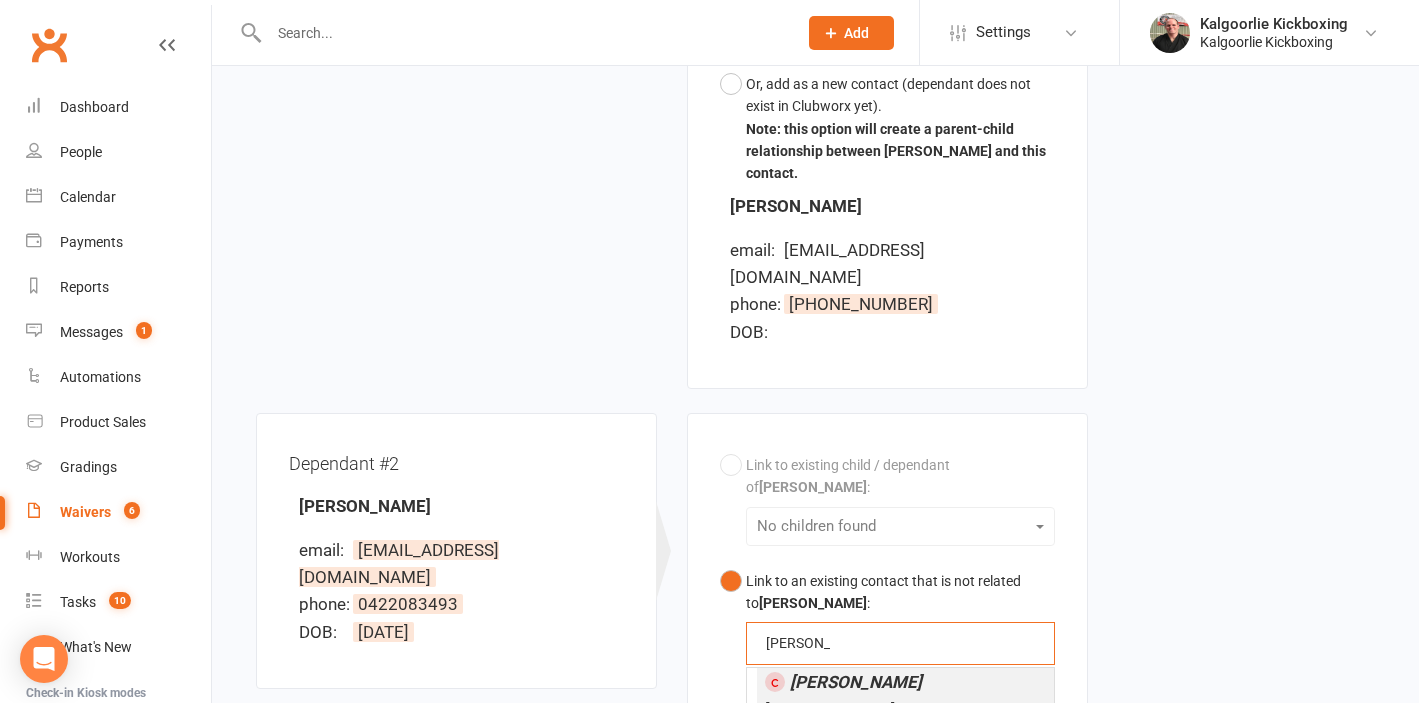 click on "Link to an existing contact that is not related to  JENNIFER OSEI : amy amy  Amy  Yates Amy  Shaw Amy  Toor Amy  Toor AMY  OSEI Amy  Tagliaferri Amy  Roughton Amy  Rowsell Amy  Robertson Toby Shaw Note: this option will create a parent-child relationship between JENNIFER OSEI and this contact, if no prior relationship exists." at bounding box center (887, 655) 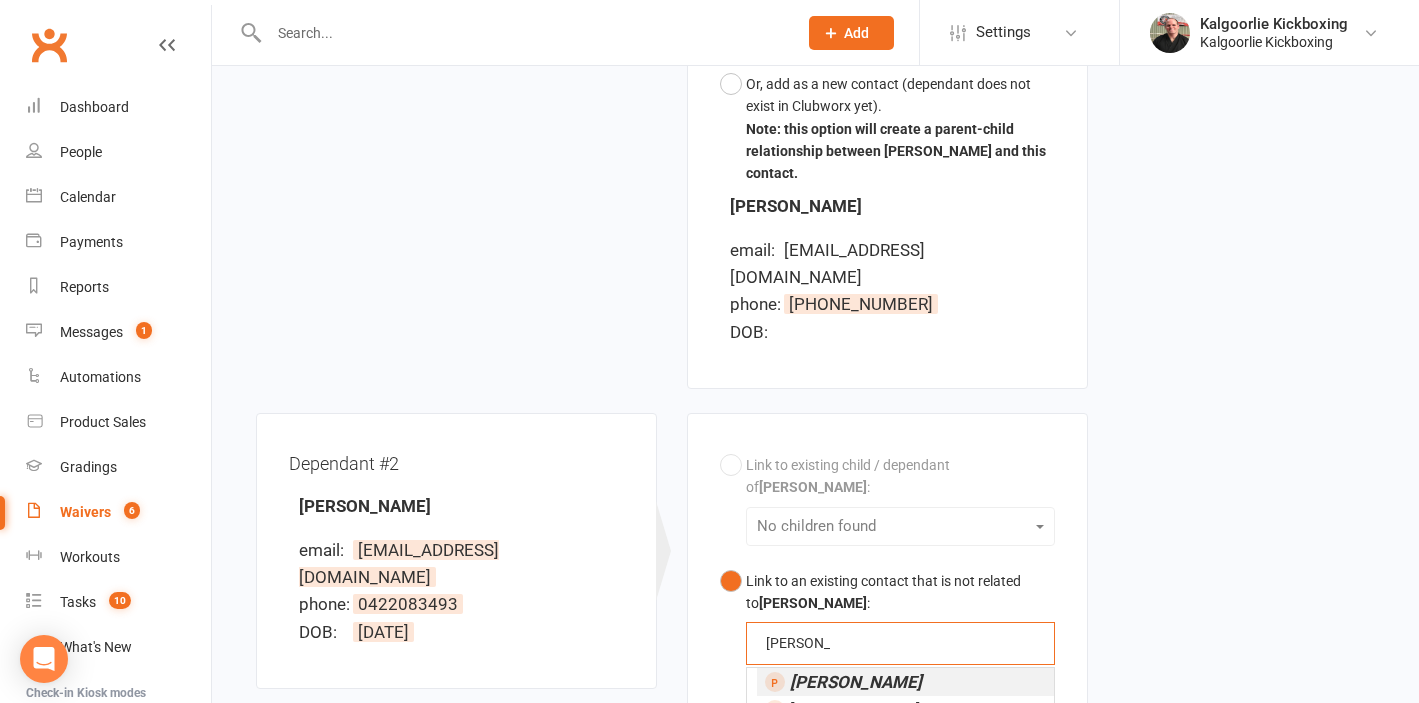 type on "amy osei" 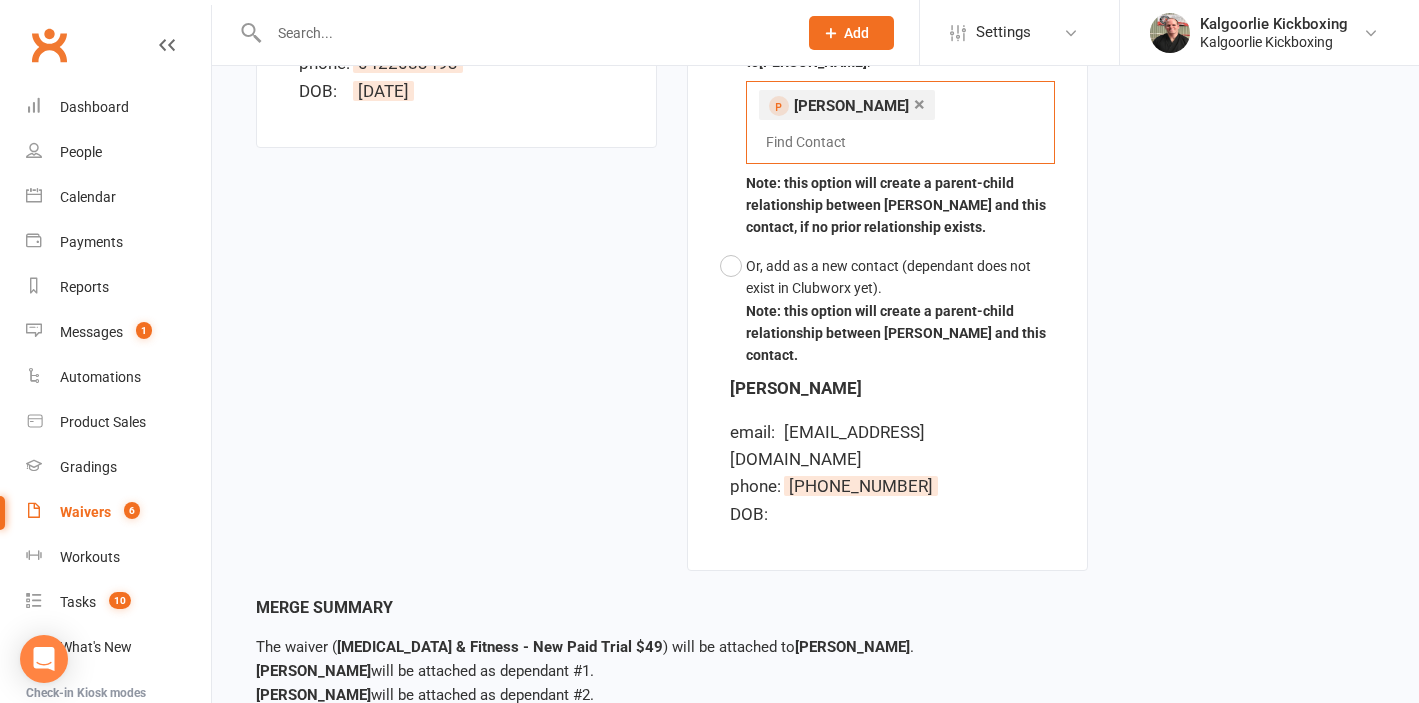 scroll, scrollTop: 1519, scrollLeft: 0, axis: vertical 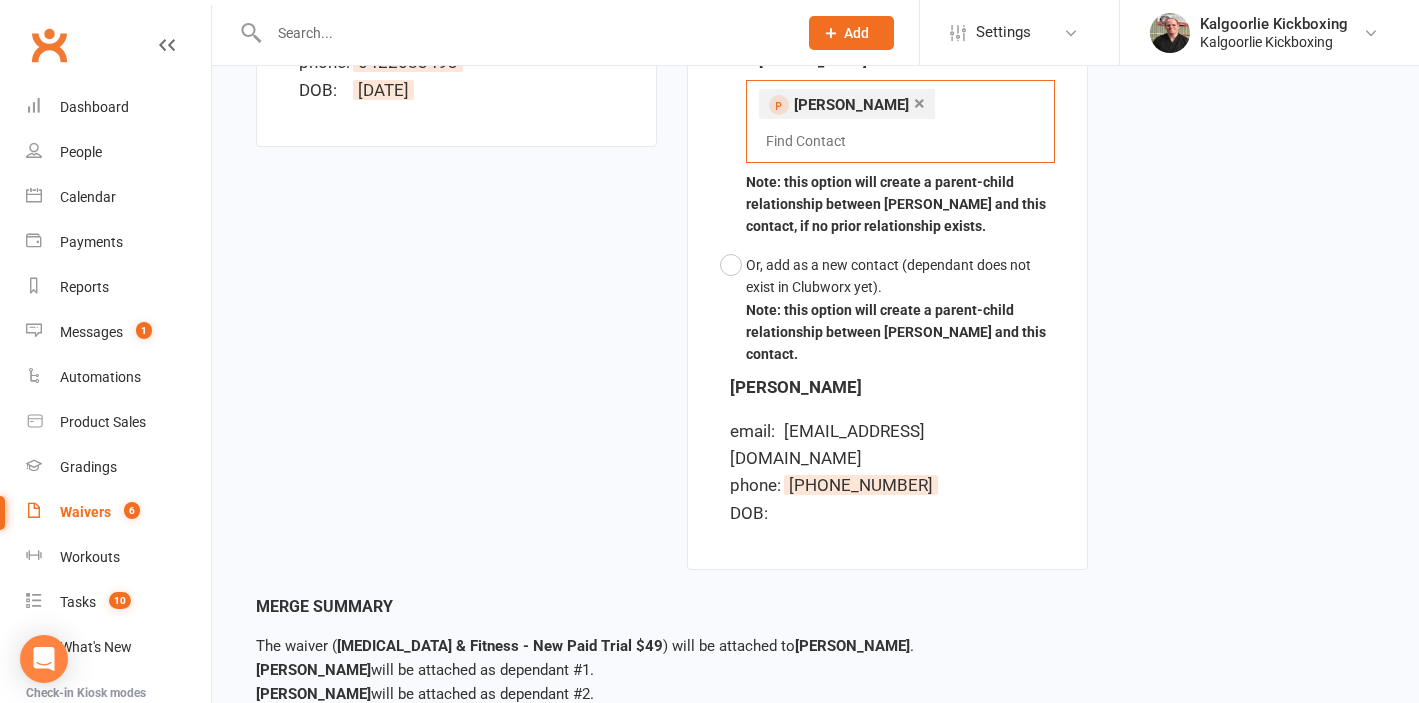 click on "Merge Waiver" at bounding box center [429, 767] 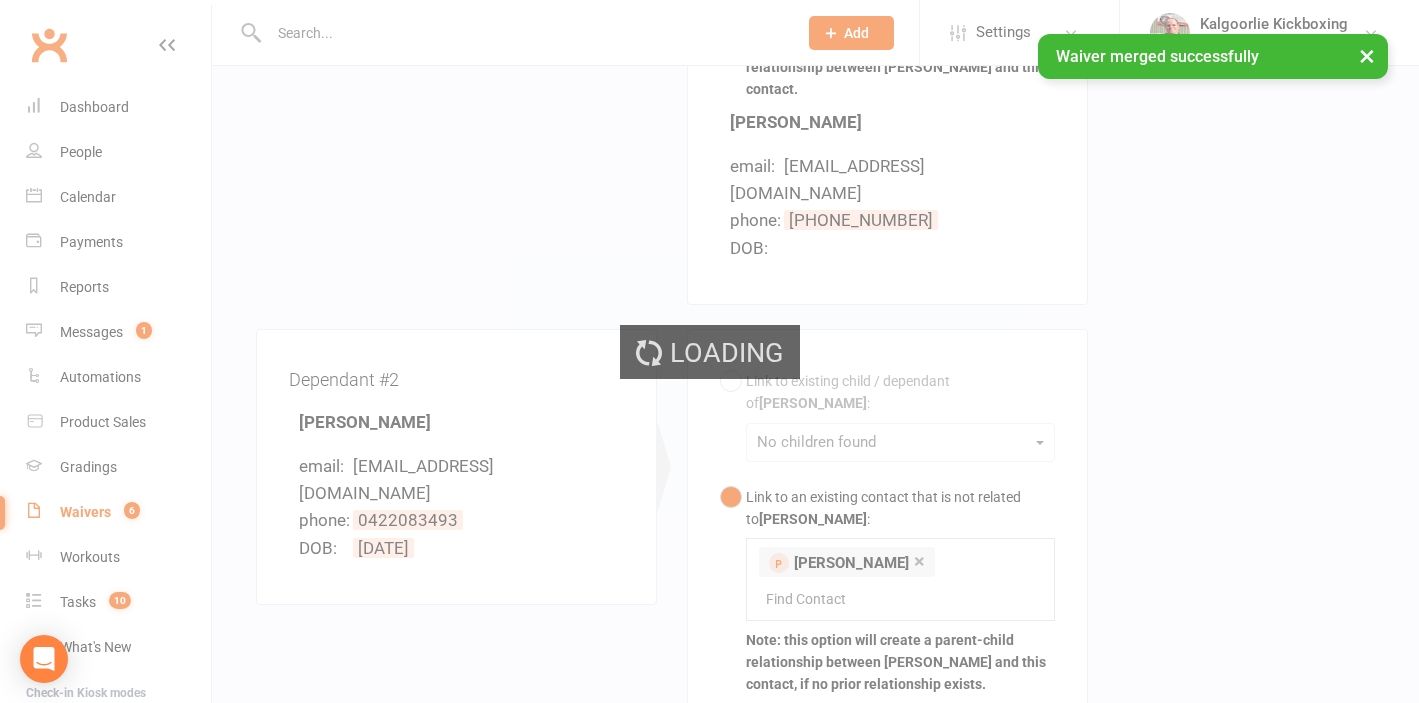 scroll, scrollTop: 979, scrollLeft: 0, axis: vertical 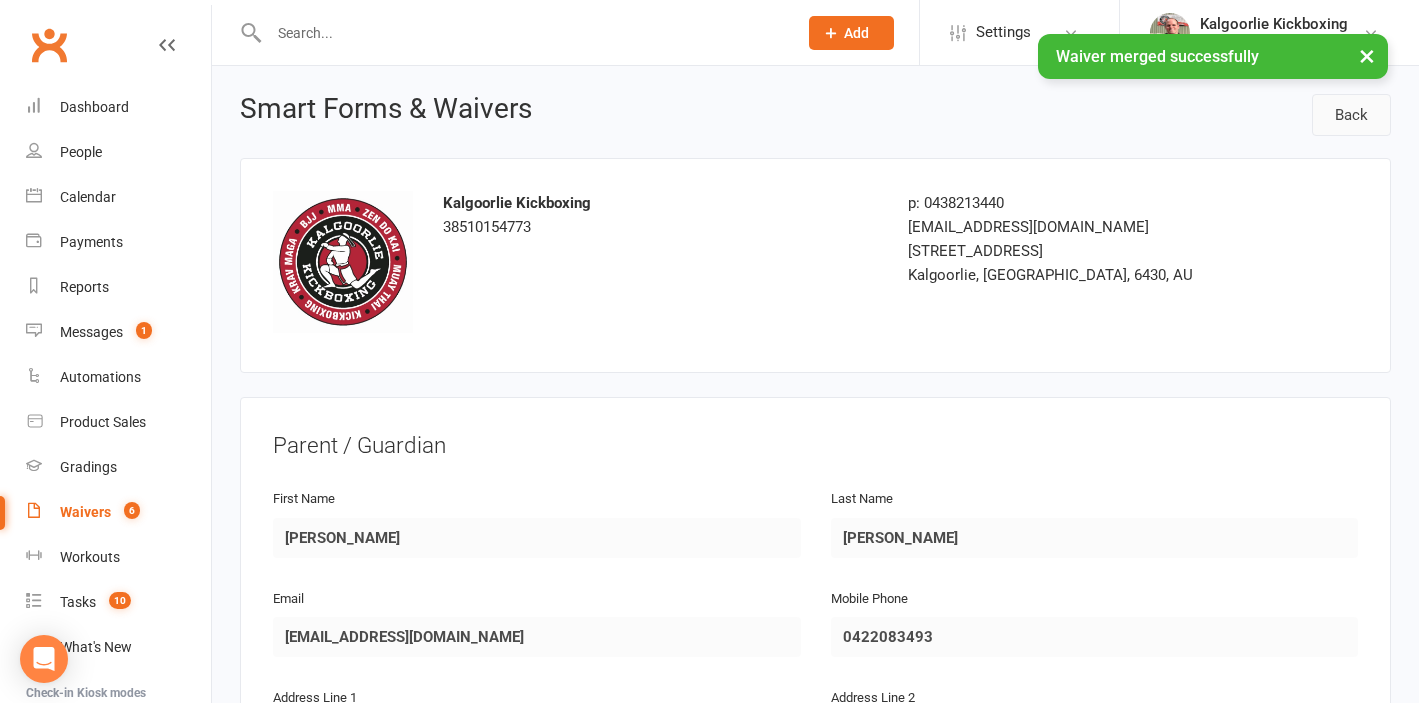 click on "Back" at bounding box center (1351, 115) 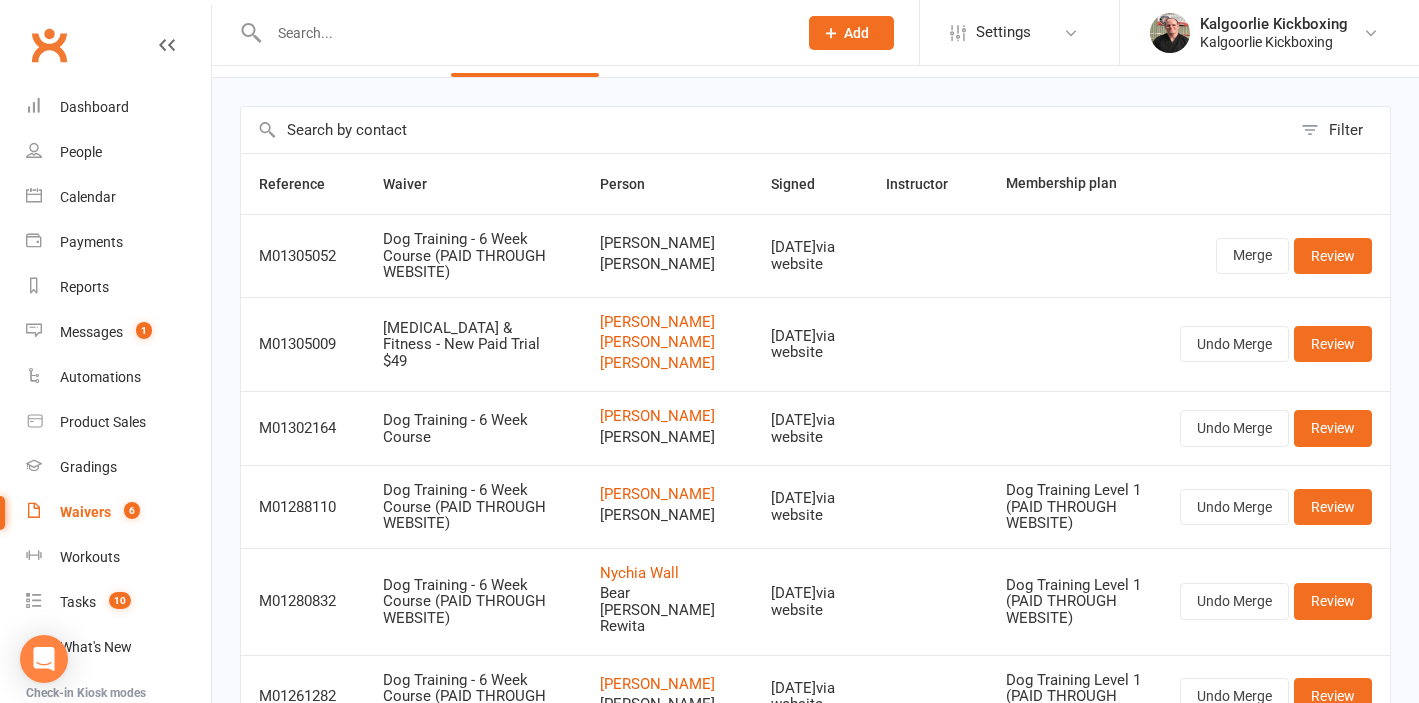 scroll, scrollTop: 61, scrollLeft: 0, axis: vertical 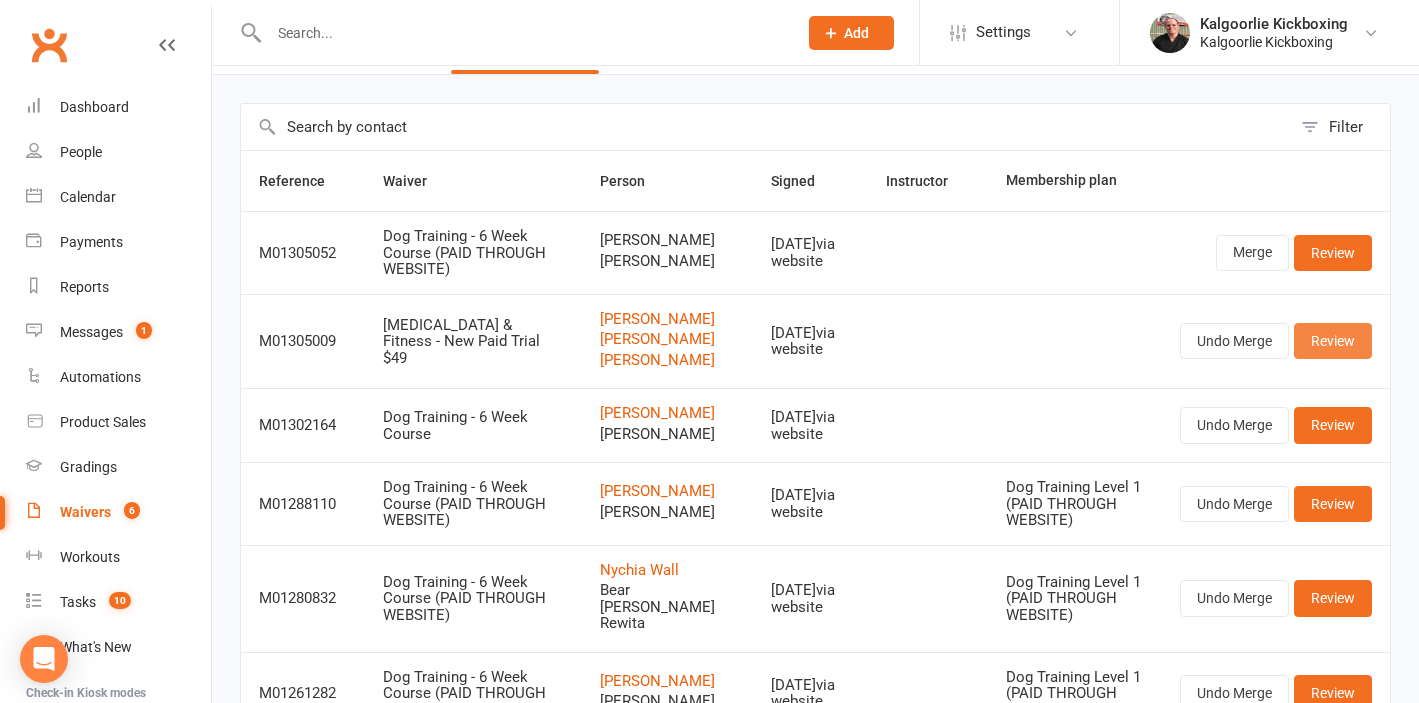 click on "Review" at bounding box center [1333, 341] 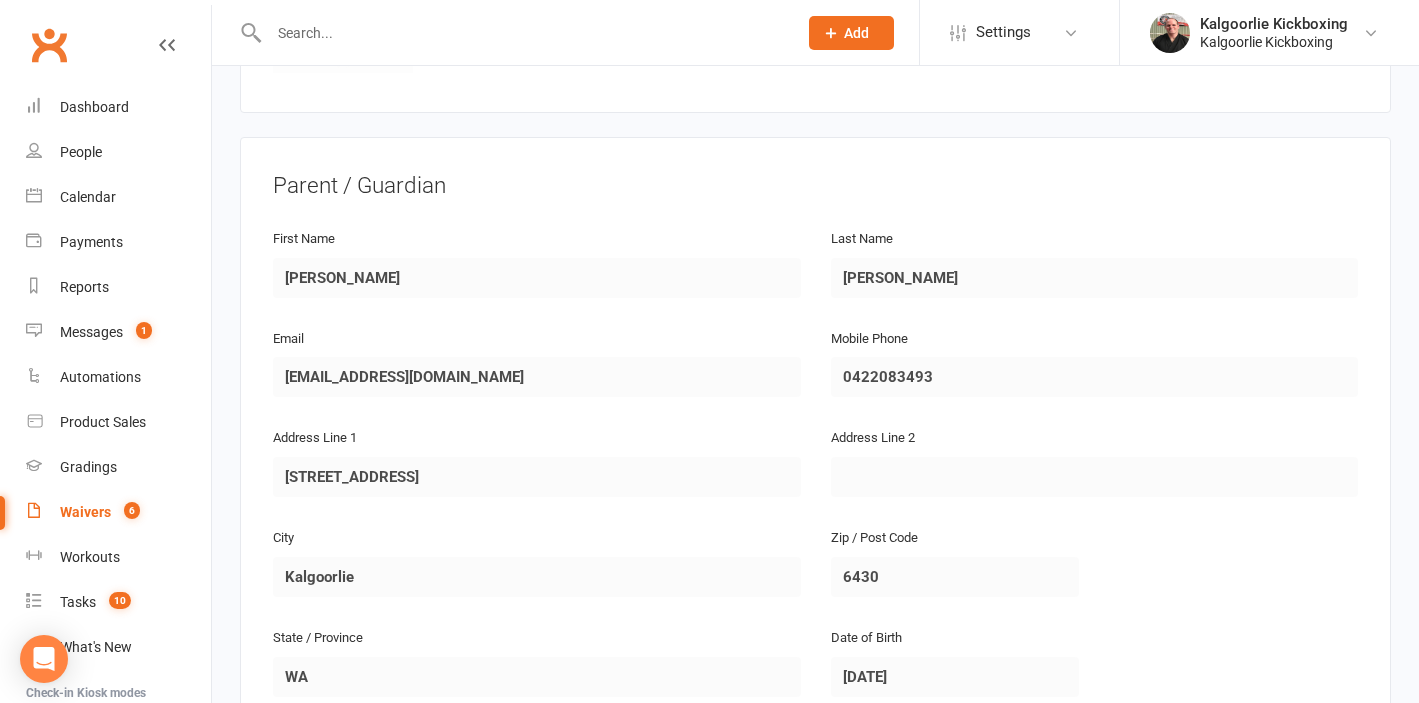 scroll, scrollTop: 0, scrollLeft: 0, axis: both 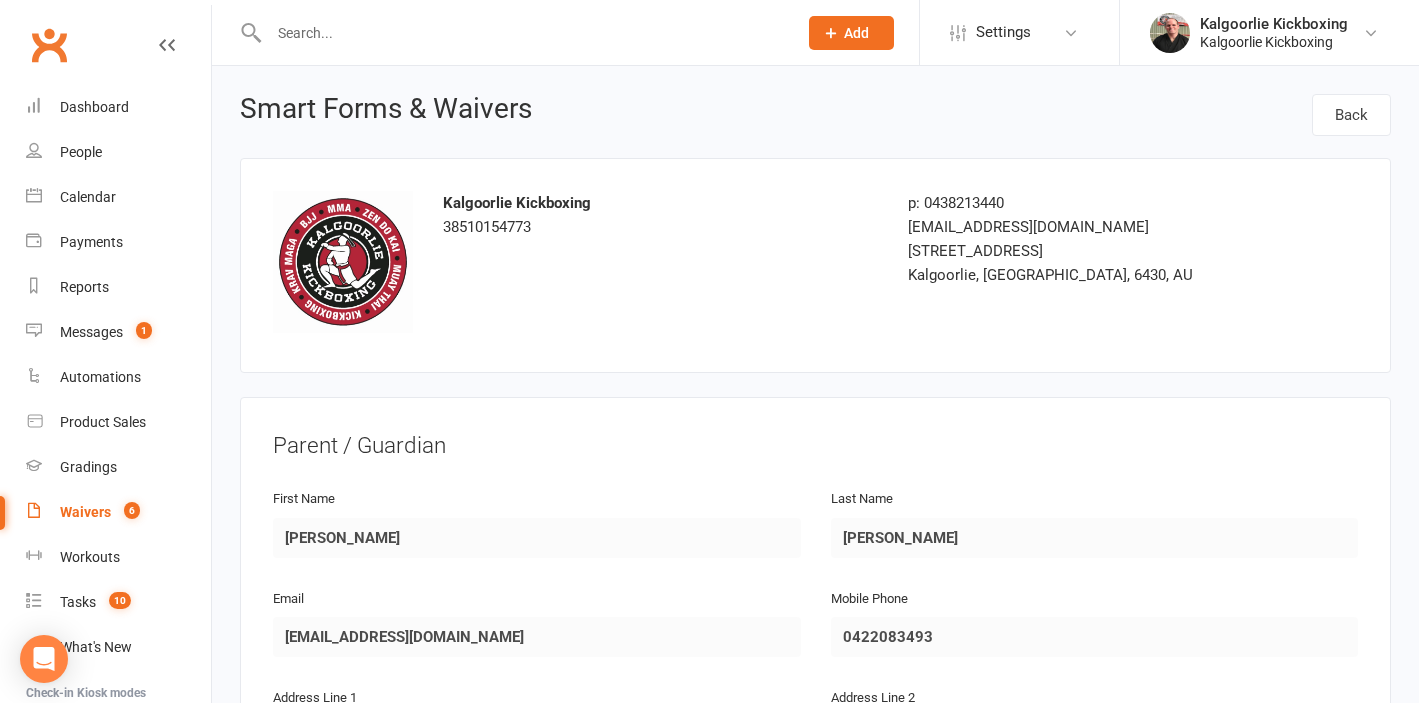 click at bounding box center (511, 32) 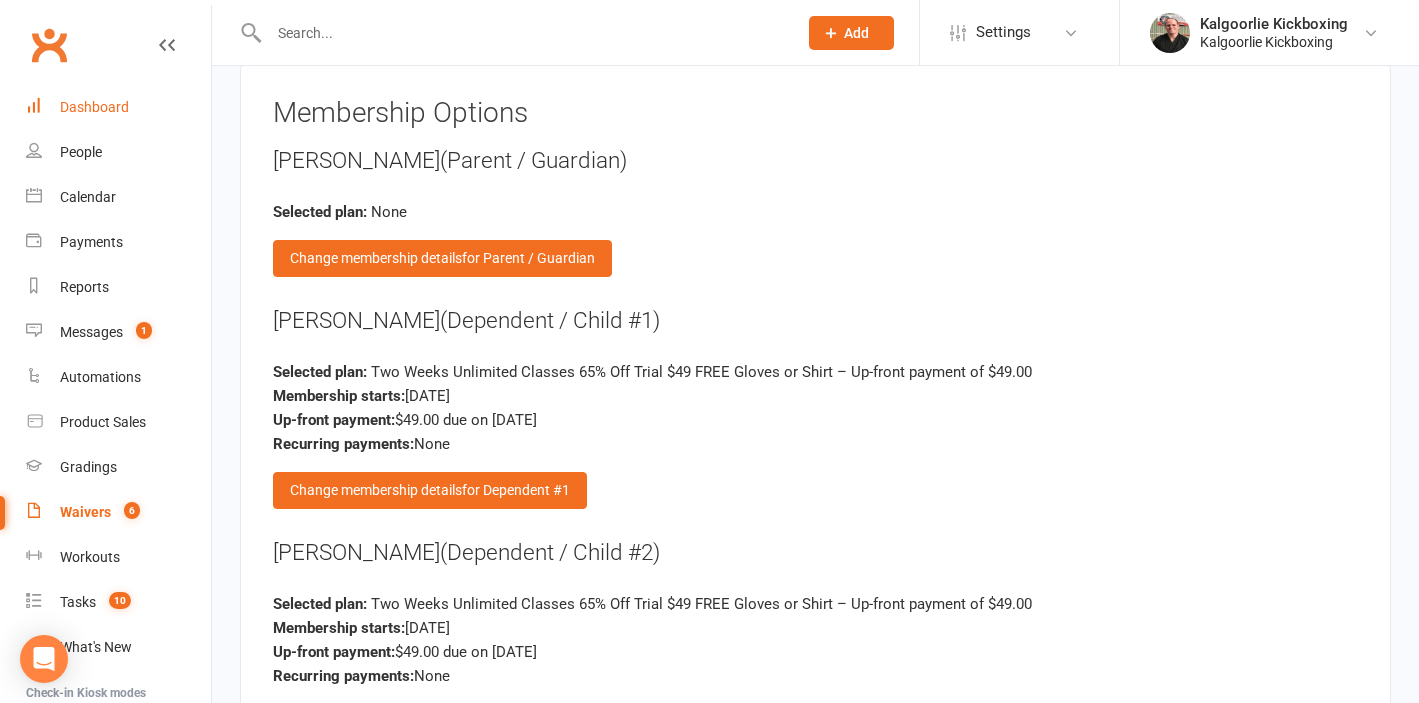 scroll, scrollTop: 3149, scrollLeft: 0, axis: vertical 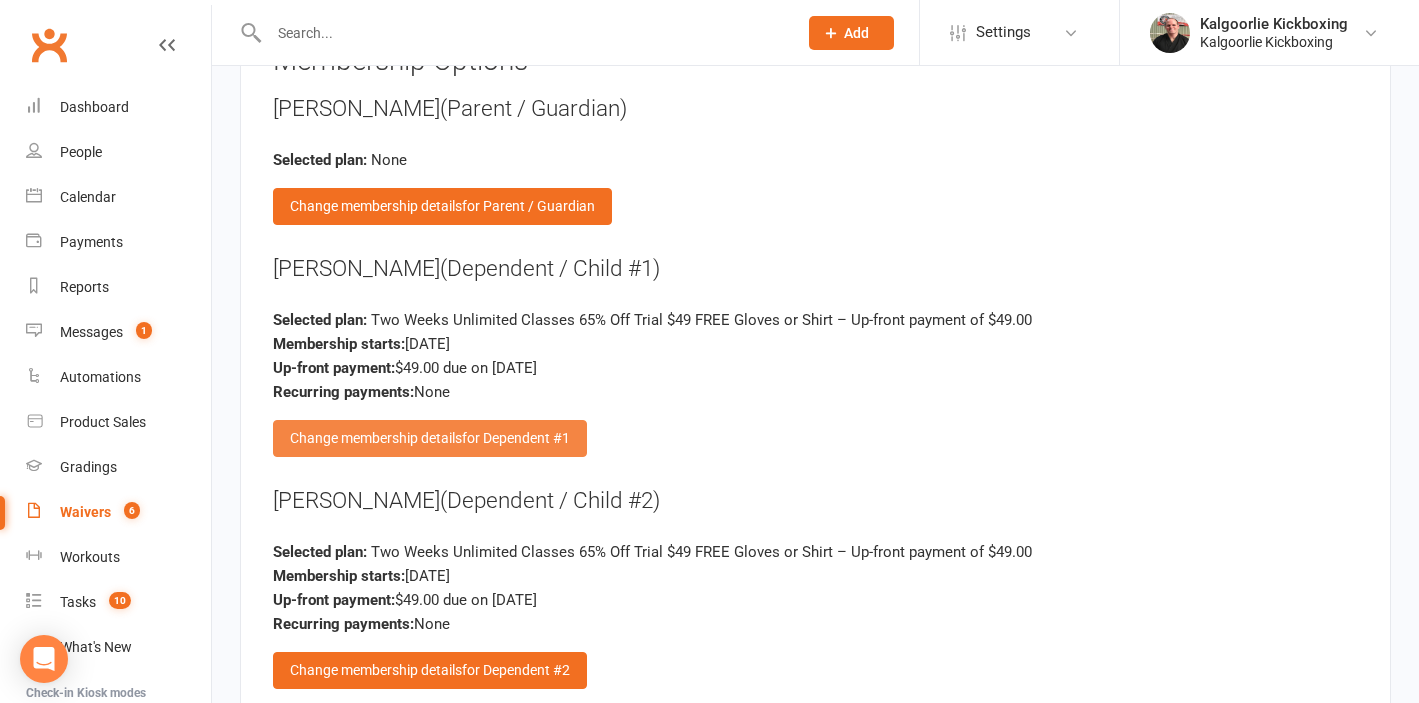 click on "Change membership details  for Dependent #1" at bounding box center [430, 438] 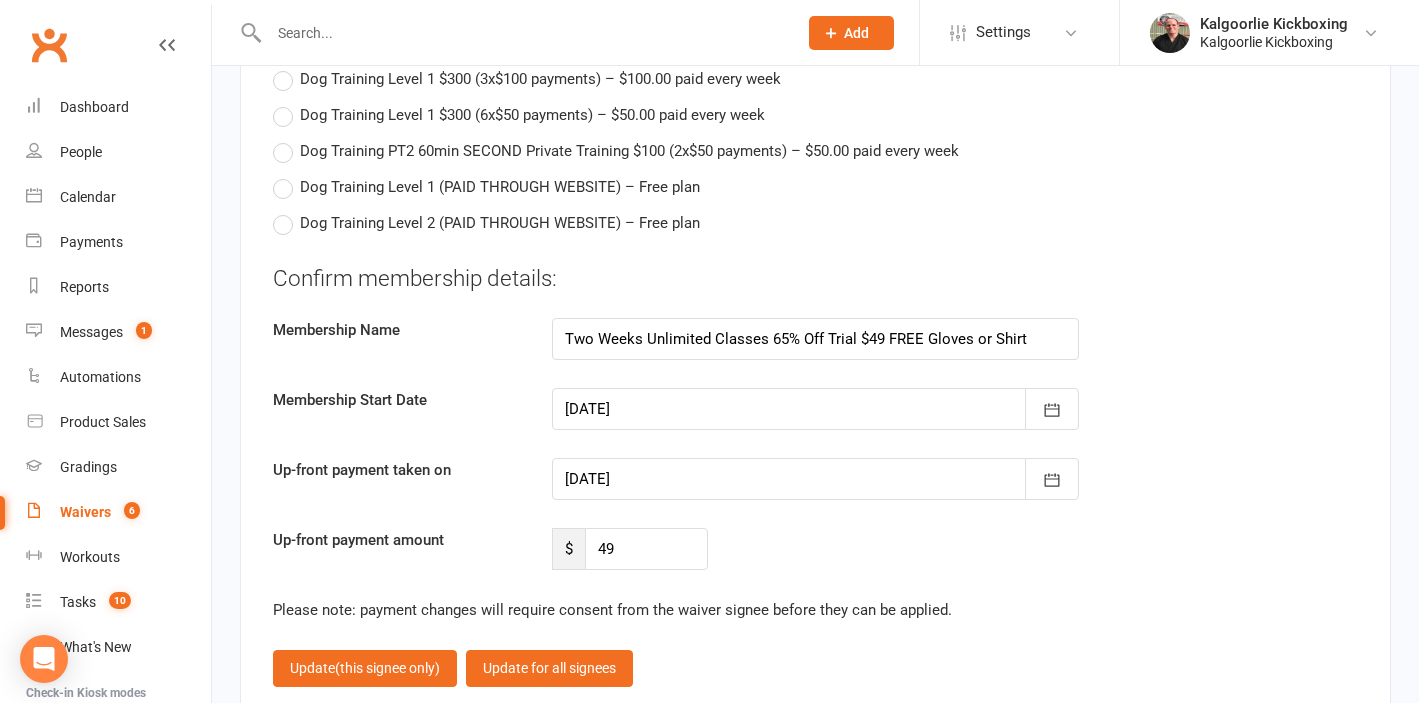 scroll, scrollTop: 4742, scrollLeft: 0, axis: vertical 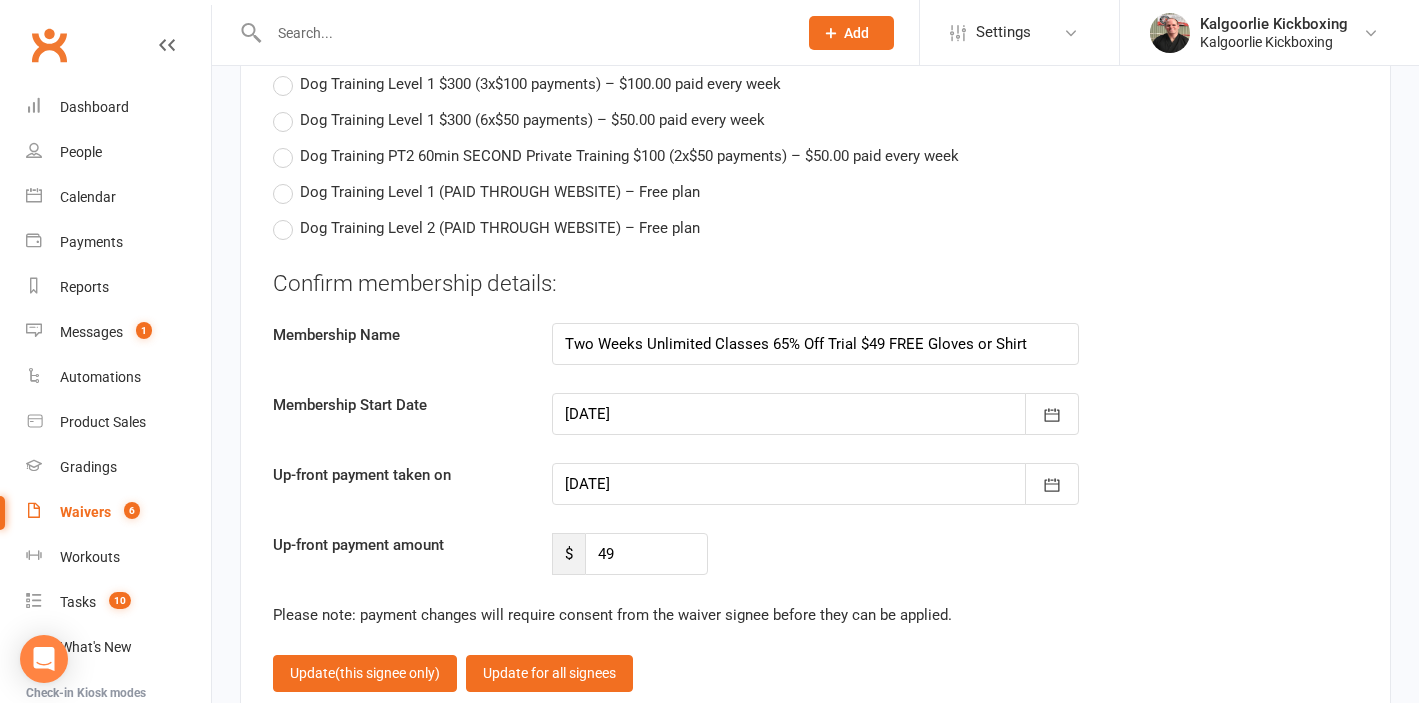 click at bounding box center (816, 414) 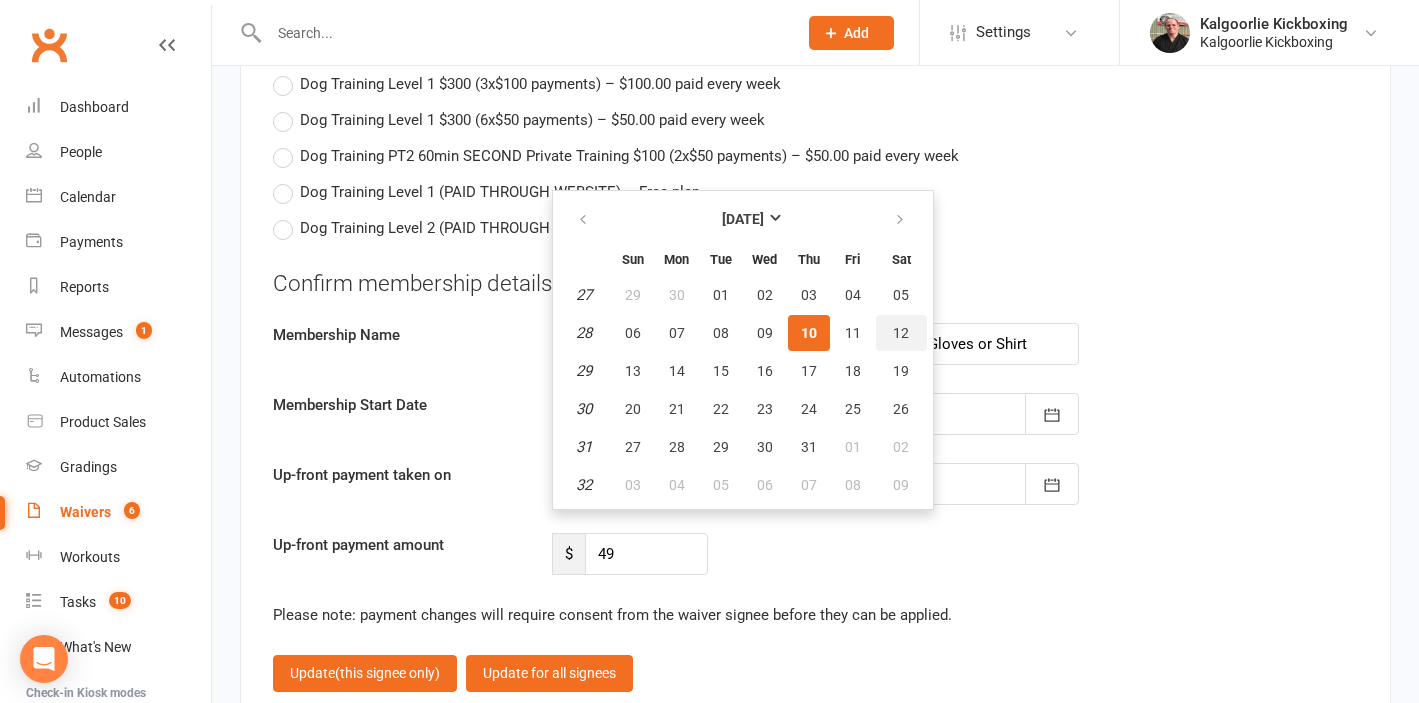click on "12" at bounding box center (901, 333) 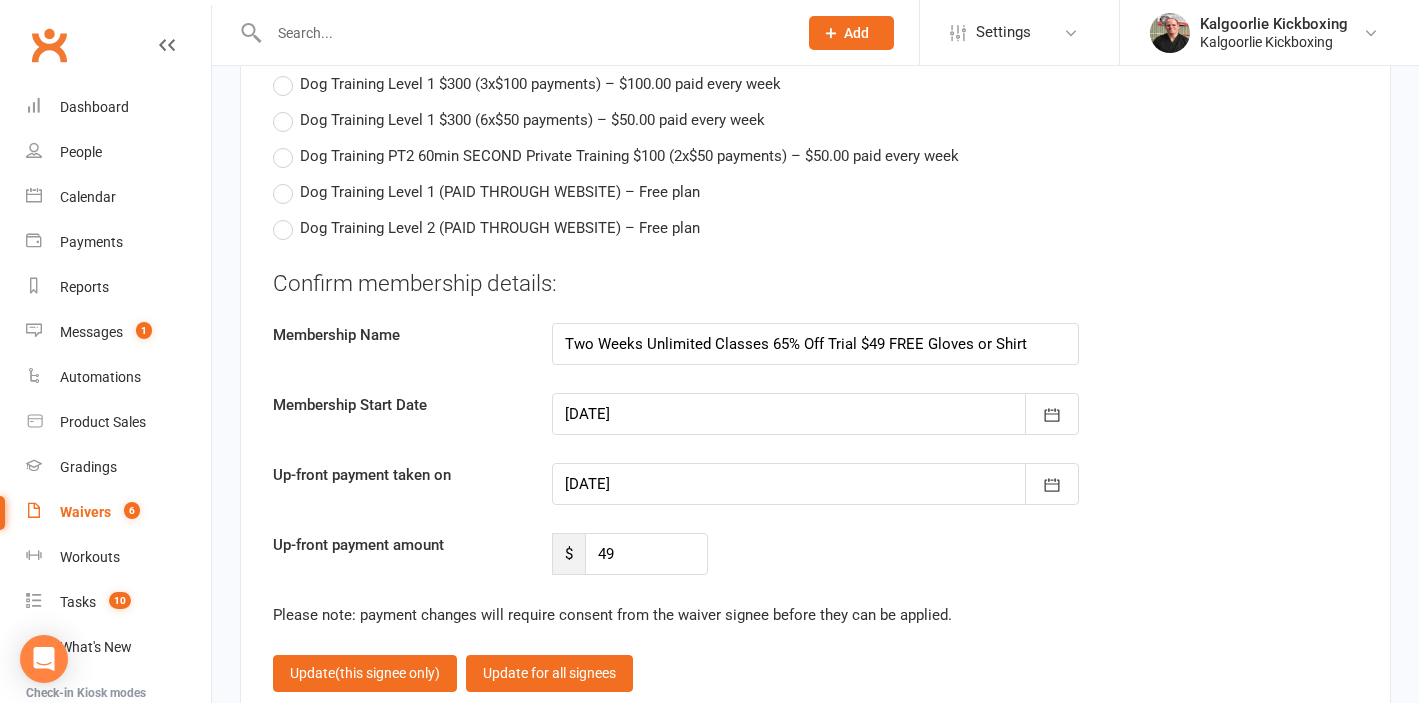 type on "12 Jul 2025" 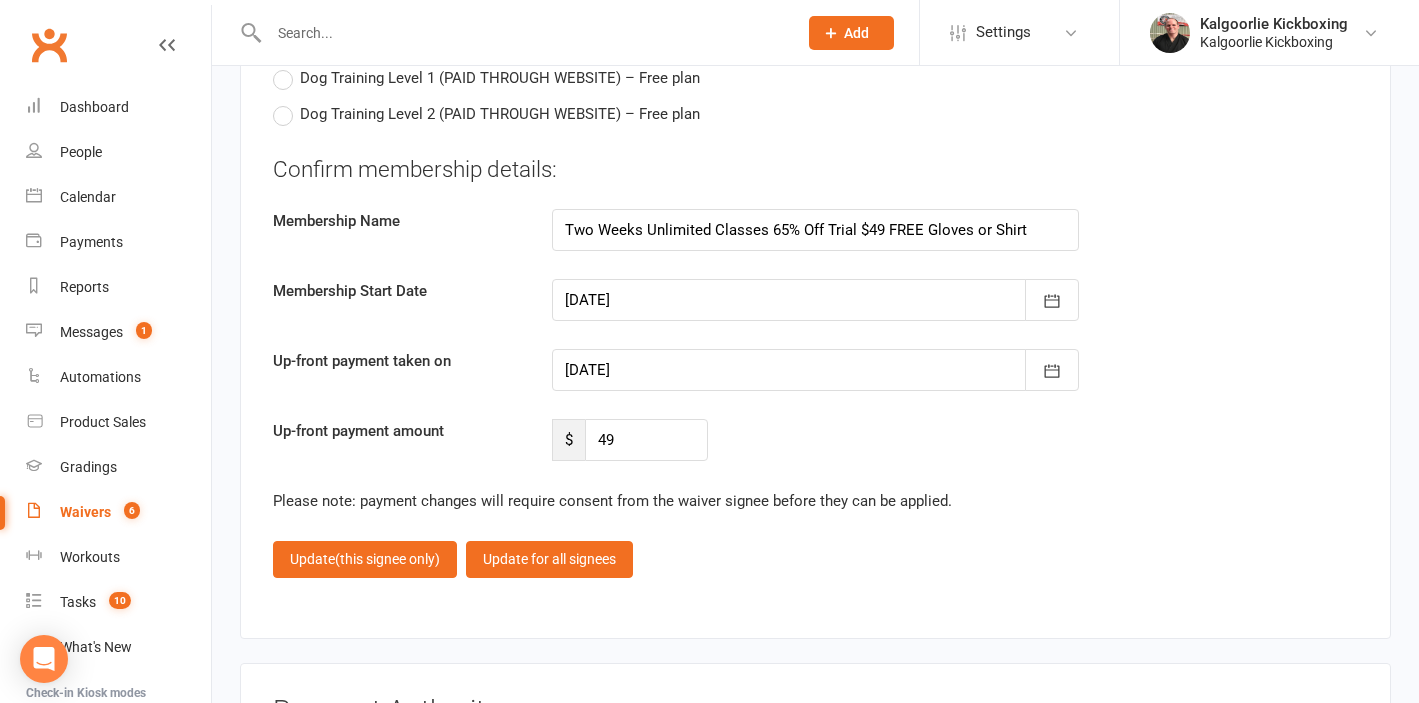 scroll, scrollTop: 4857, scrollLeft: 0, axis: vertical 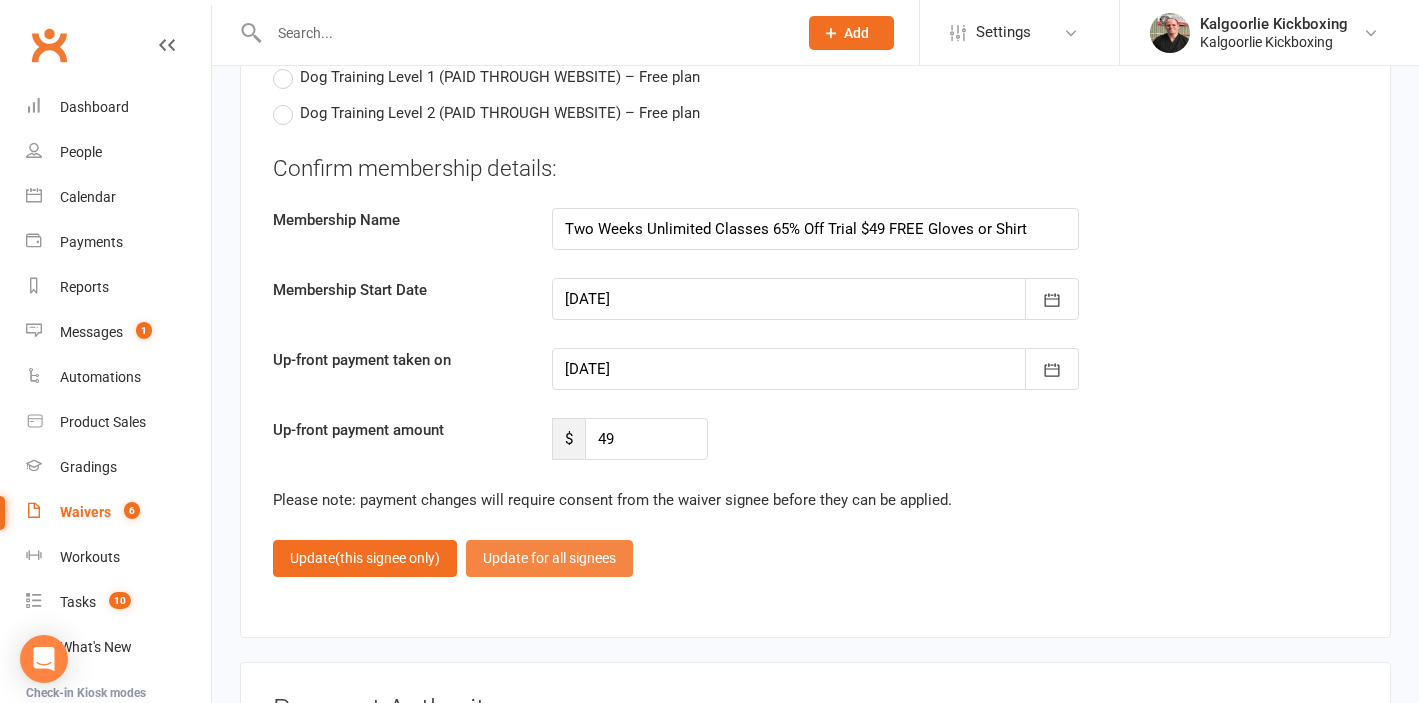 click on "Update for all signees" at bounding box center (549, 558) 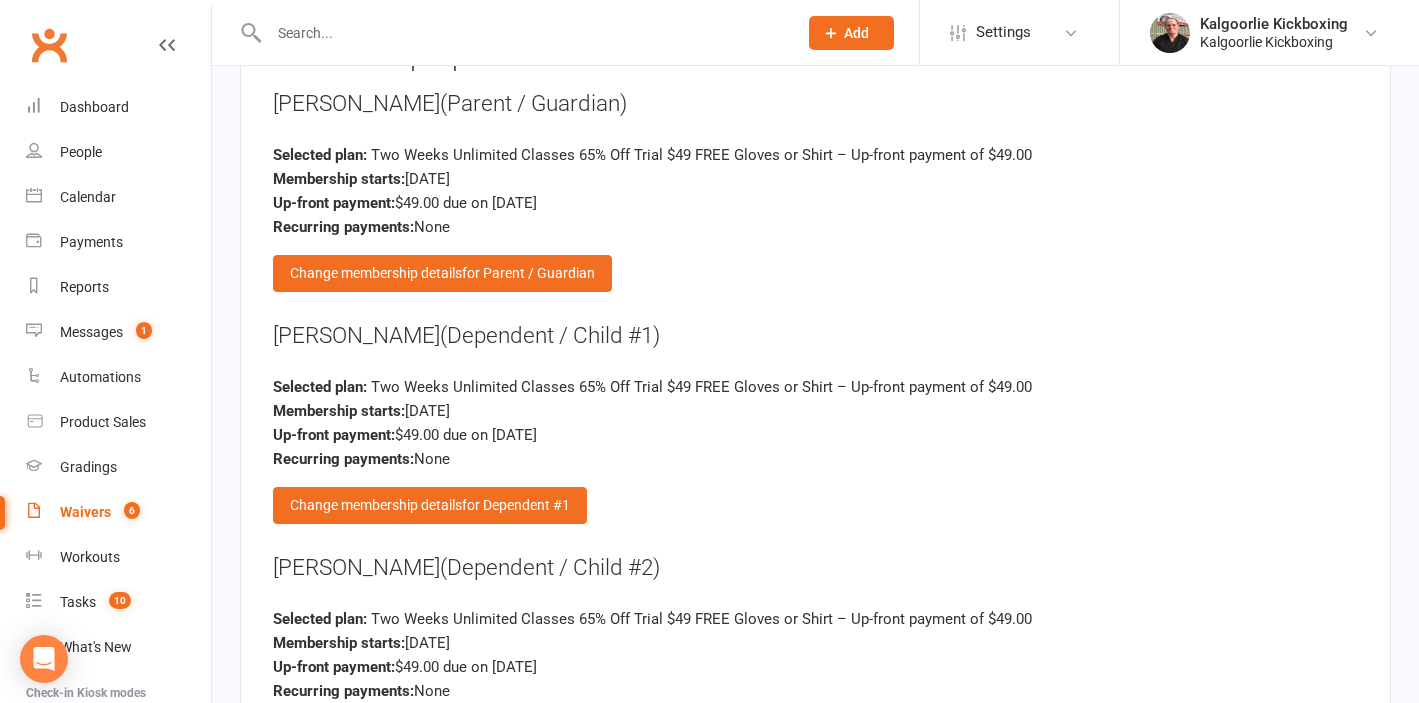 scroll, scrollTop: 3153, scrollLeft: 0, axis: vertical 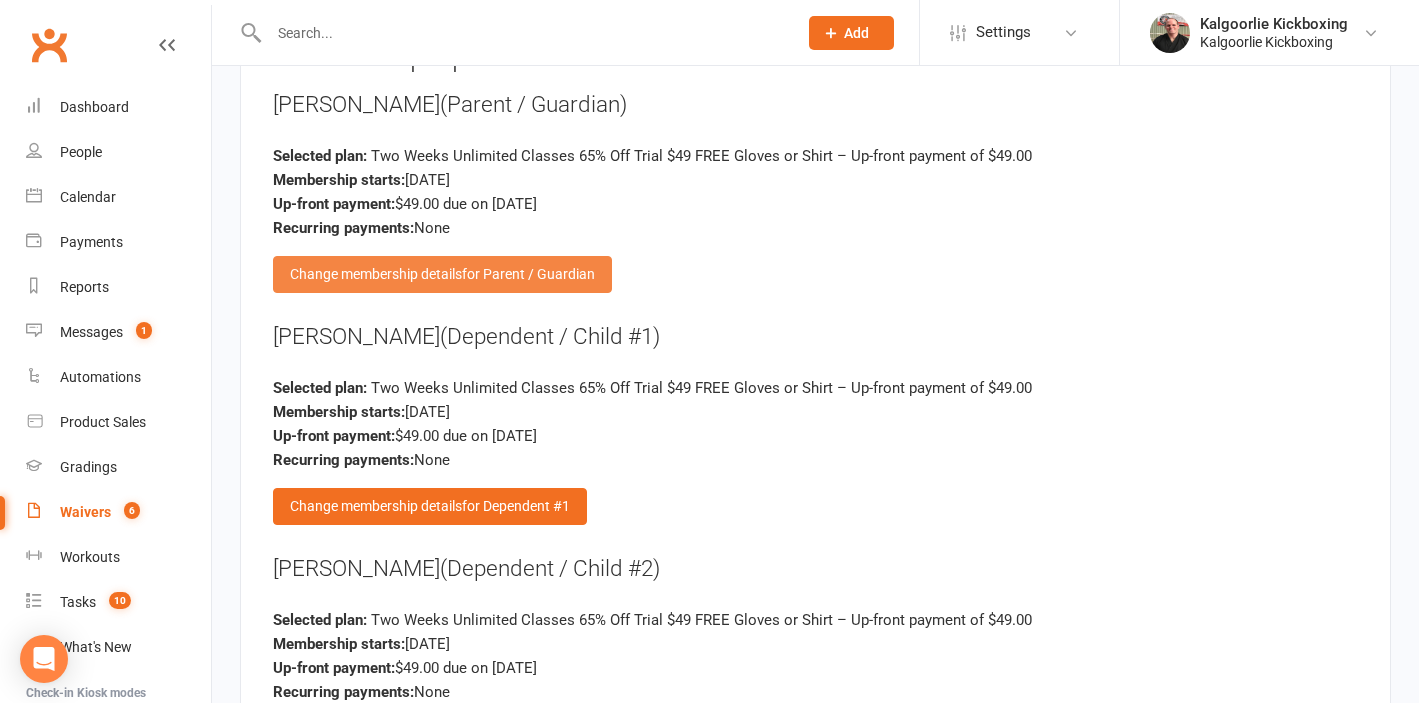 click on "Change membership details  for Parent / Guardian" at bounding box center [442, 274] 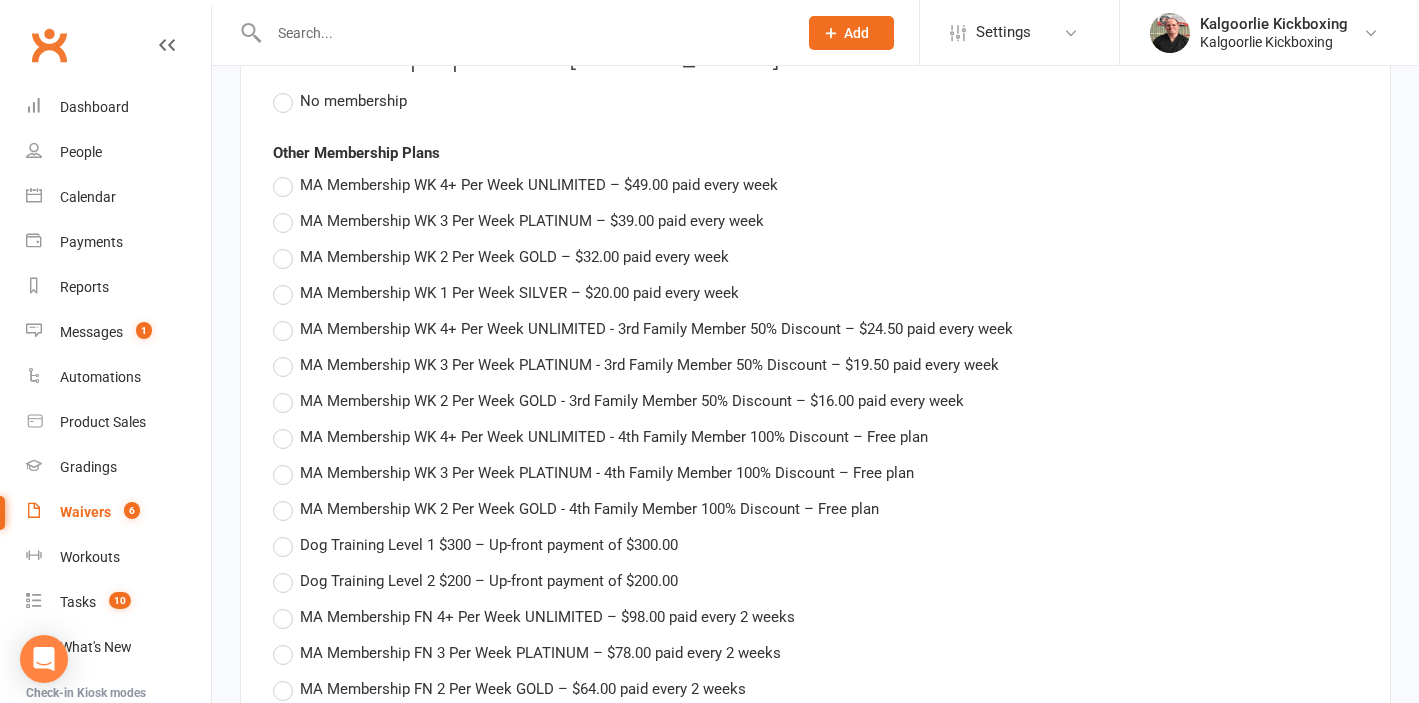 click on "No membership" at bounding box center [340, 101] 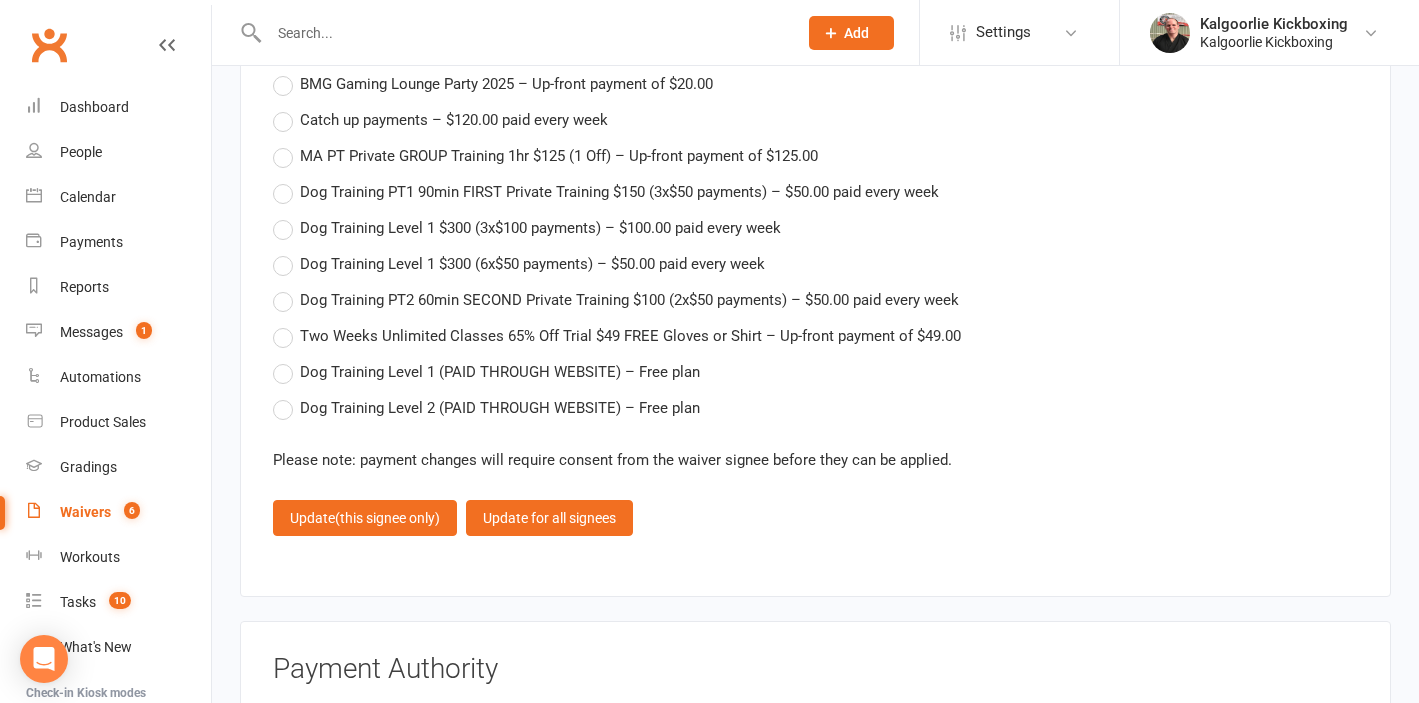 scroll, scrollTop: 4535, scrollLeft: 0, axis: vertical 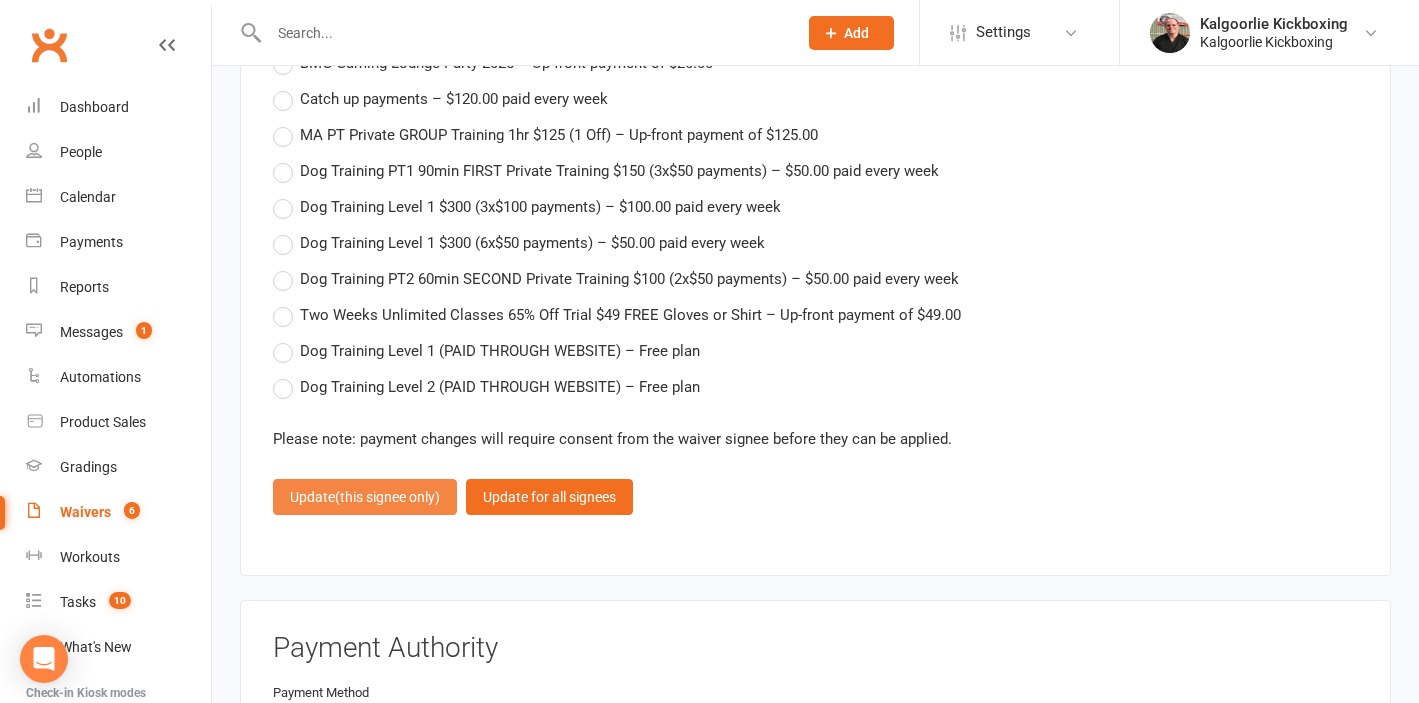 click on "(this signee only)" at bounding box center [387, 497] 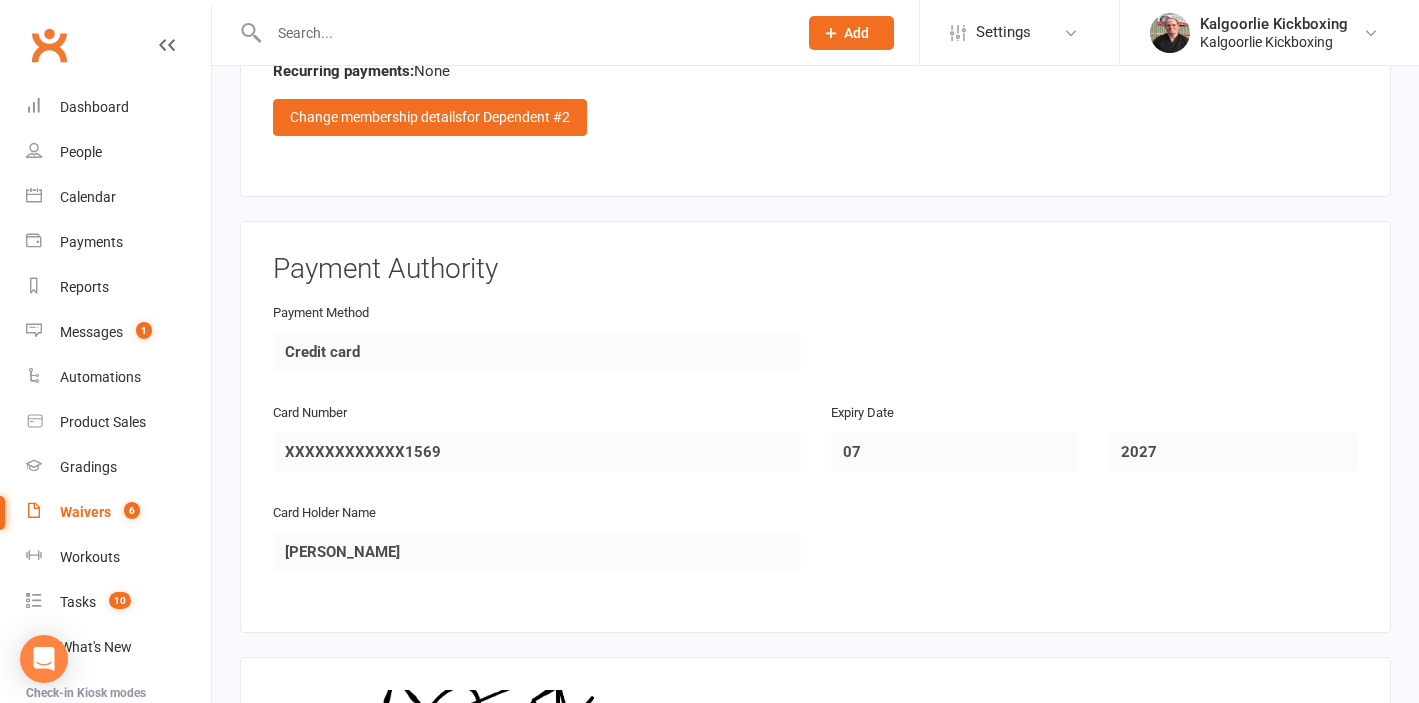 scroll, scrollTop: 4034, scrollLeft: 0, axis: vertical 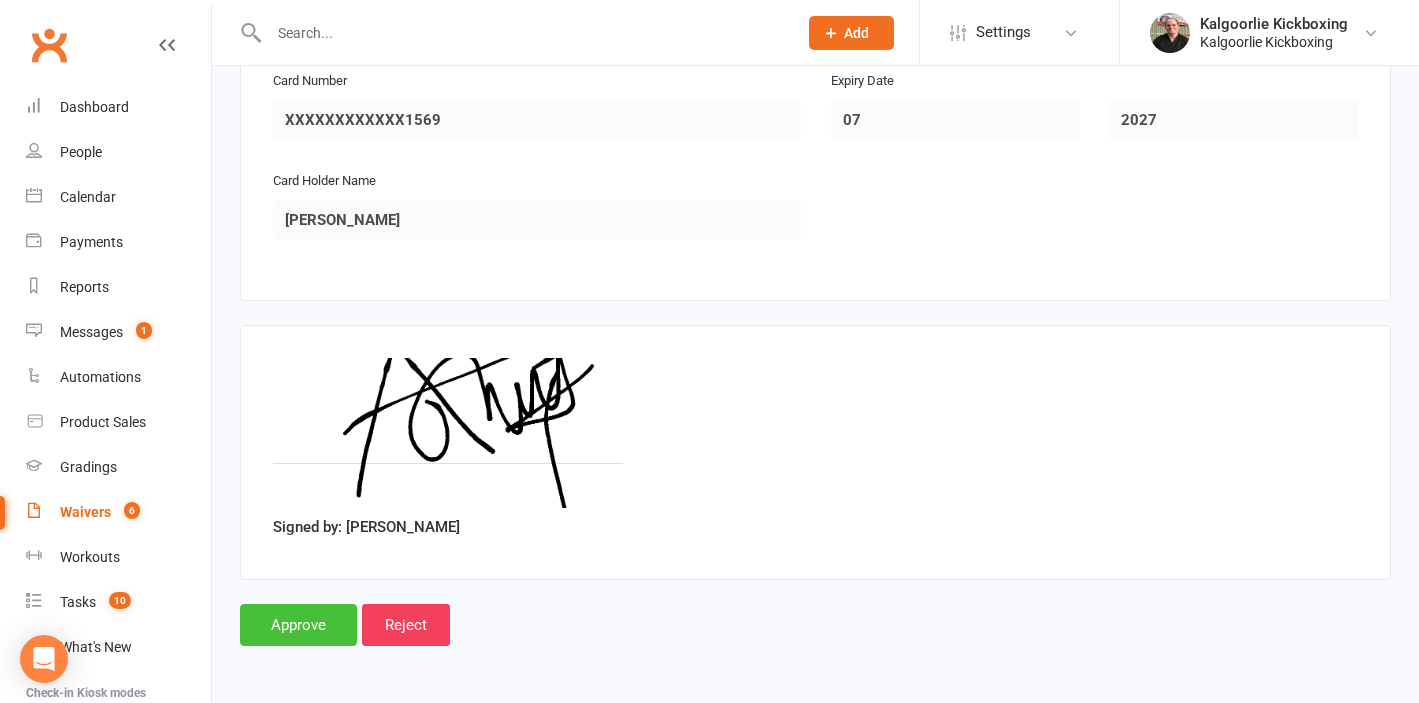 click on "Approve" at bounding box center [298, 625] 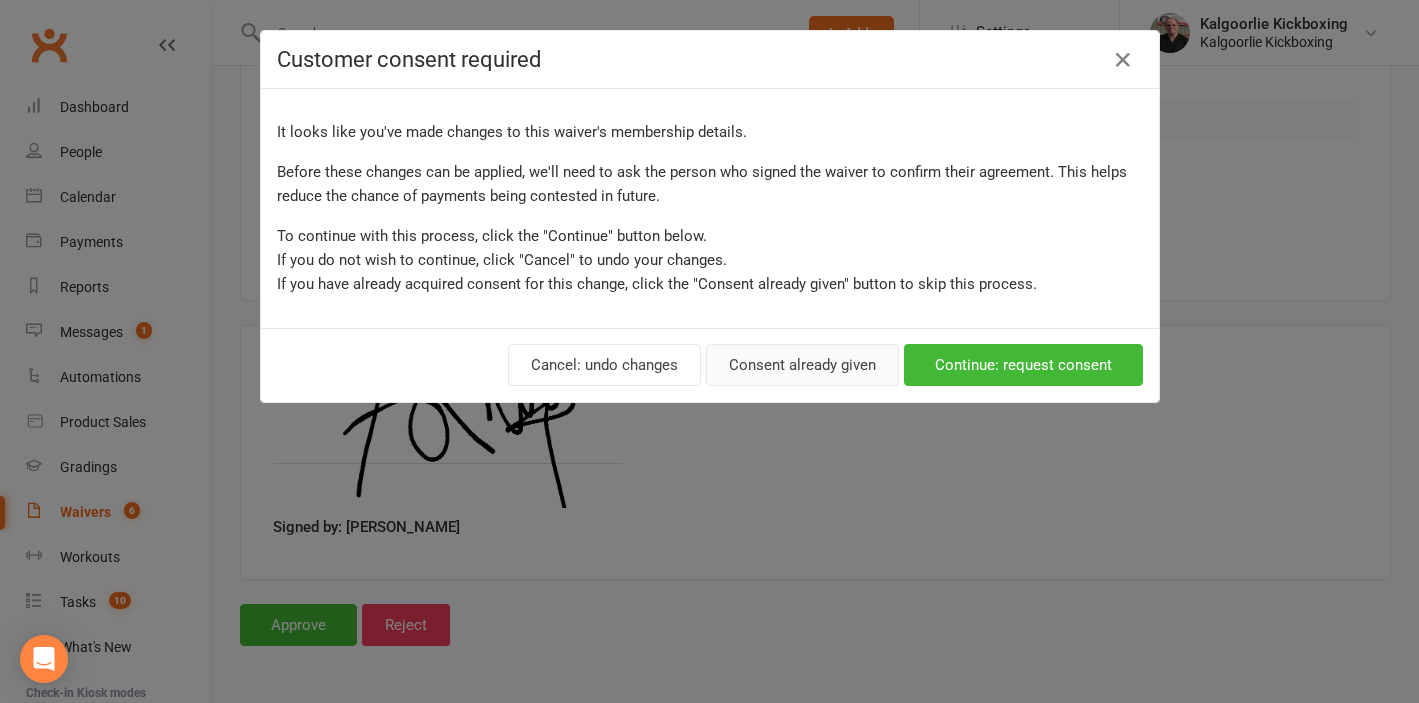 click on "Consent already given" at bounding box center [802, 365] 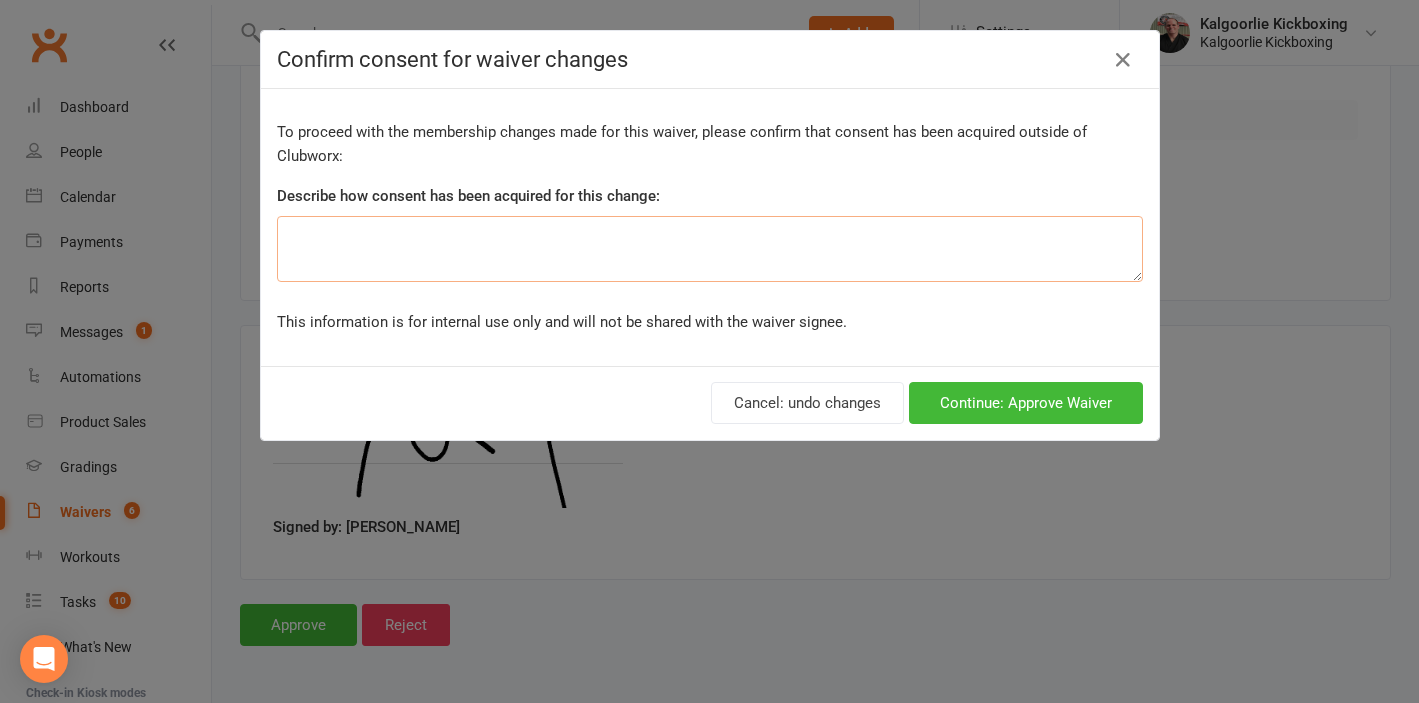 click at bounding box center [710, 249] 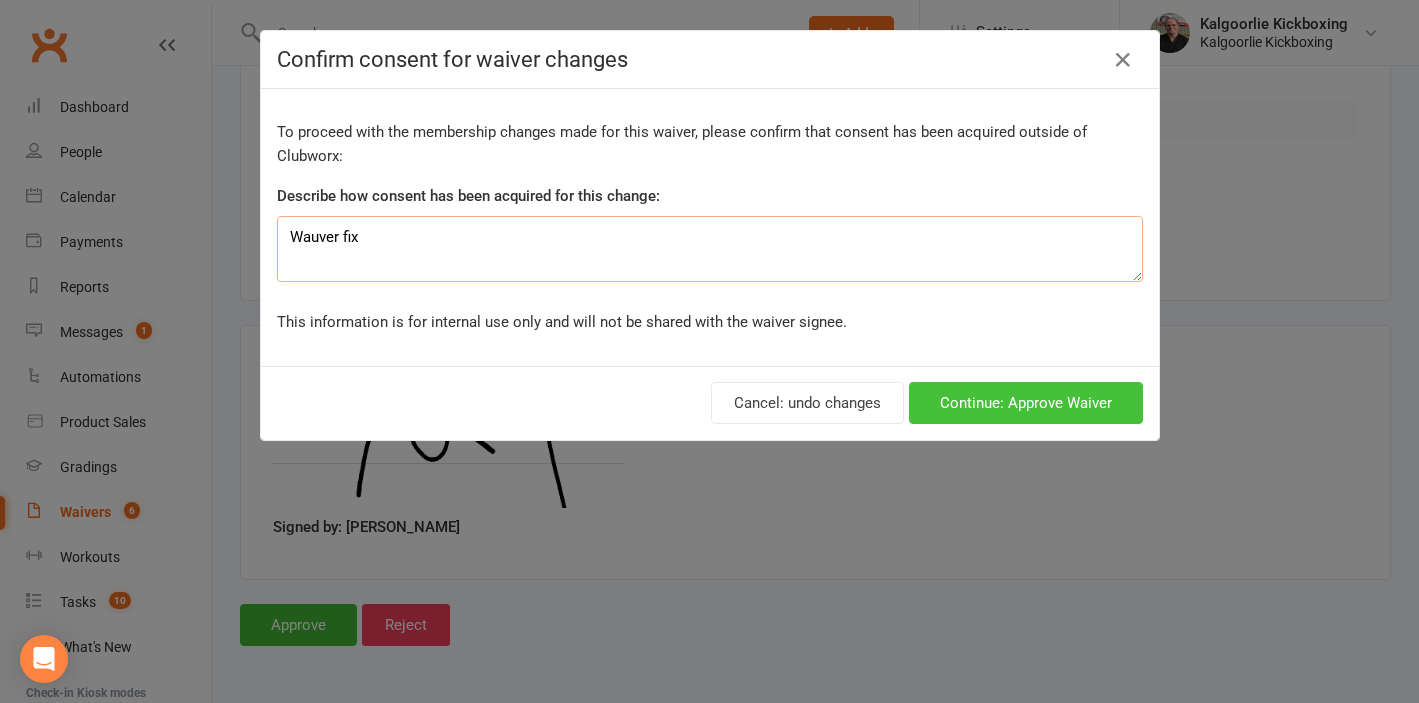 type on "Wauver fix" 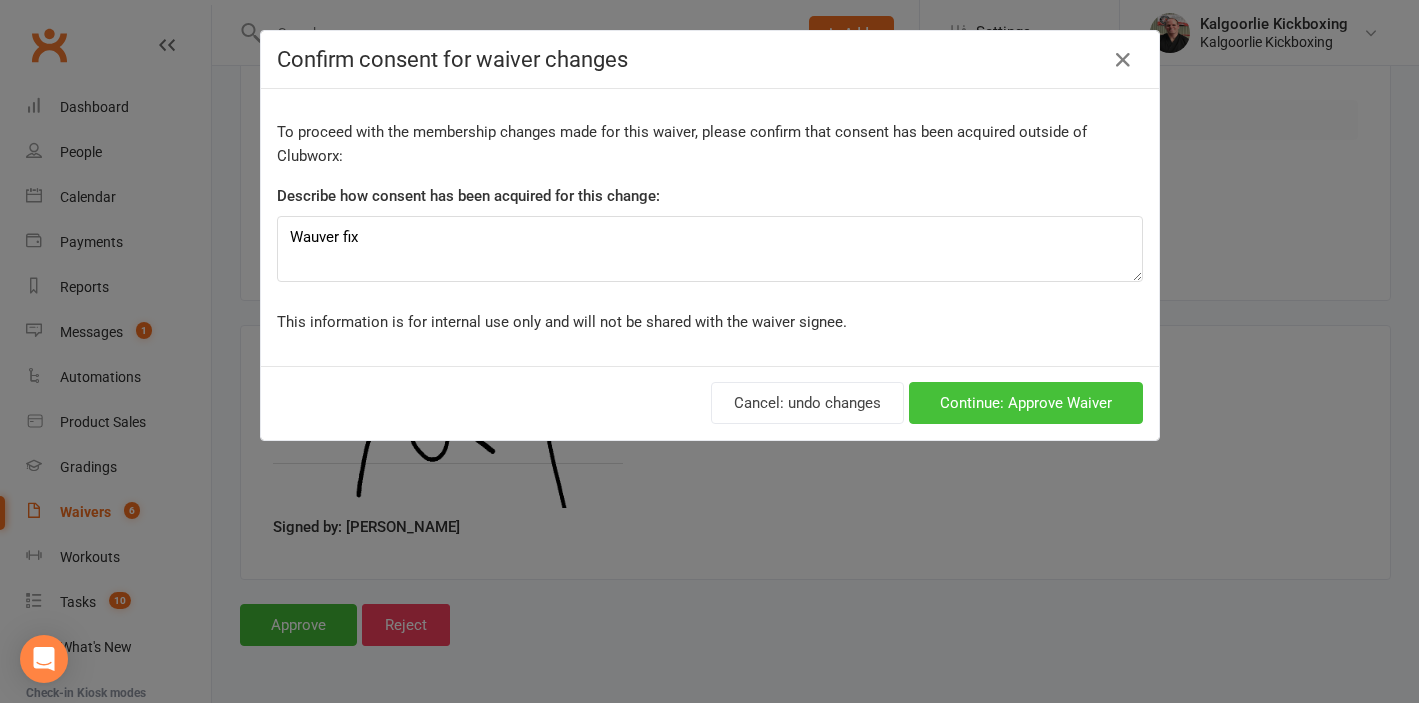 click on "Continue: Approve Waiver" at bounding box center [1026, 403] 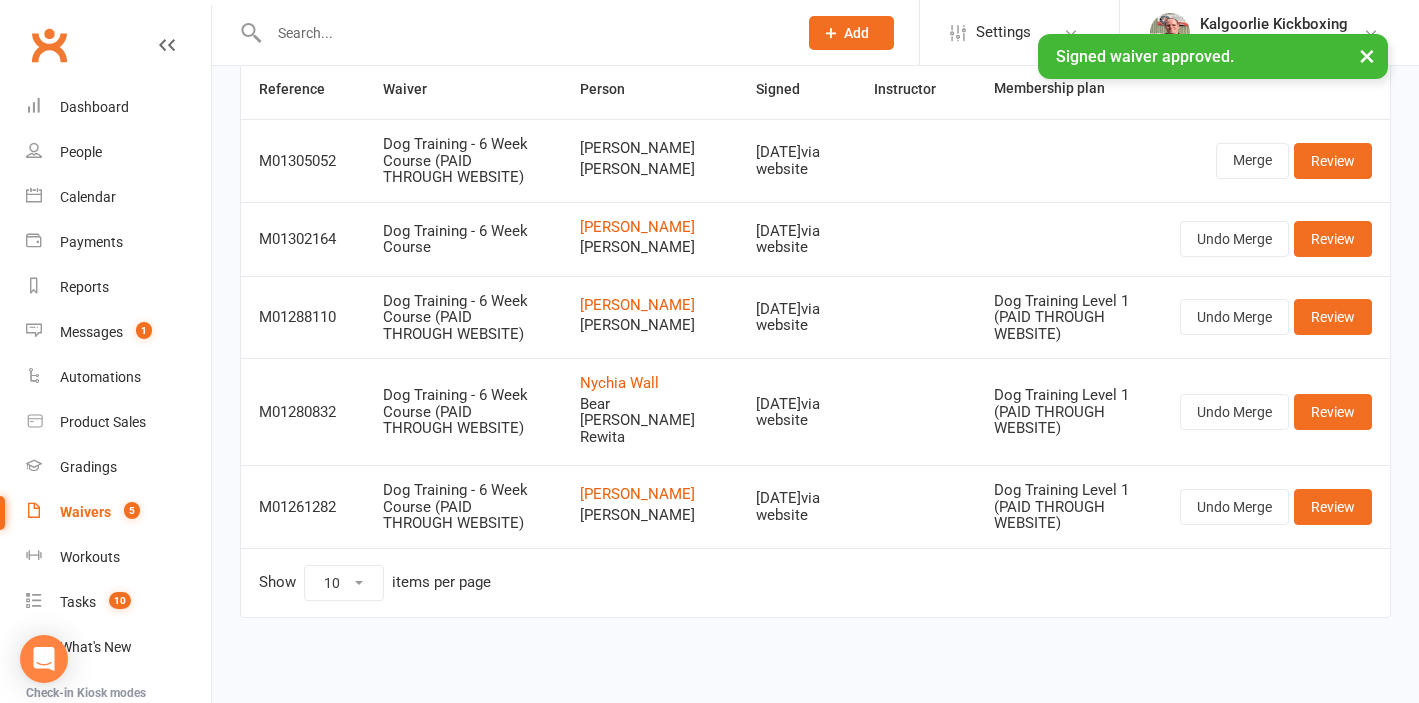 scroll, scrollTop: 0, scrollLeft: 0, axis: both 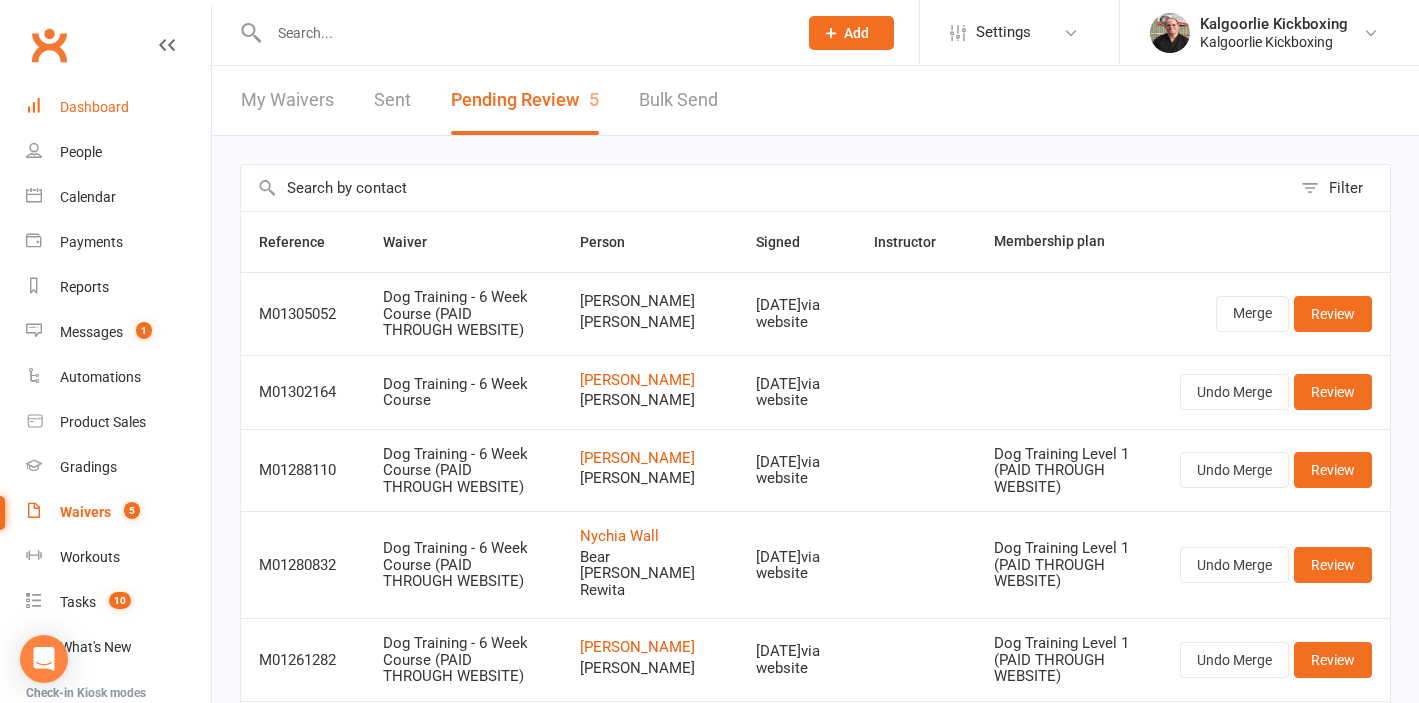 click on "Dashboard" at bounding box center (94, 107) 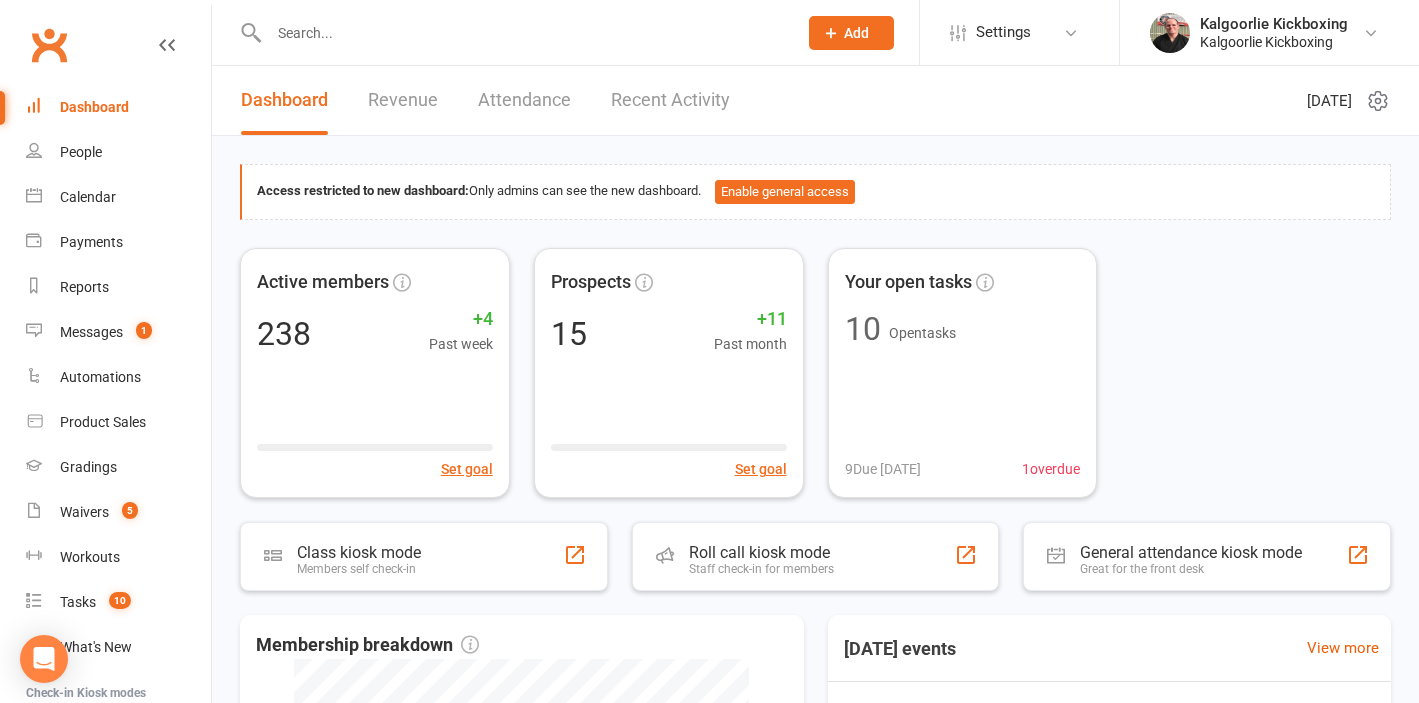click on "Recent Activity" at bounding box center (670, 100) 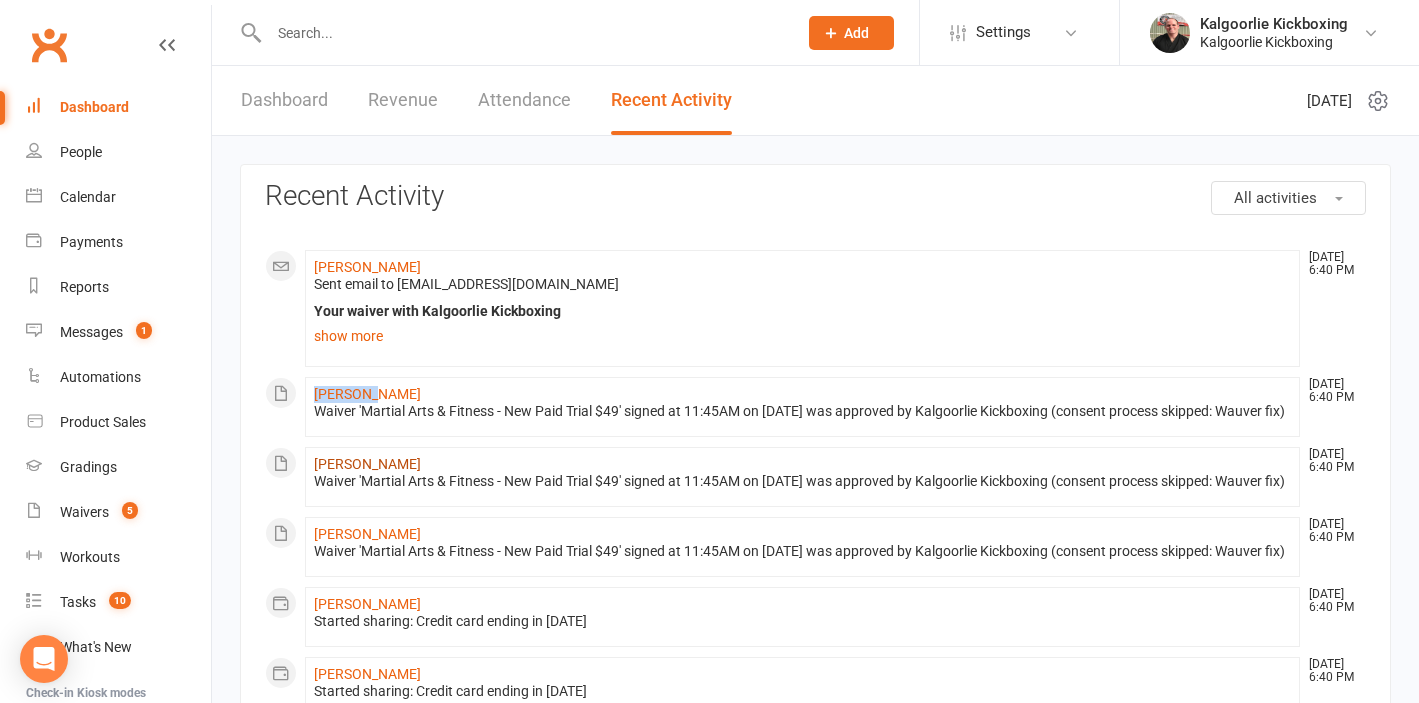click on "Ann Osei" at bounding box center [367, 464] 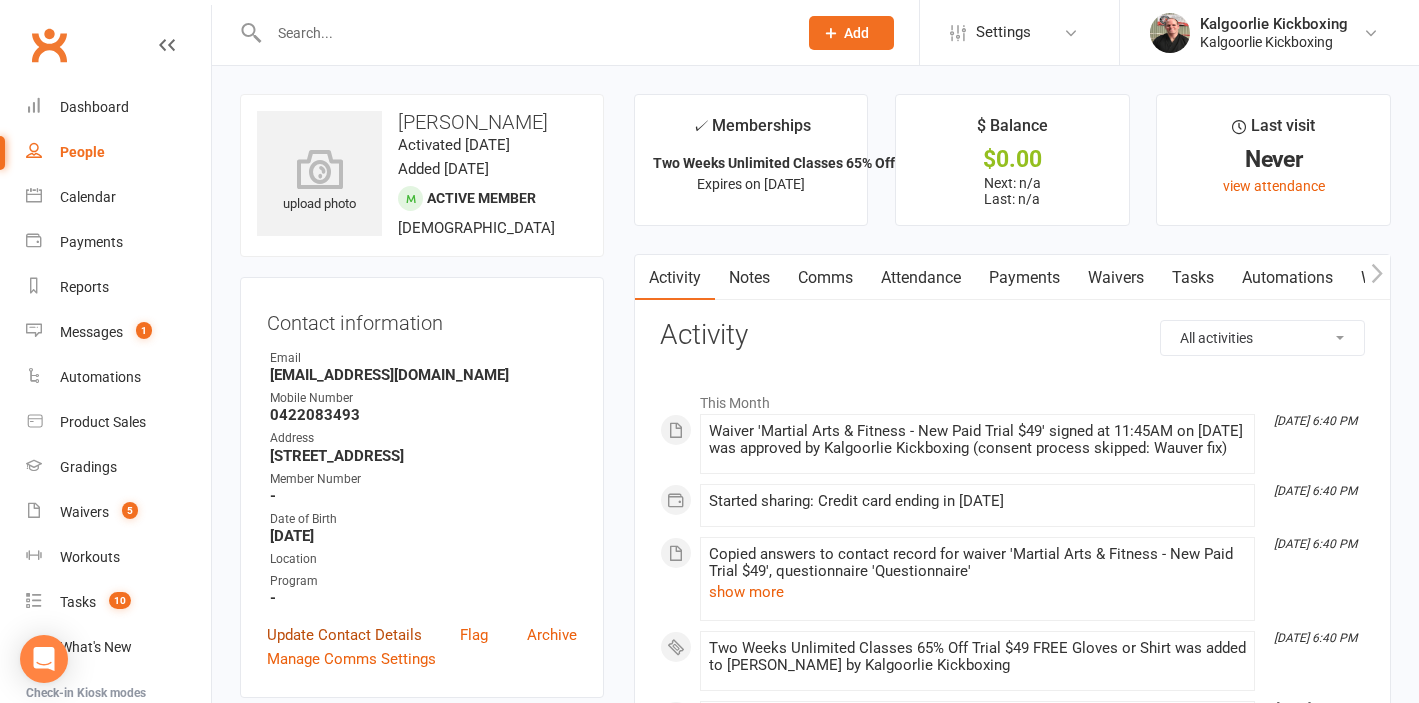 click on "Update Contact Details" at bounding box center (344, 635) 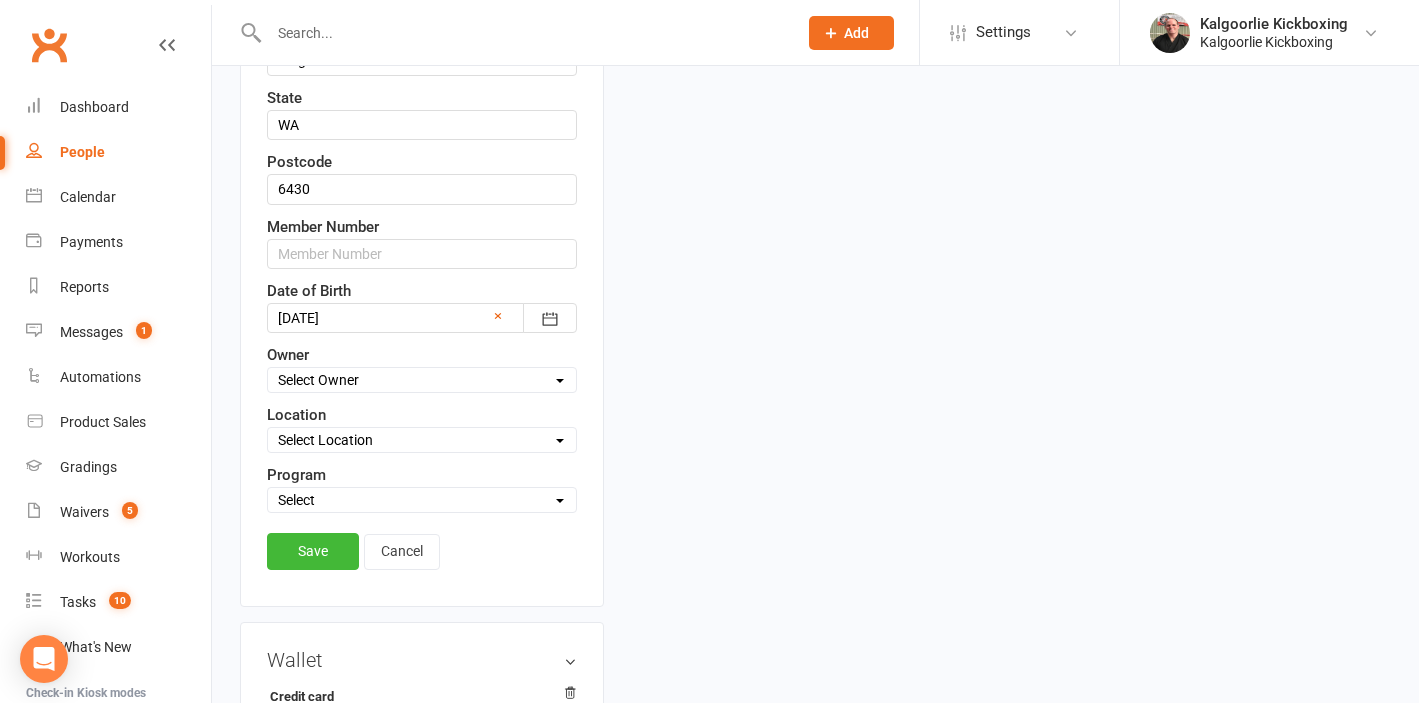 scroll, scrollTop: 706, scrollLeft: 0, axis: vertical 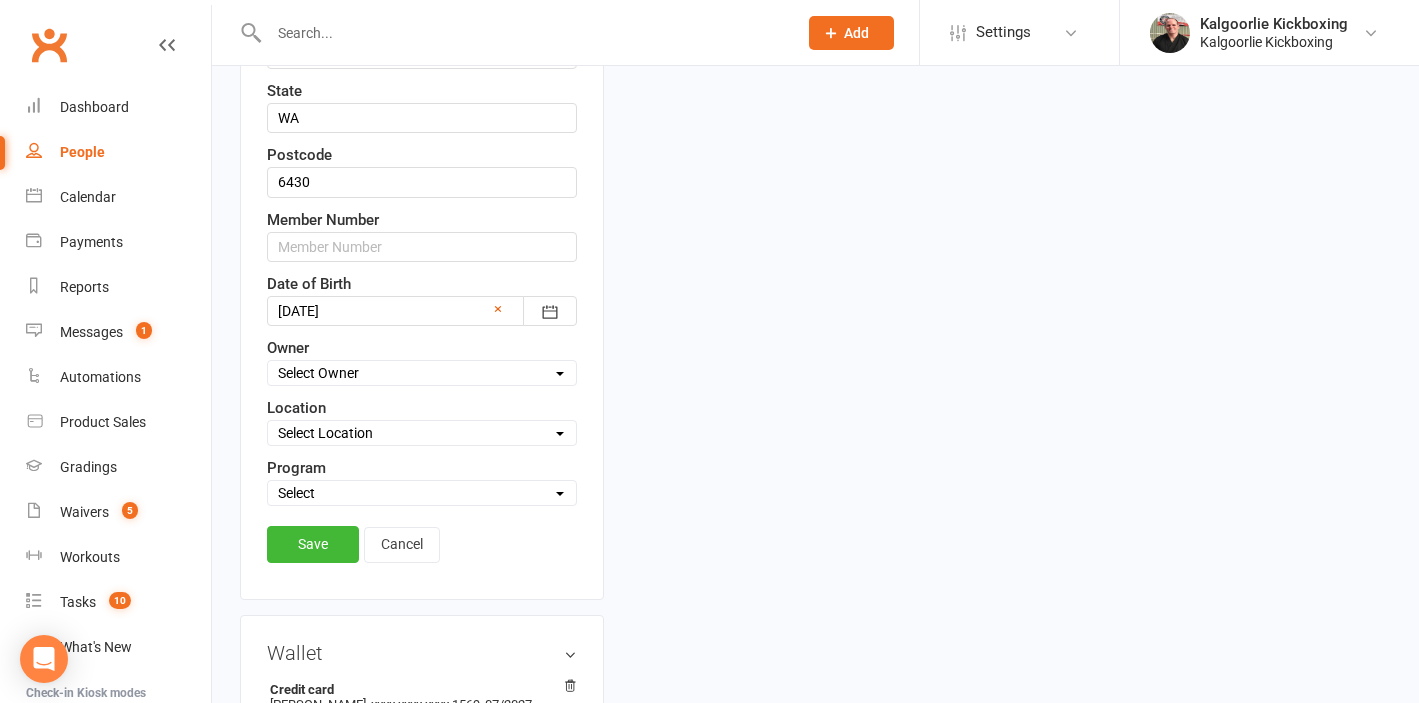 click on "Select Owner Kalgoorlie Kickboxing Jo Callaghan Wazanna Paul" at bounding box center [422, 373] 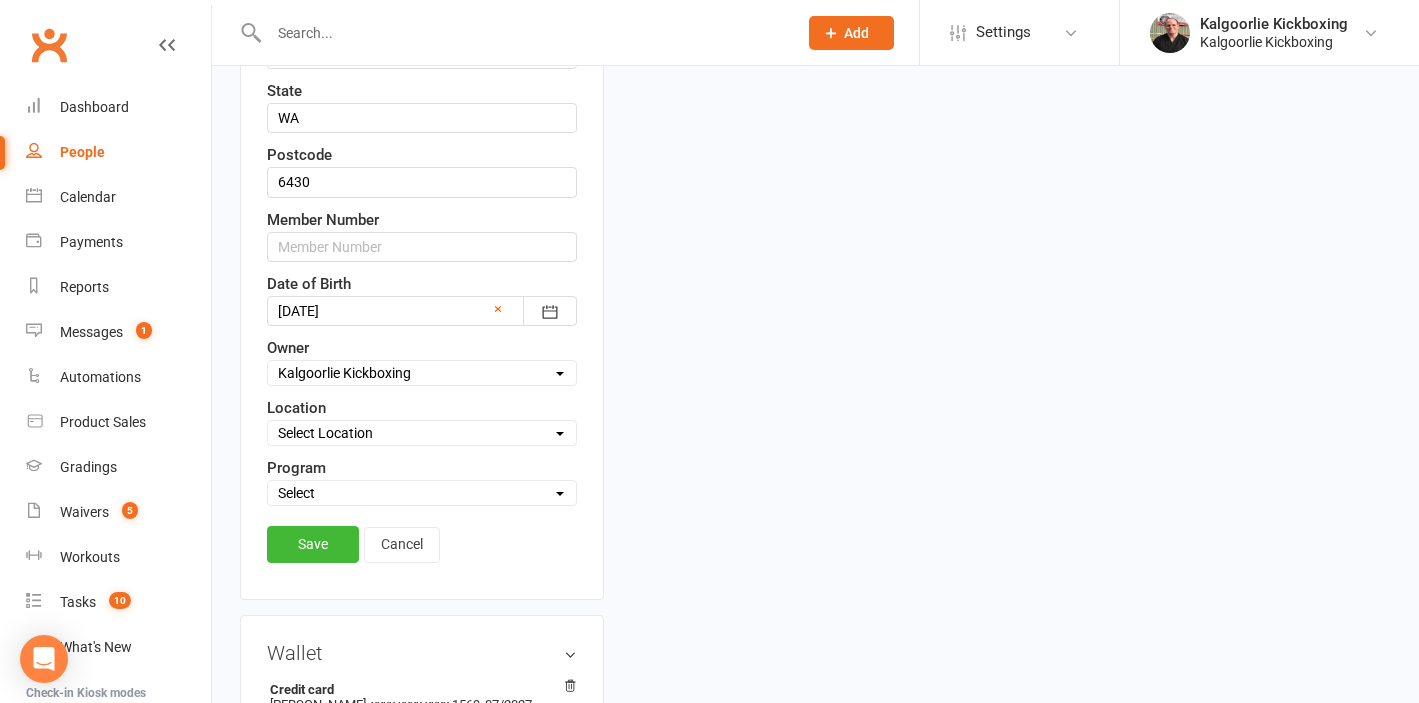 click on "Select Location 1) Main Dojo, 224 Hare Street. DT1 Edwards Park, Picadilly Street DT2 Arboretum, Hawkins Street DT3 Rotary Peace Park (Old Twin Dams) Bottom End Dugan Street DT4 Clients Home KB1 Goldfields Oasis Rec Centre, 99 Johnston Street KB2 BMG Gaming Lounge, 52 Hannan St, Kalgoorlie KB3 Jackos Home 77 Hare Street, Picadilly" at bounding box center [422, 433] 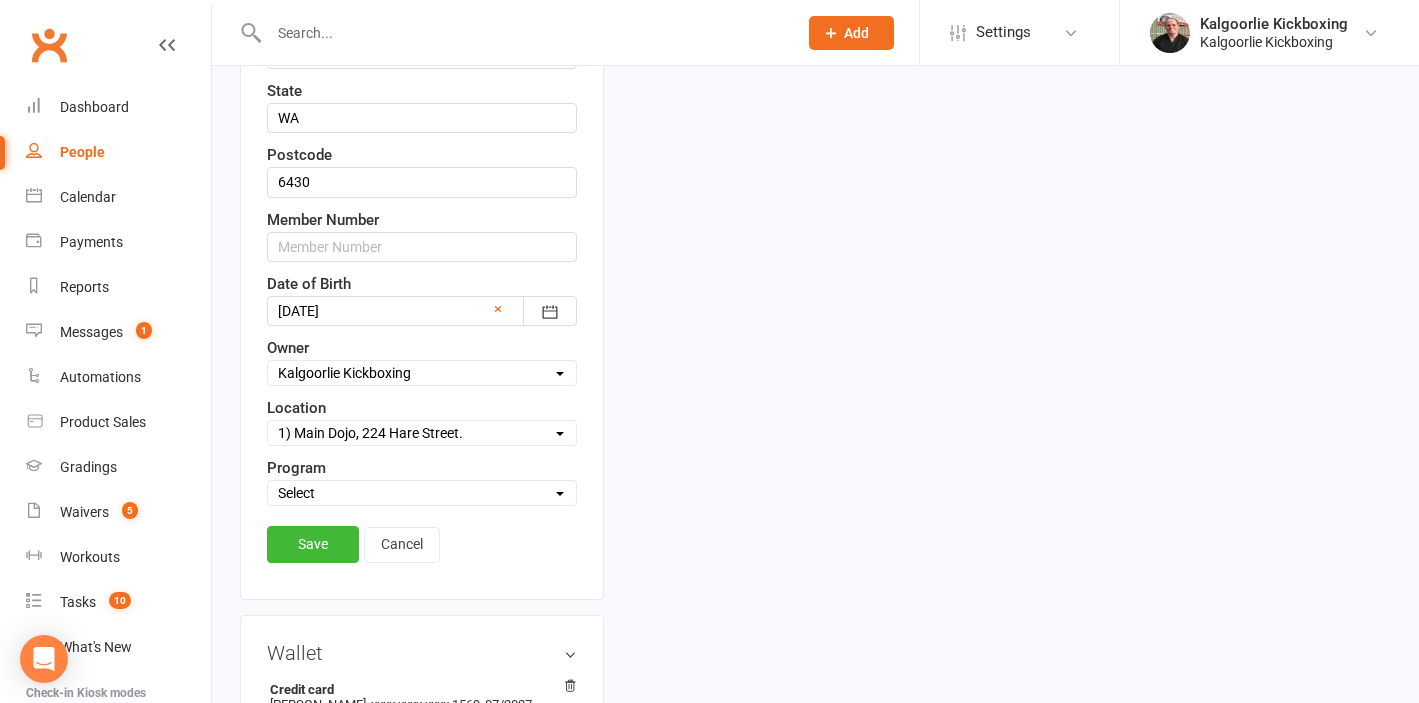 click on "Program  Select Martial Arts and Fitness Dog Training" at bounding box center [422, 481] 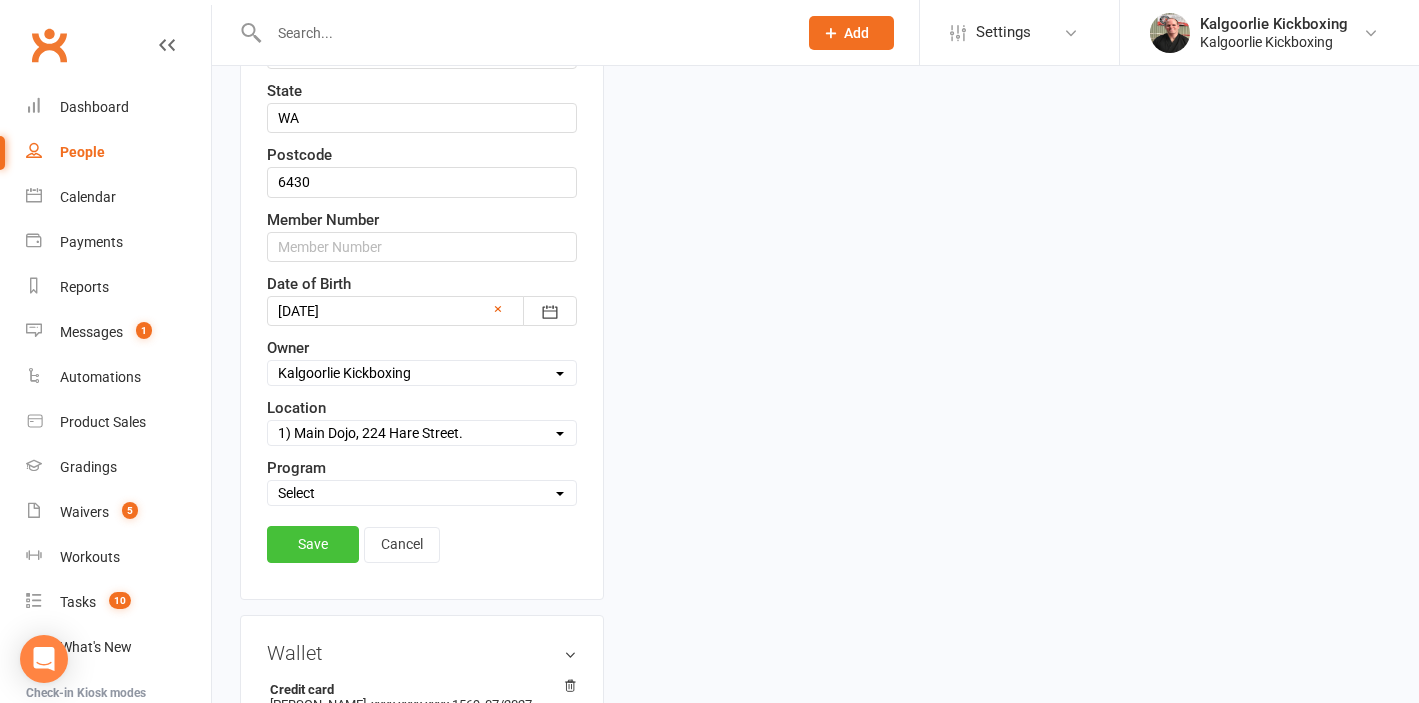 click on "Save" at bounding box center (313, 544) 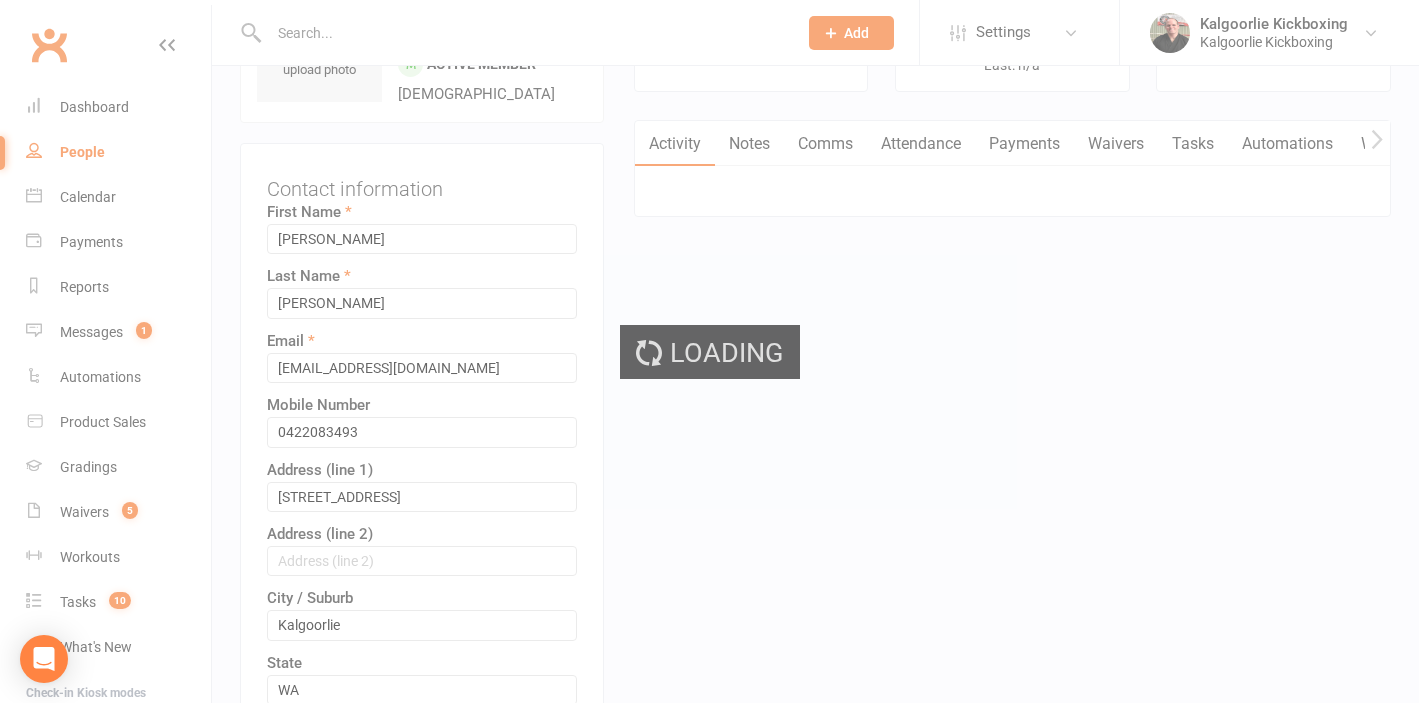 scroll, scrollTop: 0, scrollLeft: 0, axis: both 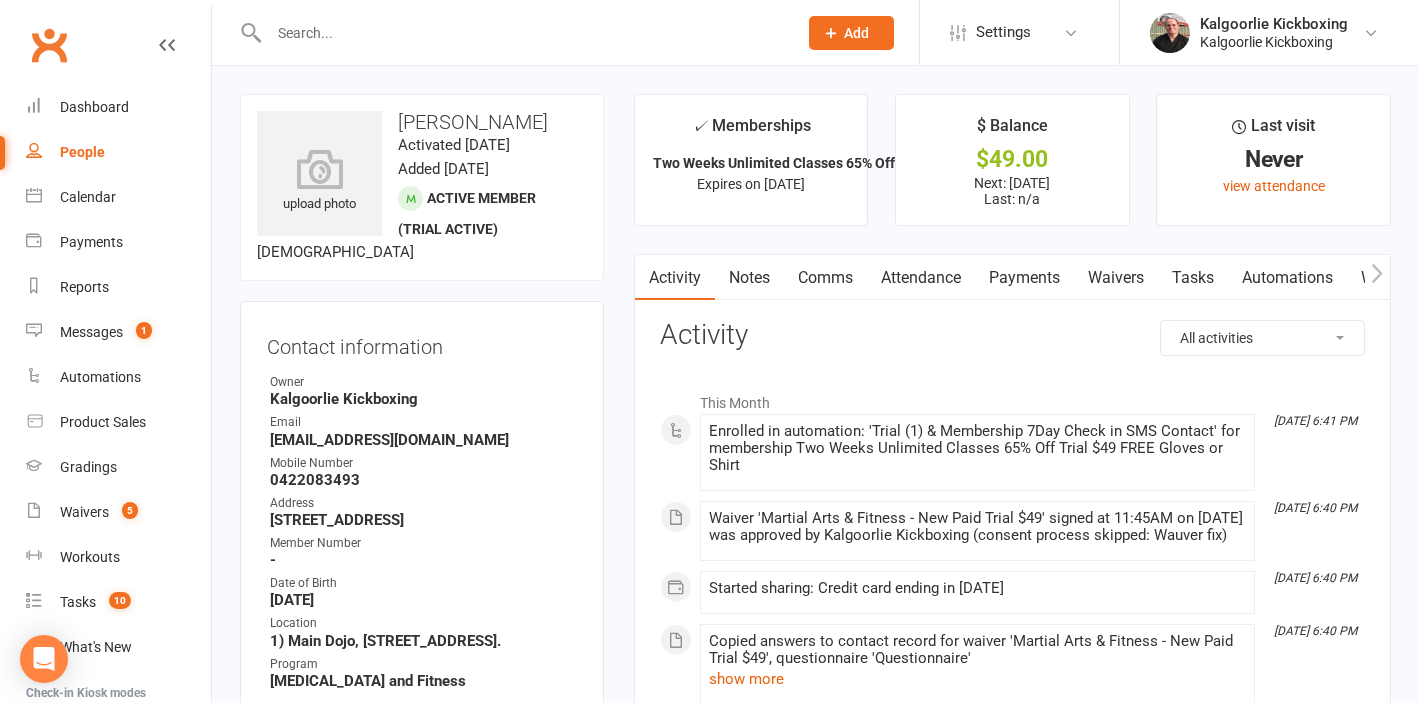 click on "Payments" at bounding box center [1024, 278] 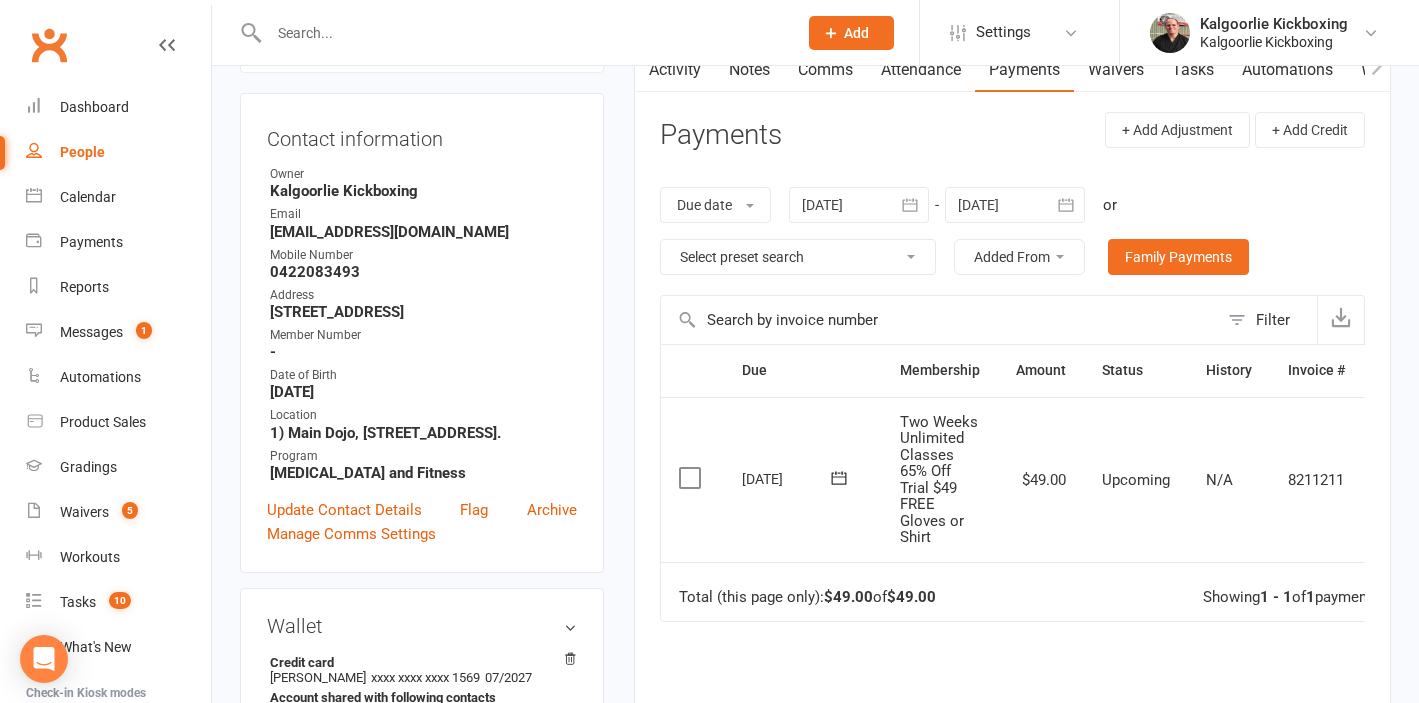 scroll, scrollTop: 214, scrollLeft: 0, axis: vertical 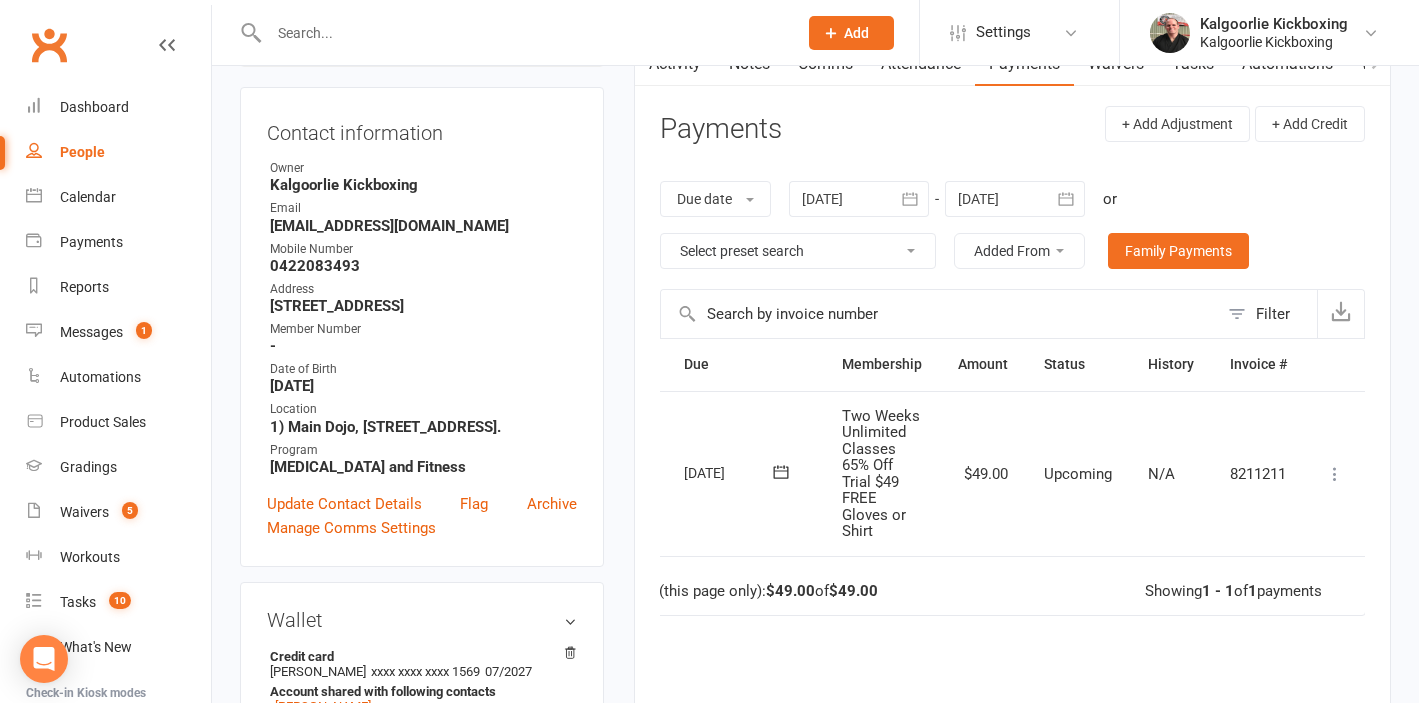 click at bounding box center [1335, 474] 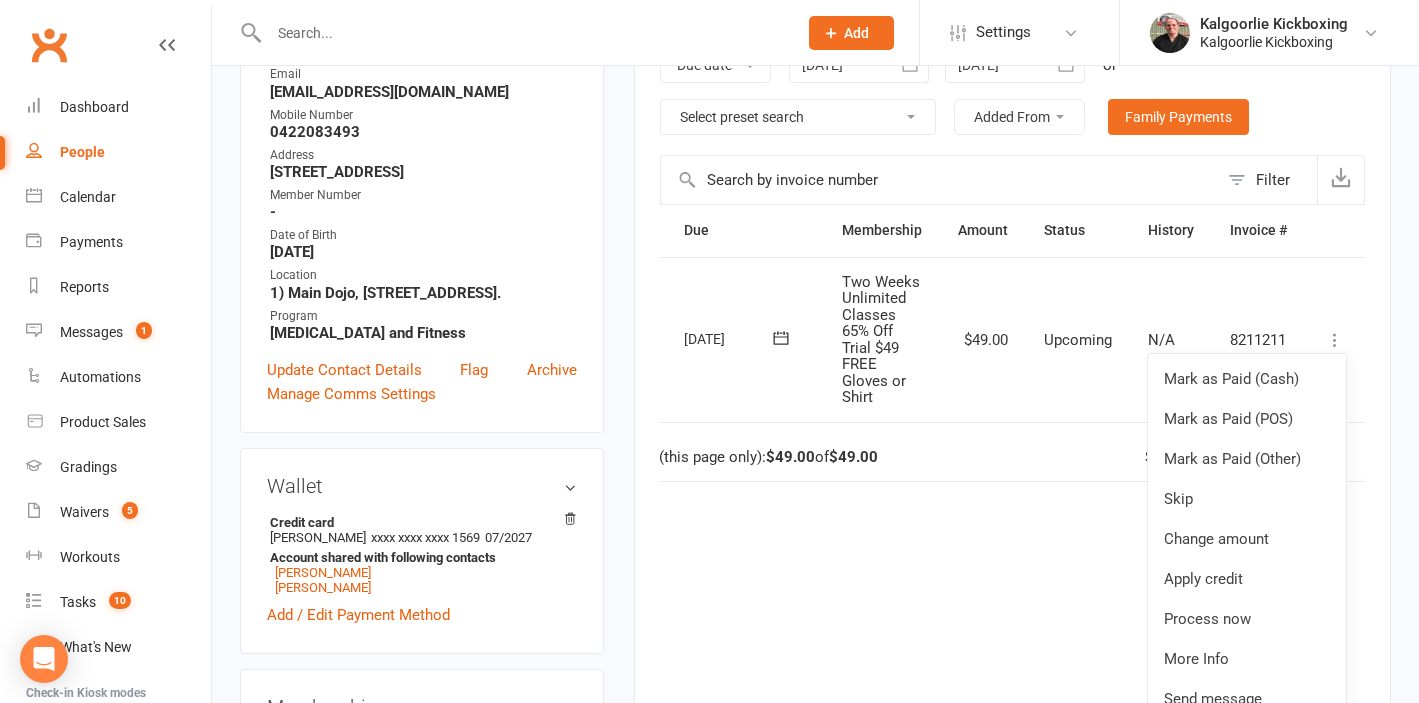 scroll, scrollTop: 351, scrollLeft: 0, axis: vertical 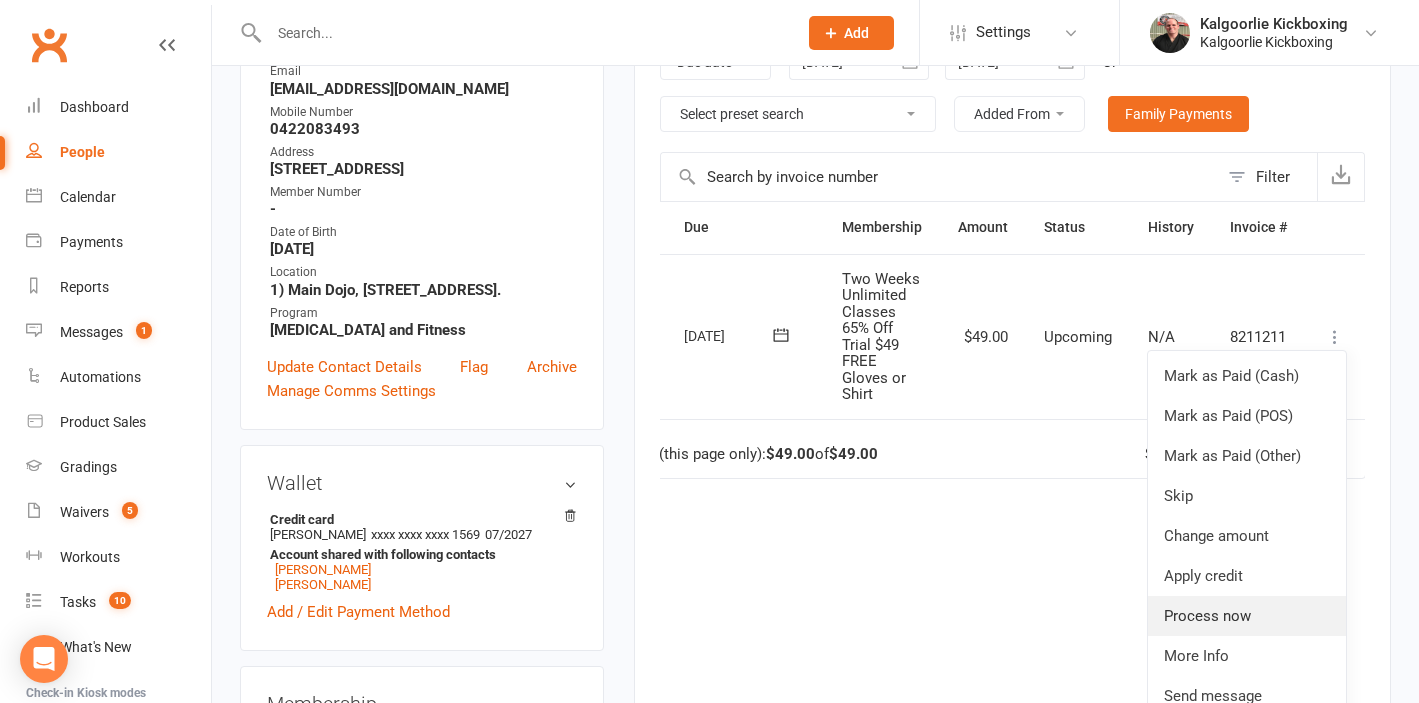 click on "Process now" at bounding box center (1247, 616) 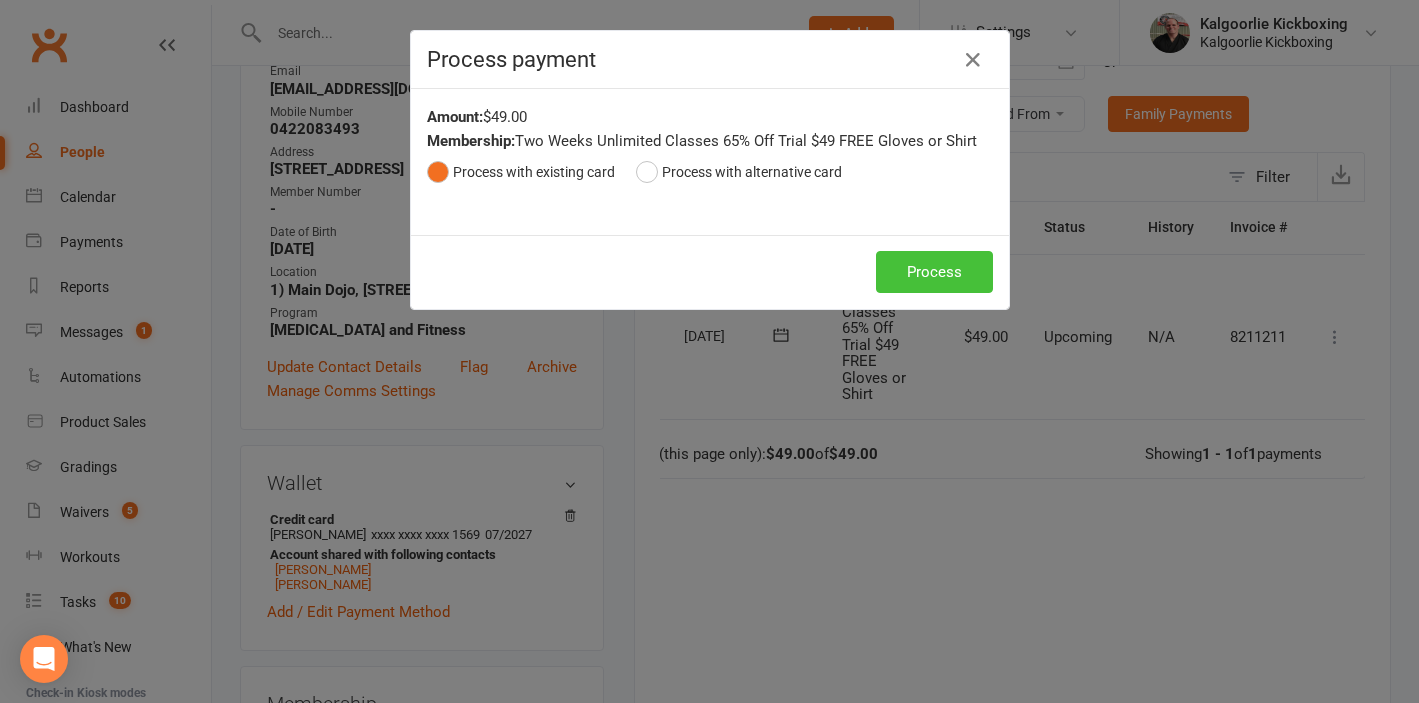 click on "Process" at bounding box center [934, 272] 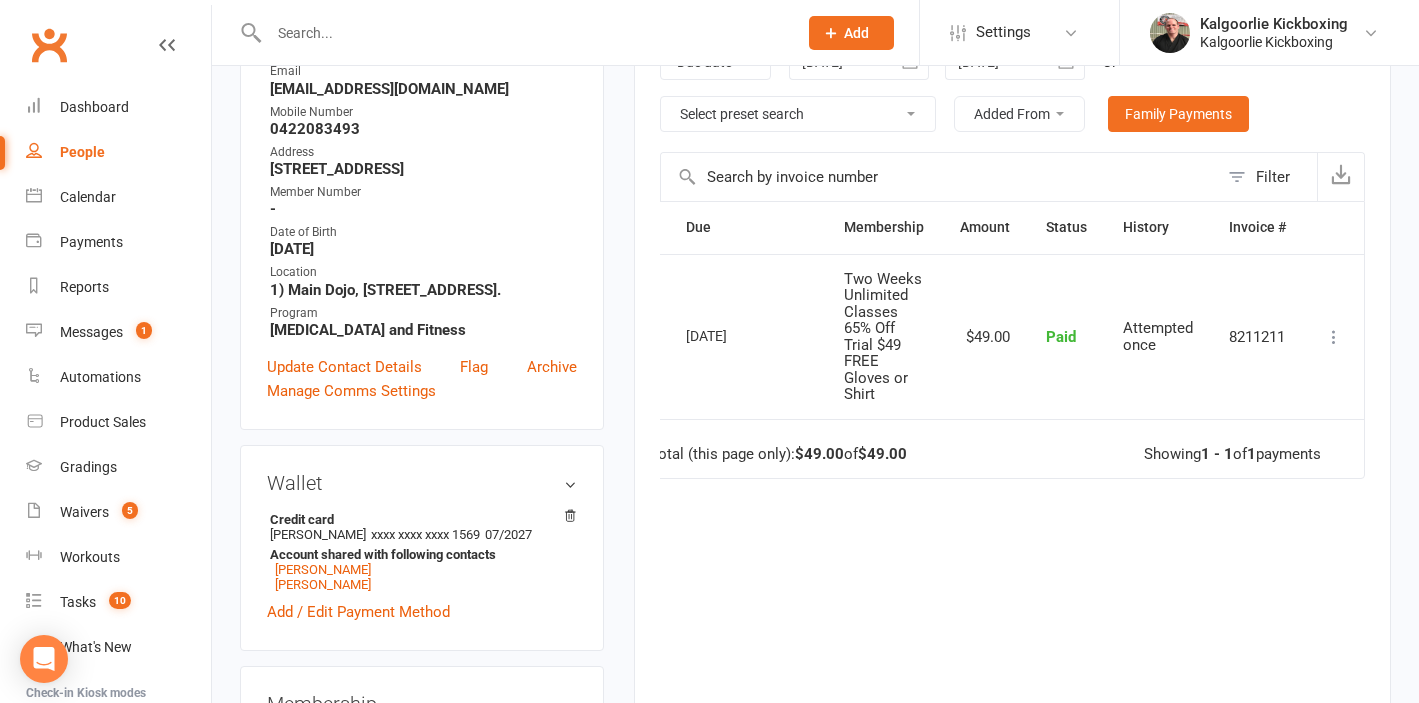 scroll, scrollTop: 0, scrollLeft: 29, axis: horizontal 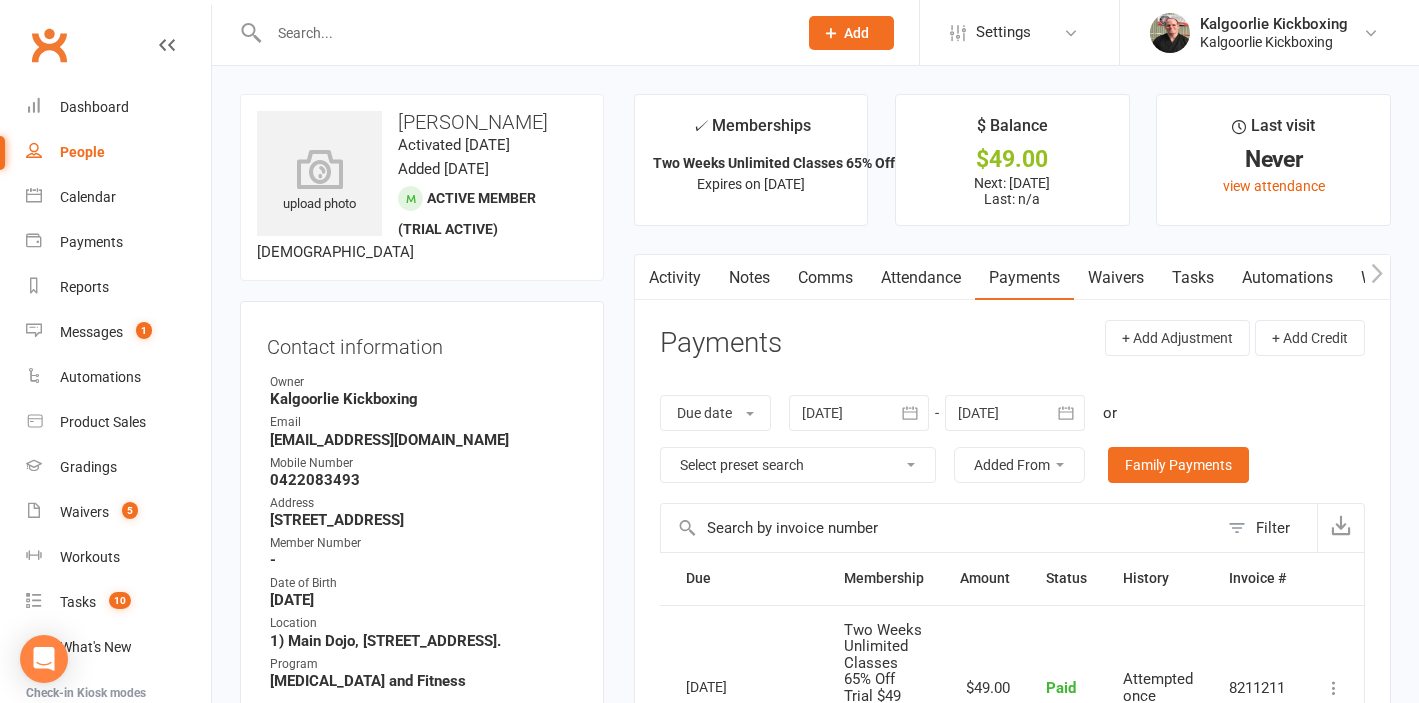 click on "Attendance" at bounding box center [921, 278] 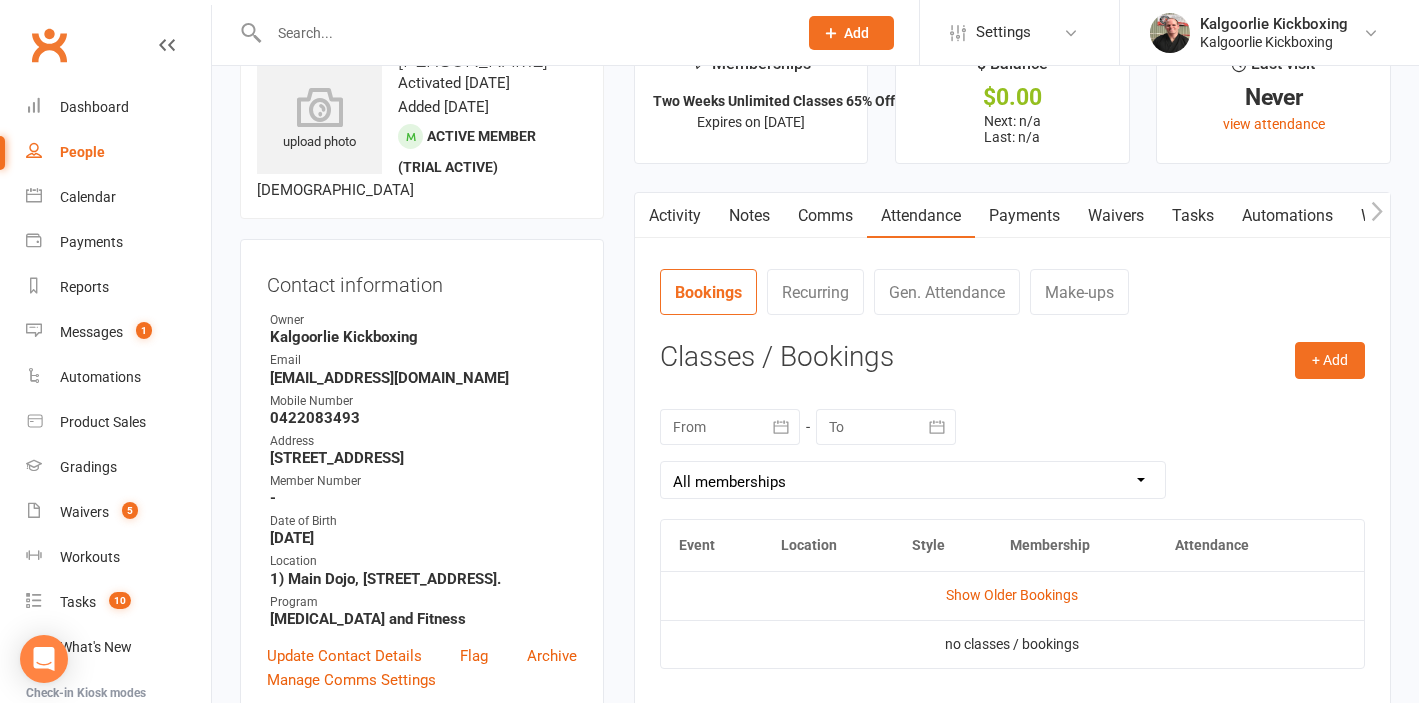 scroll, scrollTop: 66, scrollLeft: 0, axis: vertical 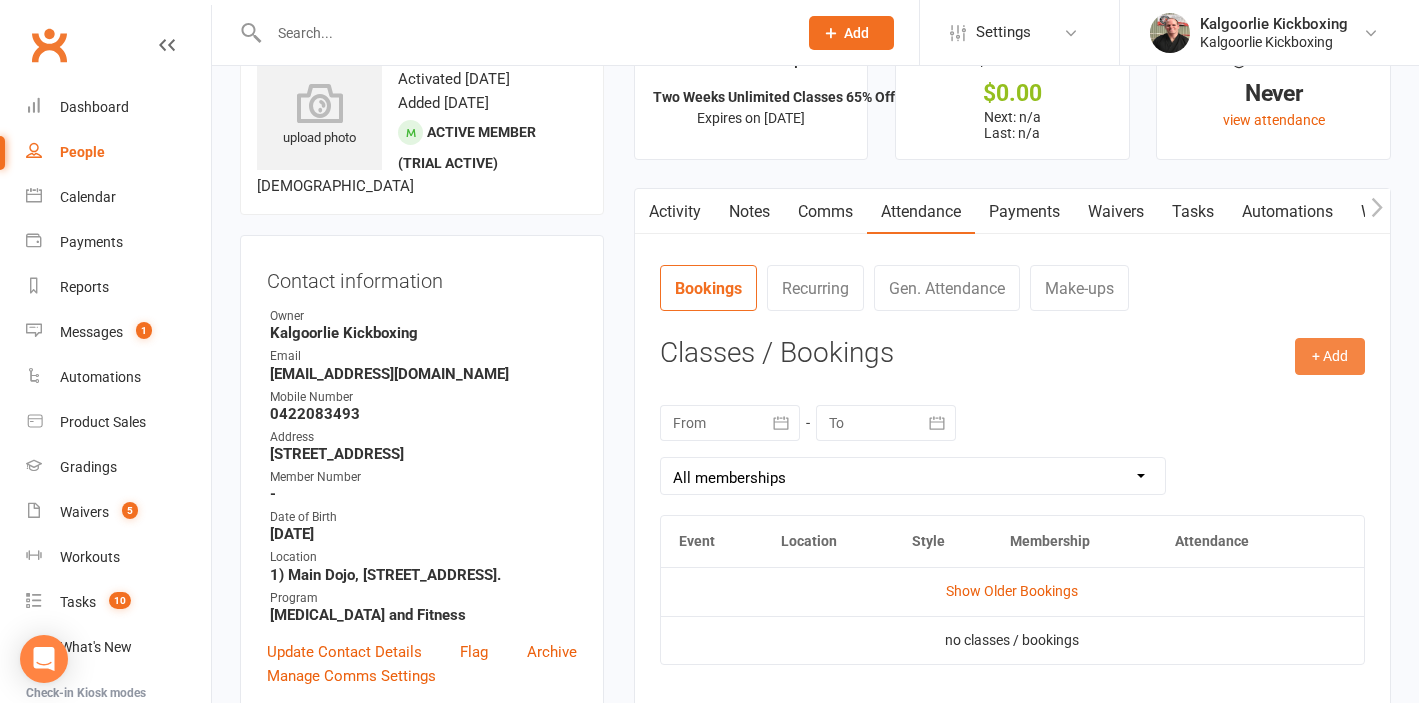 click on "+ Add" at bounding box center [1330, 356] 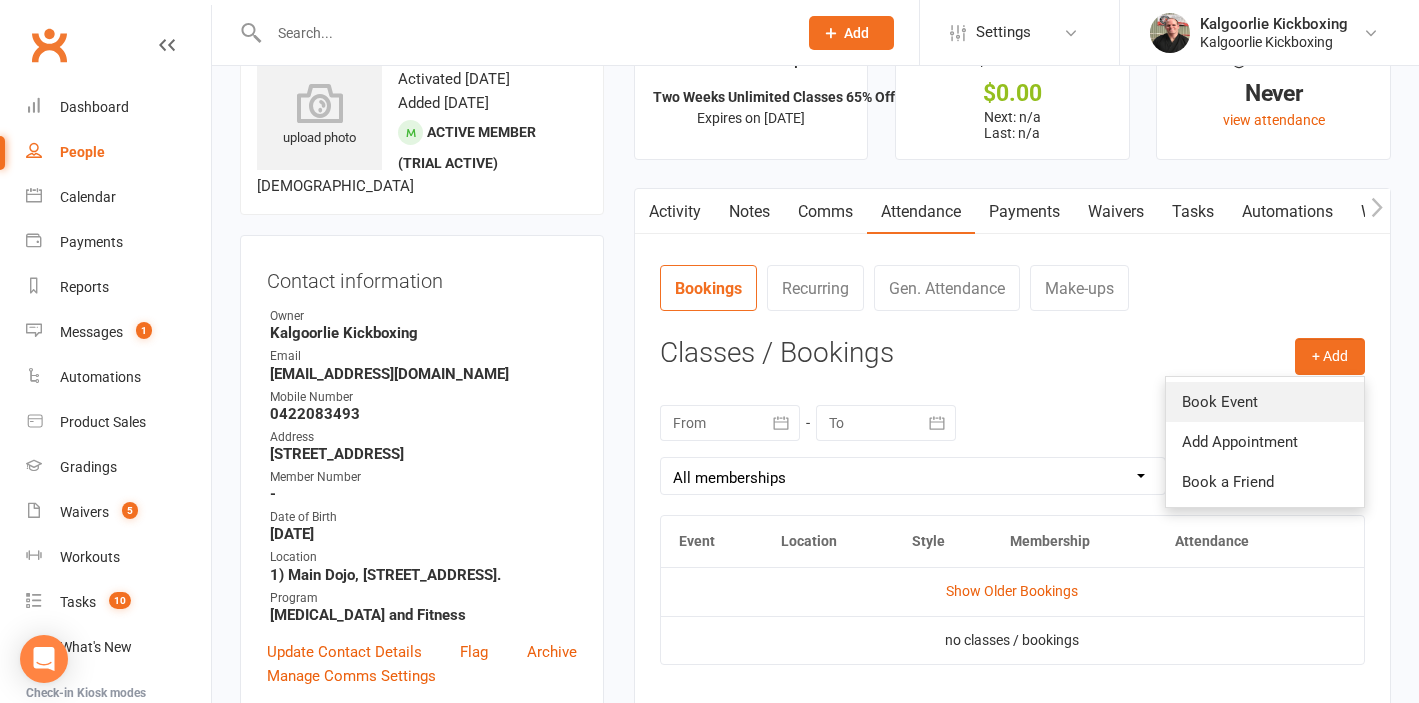 click on "Book Event" at bounding box center (1265, 402) 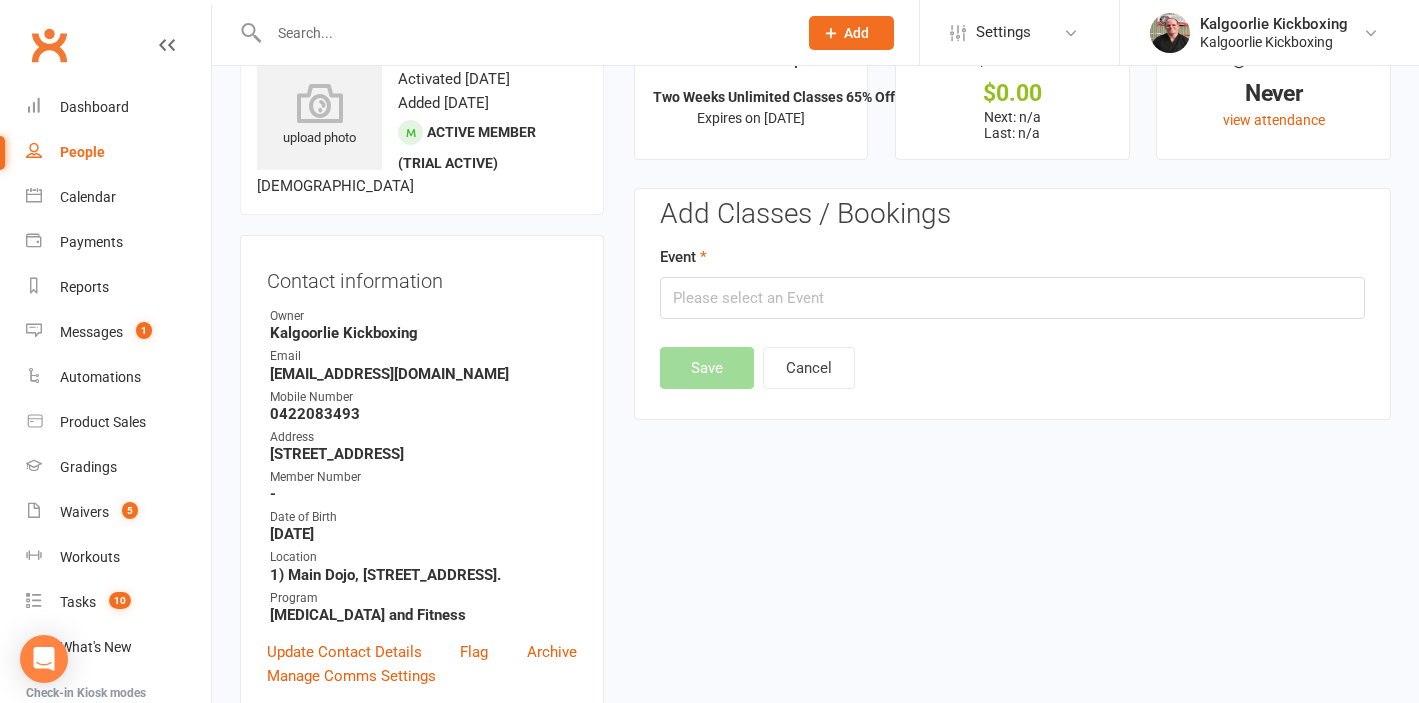 scroll, scrollTop: 154, scrollLeft: 0, axis: vertical 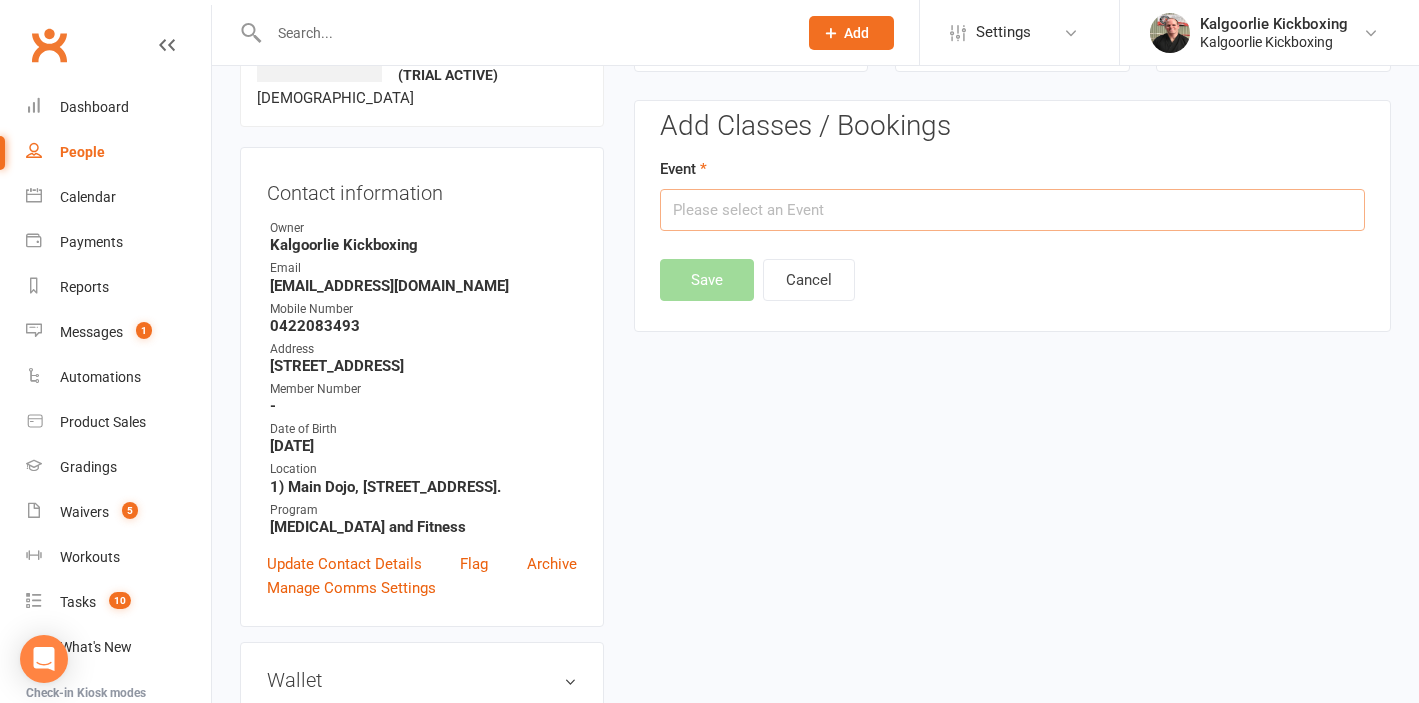 click at bounding box center [1012, 210] 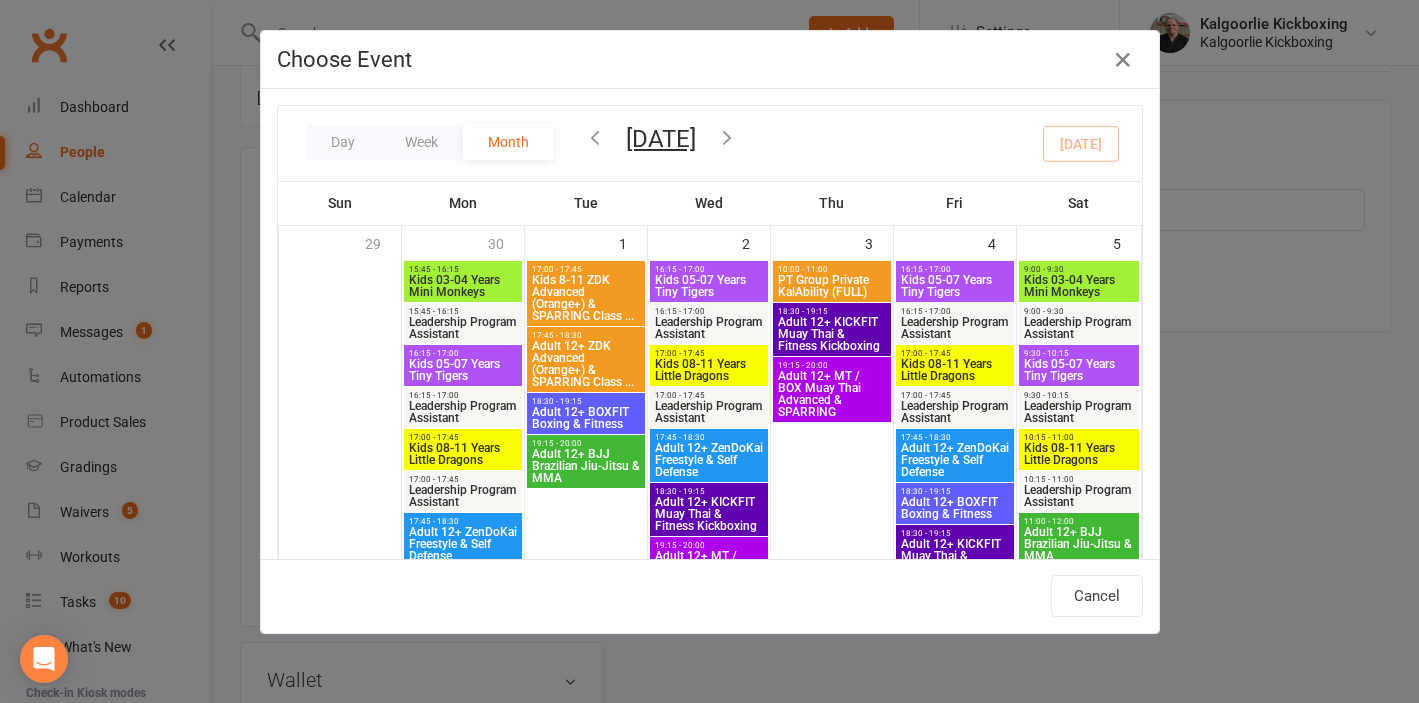 scroll, scrollTop: 573, scrollLeft: 0, axis: vertical 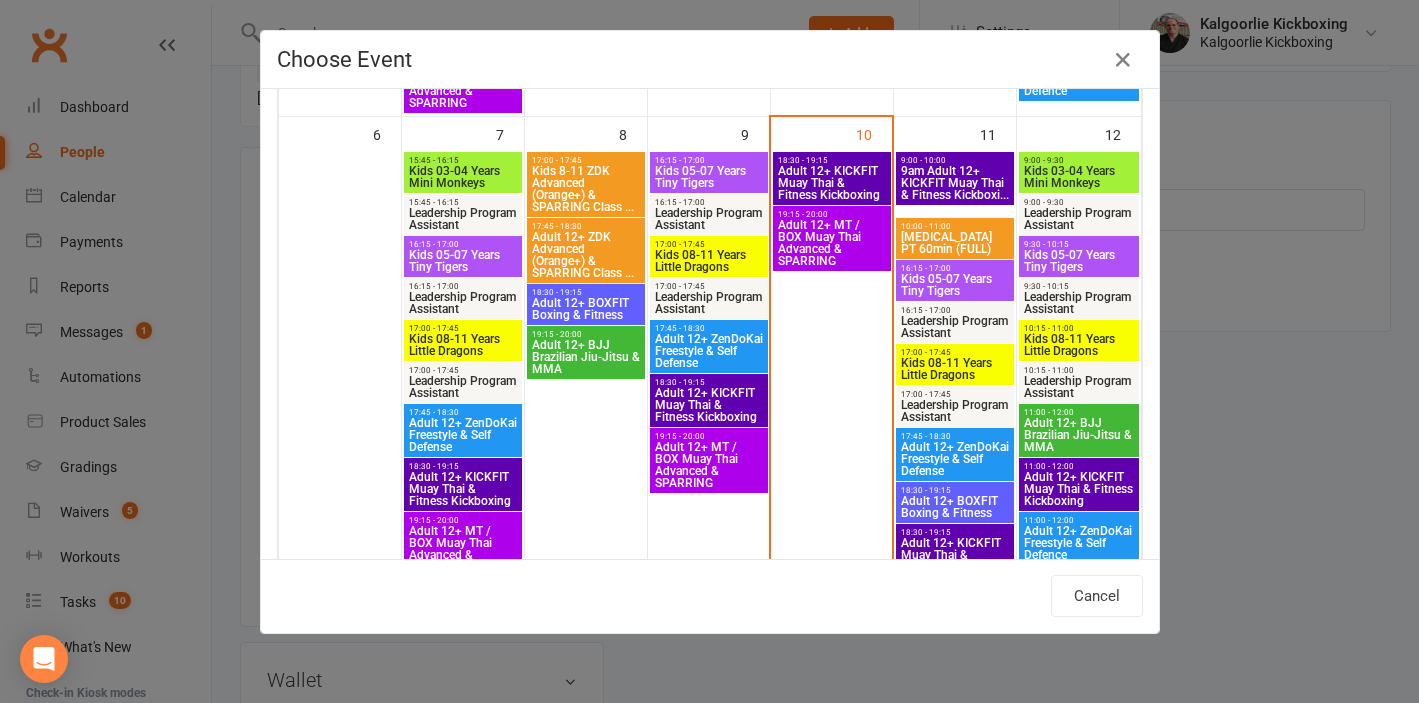 click on "Kids 08-11 Years Little Dragons" at bounding box center [1079, 345] 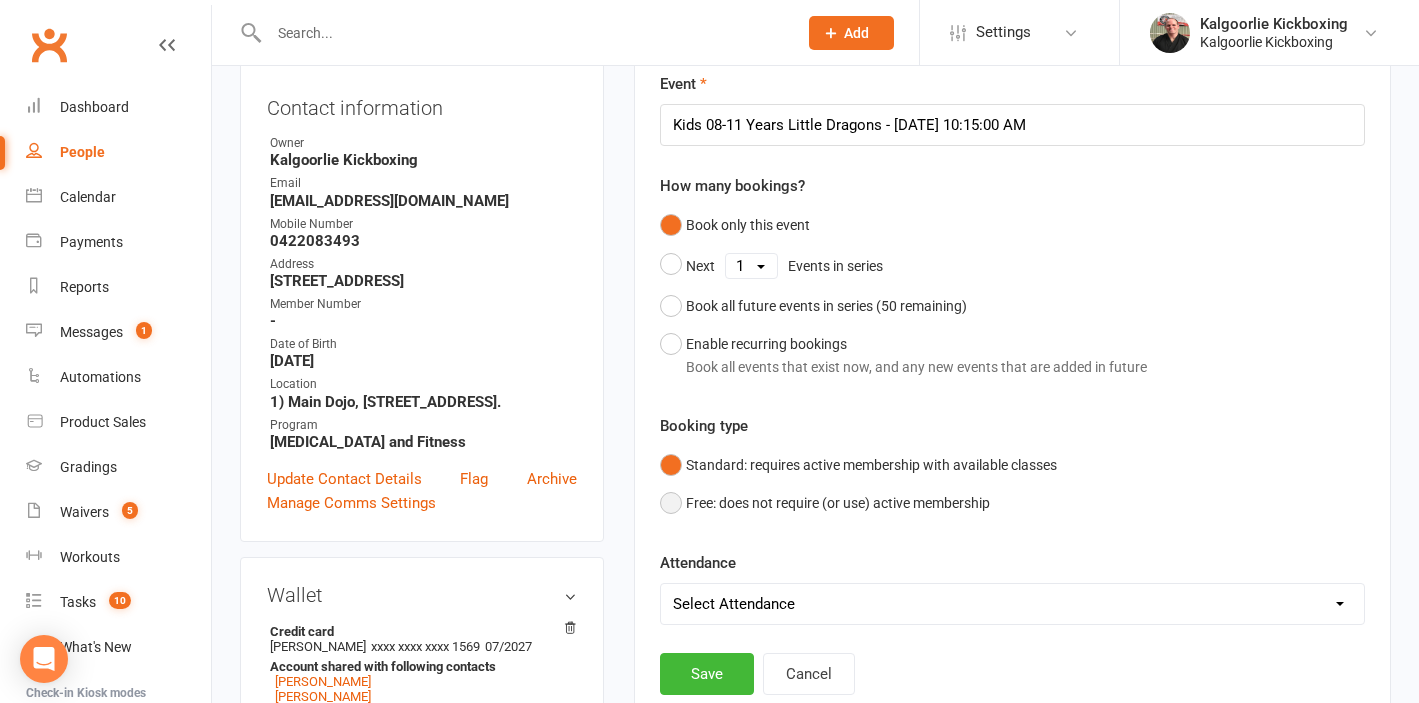 scroll, scrollTop: 460, scrollLeft: 0, axis: vertical 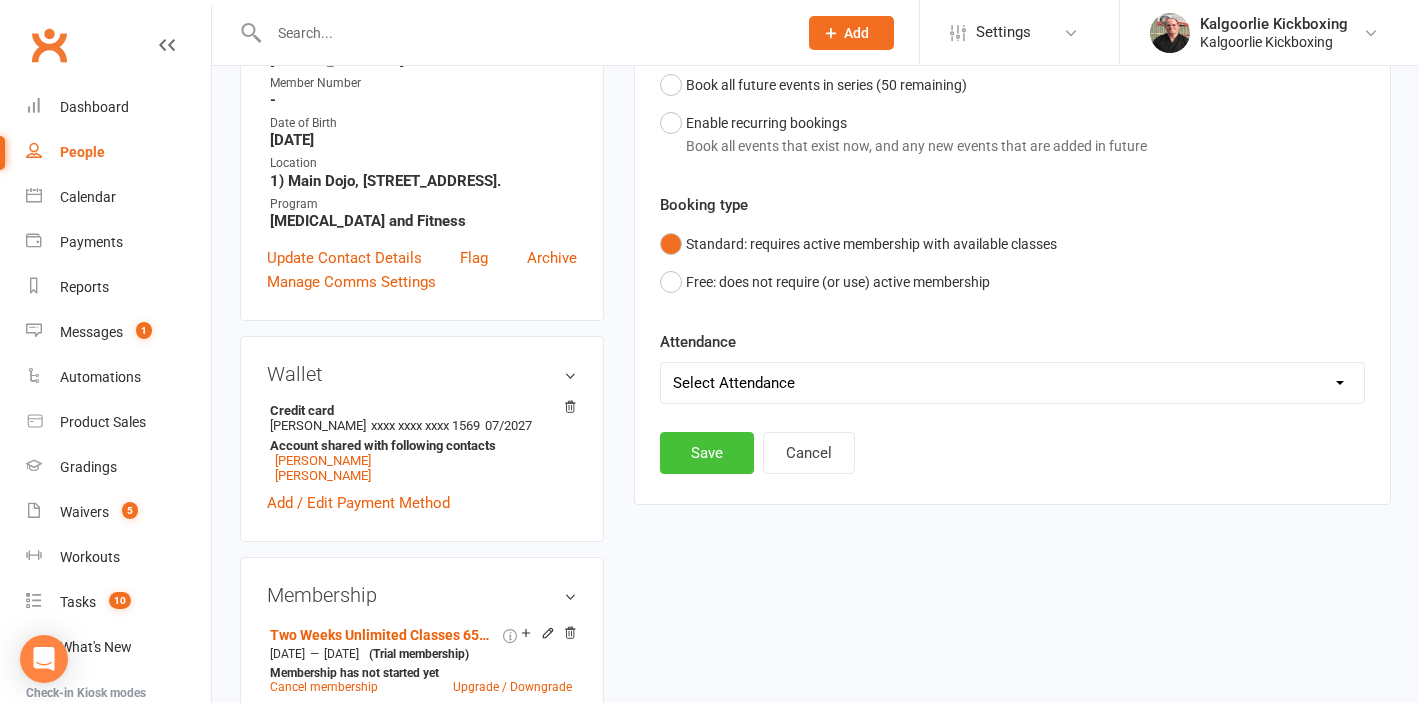 click on "Save" at bounding box center [707, 453] 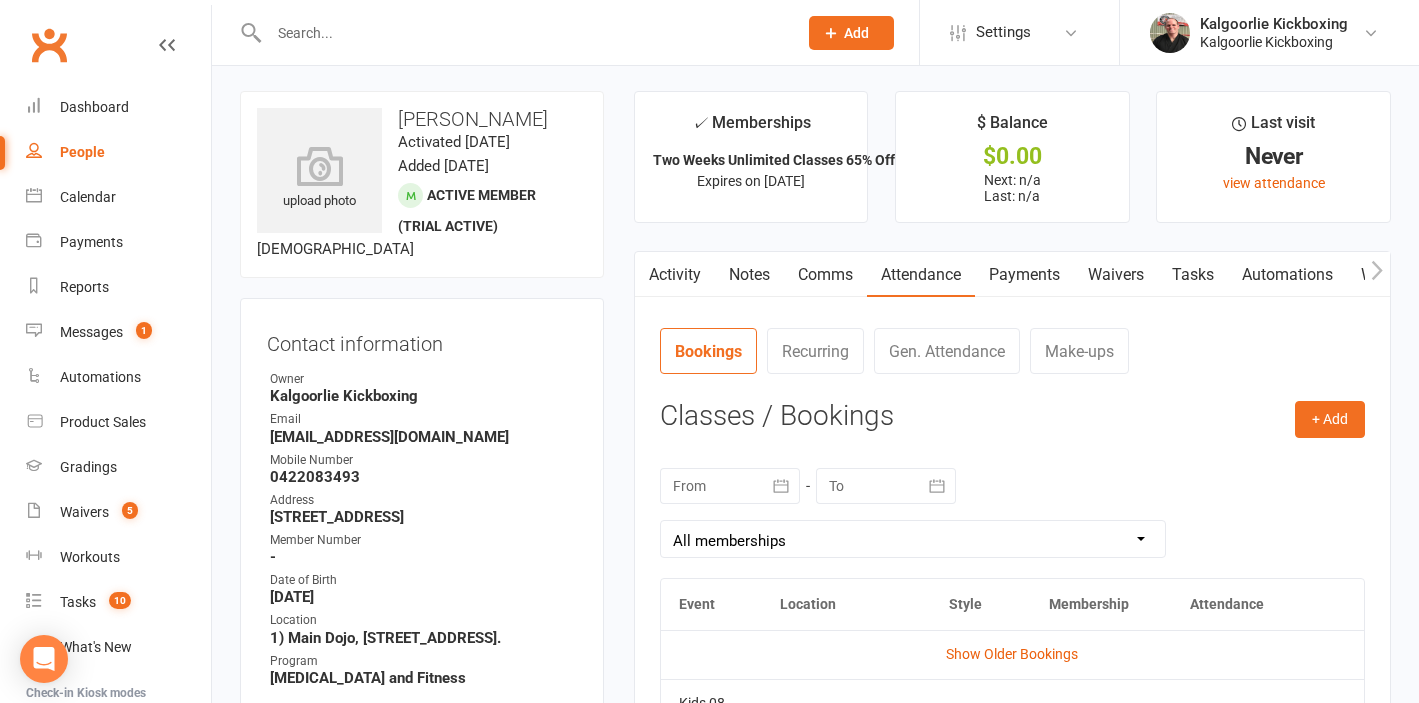 scroll, scrollTop: 0, scrollLeft: 0, axis: both 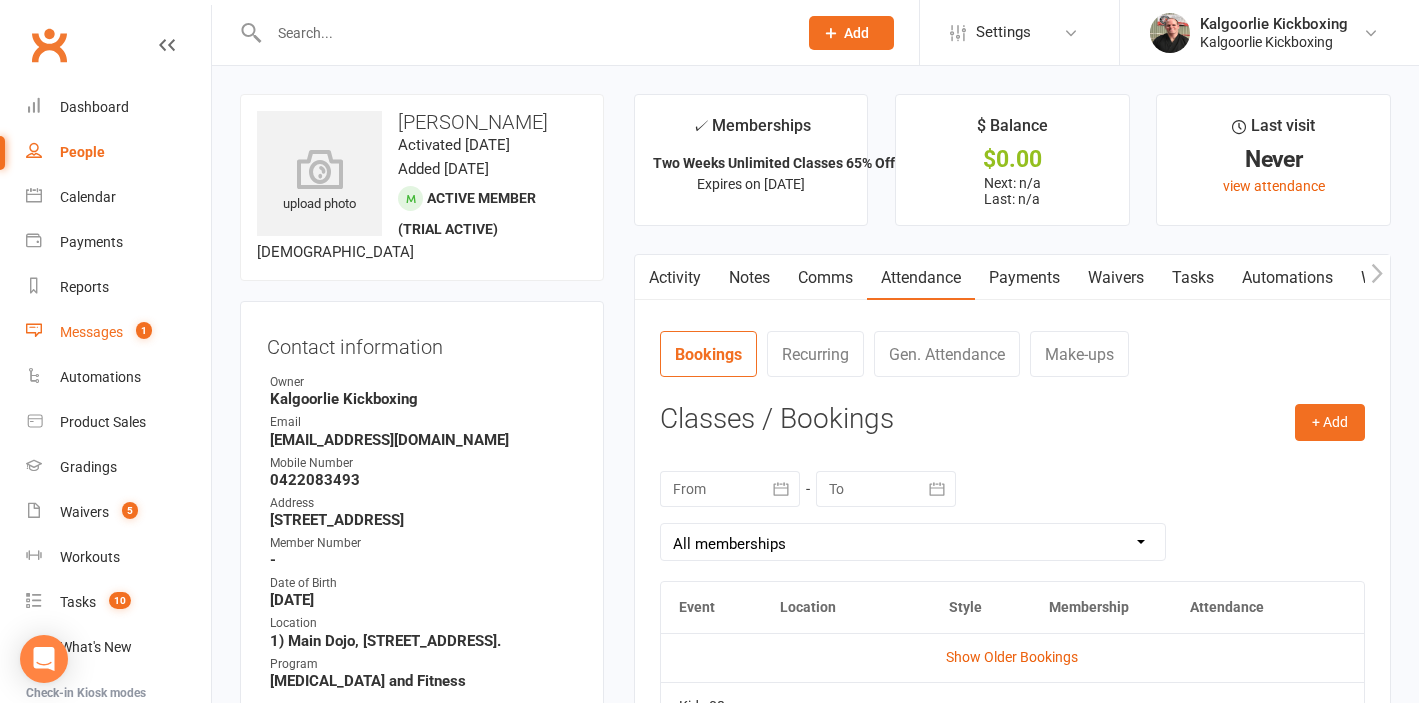 click on "Messages" at bounding box center (91, 332) 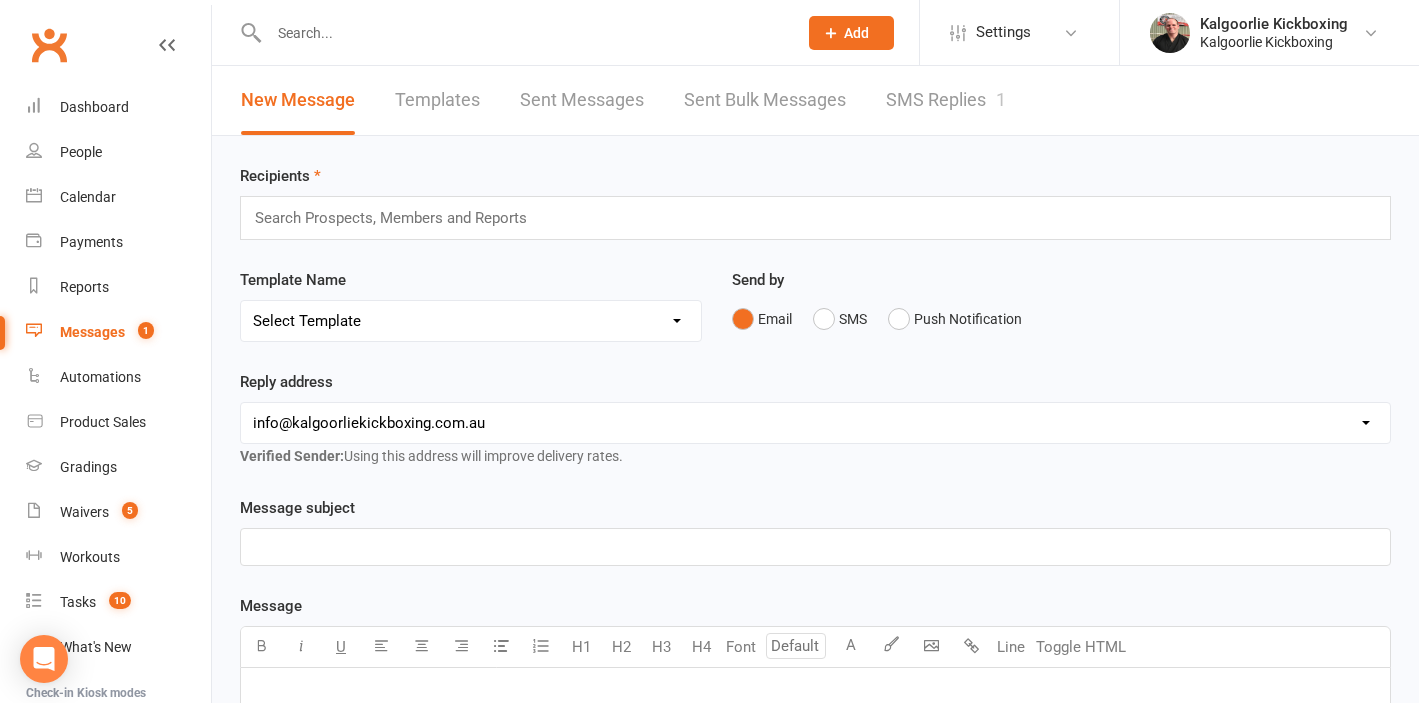 click on "SMS Replies  1" at bounding box center (946, 100) 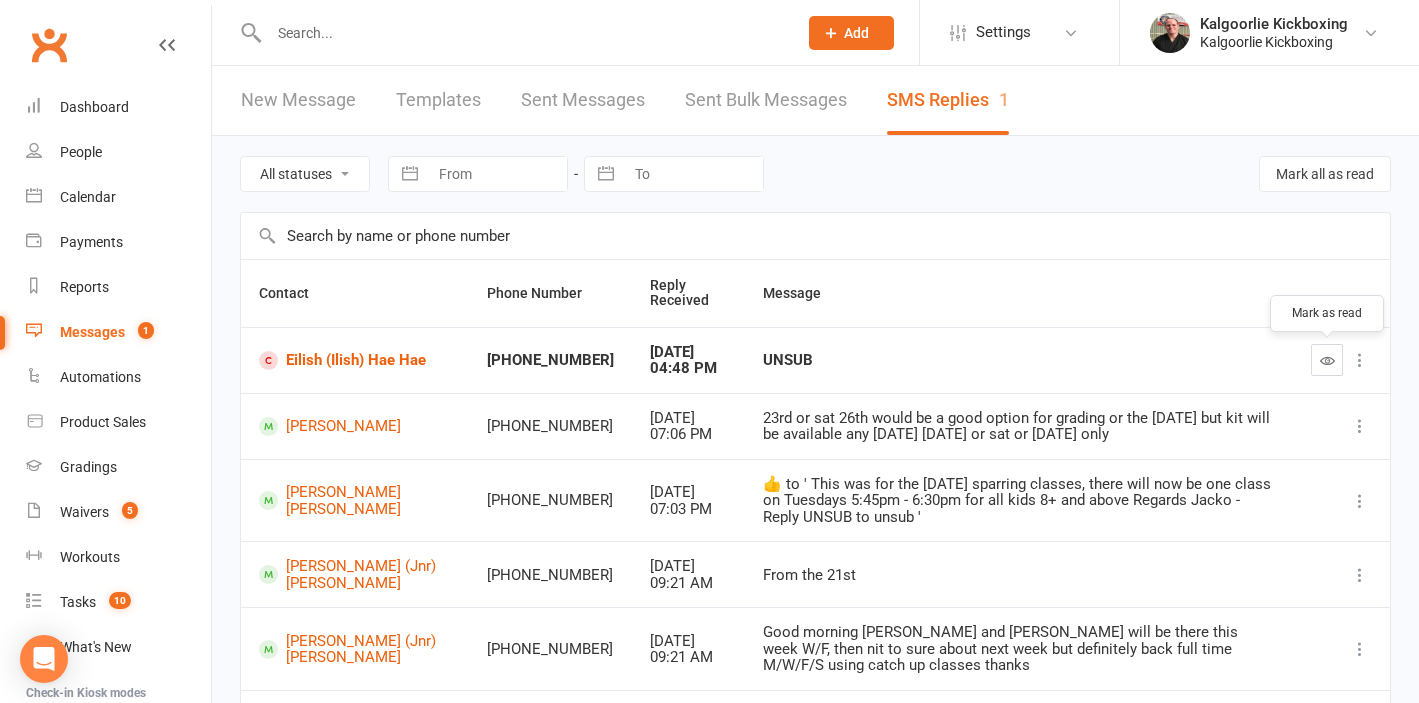 click at bounding box center (1327, 360) 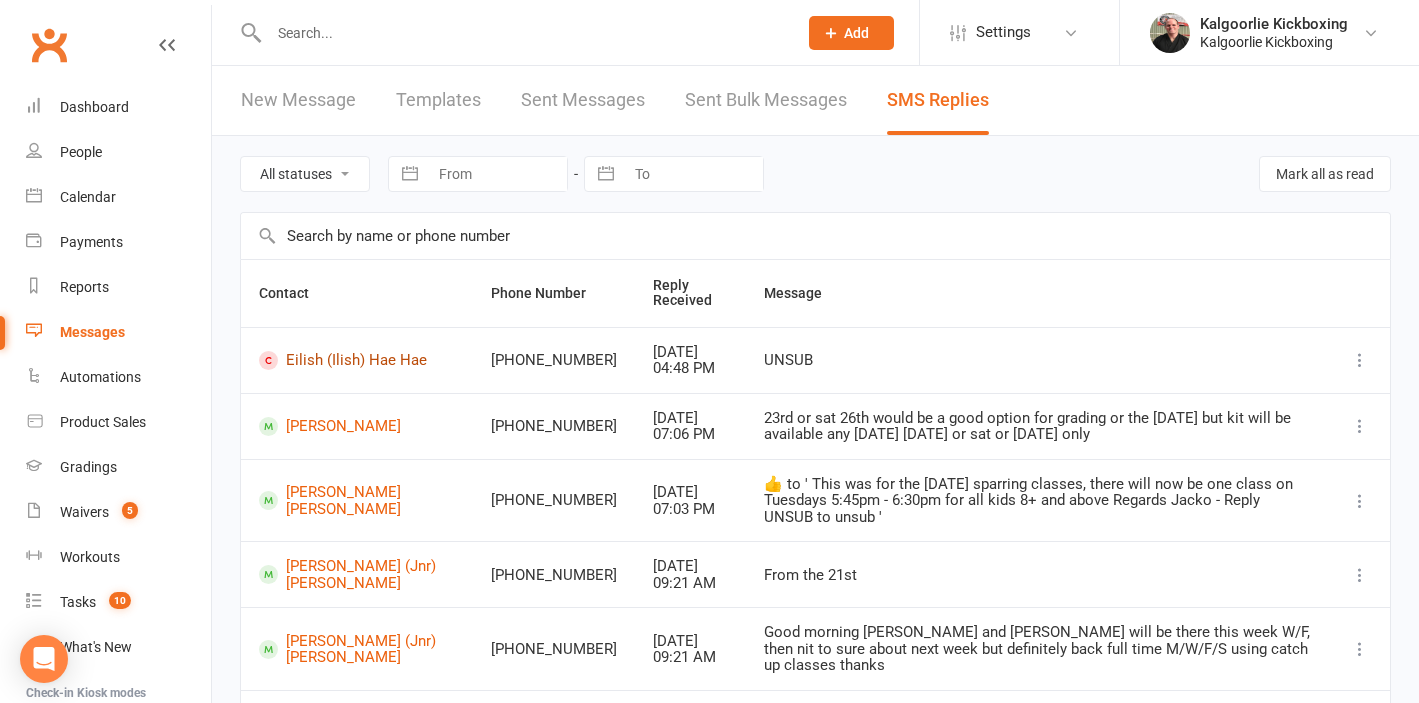 click on "Eilish (Ilish) Hae Hae" at bounding box center (357, 360) 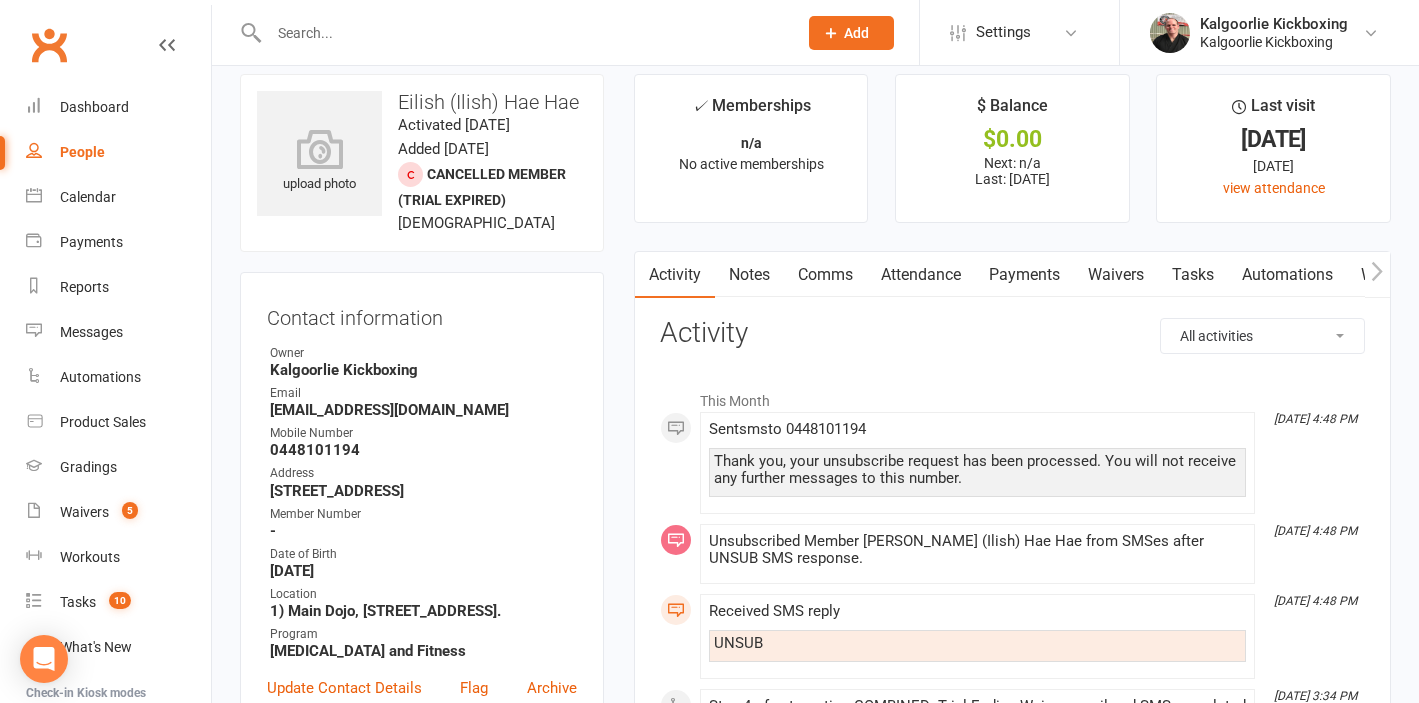 scroll, scrollTop: 21, scrollLeft: 0, axis: vertical 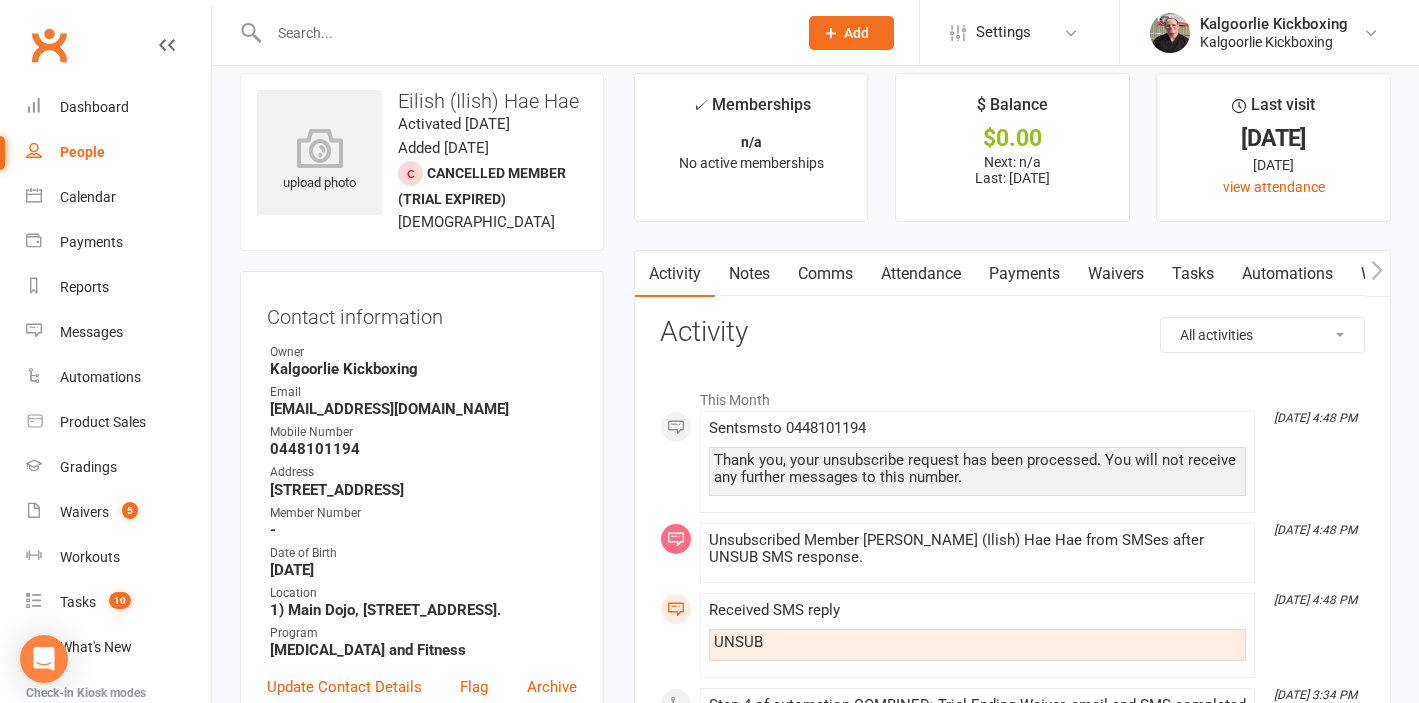 click on "Payments" at bounding box center [1024, 274] 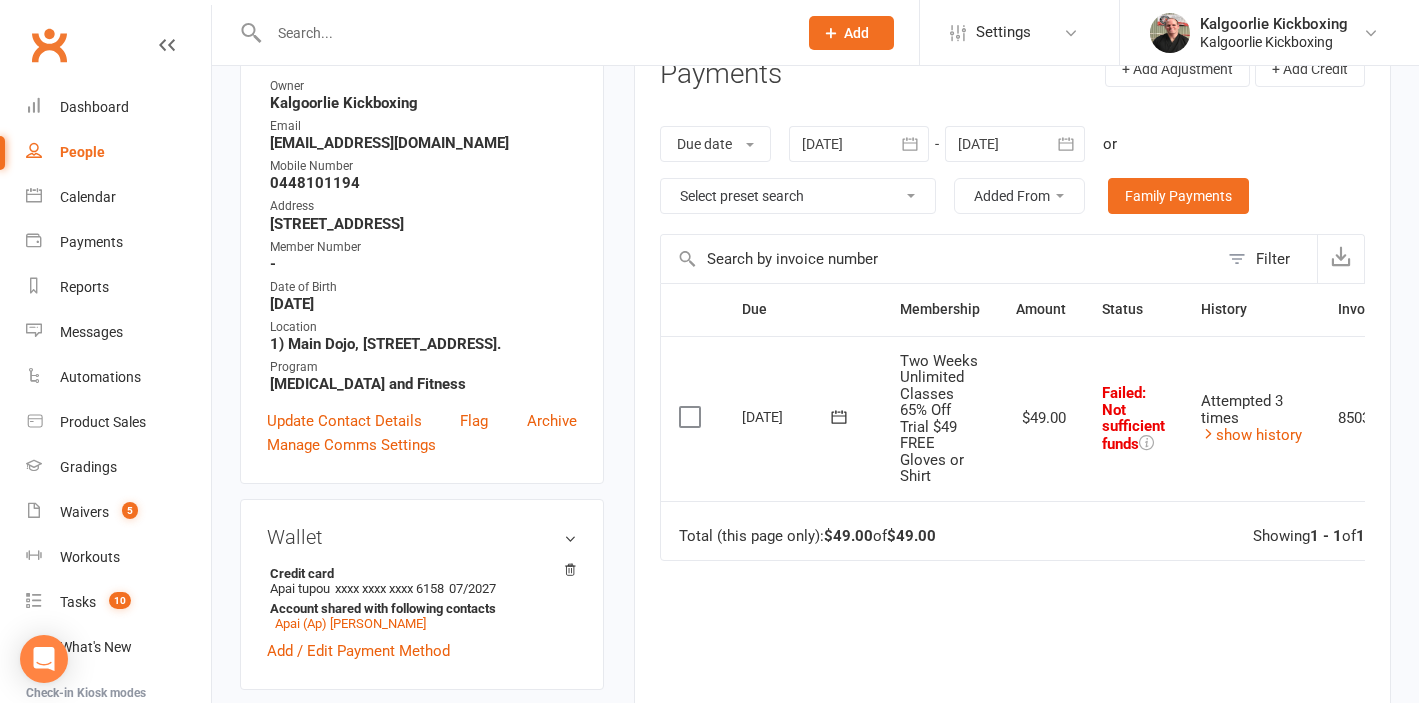 scroll, scrollTop: 319, scrollLeft: 0, axis: vertical 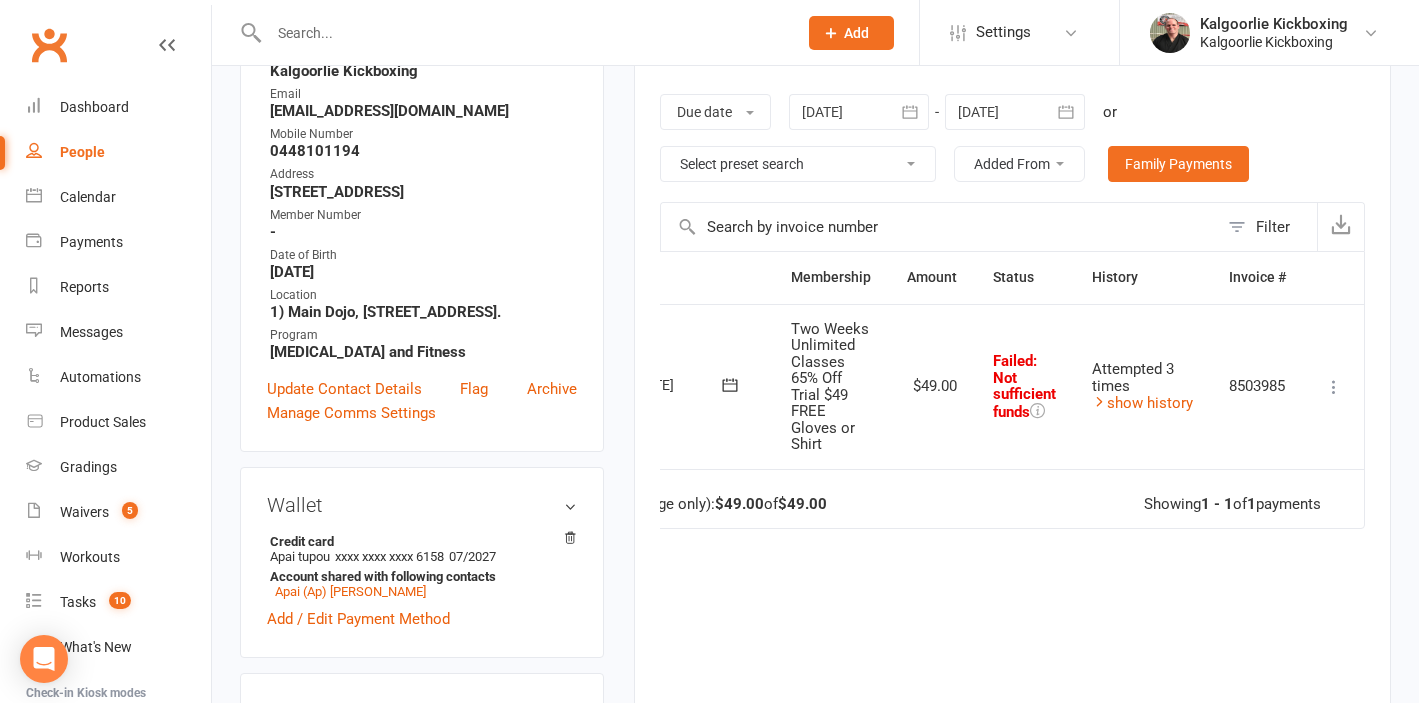 click at bounding box center (1334, 387) 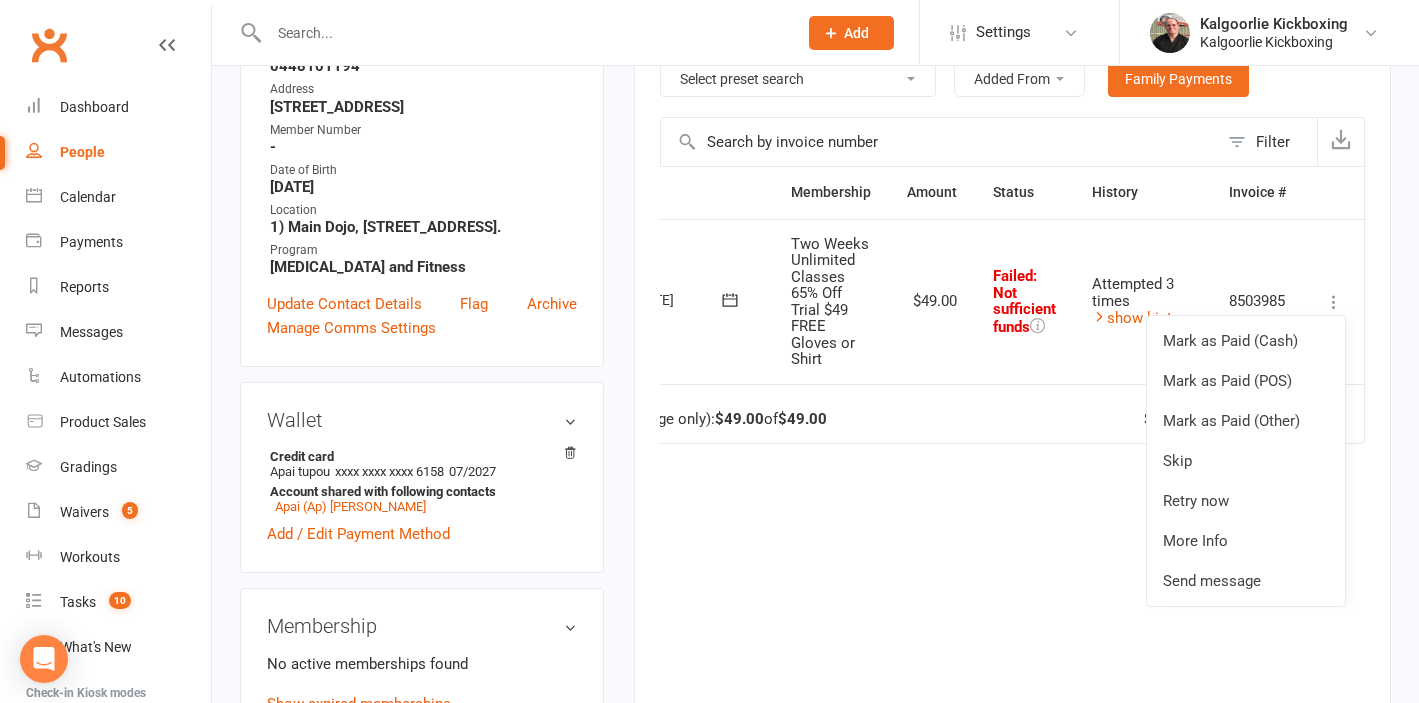 scroll, scrollTop: 424, scrollLeft: 0, axis: vertical 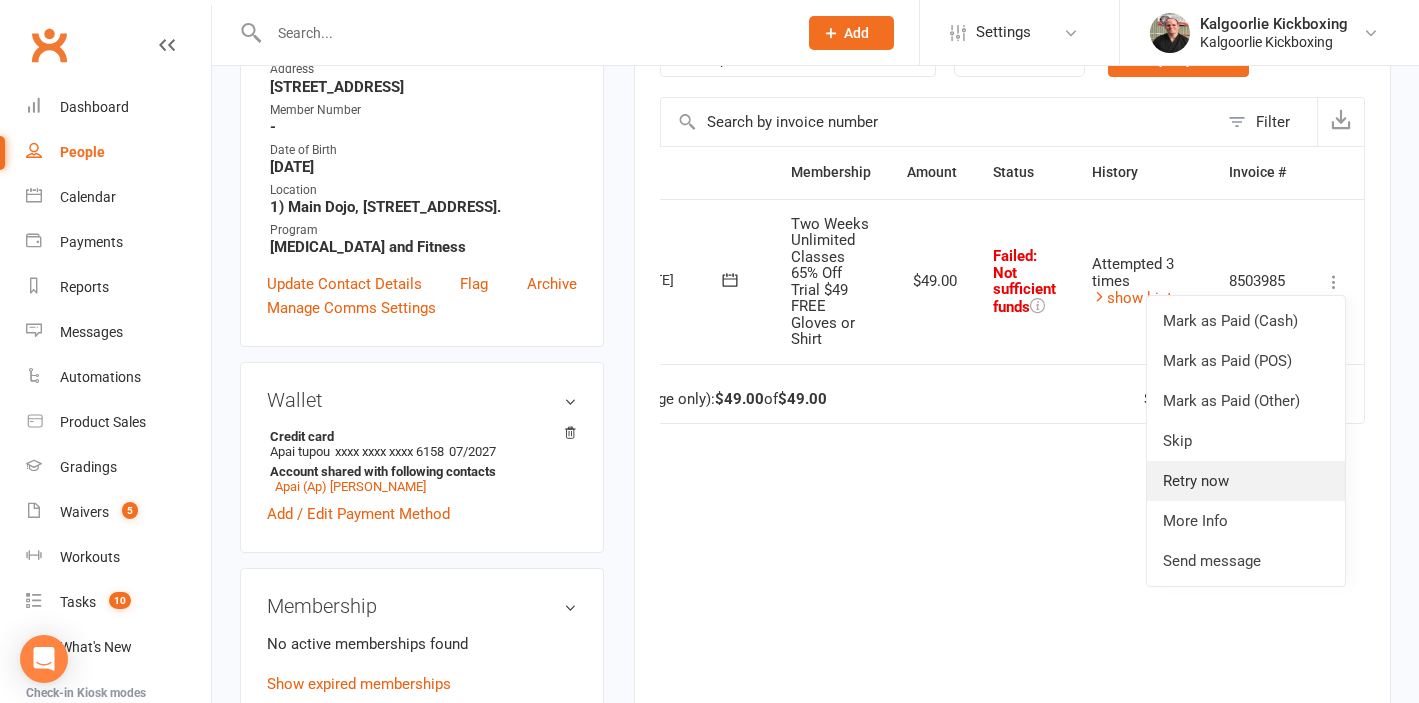 click on "Retry now" at bounding box center (1246, 481) 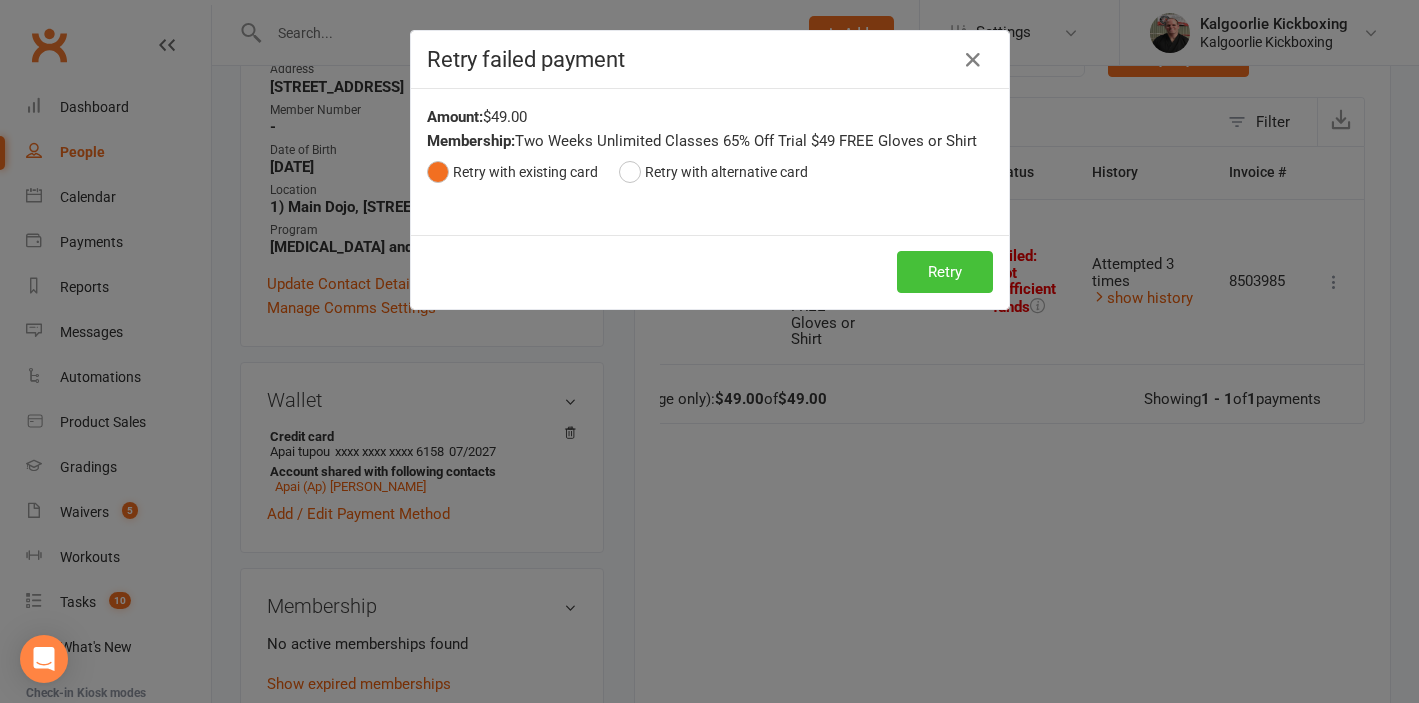 click on "Retry" at bounding box center (945, 272) 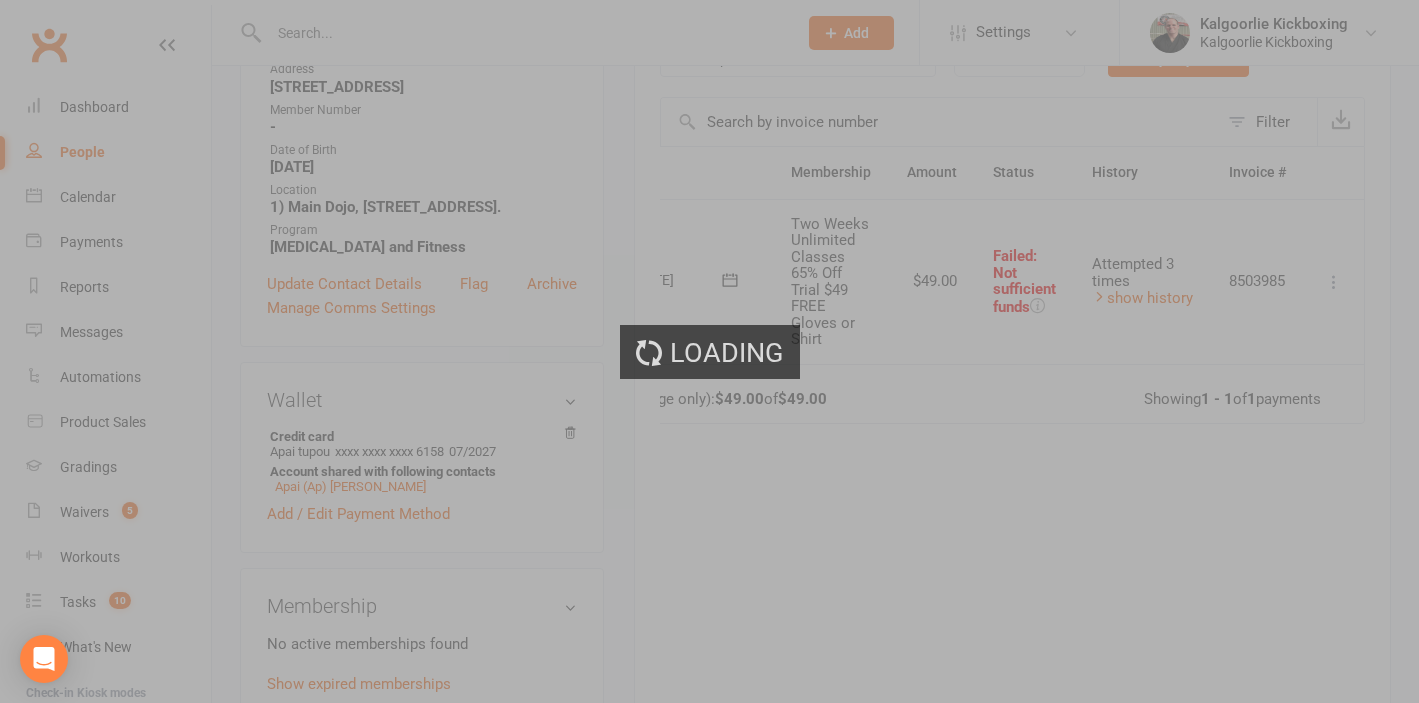 scroll, scrollTop: 0, scrollLeft: 62, axis: horizontal 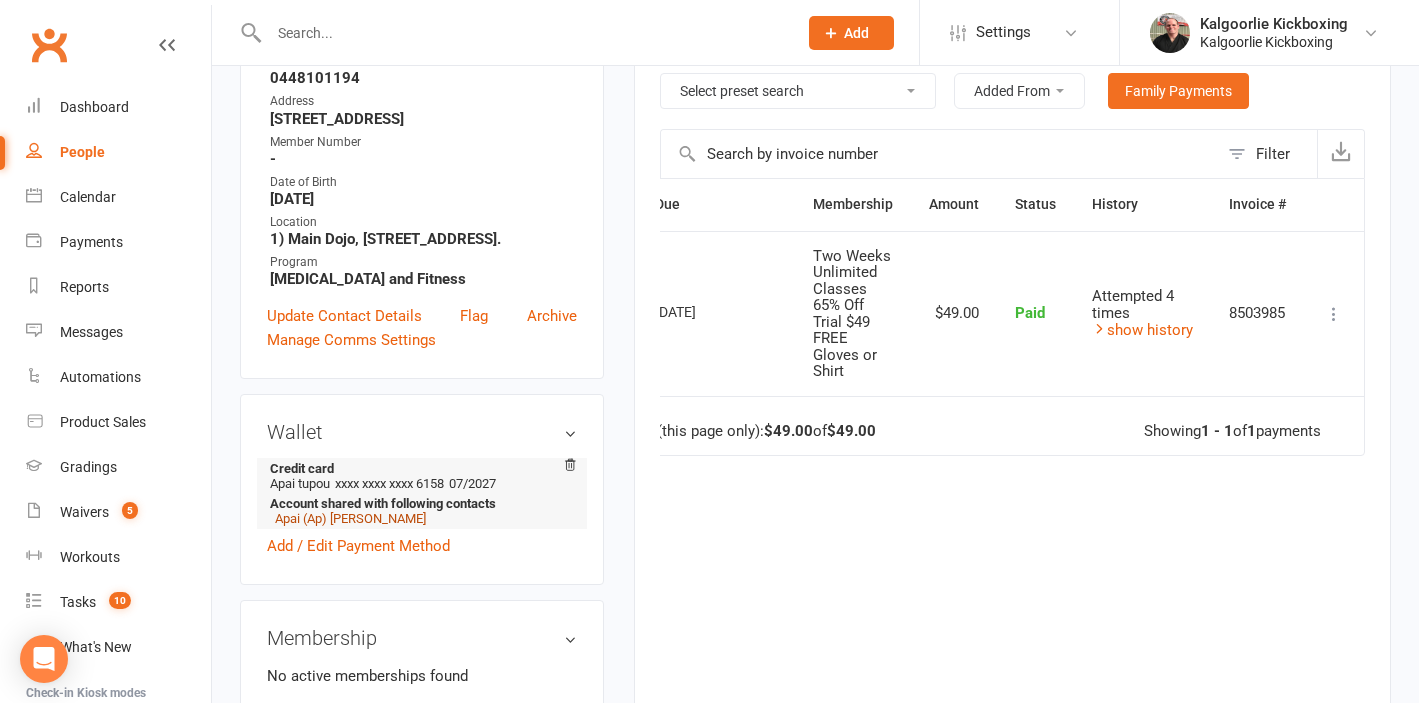 click on "Apai (Ap) Tupou" at bounding box center [350, 518] 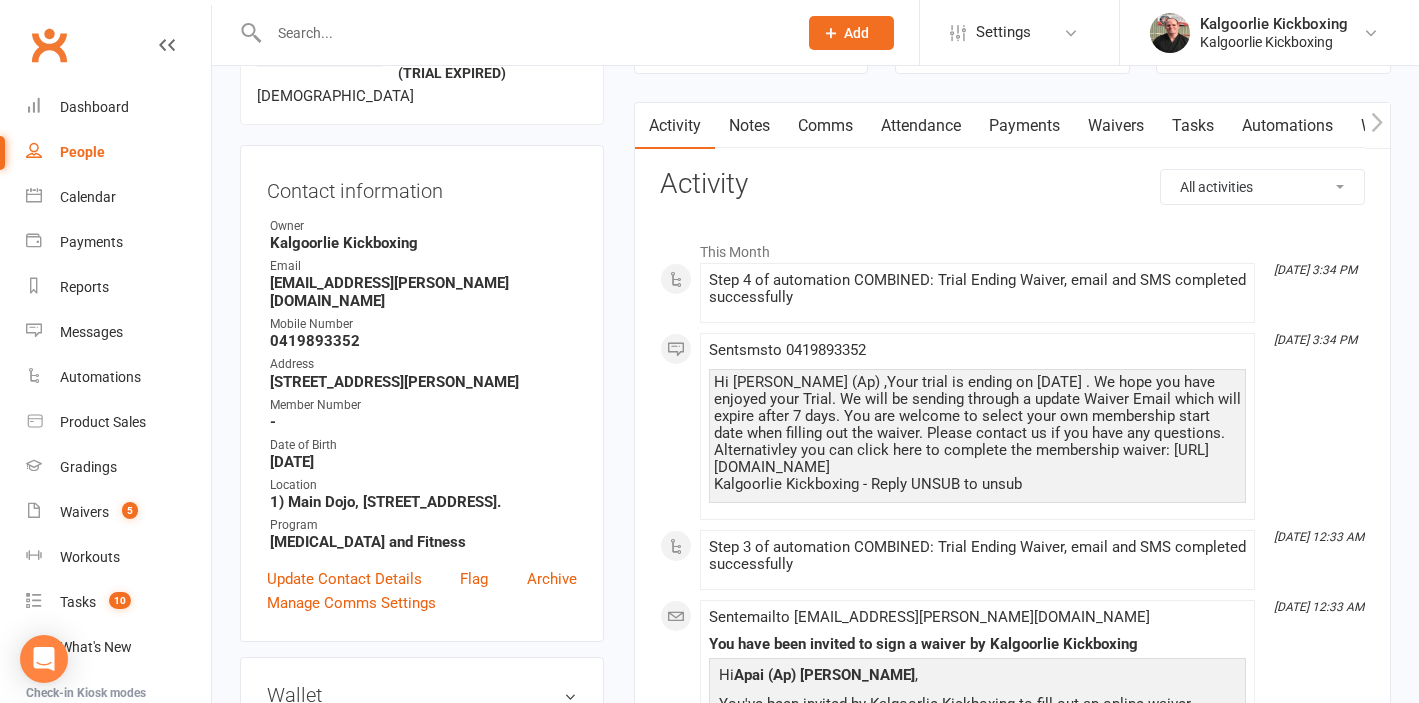 scroll, scrollTop: 168, scrollLeft: 0, axis: vertical 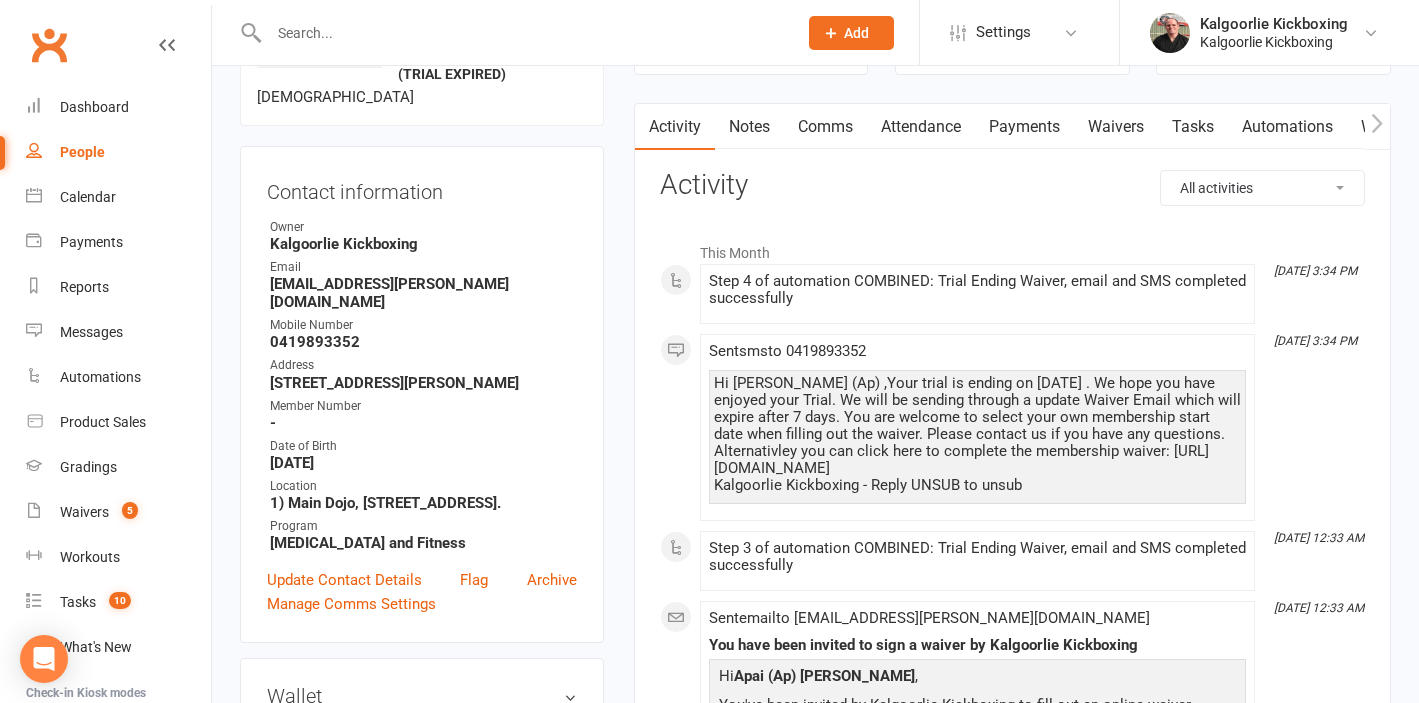 click on "Payments" at bounding box center (1024, 127) 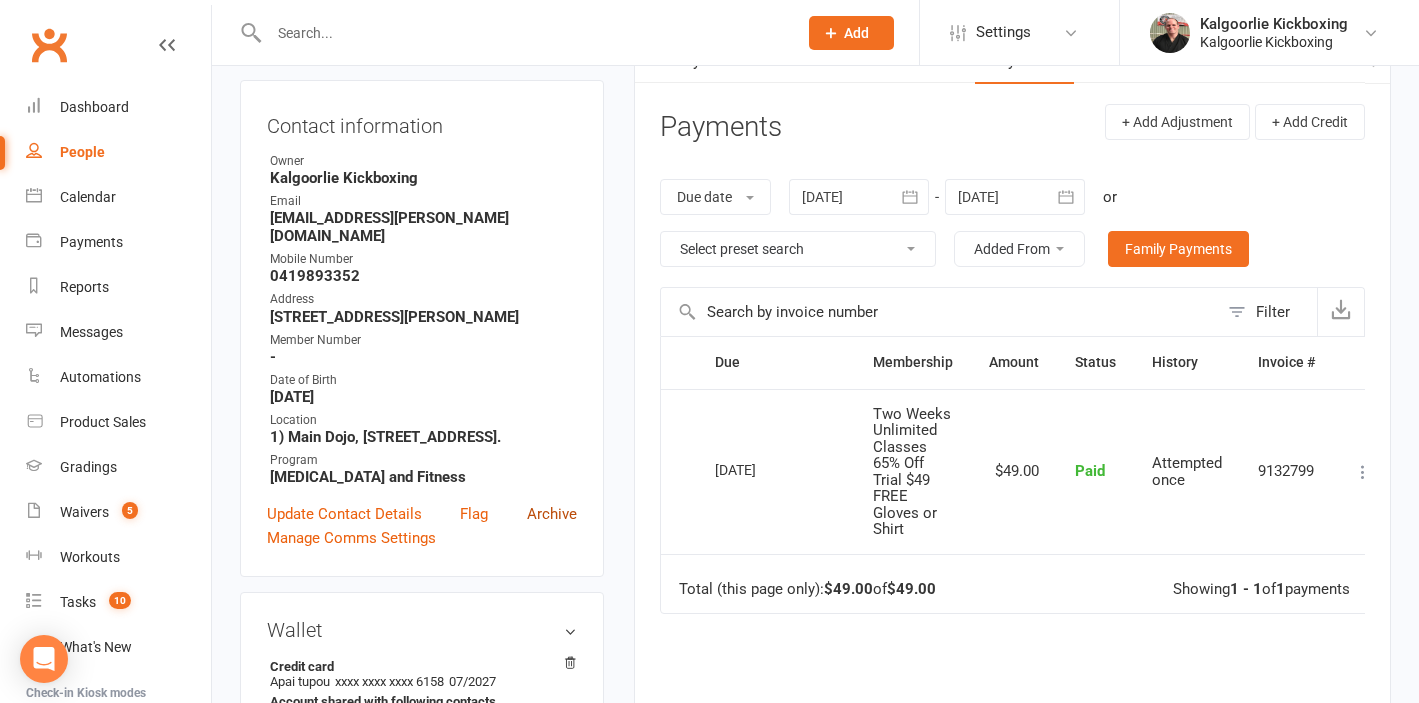 scroll, scrollTop: 0, scrollLeft: 0, axis: both 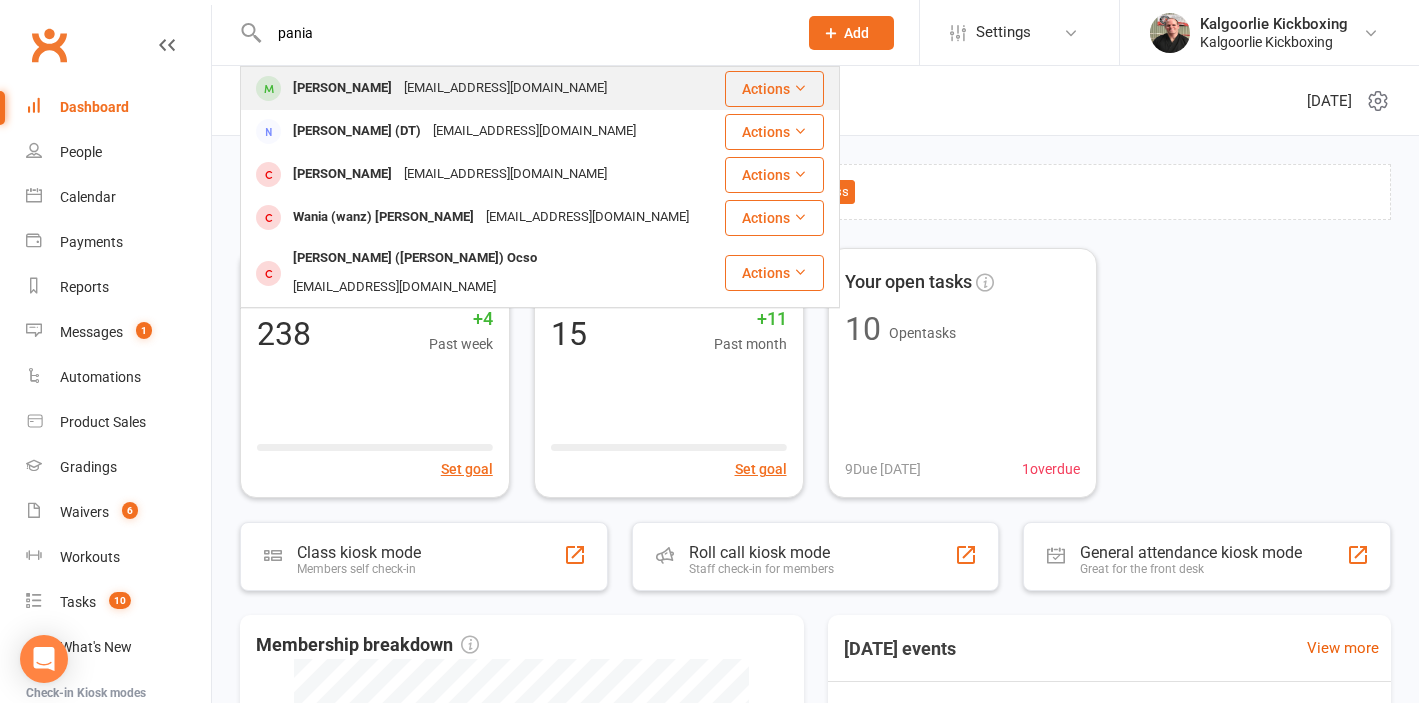 type on "pania" 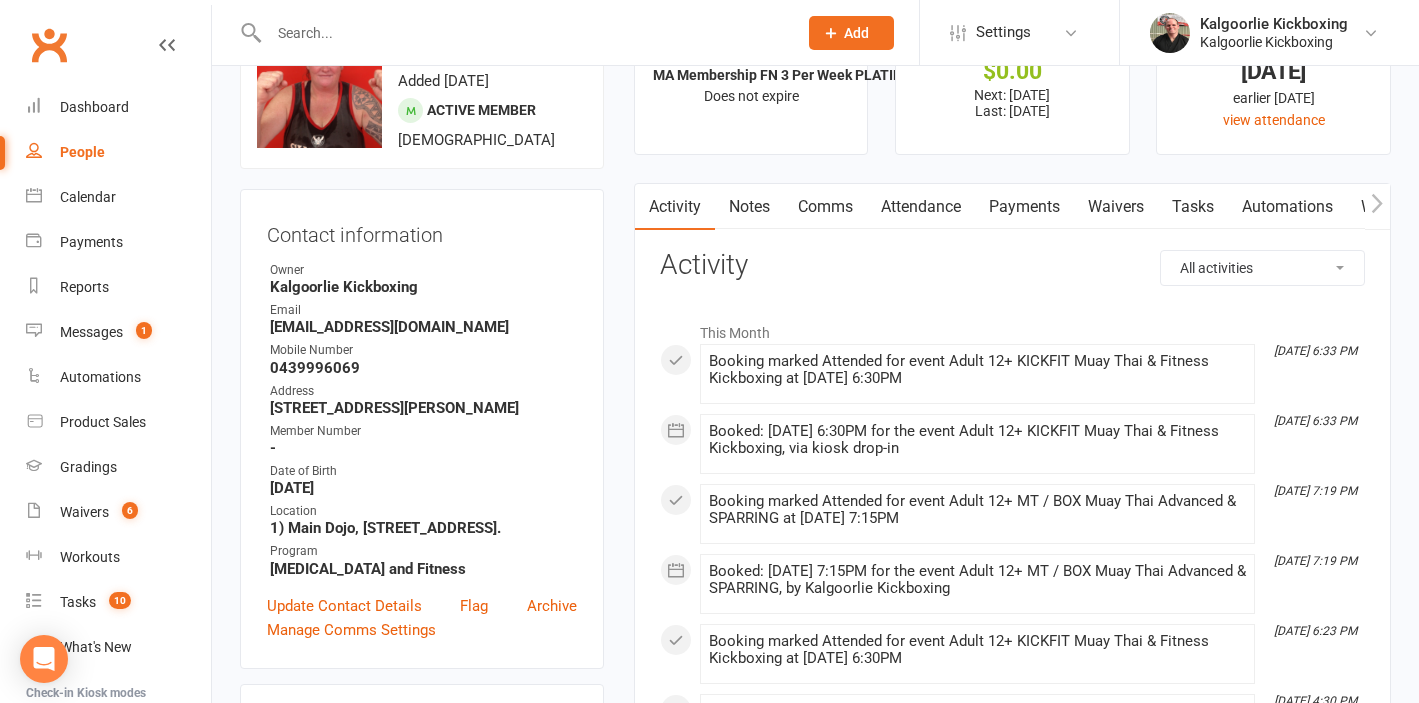 scroll, scrollTop: 101, scrollLeft: 0, axis: vertical 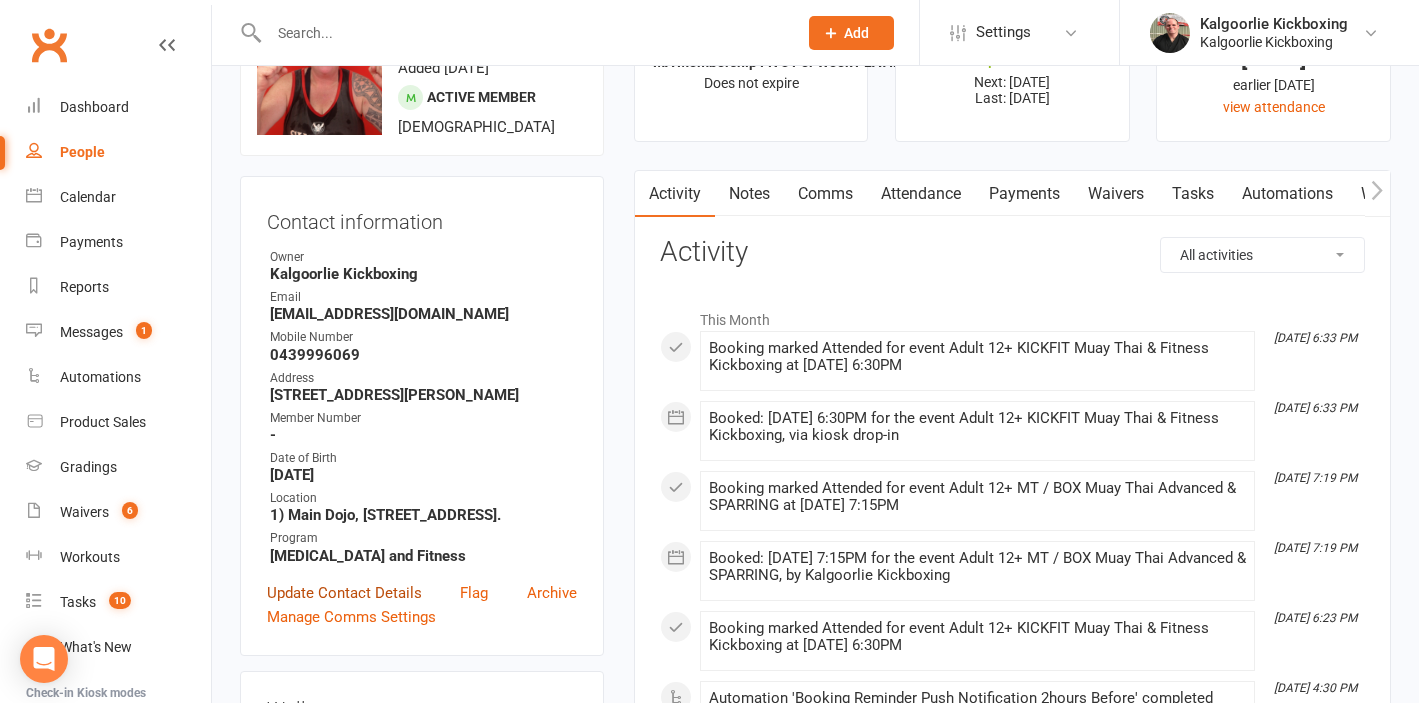 click on "Update Contact Details" at bounding box center (344, 593) 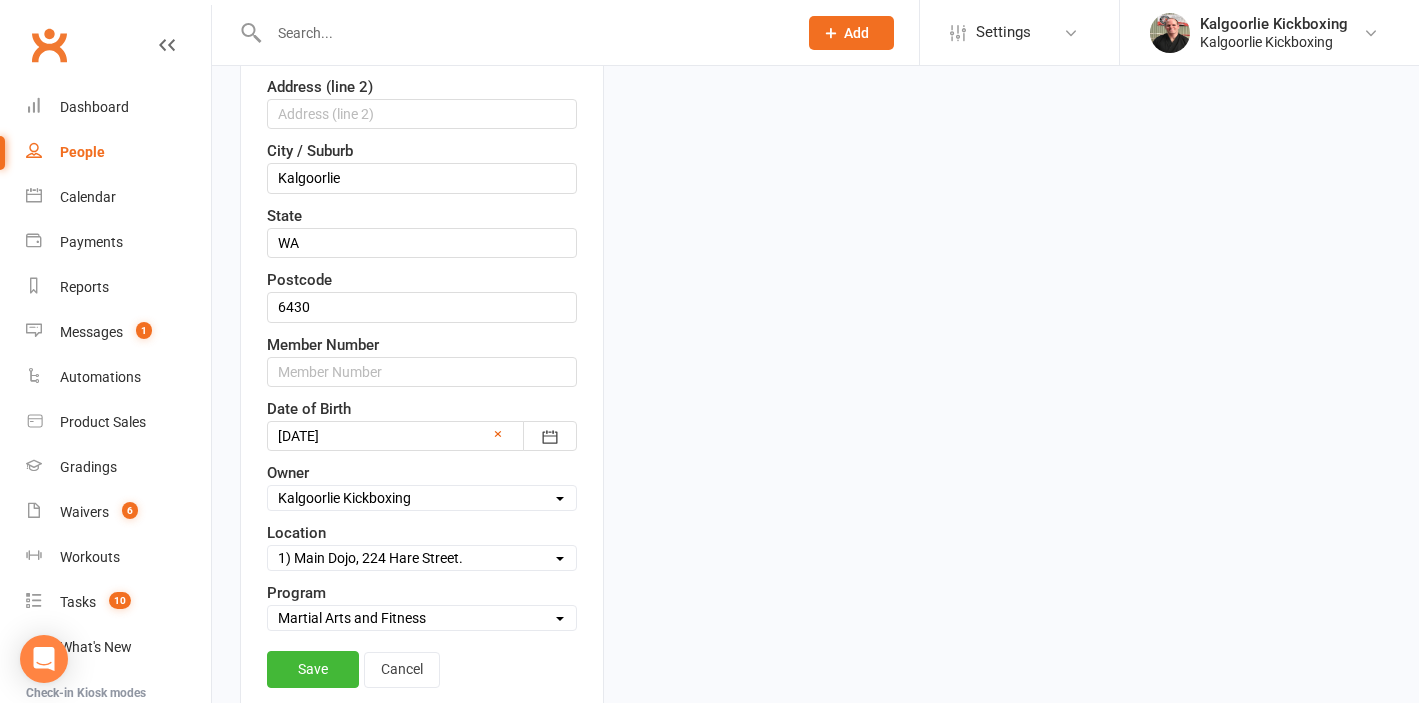 scroll, scrollTop: 580, scrollLeft: 0, axis: vertical 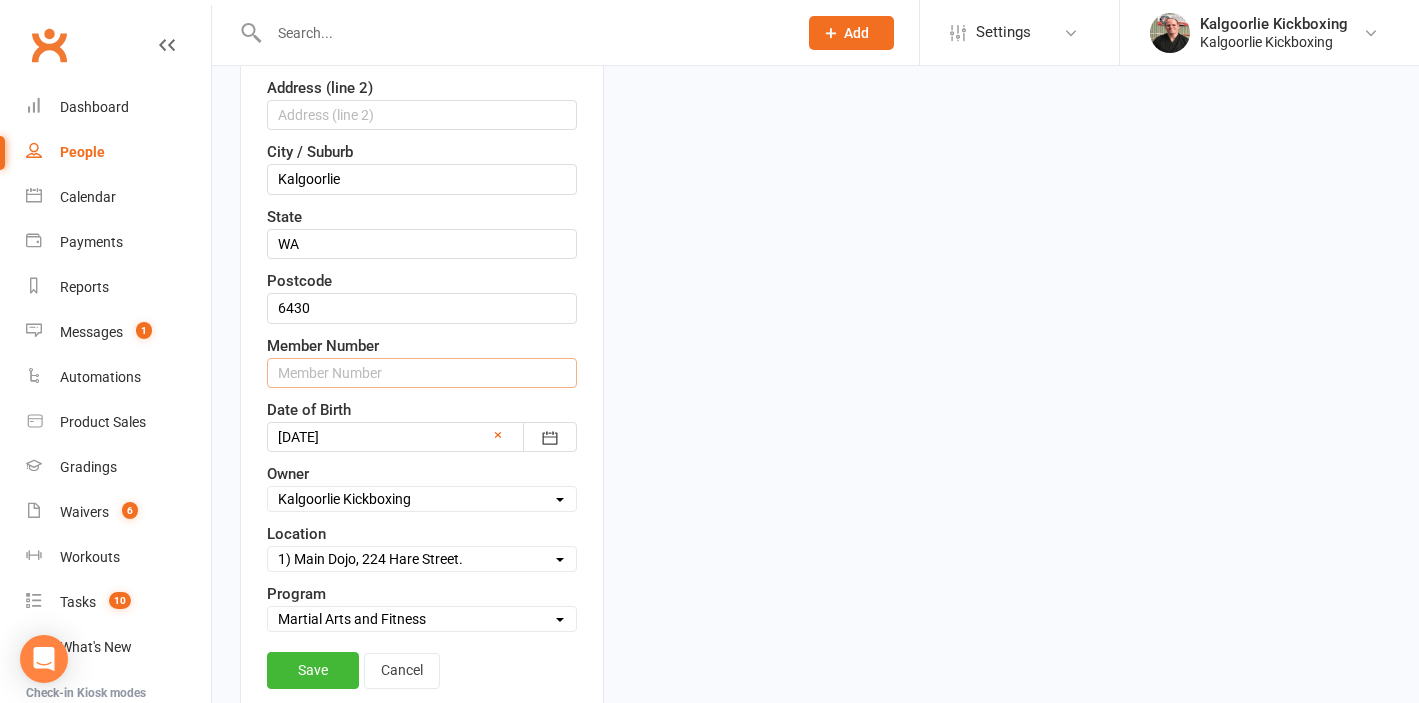 click at bounding box center (422, 373) 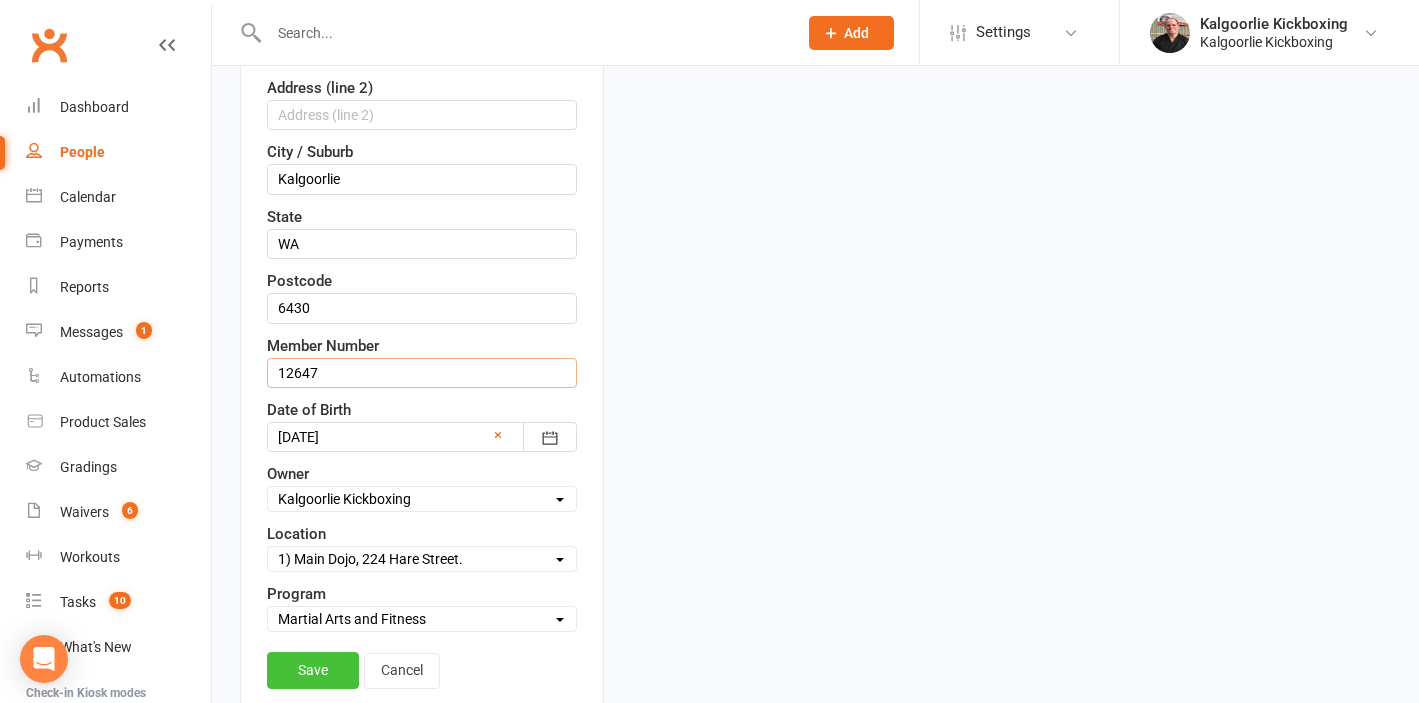 type on "12647" 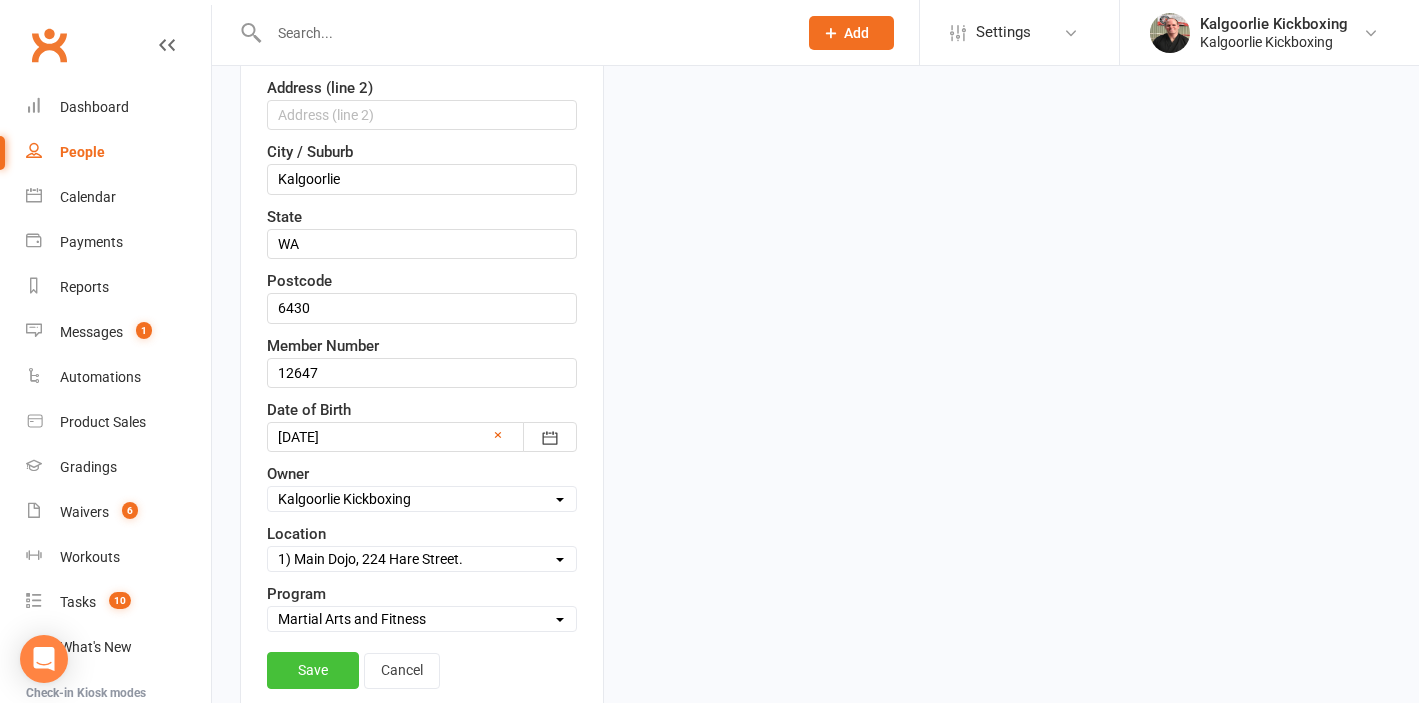 click on "Save" at bounding box center (313, 670) 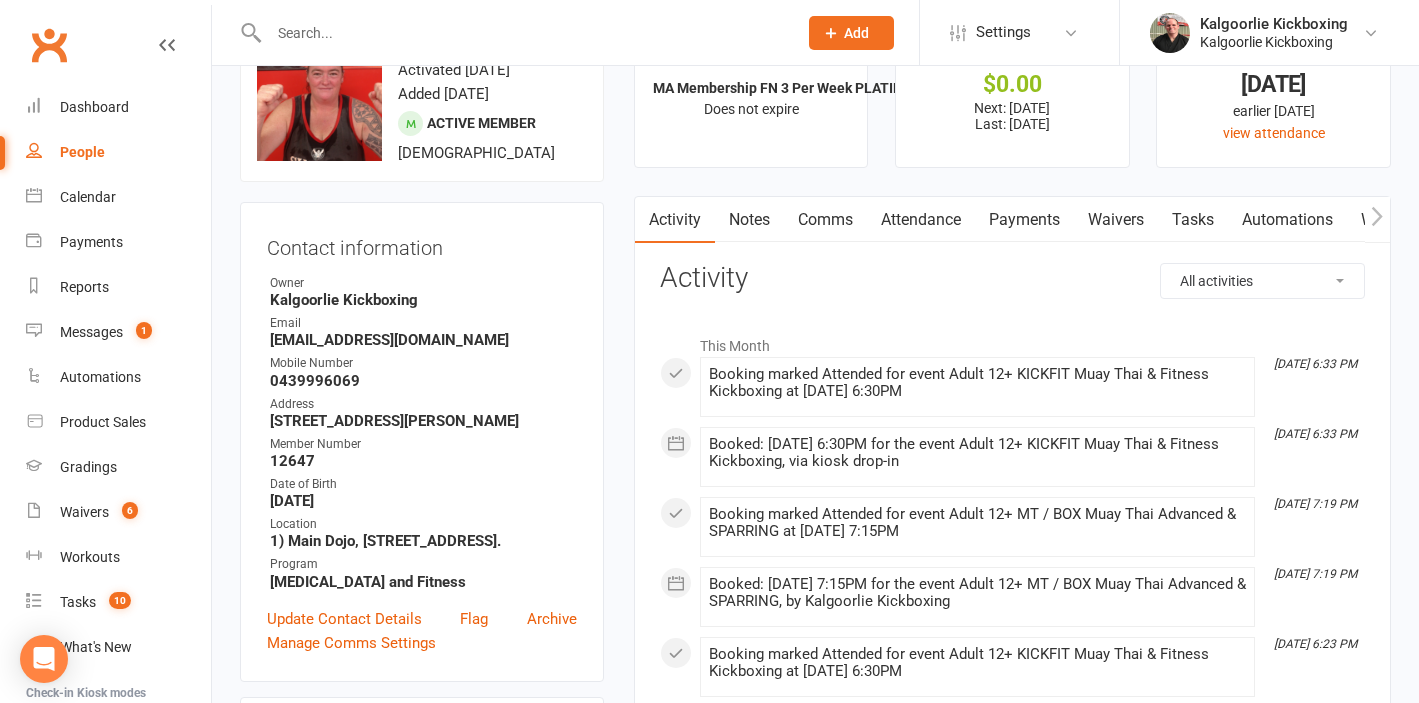 scroll, scrollTop: 0, scrollLeft: 0, axis: both 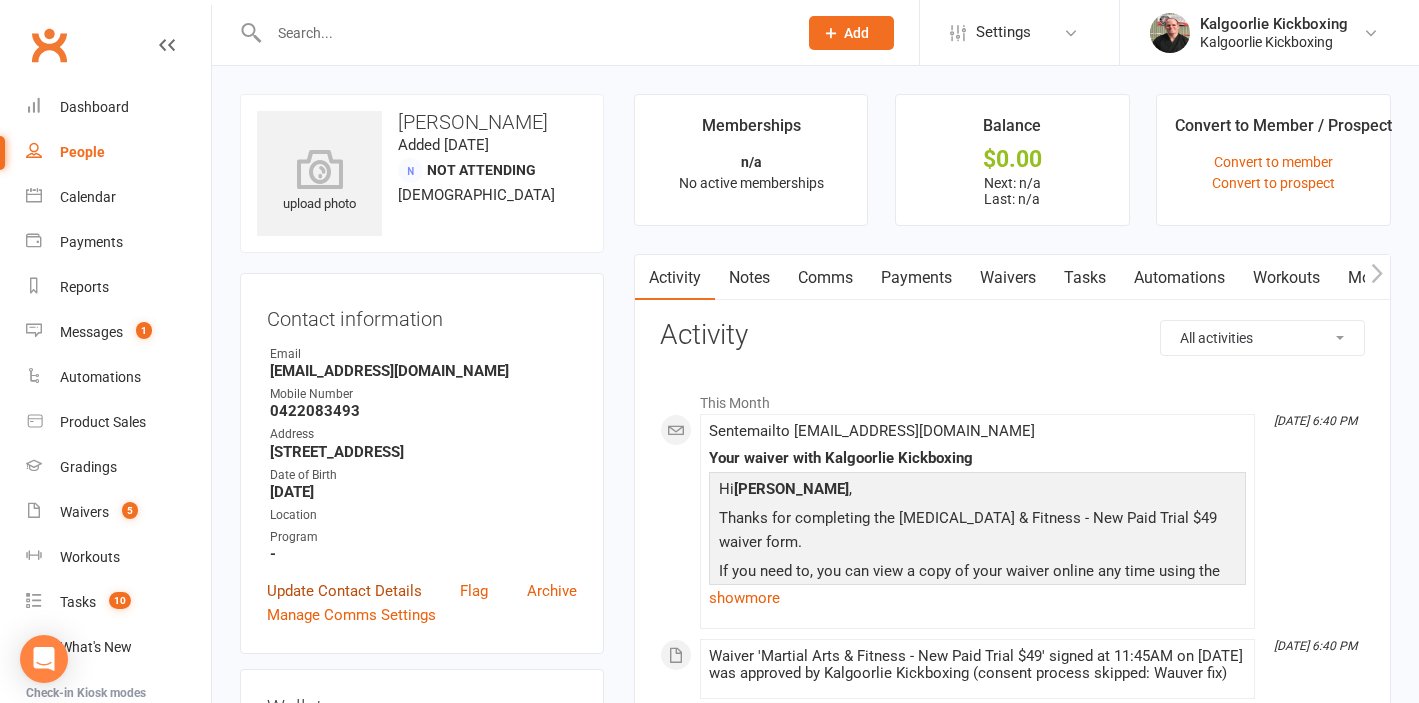 click on "Update Contact Details" at bounding box center [344, 591] 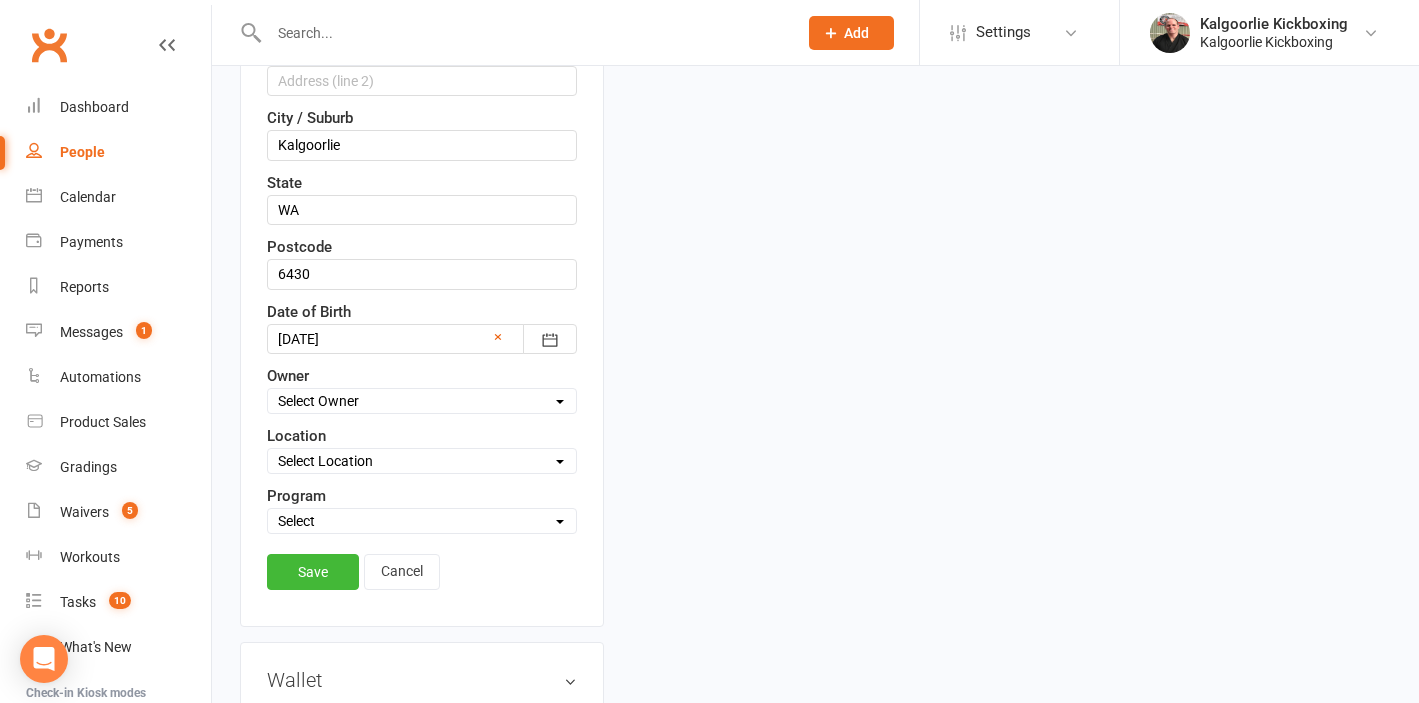 scroll, scrollTop: 621, scrollLeft: 0, axis: vertical 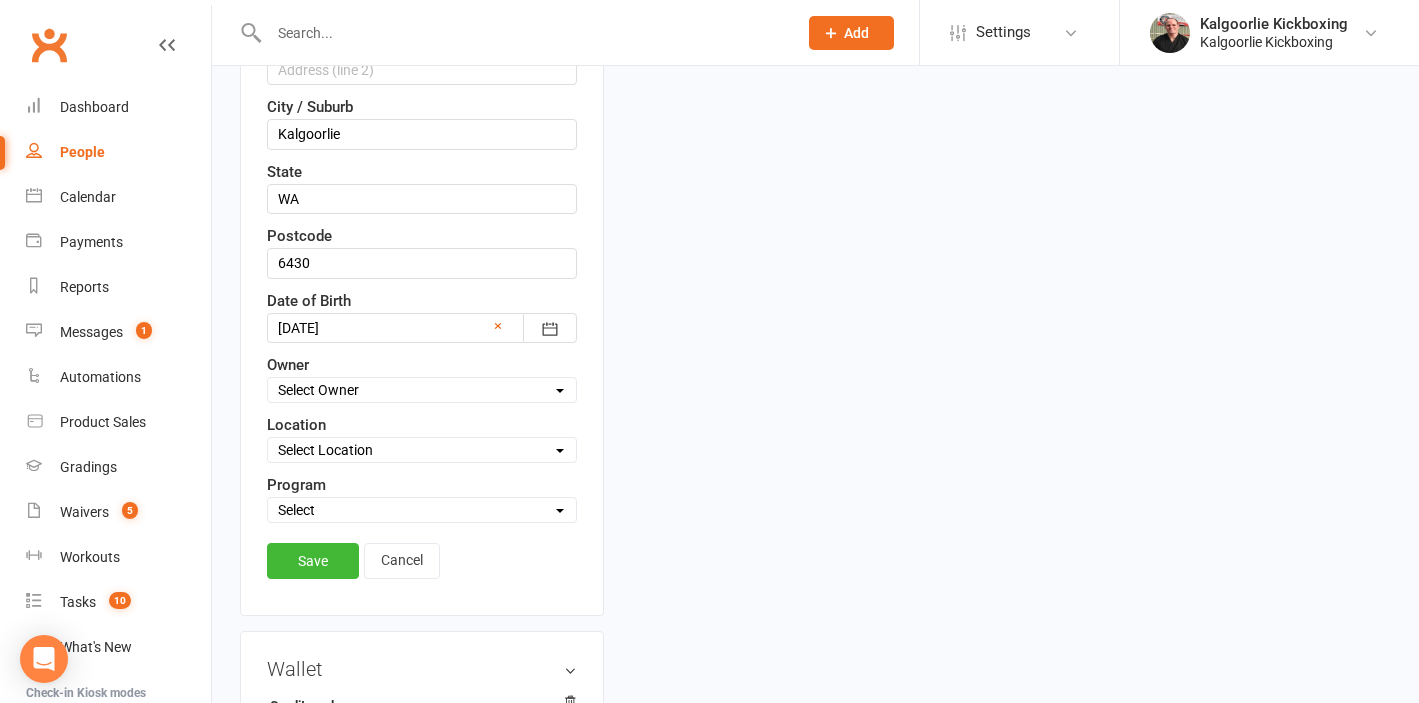 click on "Select Owner Kalgoorlie Kickboxing Jo Callaghan Wazanna Paul" at bounding box center (422, 390) 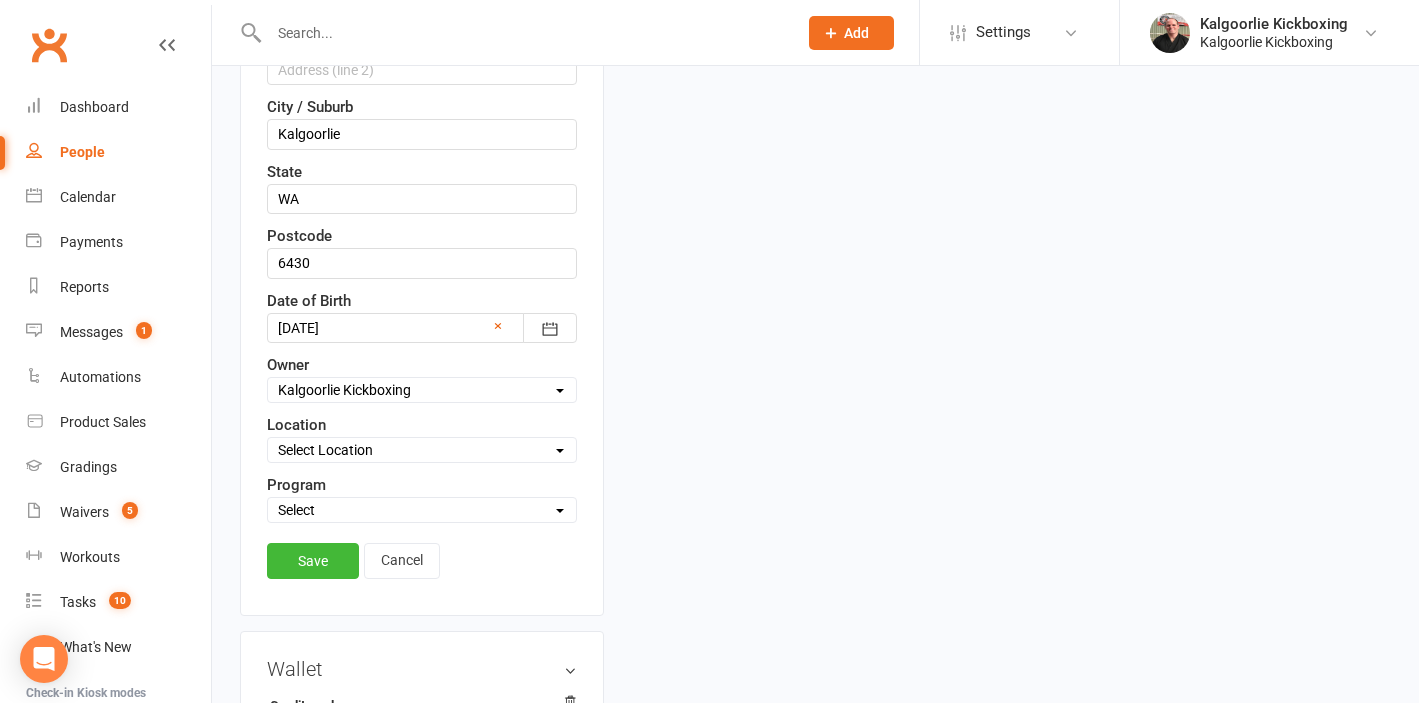 click on "Select Location 1) Main Dojo, 224 Hare Street. DT1 Edwards Park, Picadilly Street DT2 Arboretum, Hawkins Street DT3 Rotary Peace Park (Old Twin Dams) Bottom End Dugan Street DT4 Clients Home KB1 Goldfields Oasis Rec Centre, 99 Johnston Street KB2 BMG Gaming Lounge, 52 Hannan St, Kalgoorlie KB3 Jackos Home 77 Hare Street, Picadilly" at bounding box center (422, 450) 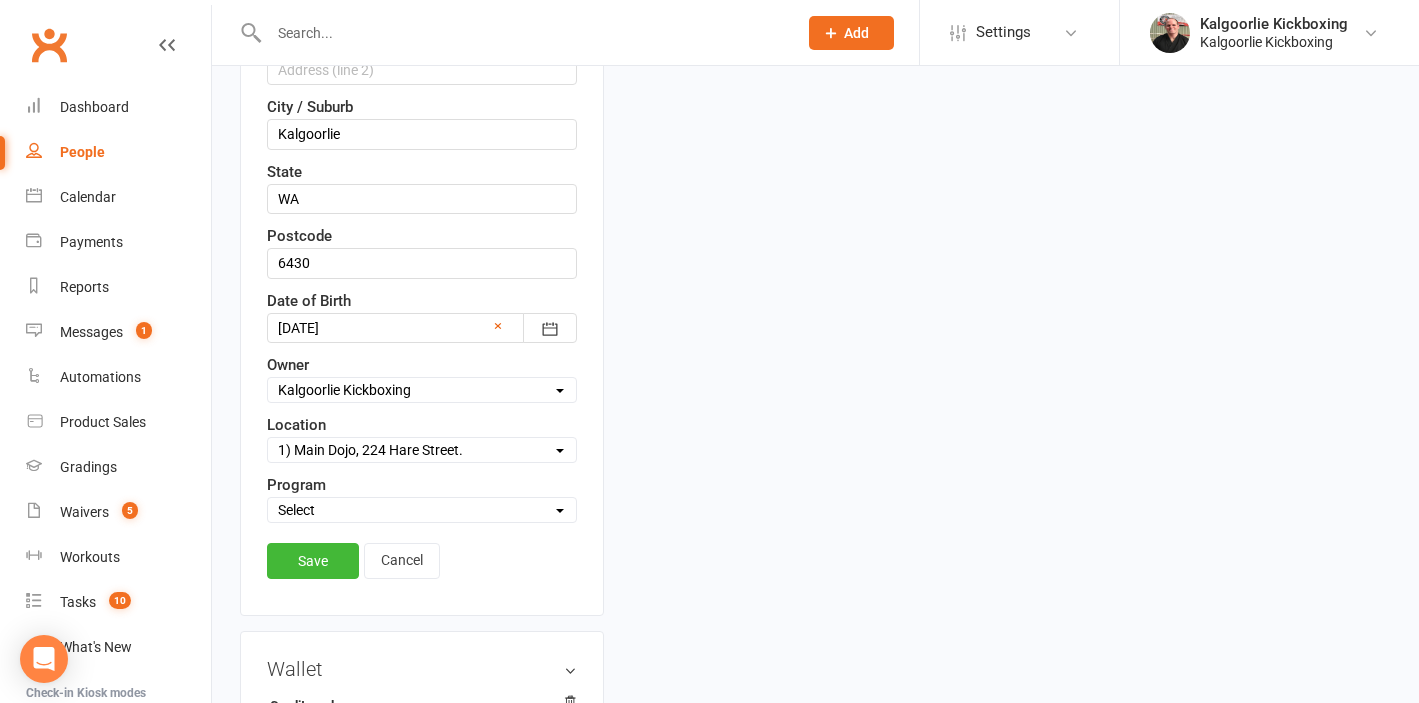 click on "Select Martial Arts and Fitness Dog Training" at bounding box center [422, 510] 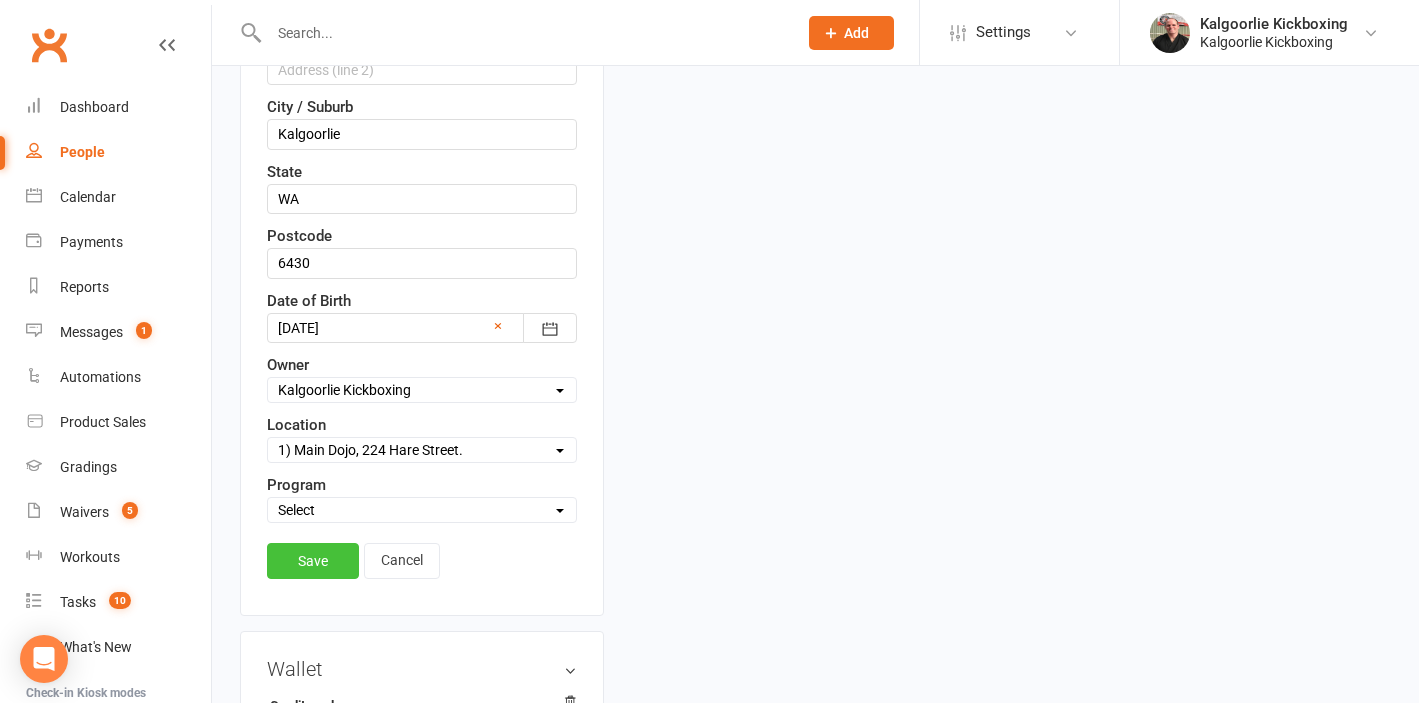 click on "Save" at bounding box center [313, 561] 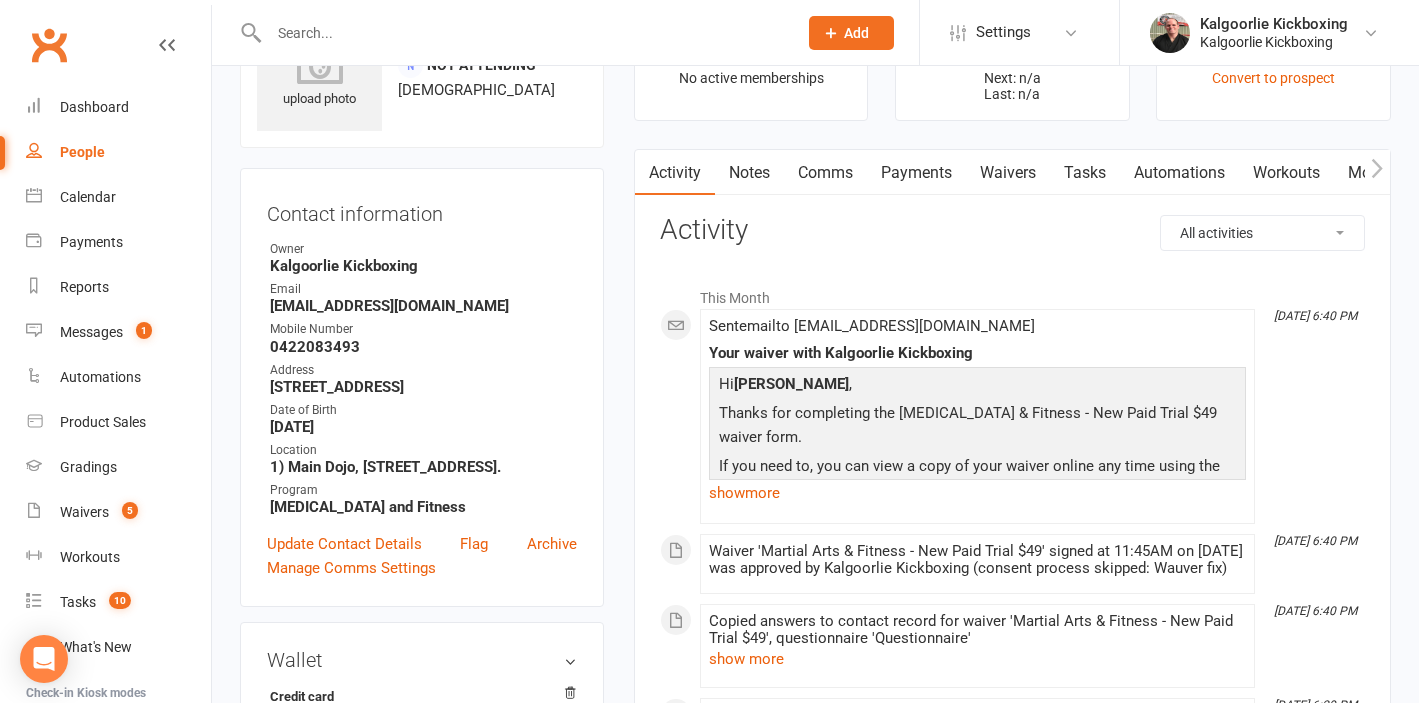 scroll, scrollTop: 0, scrollLeft: 0, axis: both 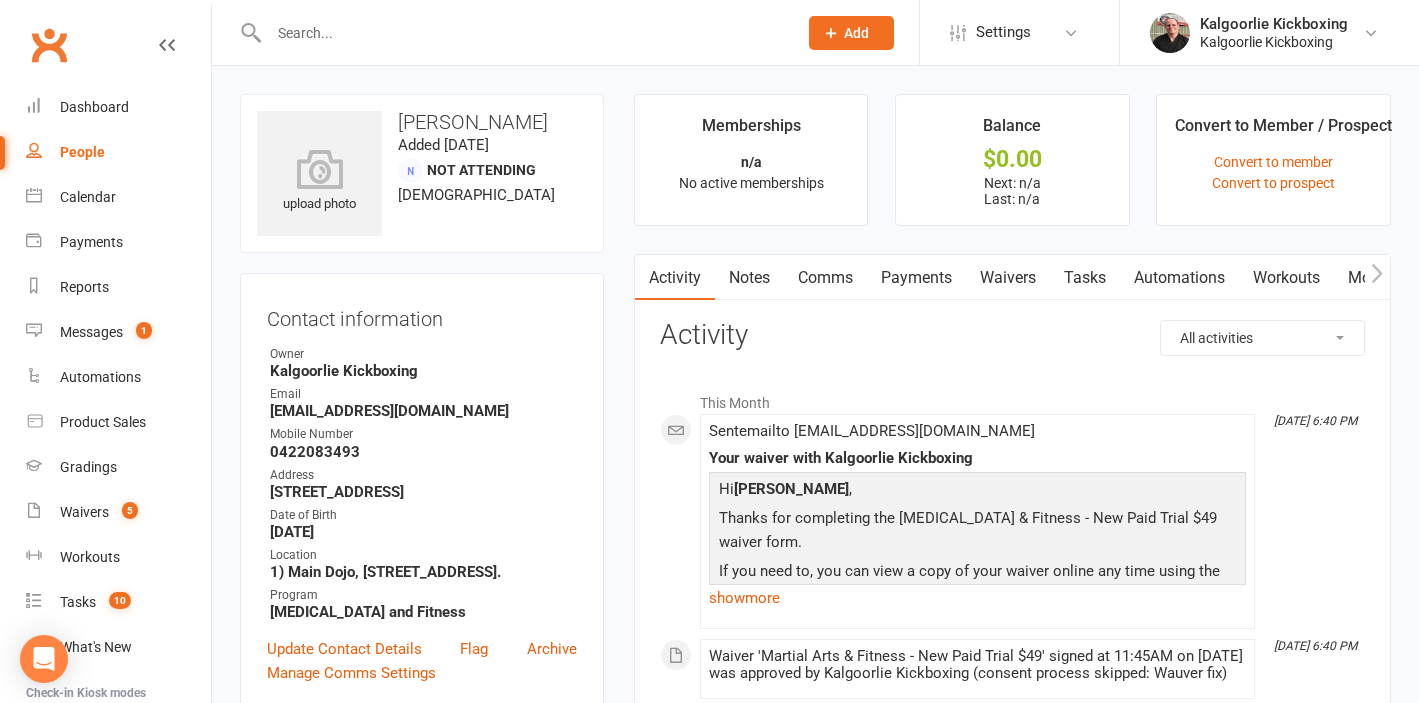 click 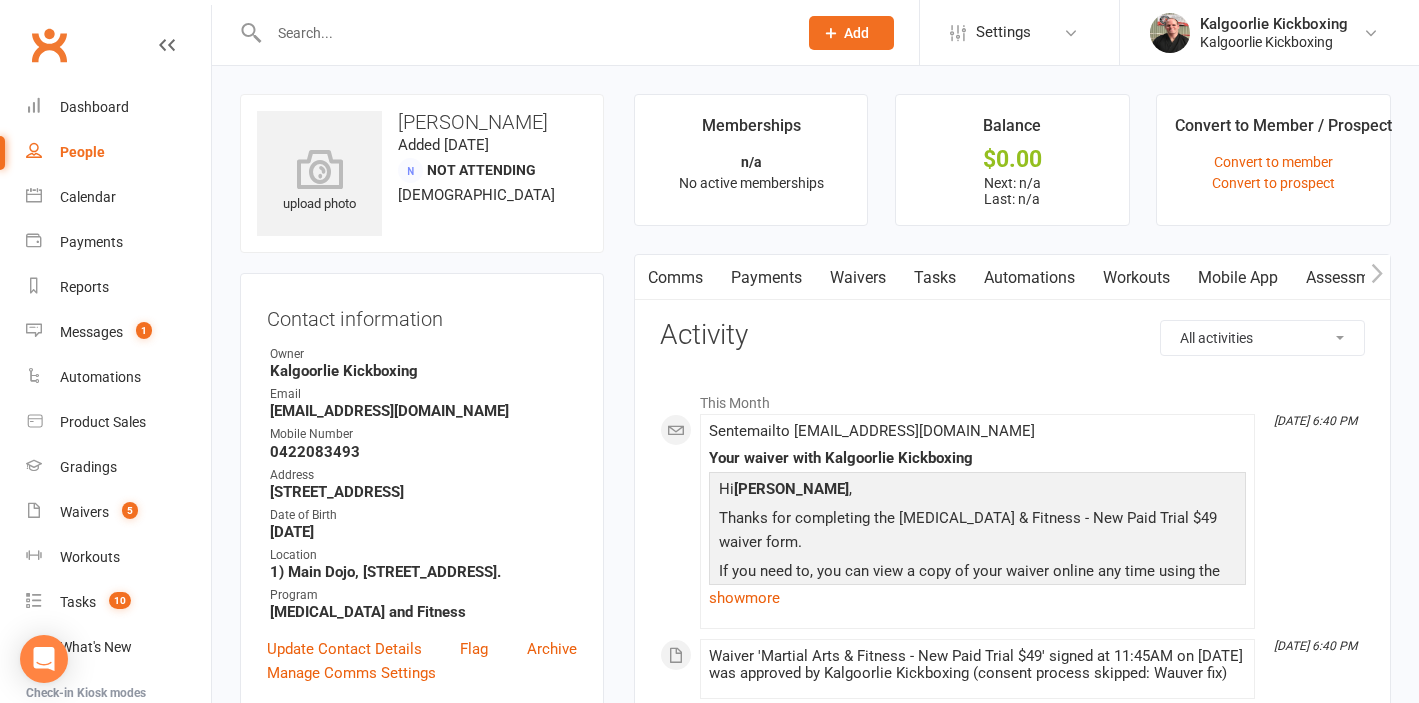 scroll, scrollTop: 0, scrollLeft: 150, axis: horizontal 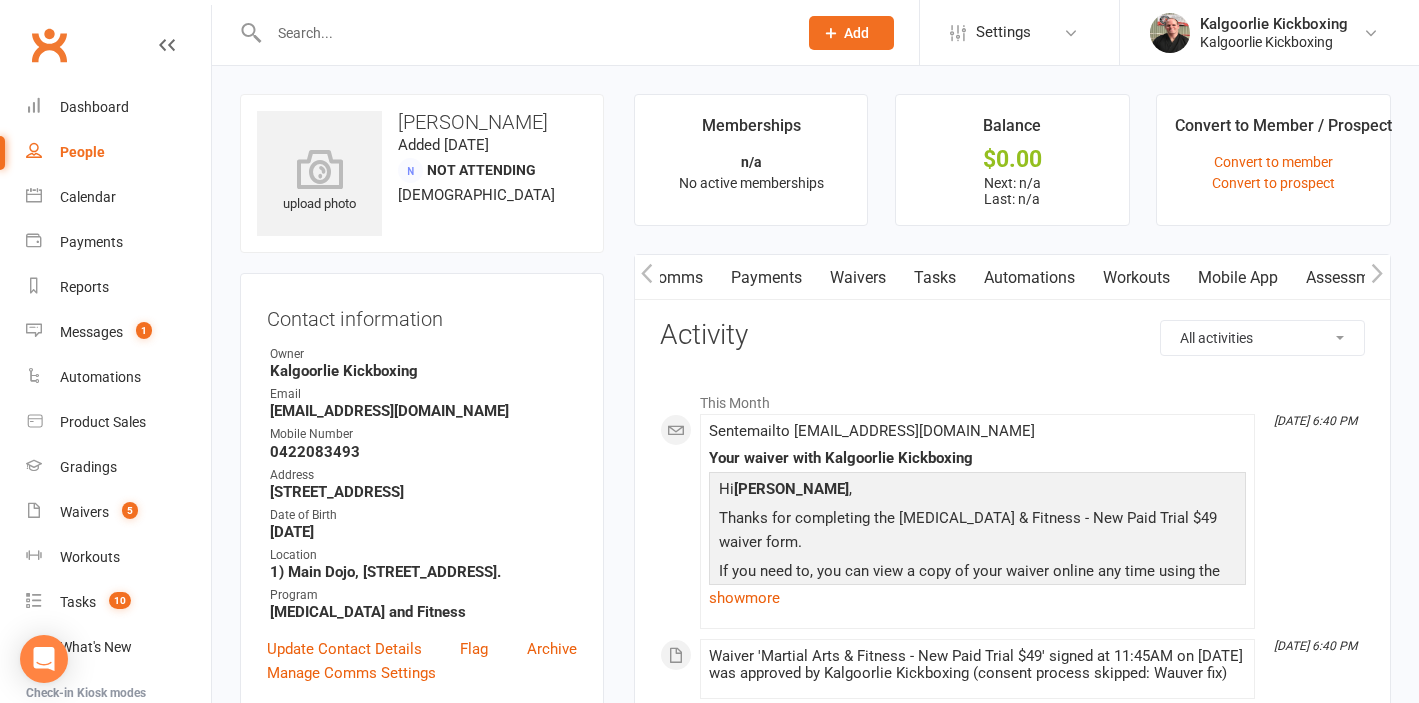 click on "Mobile App" at bounding box center [1238, 278] 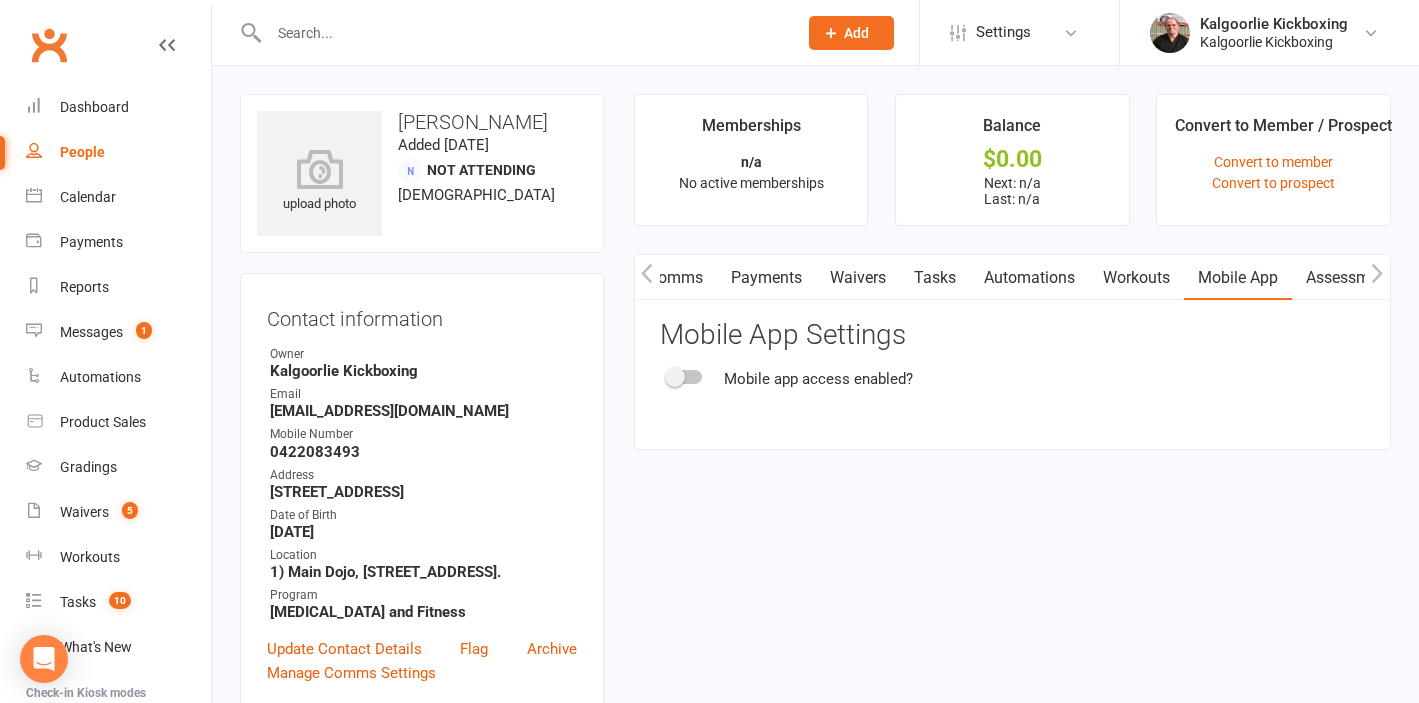 type 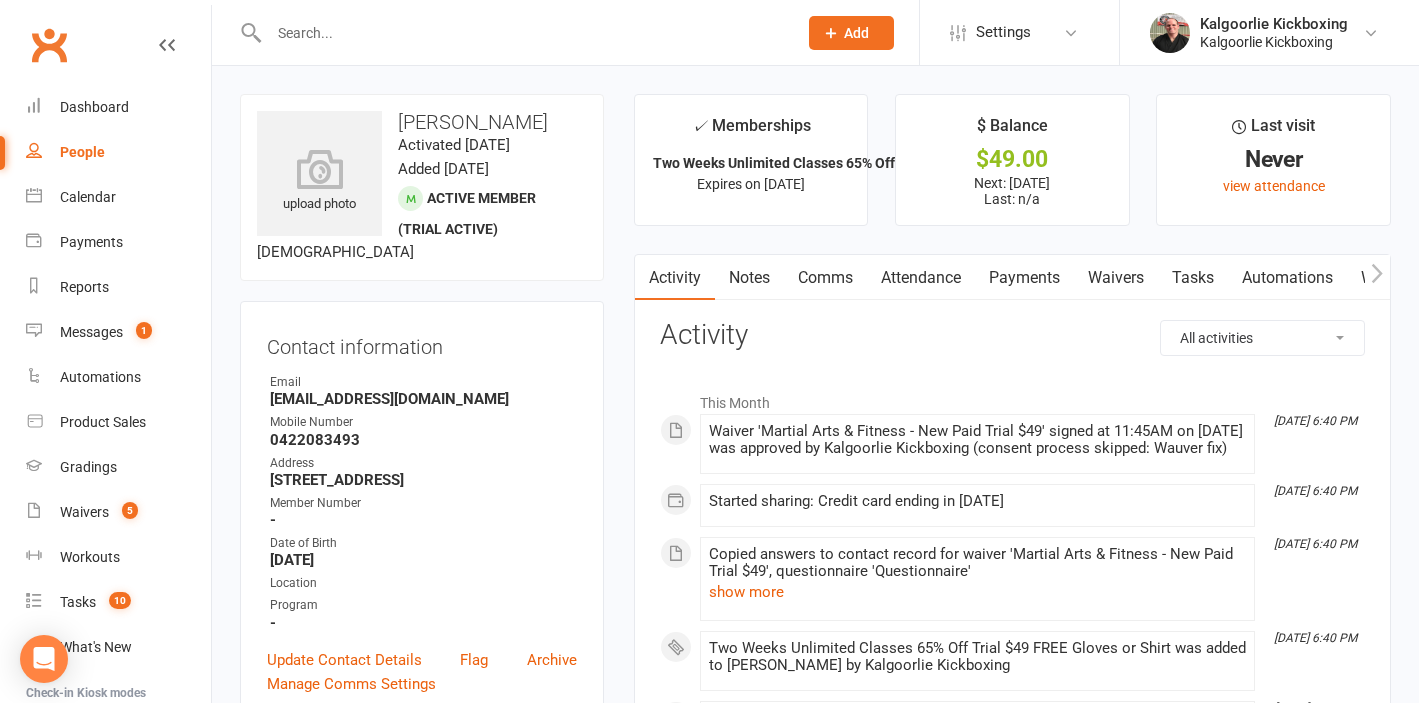 scroll, scrollTop: 0, scrollLeft: 0, axis: both 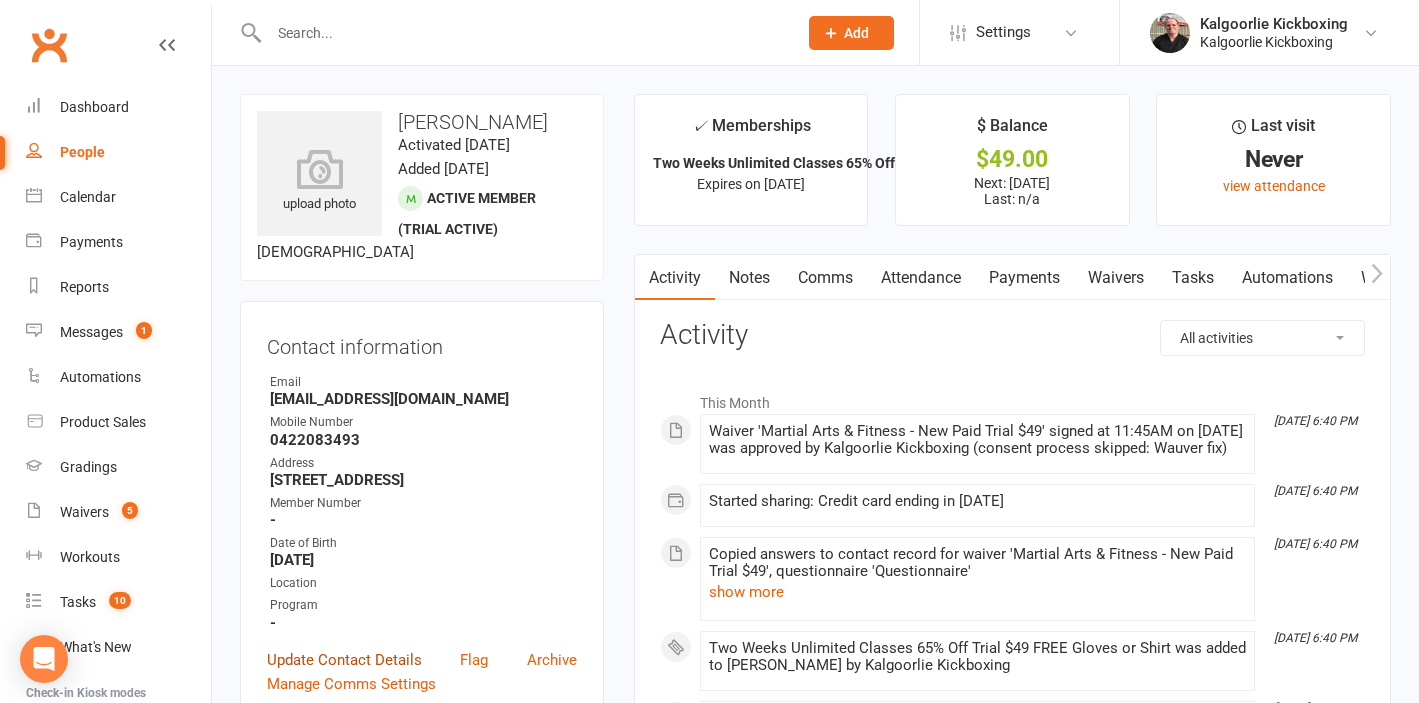 click on "Update Contact Details" at bounding box center [344, 660] 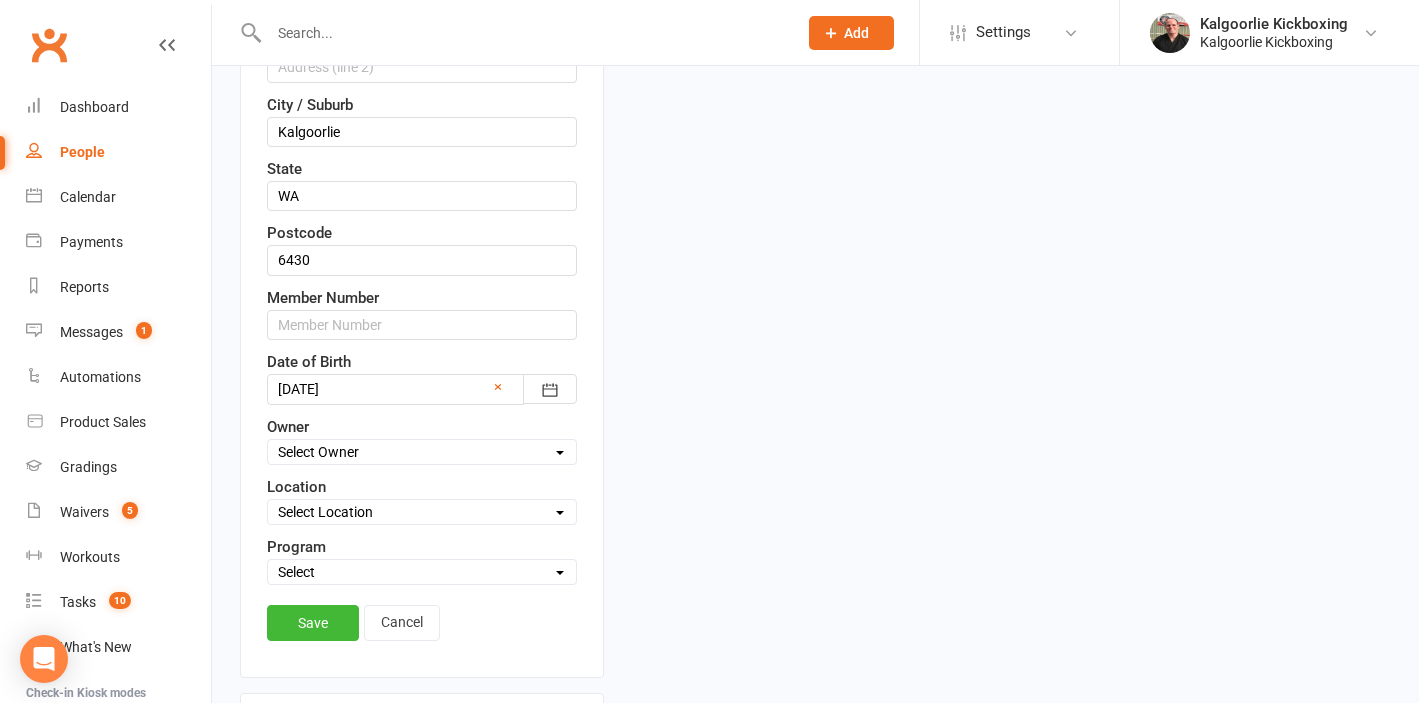 scroll, scrollTop: 691, scrollLeft: 0, axis: vertical 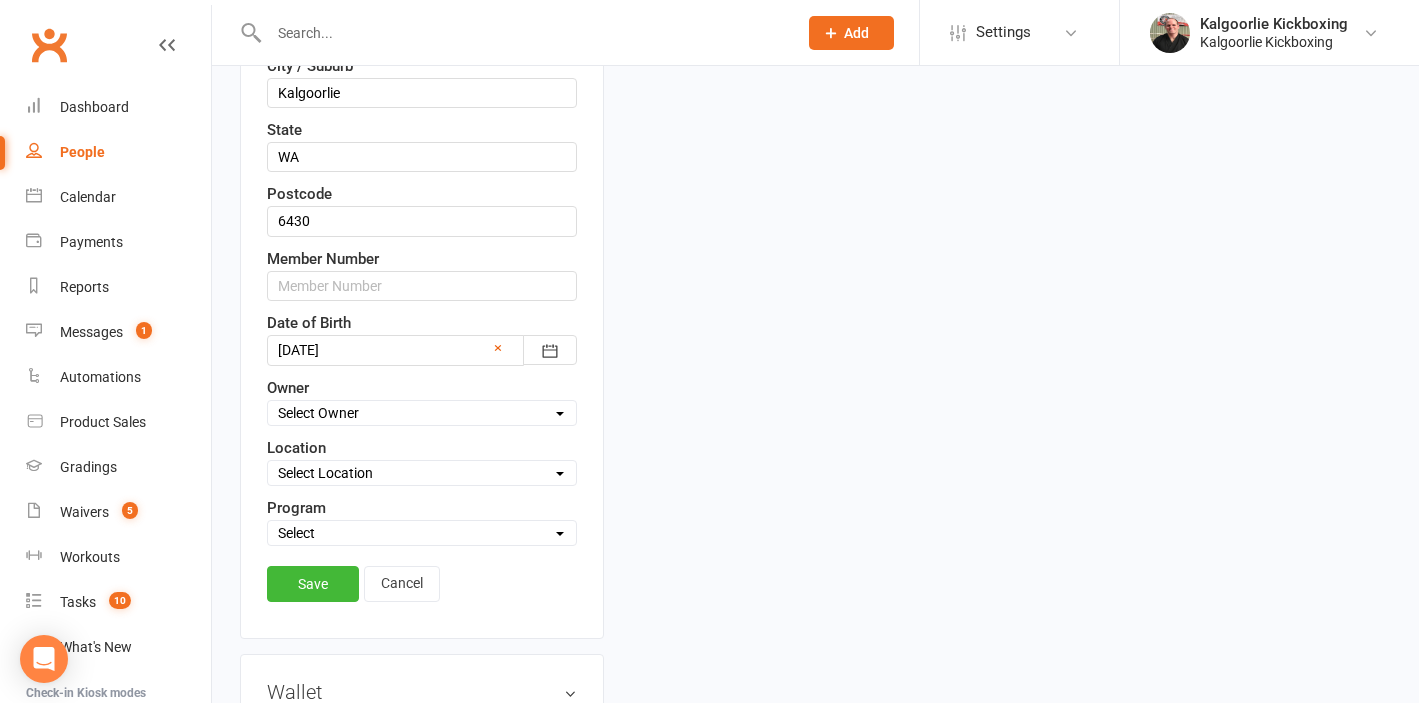 click on "Select Owner Kalgoorlie Kickboxing Jo Callaghan Wazanna Paul" at bounding box center [422, 413] 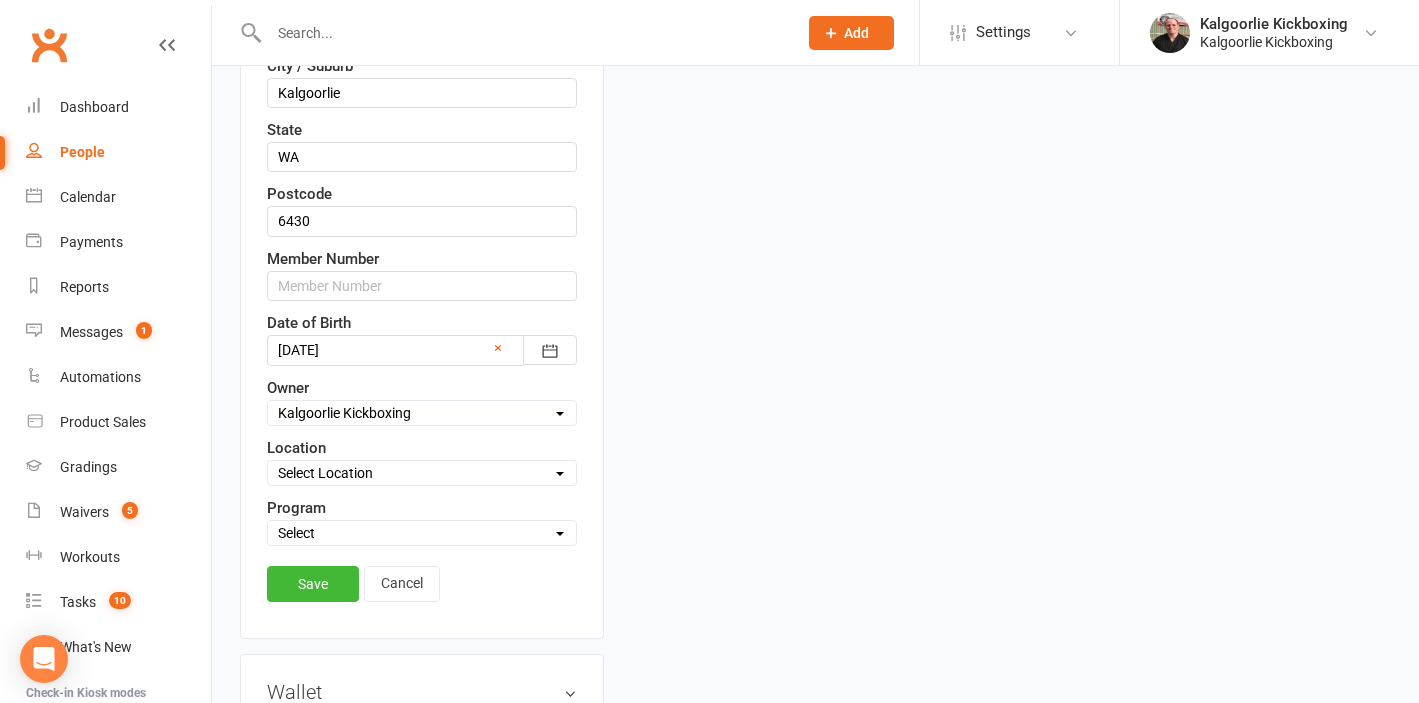 click on "Select Location 1) Main Dojo, 224 Hare Street. DT1 Edwards Park, Picadilly Street DT2 Arboretum, Hawkins Street DT3 Rotary Peace Park (Old Twin Dams) Bottom End Dugan Street DT4 Clients Home KB1 Goldfields Oasis Rec Centre, 99 Johnston Street KB2 BMG Gaming Lounge, 52 Hannan St, Kalgoorlie KB3 Jackos Home 77 Hare Street, Picadilly" at bounding box center [422, 473] 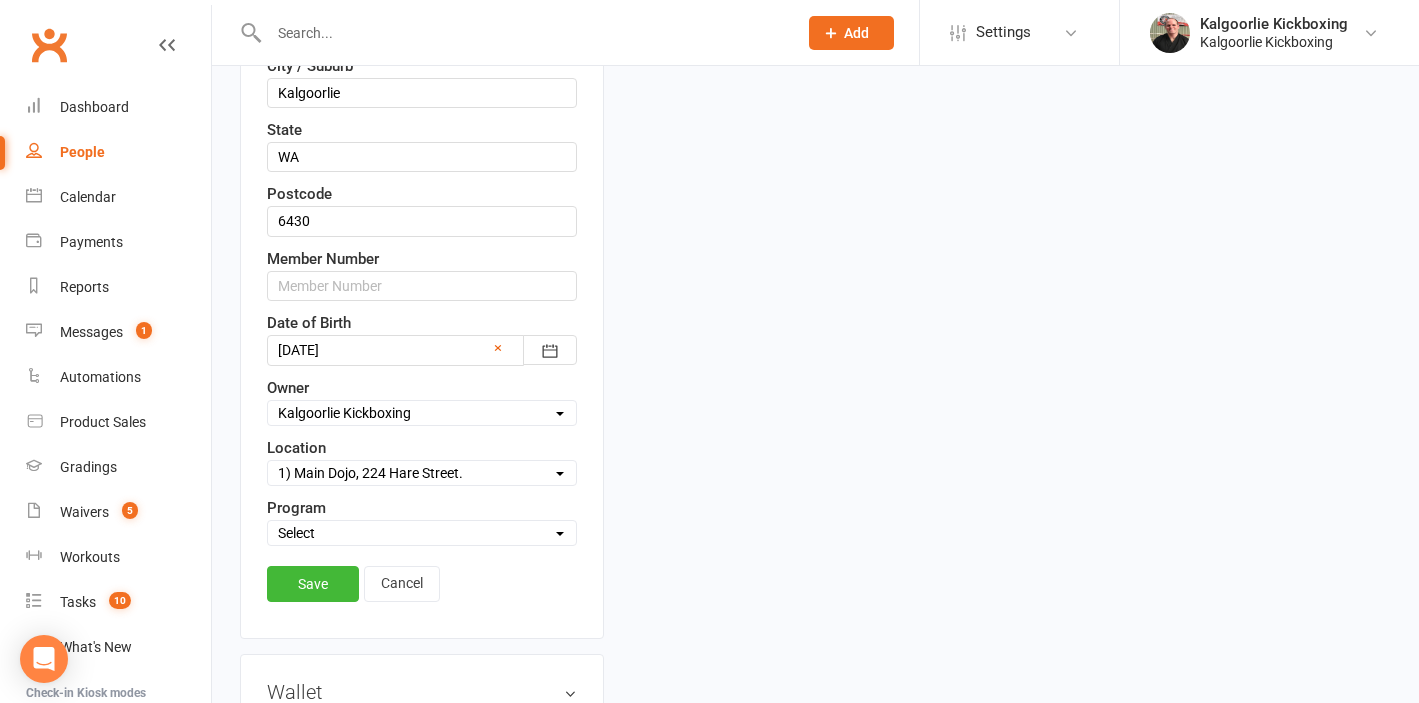 click on "Select Martial Arts and Fitness Dog Training" at bounding box center [422, 533] 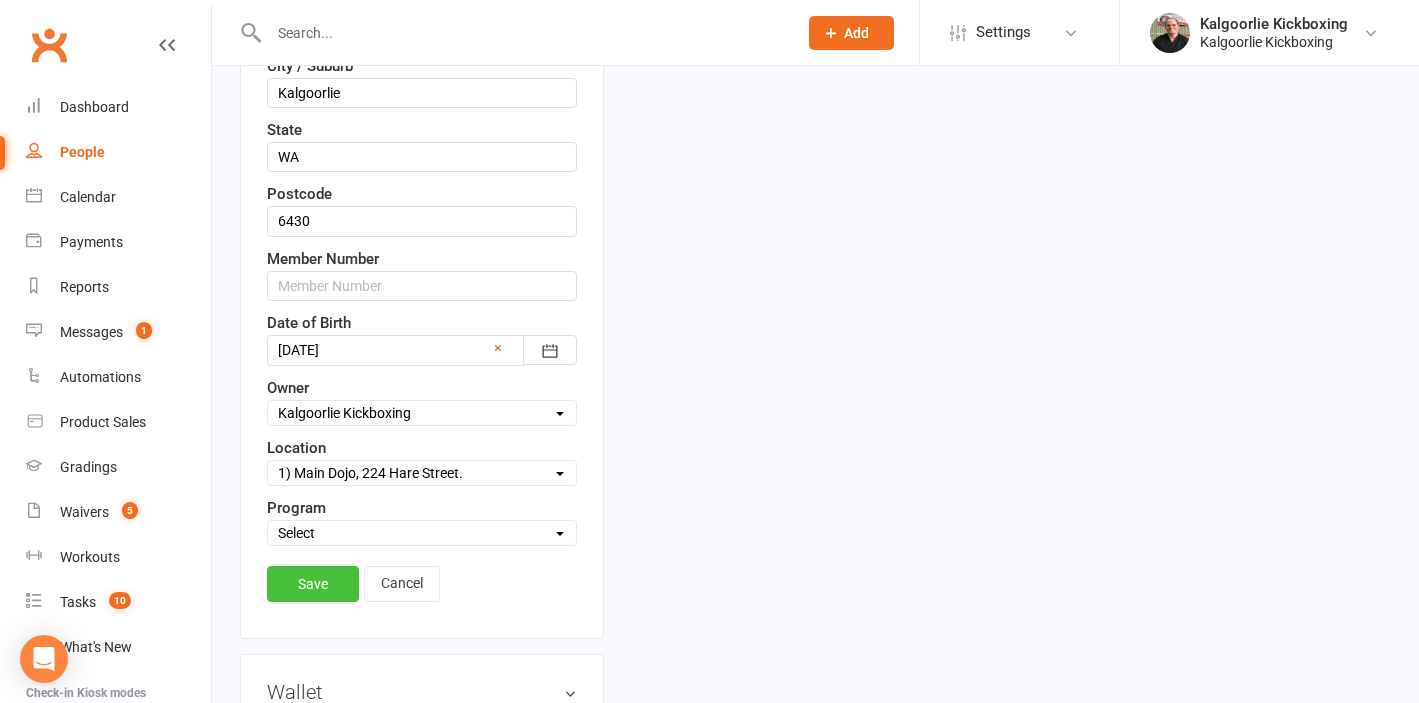 click on "Save" at bounding box center (313, 584) 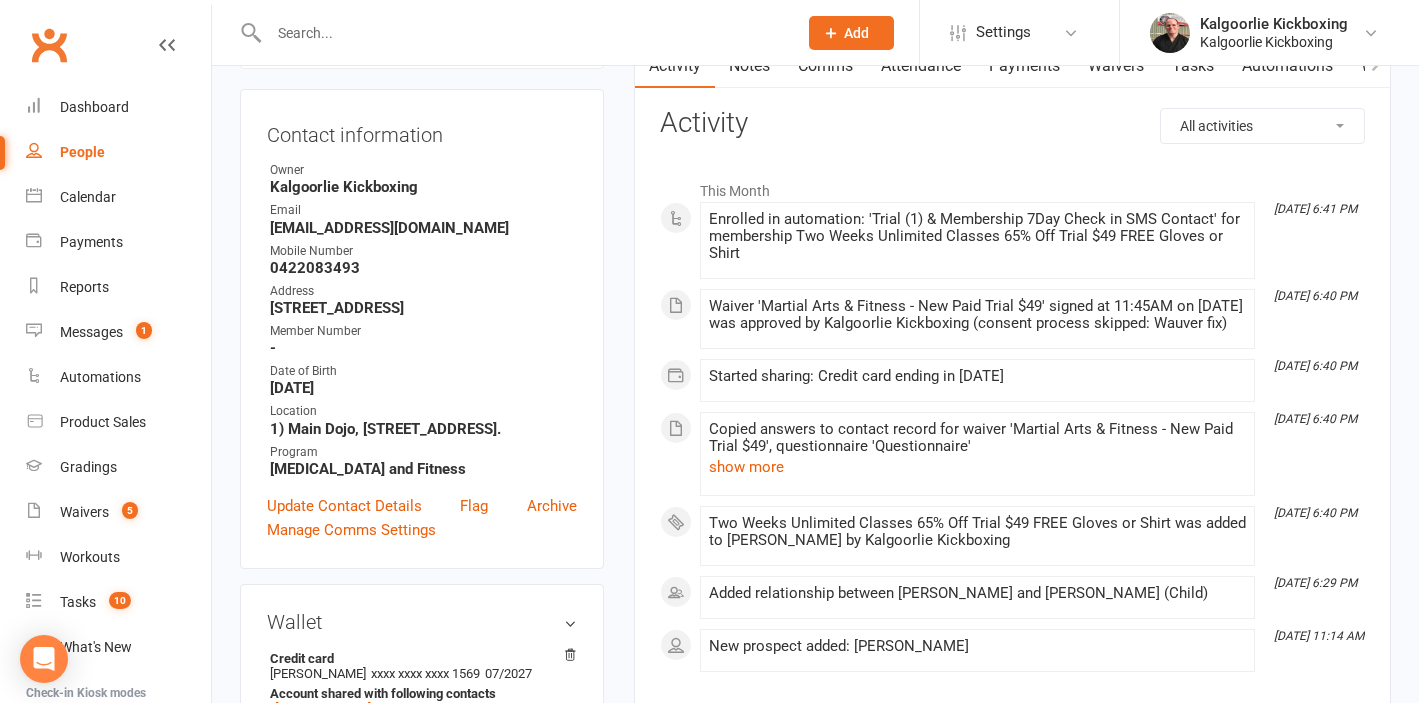 scroll, scrollTop: 0, scrollLeft: 0, axis: both 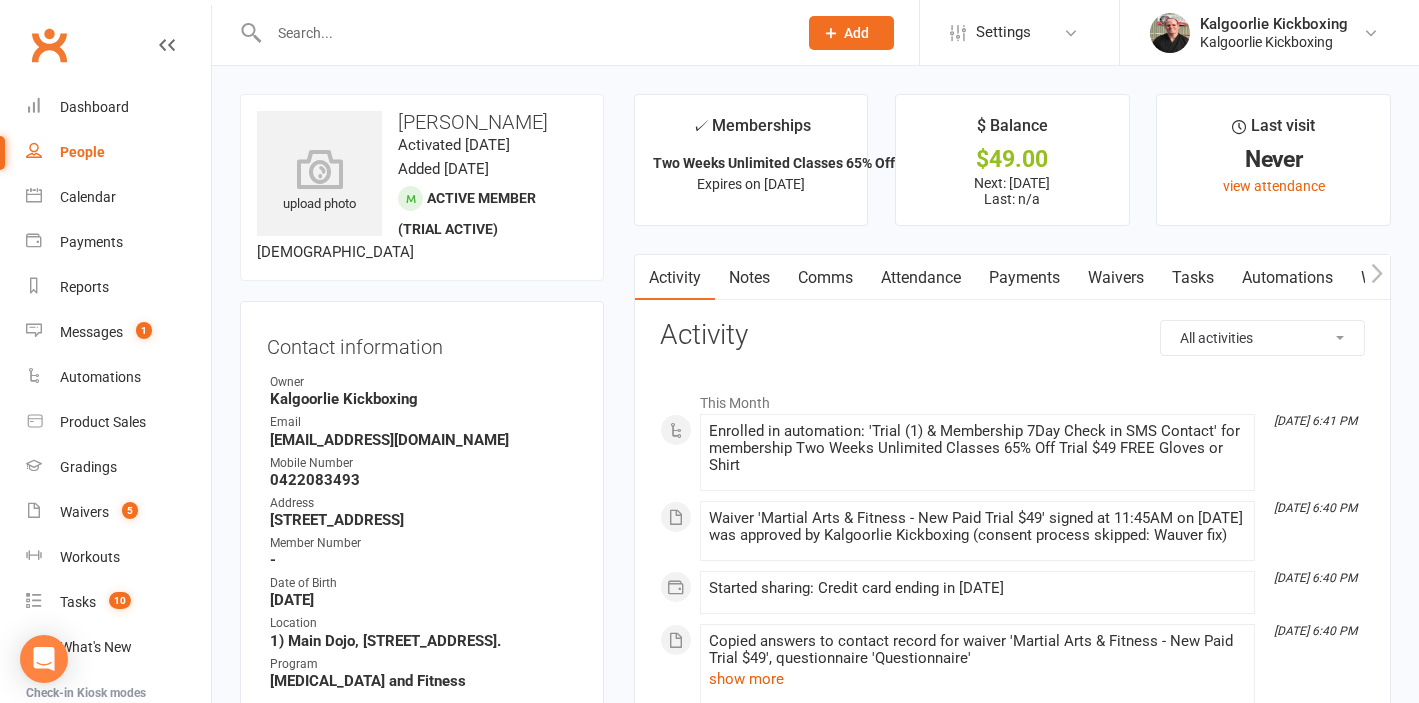 click on "Payments" at bounding box center (1024, 278) 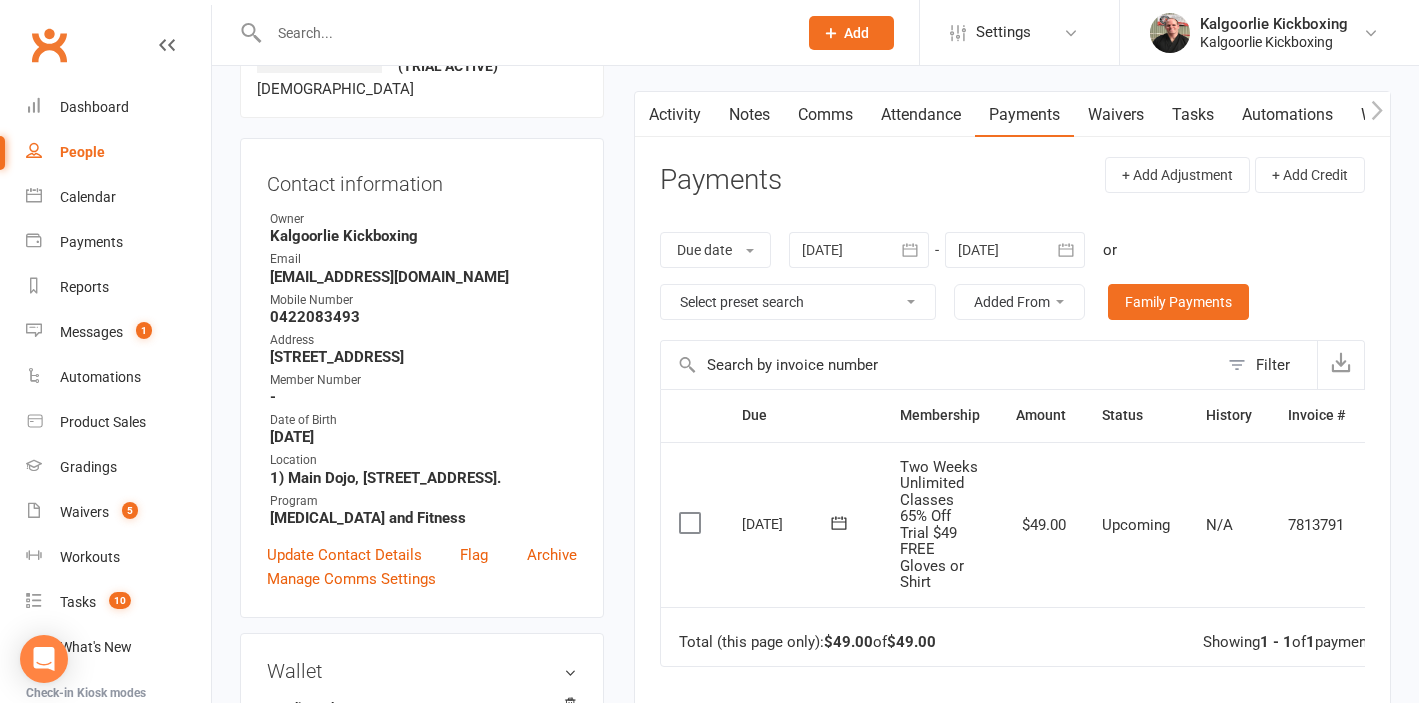 scroll, scrollTop: 164, scrollLeft: 0, axis: vertical 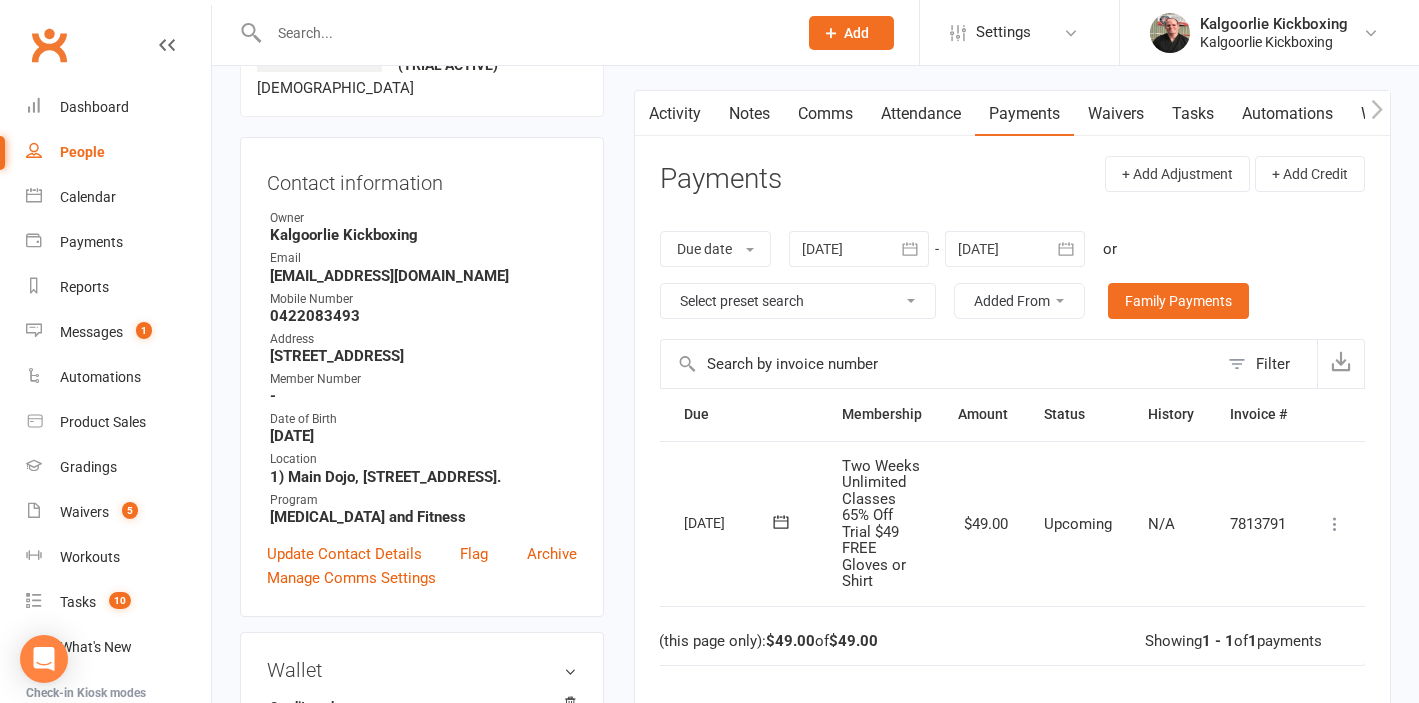 click at bounding box center (1335, 524) 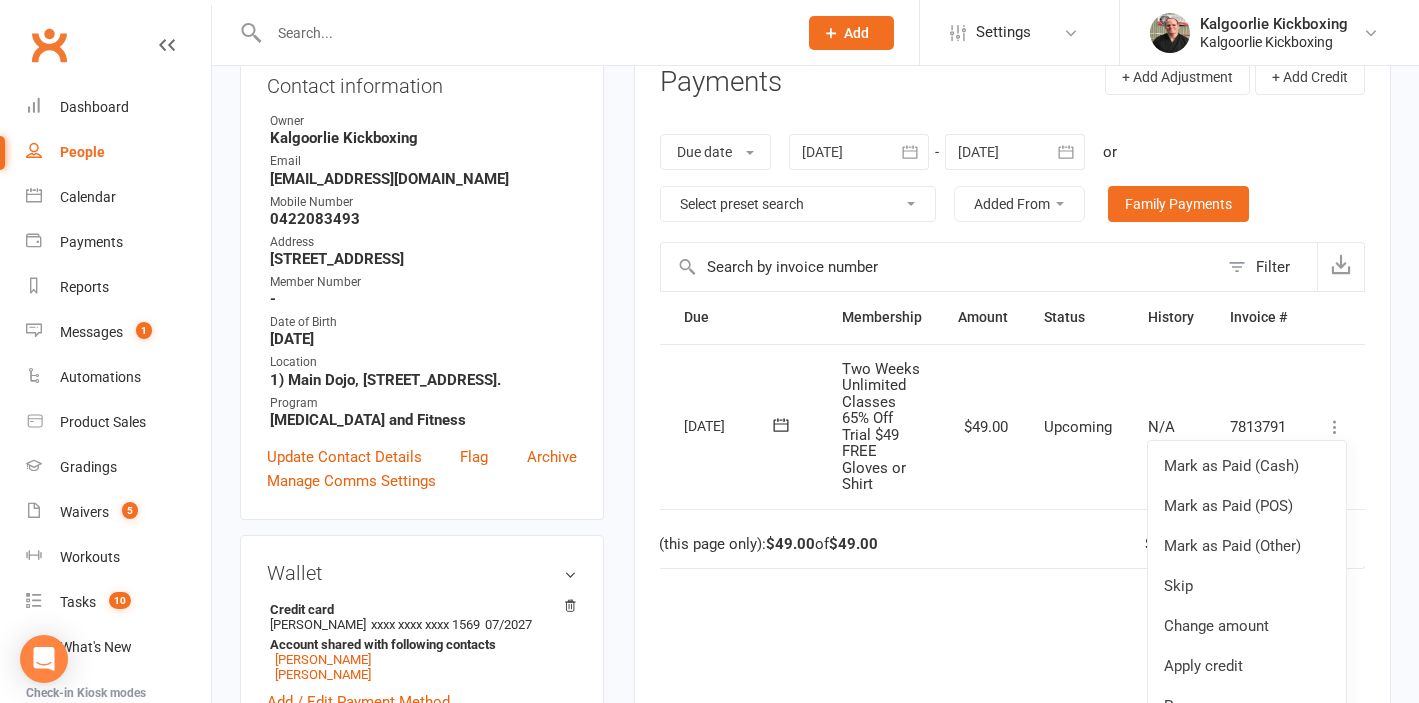 scroll, scrollTop: 289, scrollLeft: 0, axis: vertical 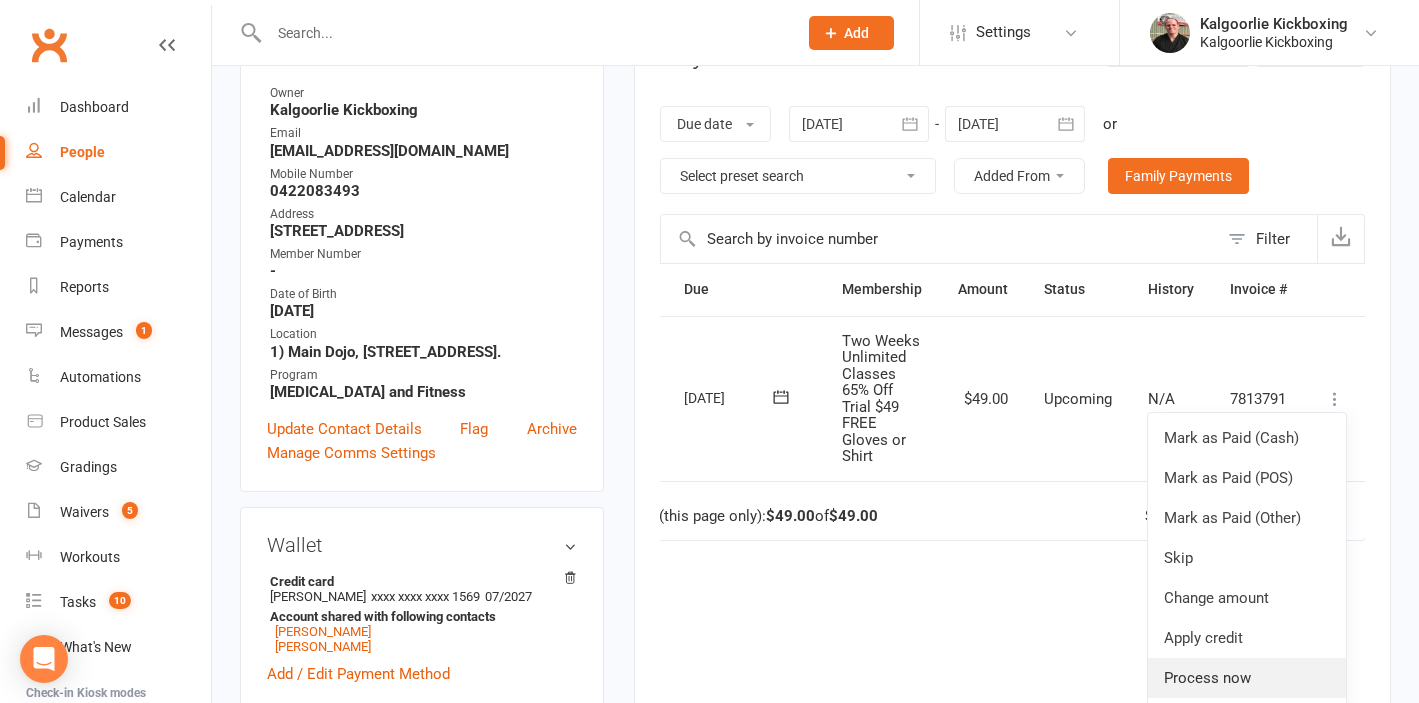 click on "Process now" at bounding box center (1247, 678) 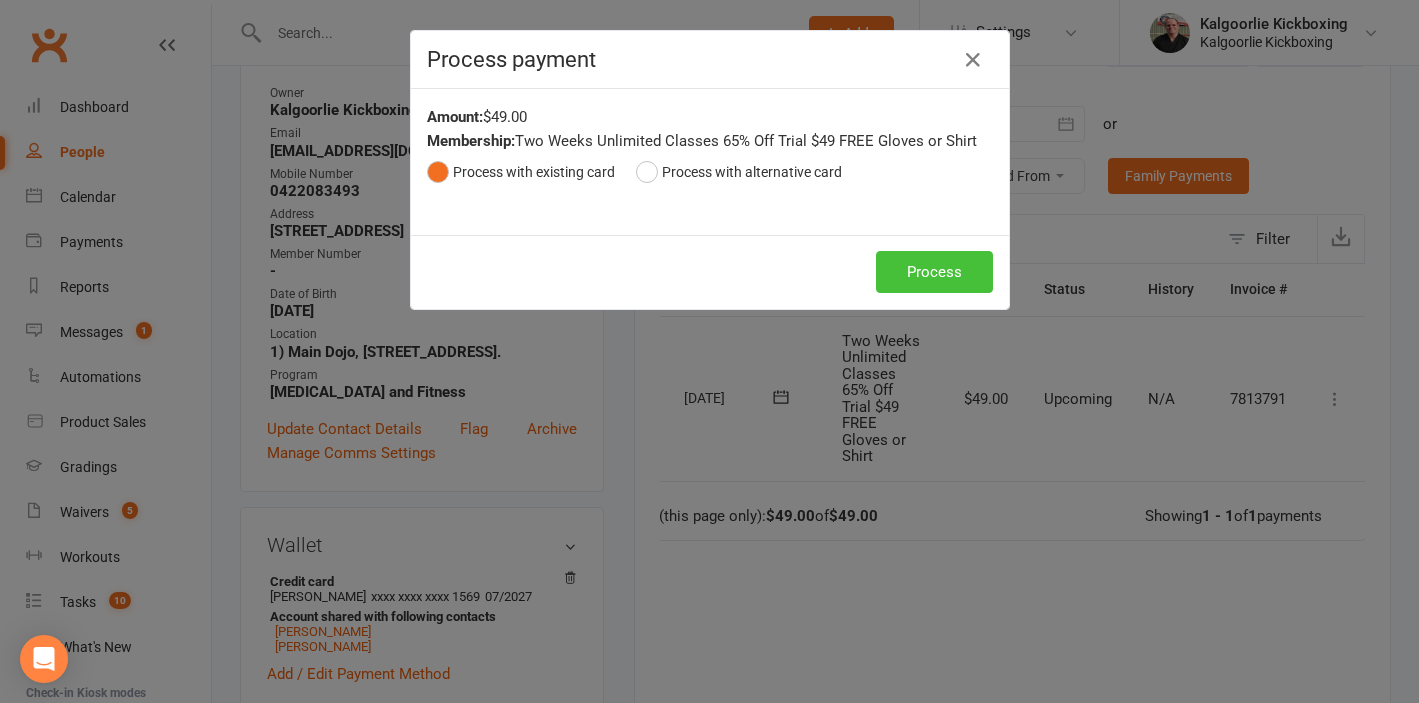 click on "Process" at bounding box center [934, 272] 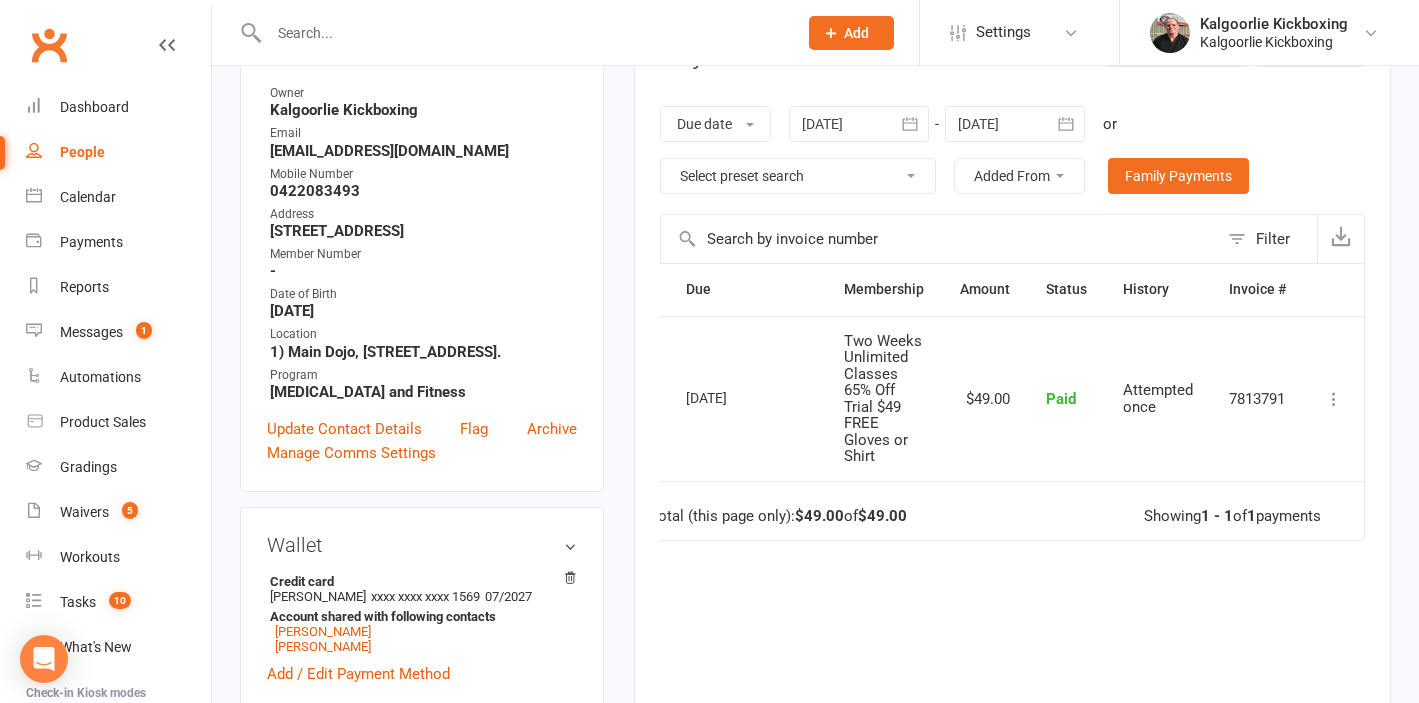 scroll, scrollTop: 0, scrollLeft: 29, axis: horizontal 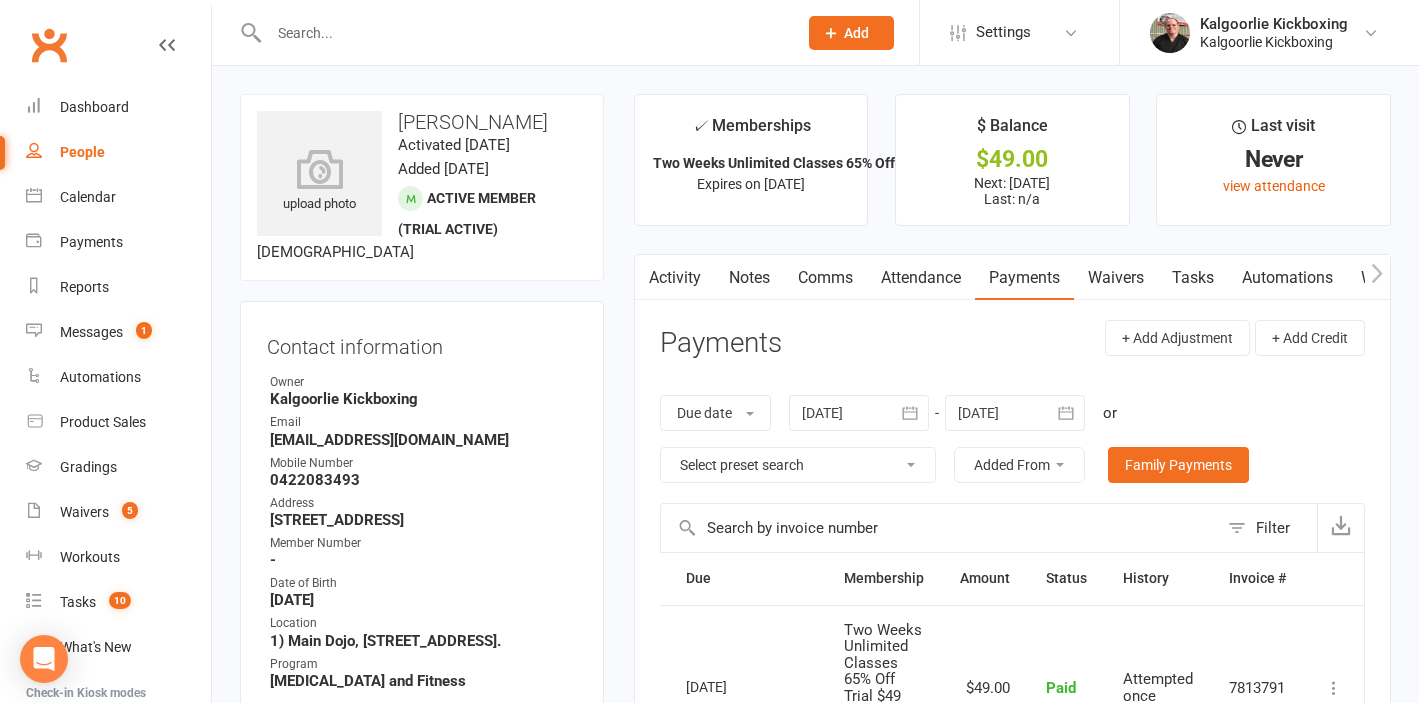 click on "Attendance" at bounding box center (921, 278) 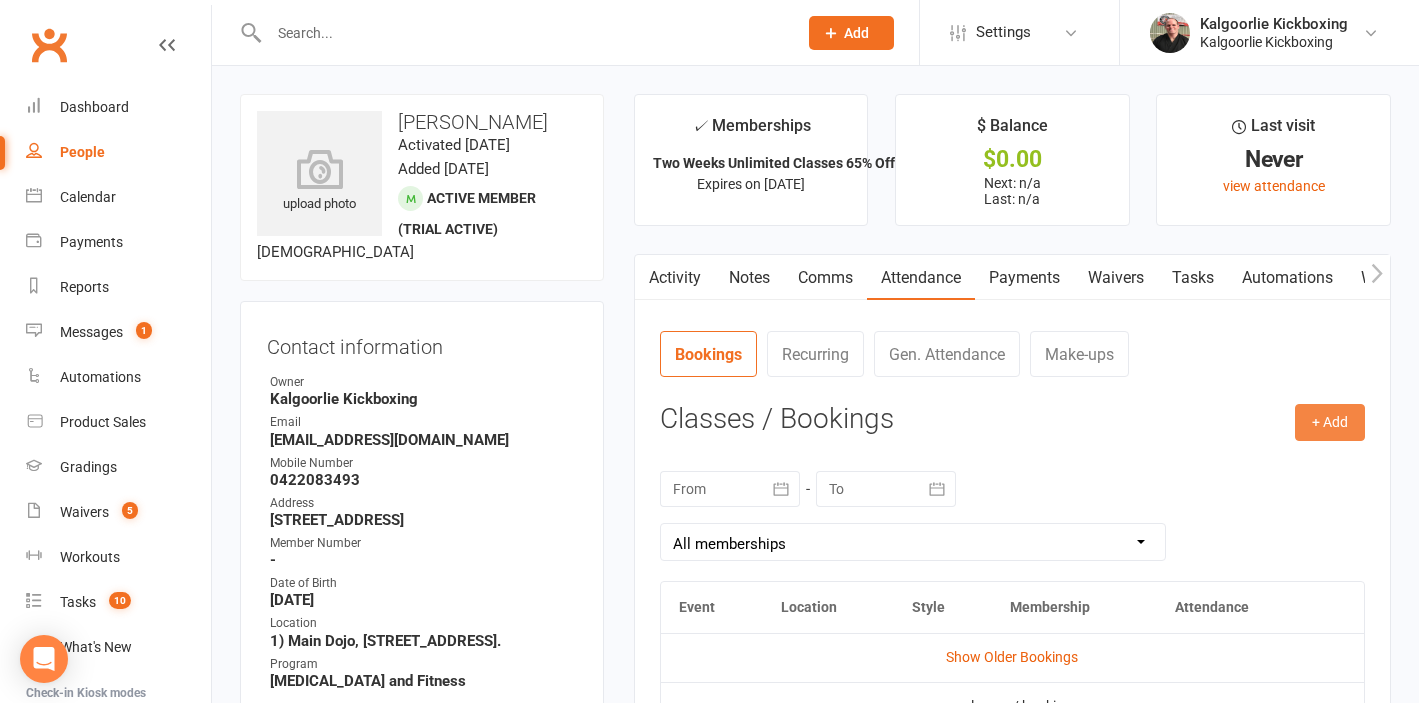 click on "+ Add" at bounding box center [1330, 422] 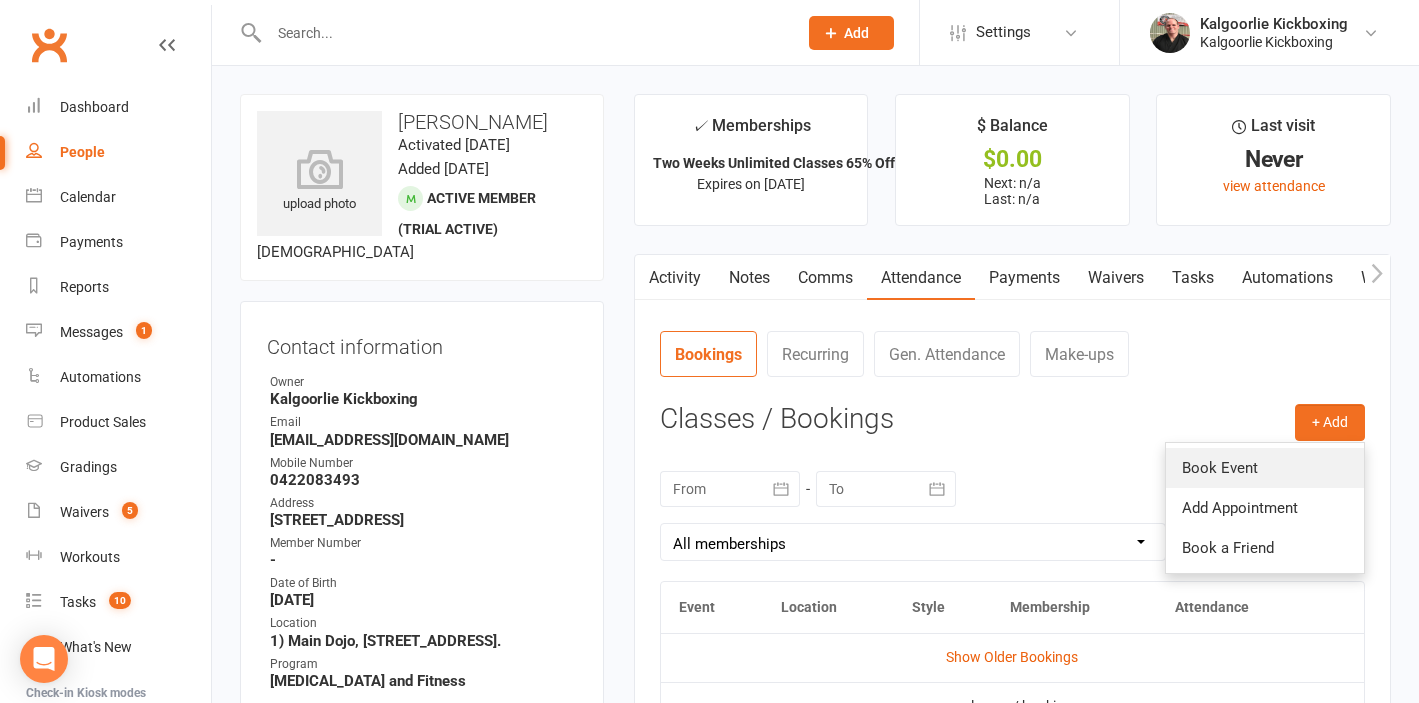 click on "Book Event" at bounding box center [1265, 468] 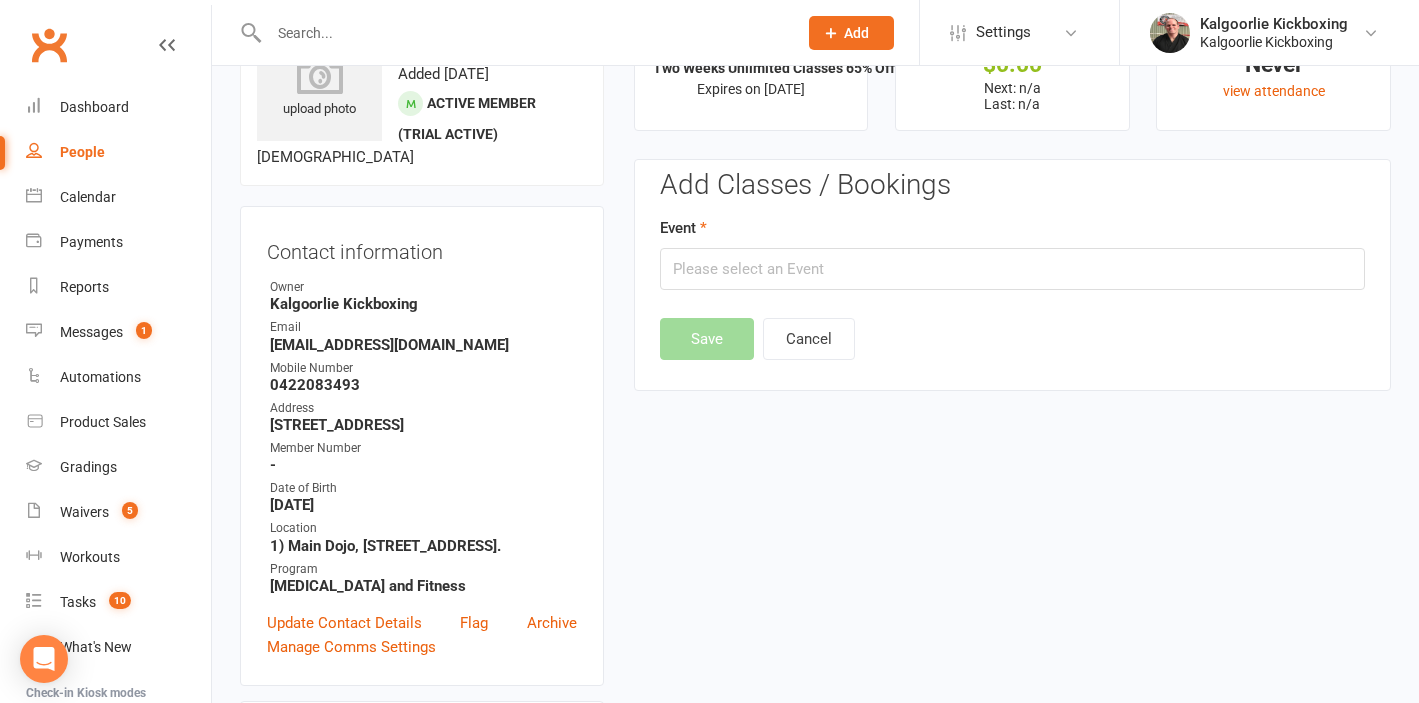 scroll, scrollTop: 154, scrollLeft: 0, axis: vertical 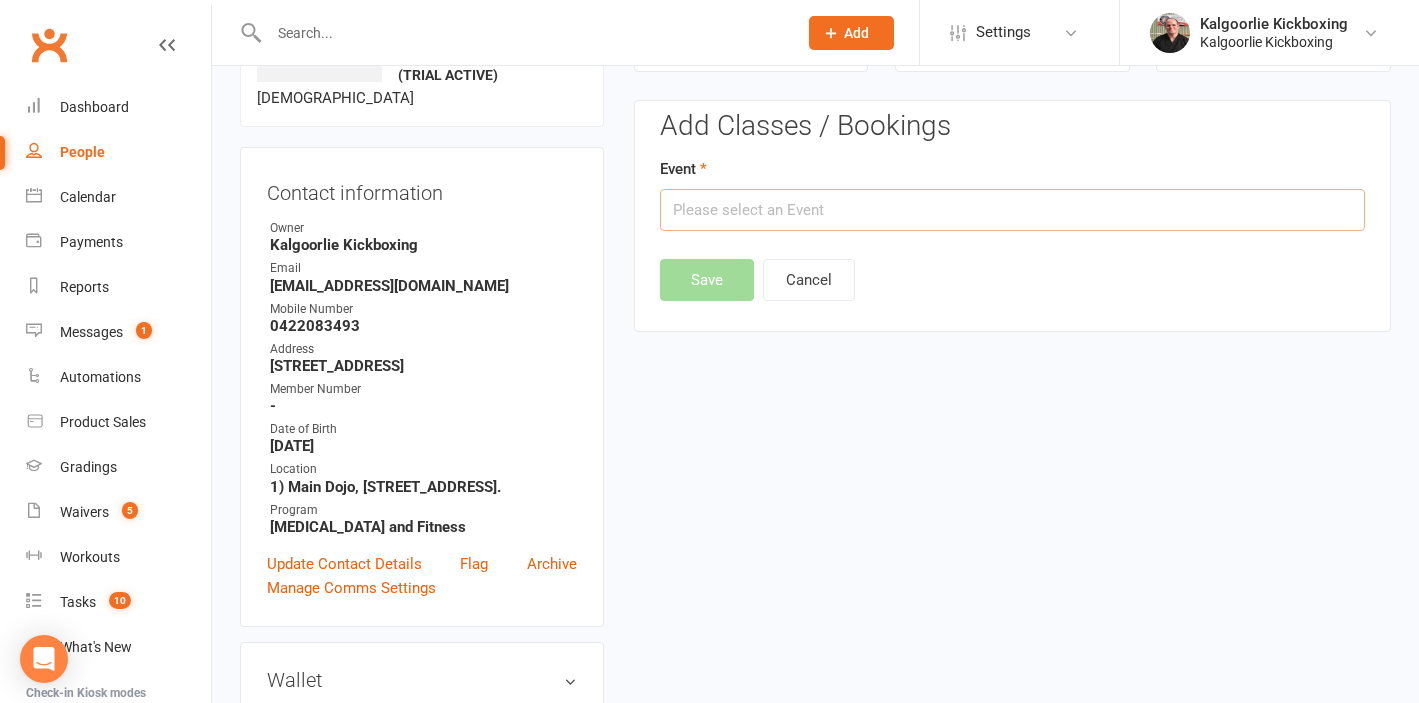 click at bounding box center (1012, 210) 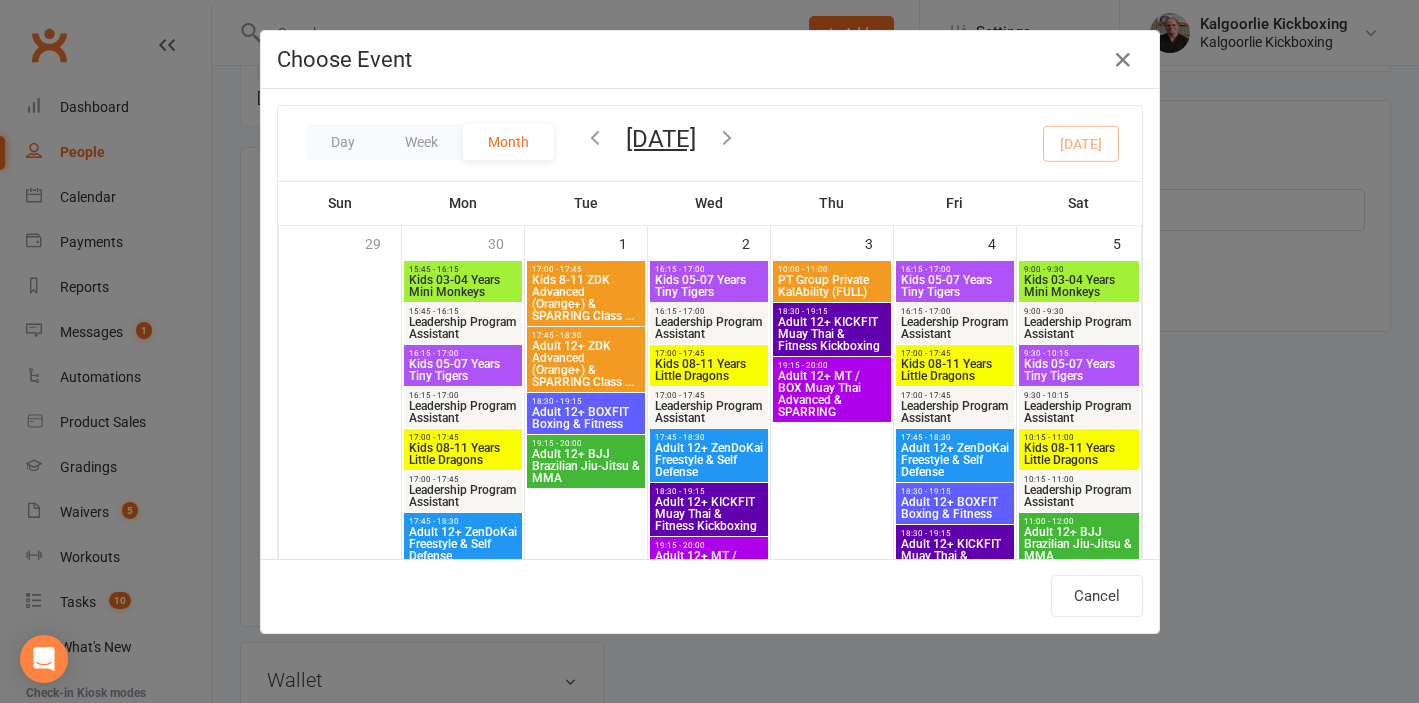 scroll, scrollTop: 497, scrollLeft: 0, axis: vertical 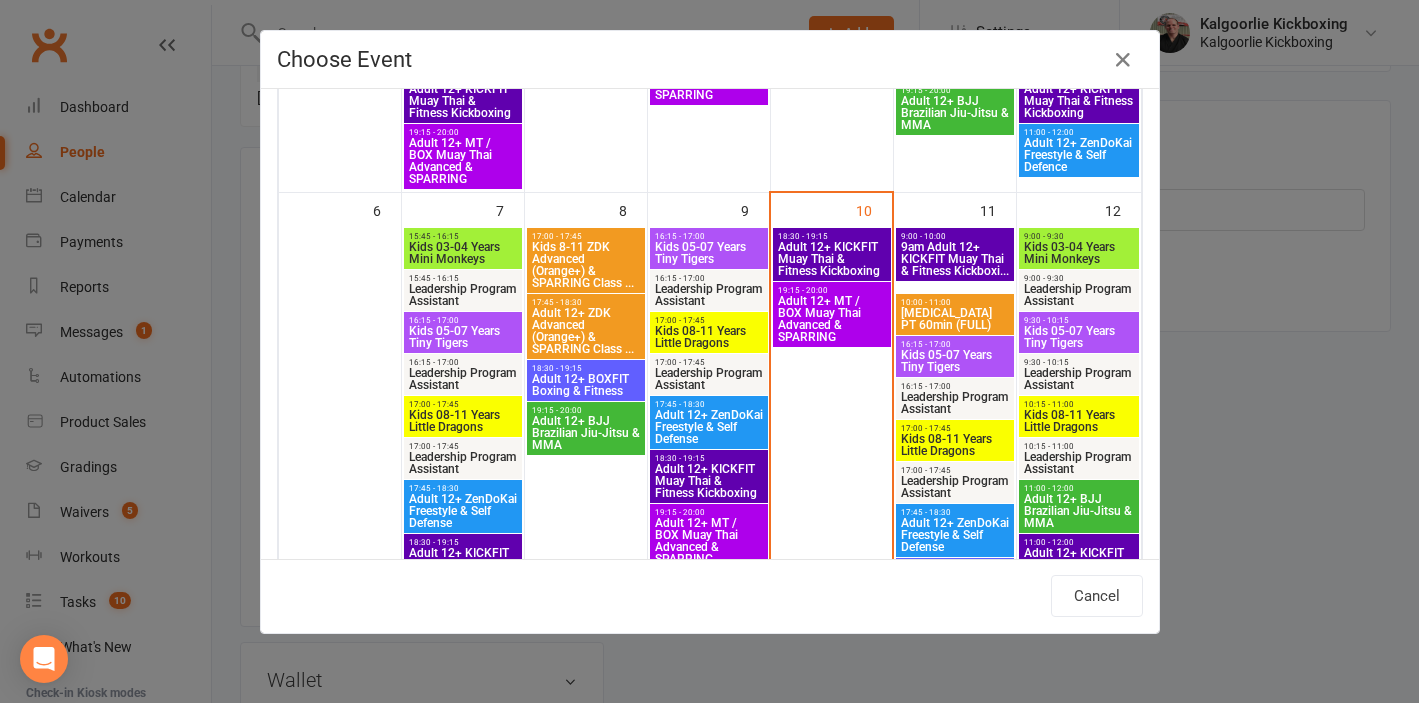 click on "Kids 05-07 Years Tiny Tigers" at bounding box center (1079, 337) 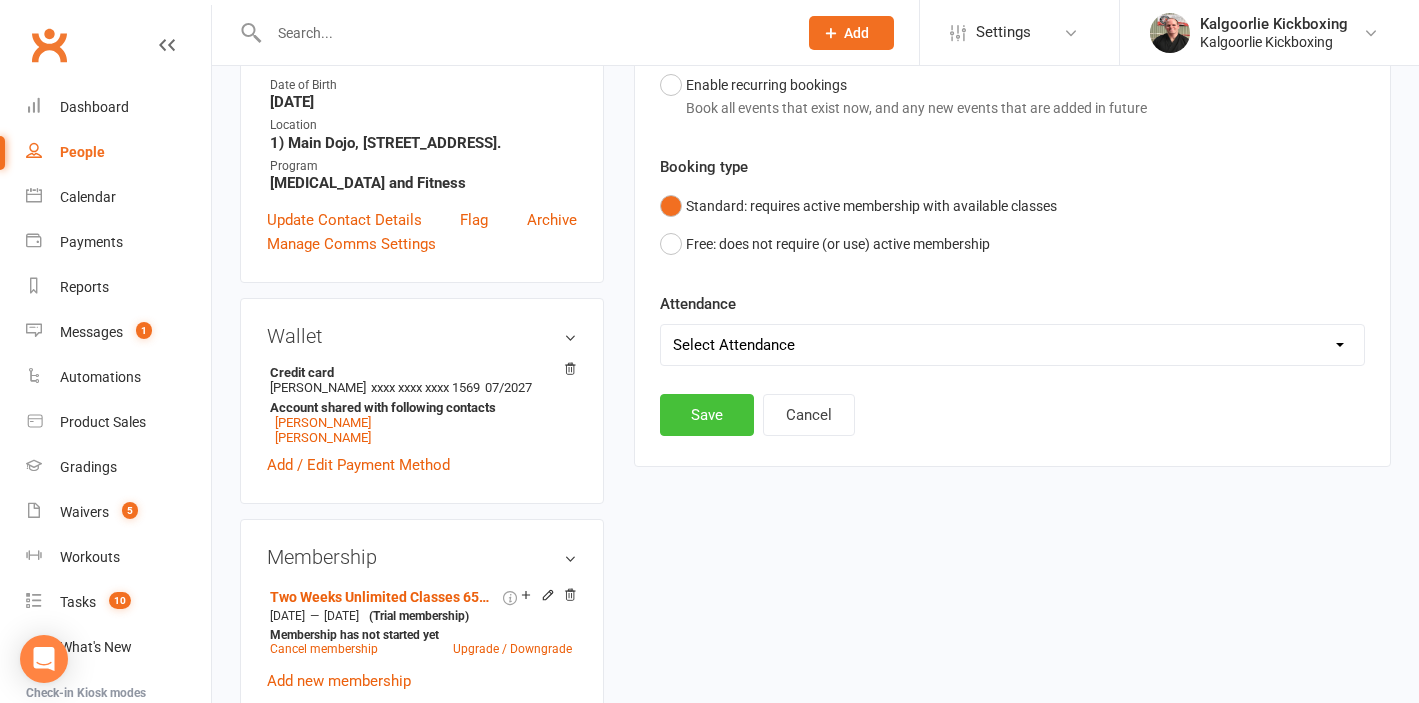 scroll, scrollTop: 515, scrollLeft: 0, axis: vertical 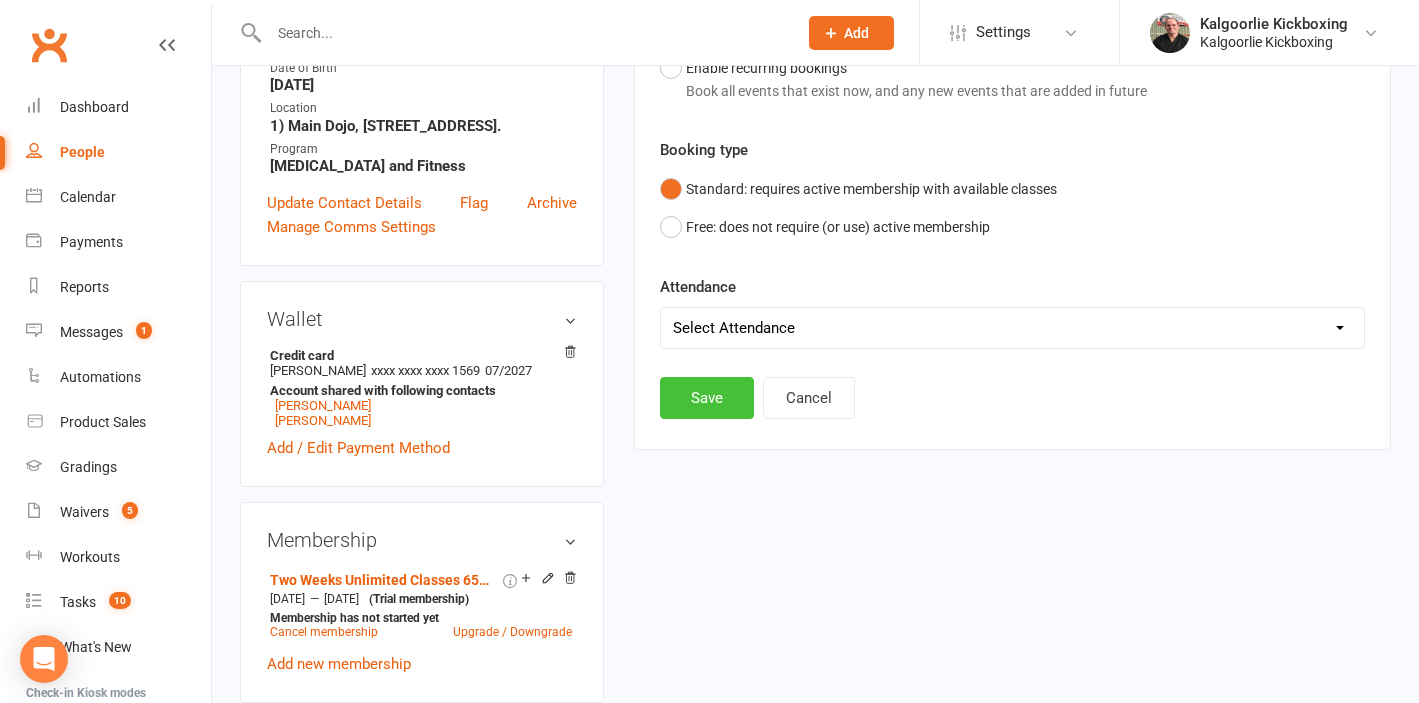 click on "Save" at bounding box center [707, 398] 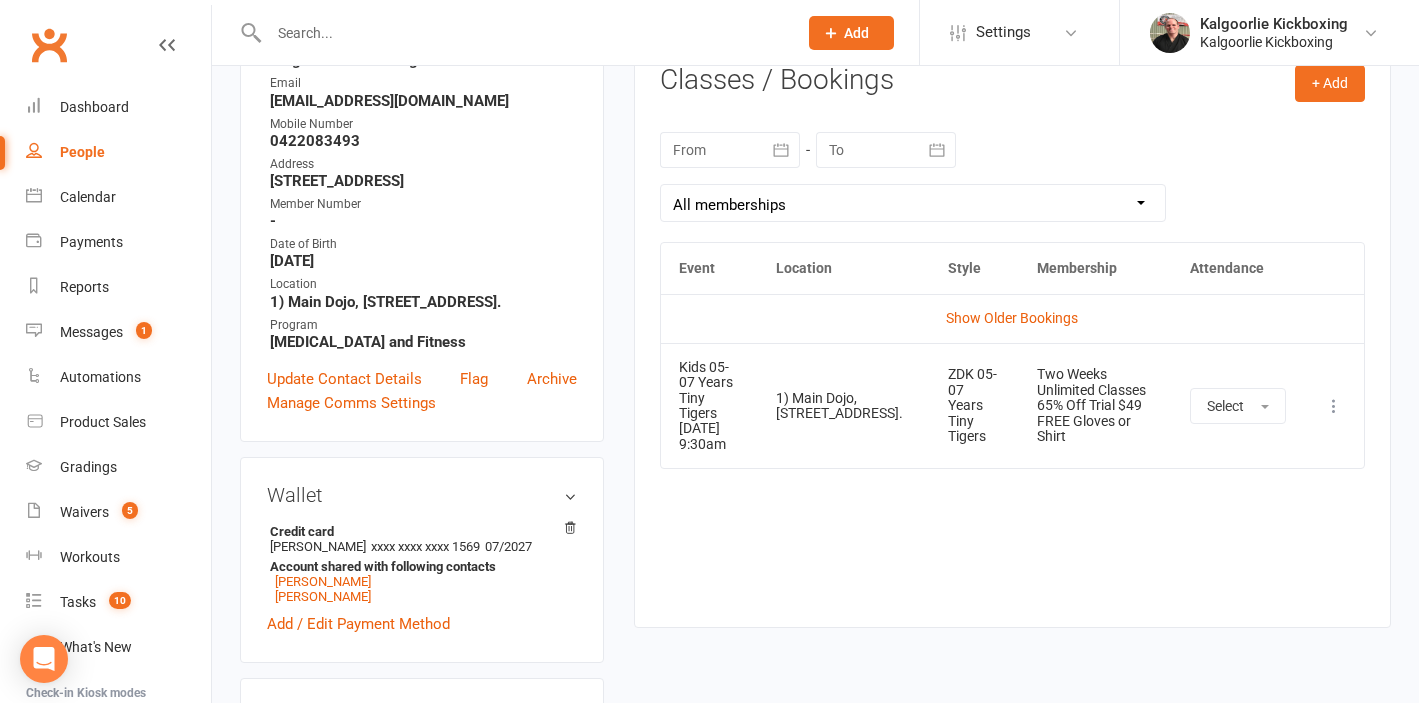 scroll, scrollTop: 248, scrollLeft: 0, axis: vertical 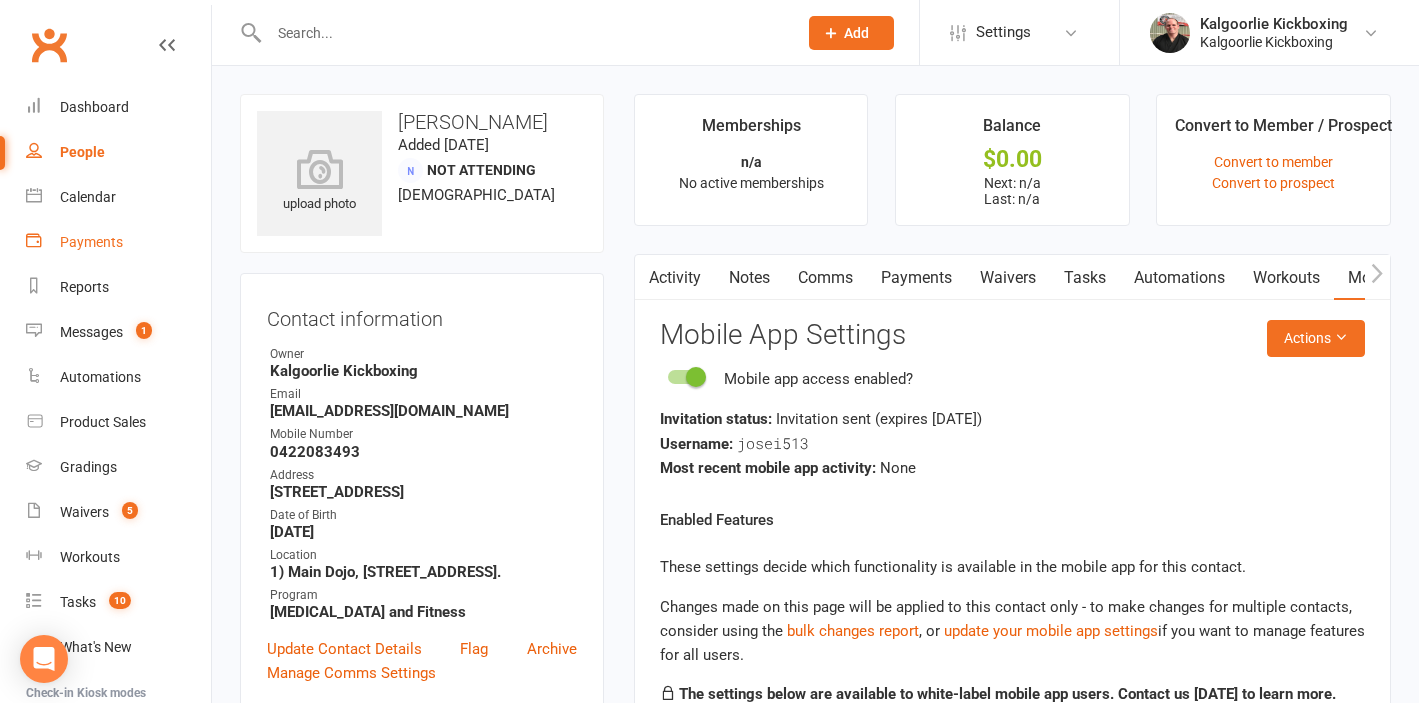 click on "Payments" at bounding box center (91, 242) 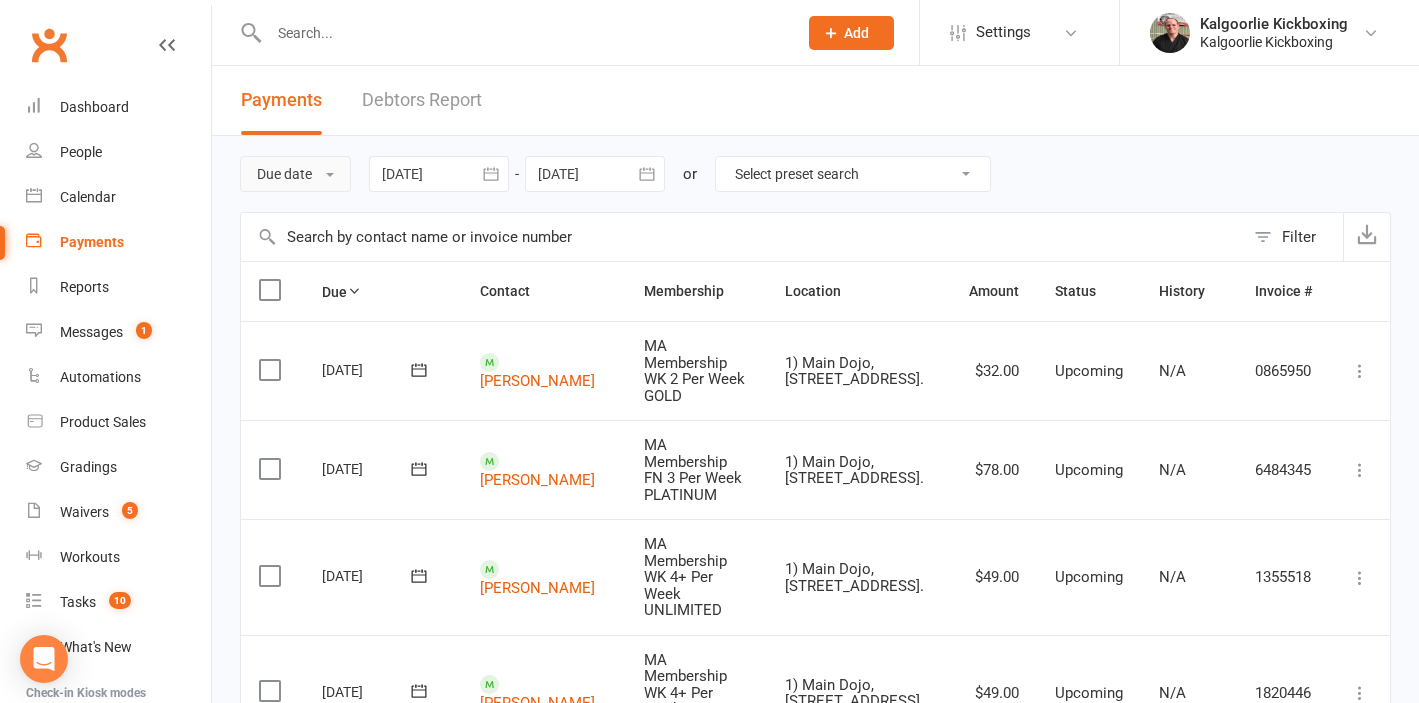 click on "Due date" at bounding box center (295, 174) 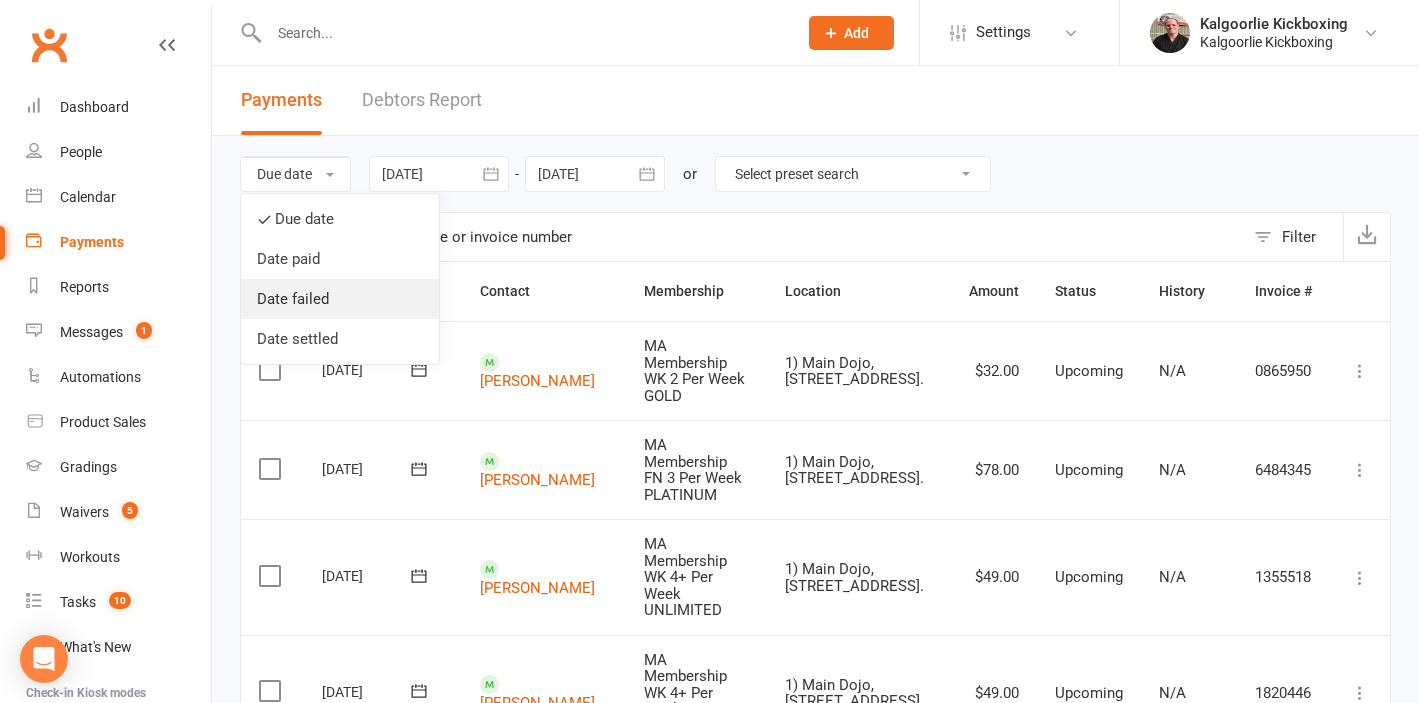 click on "Date failed" at bounding box center [340, 299] 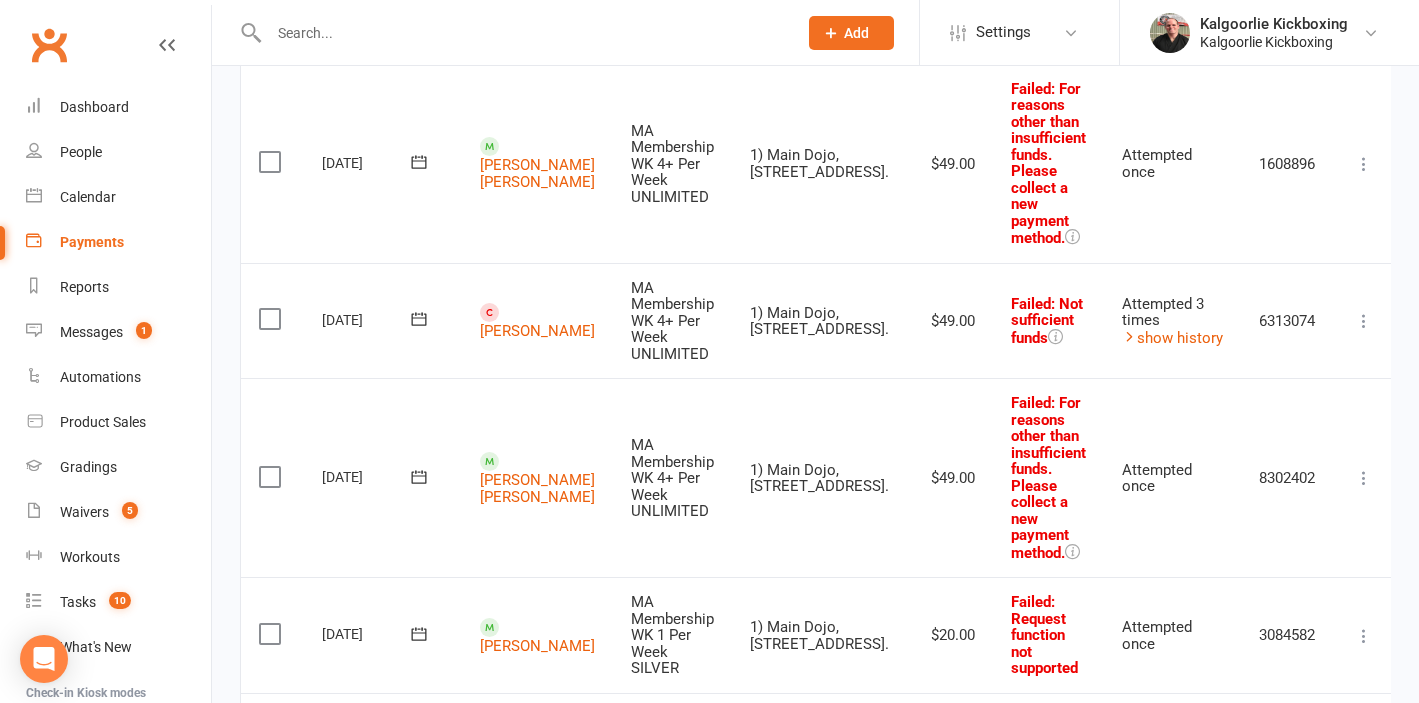 scroll, scrollTop: 709, scrollLeft: 0, axis: vertical 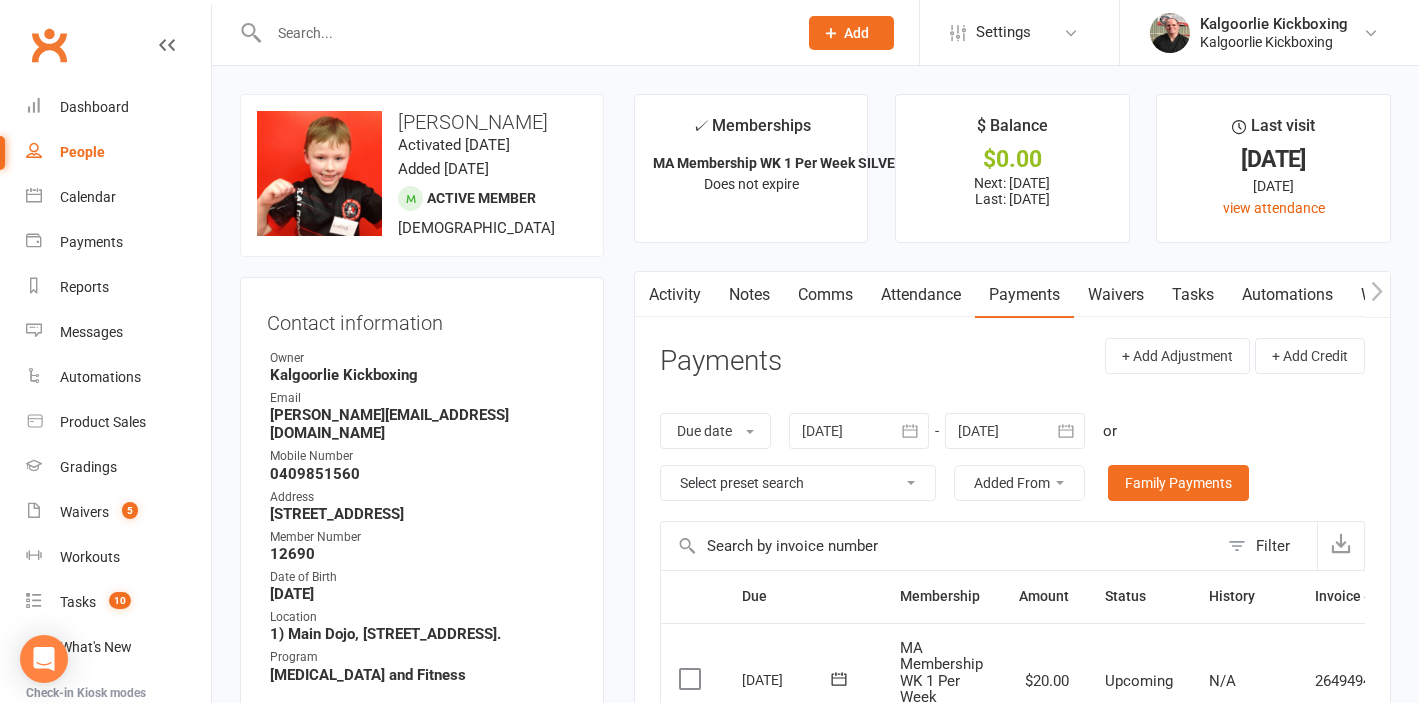 click on "Attendance" at bounding box center (921, 295) 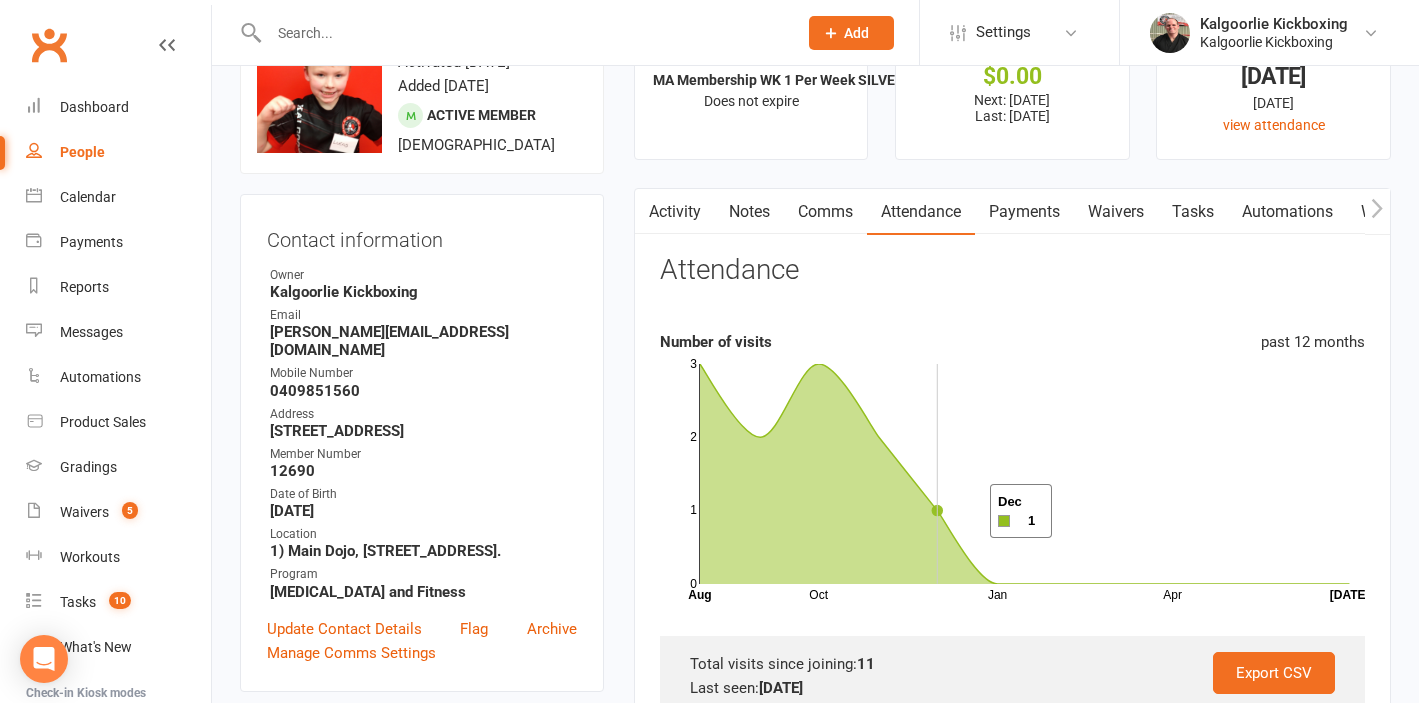 scroll, scrollTop: 0, scrollLeft: 0, axis: both 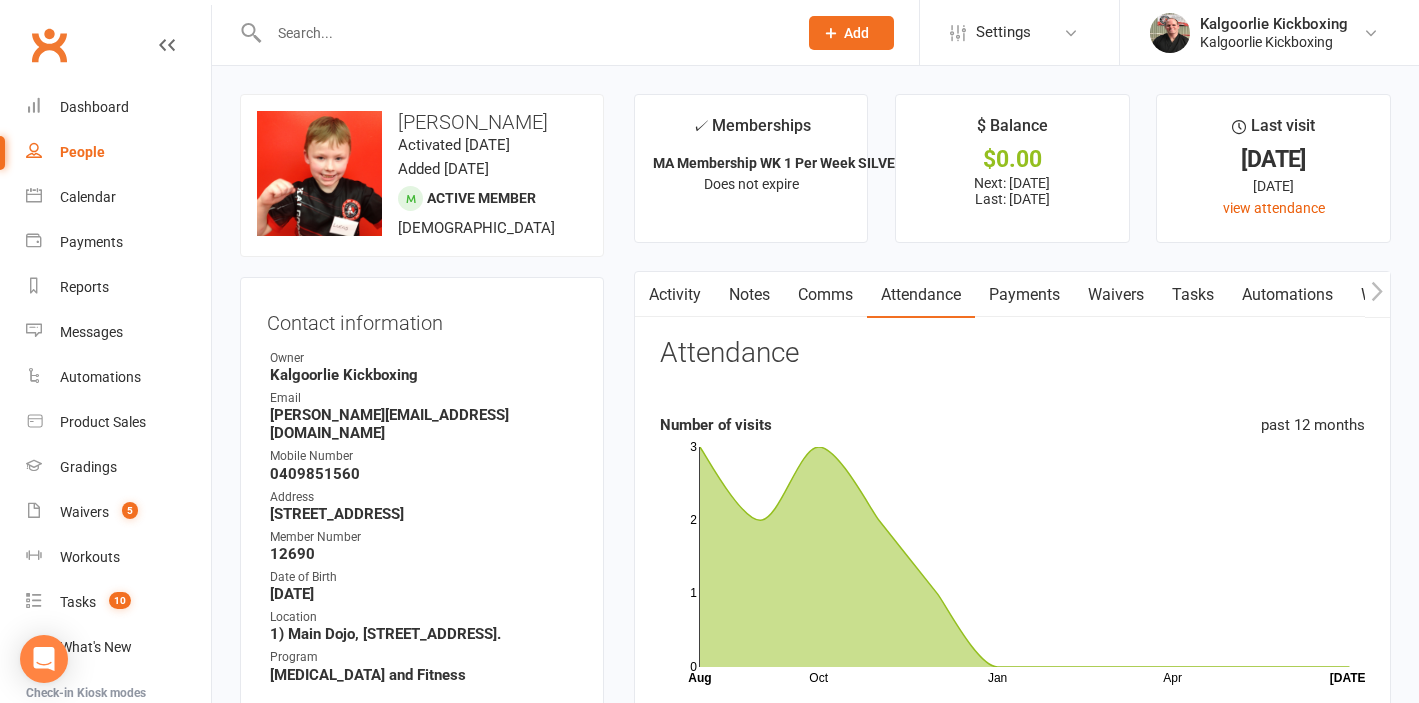 click on "Payments" at bounding box center (1024, 295) 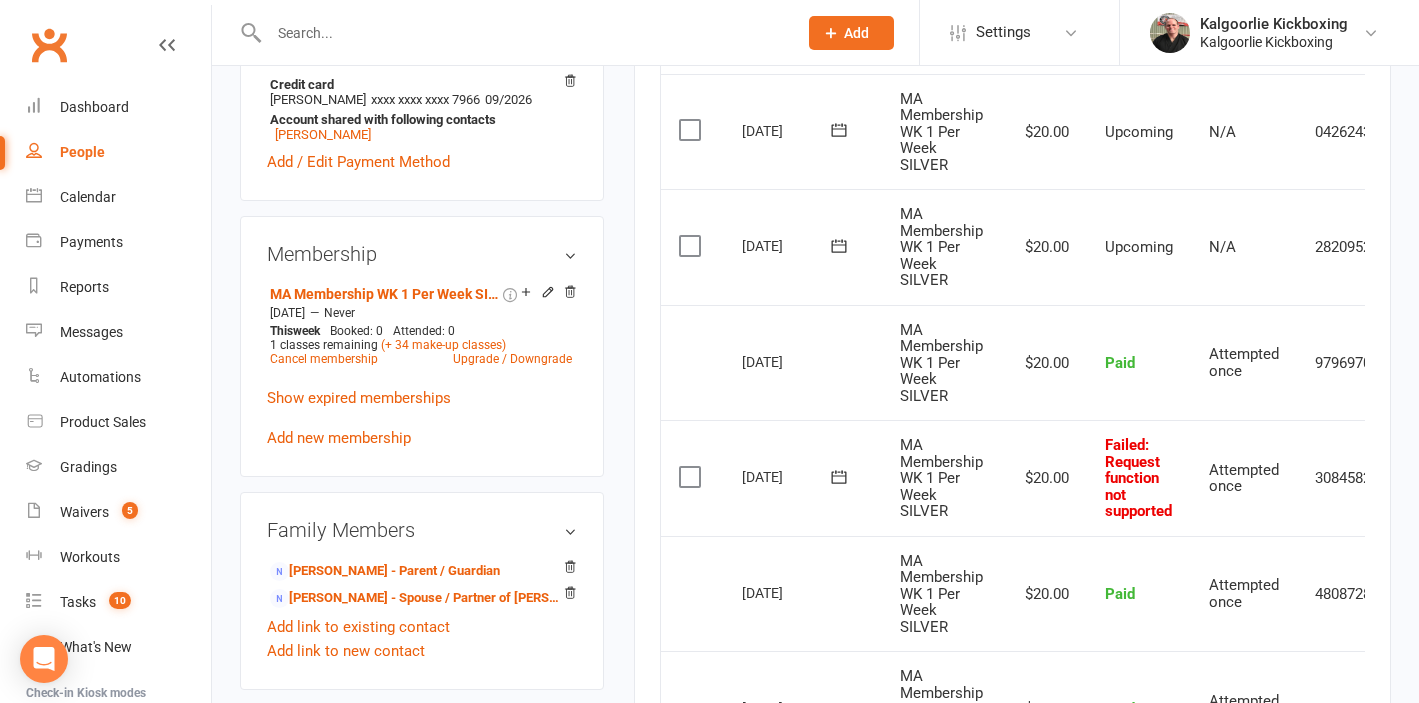 scroll, scrollTop: 782, scrollLeft: 0, axis: vertical 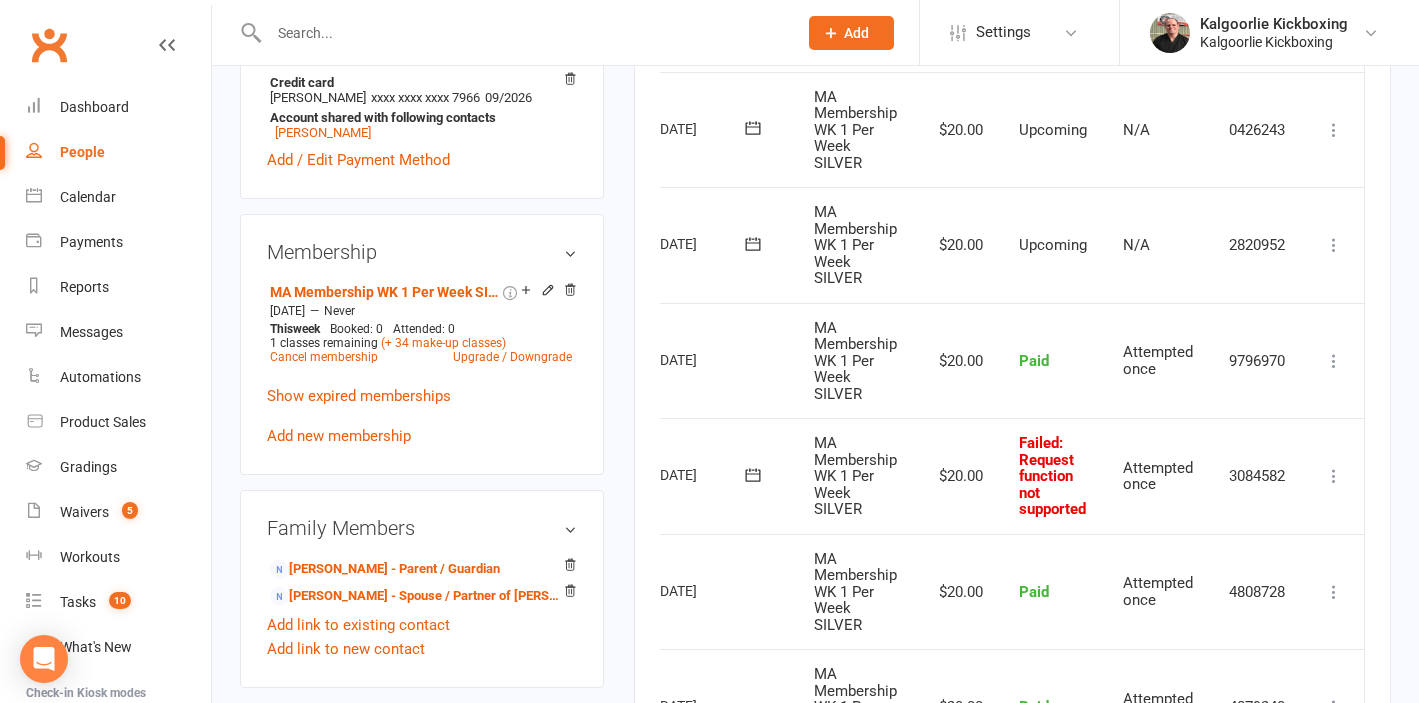 click at bounding box center (1334, 476) 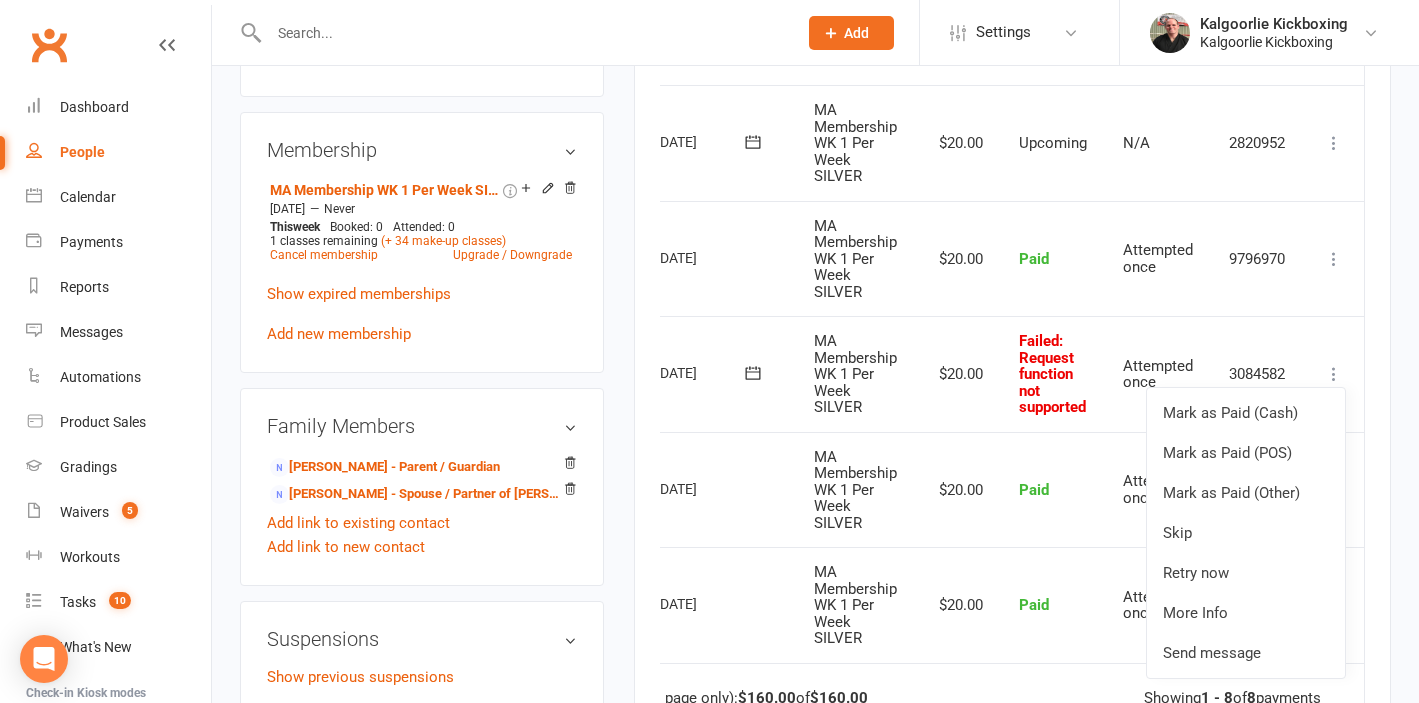 scroll, scrollTop: 888, scrollLeft: 0, axis: vertical 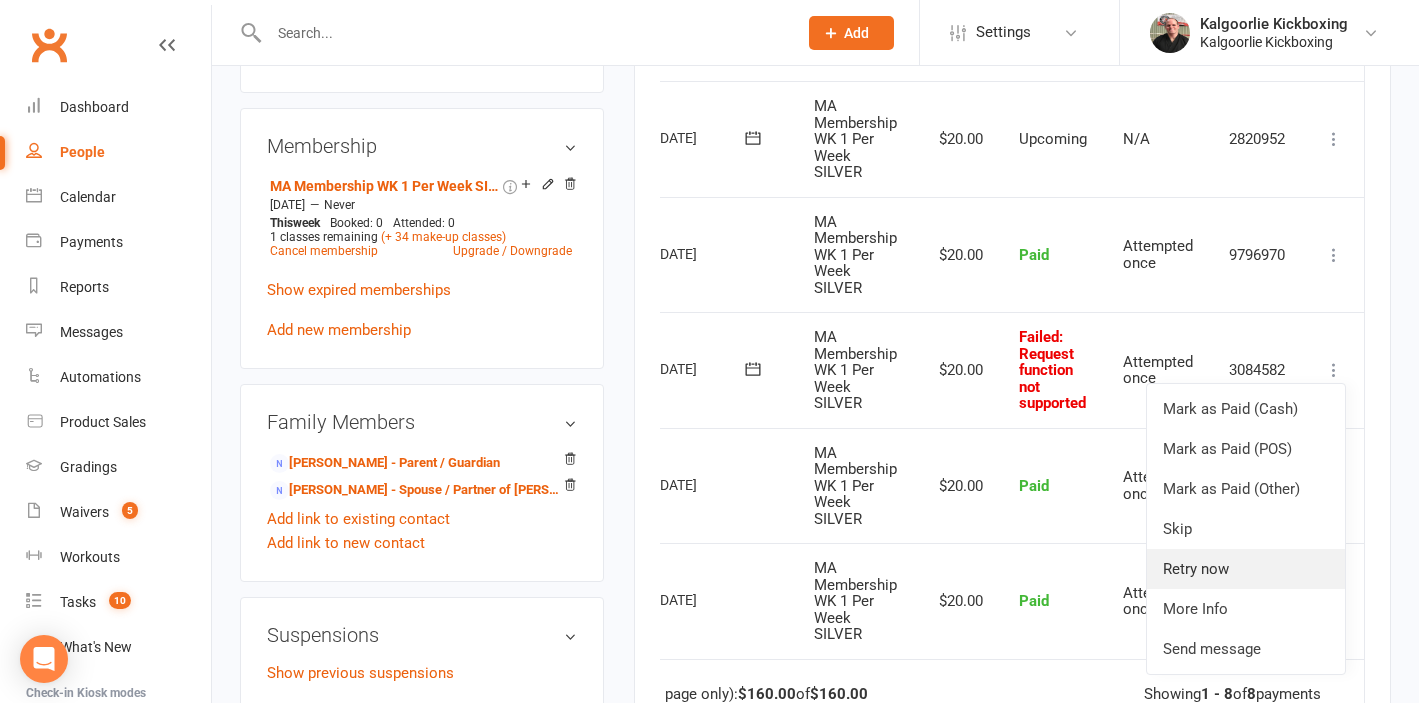 click on "Retry now" at bounding box center (1246, 569) 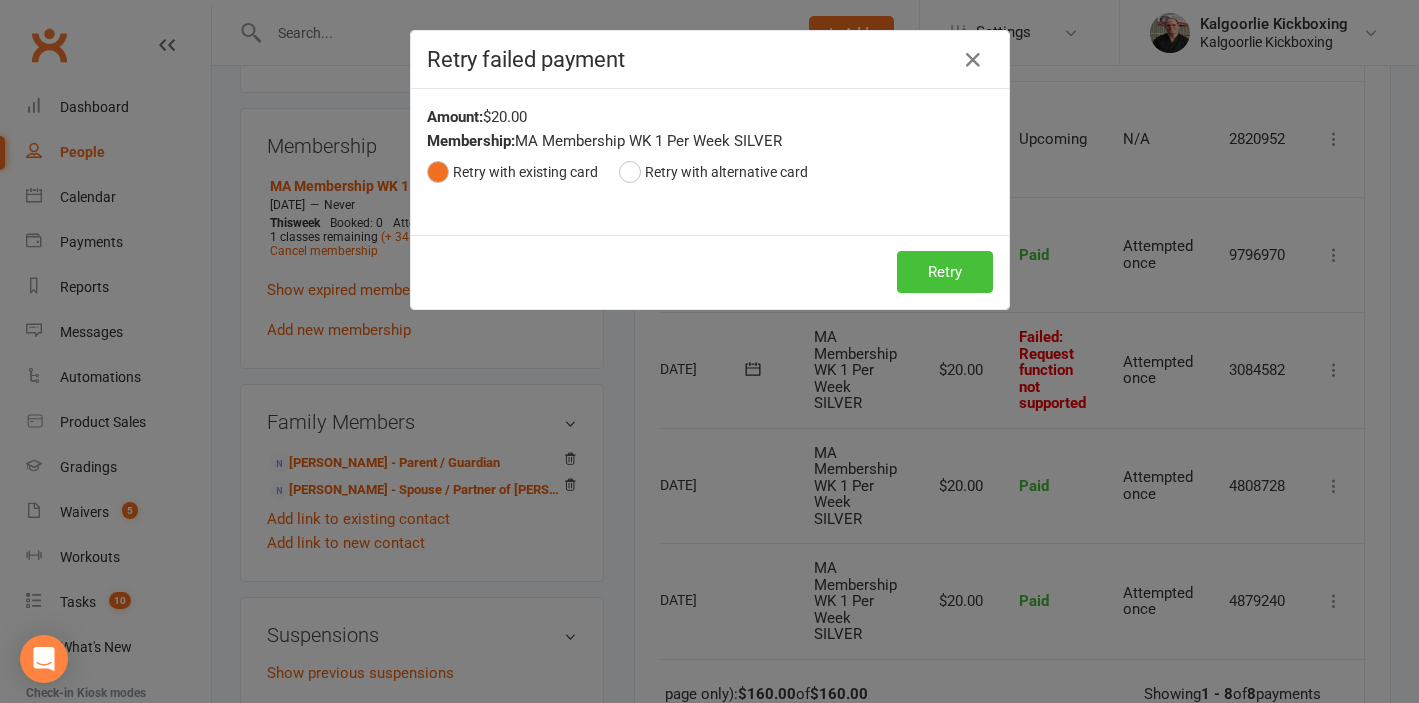 click on "Retry" at bounding box center [945, 272] 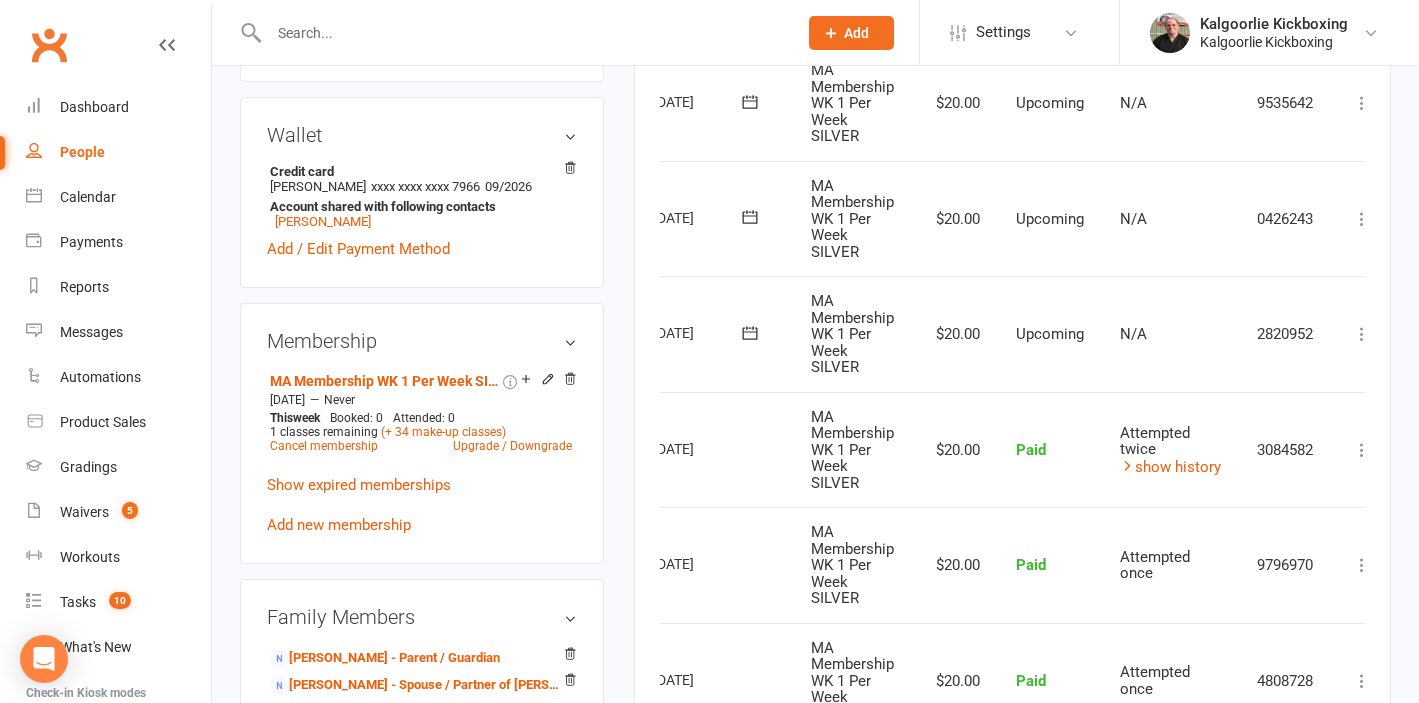scroll, scrollTop: 0, scrollLeft: 0, axis: both 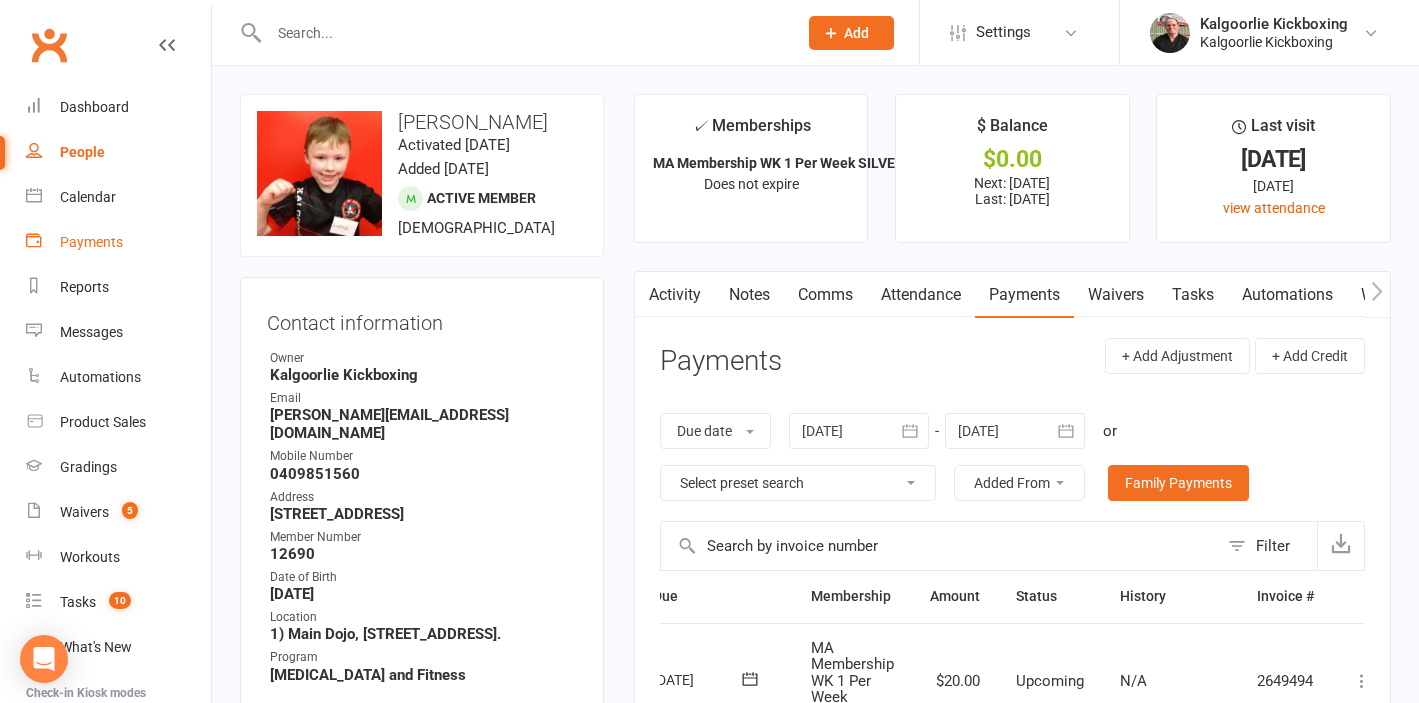 click on "Payments" at bounding box center (91, 242) 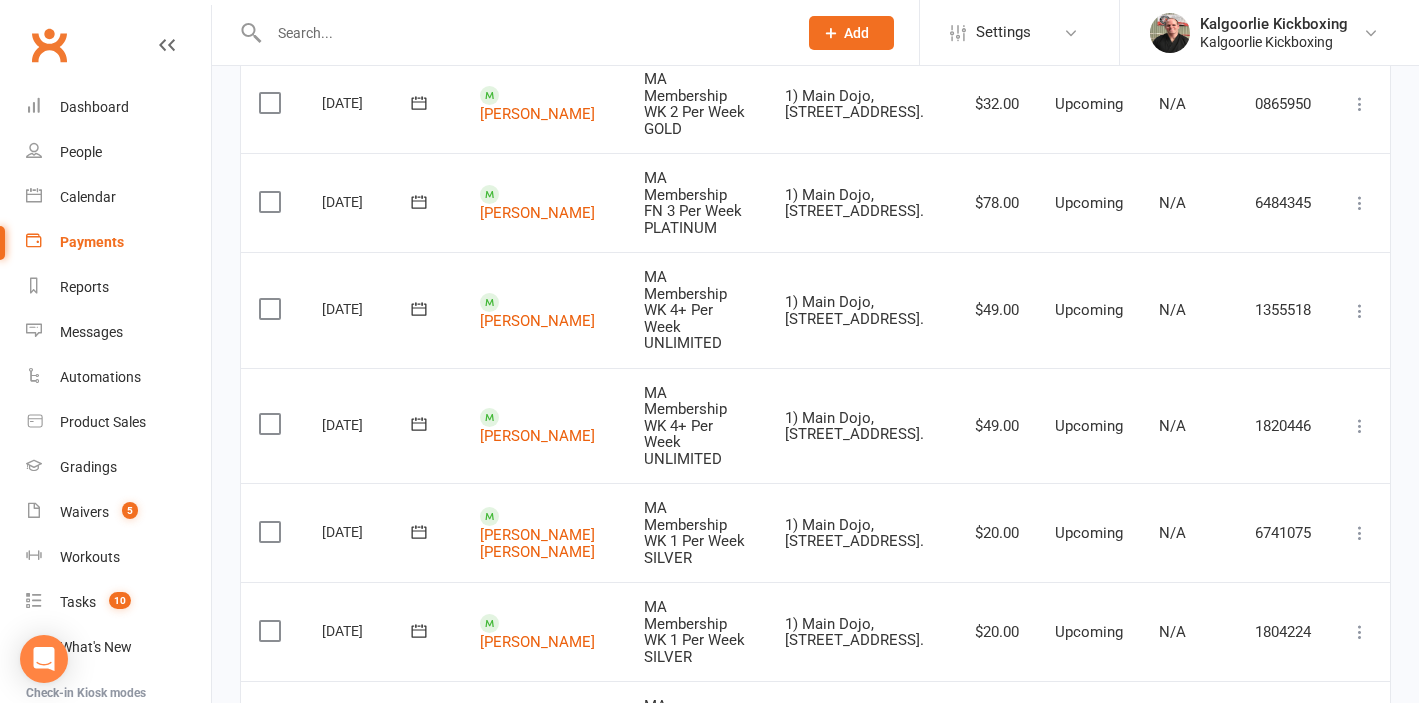 scroll, scrollTop: 0, scrollLeft: 0, axis: both 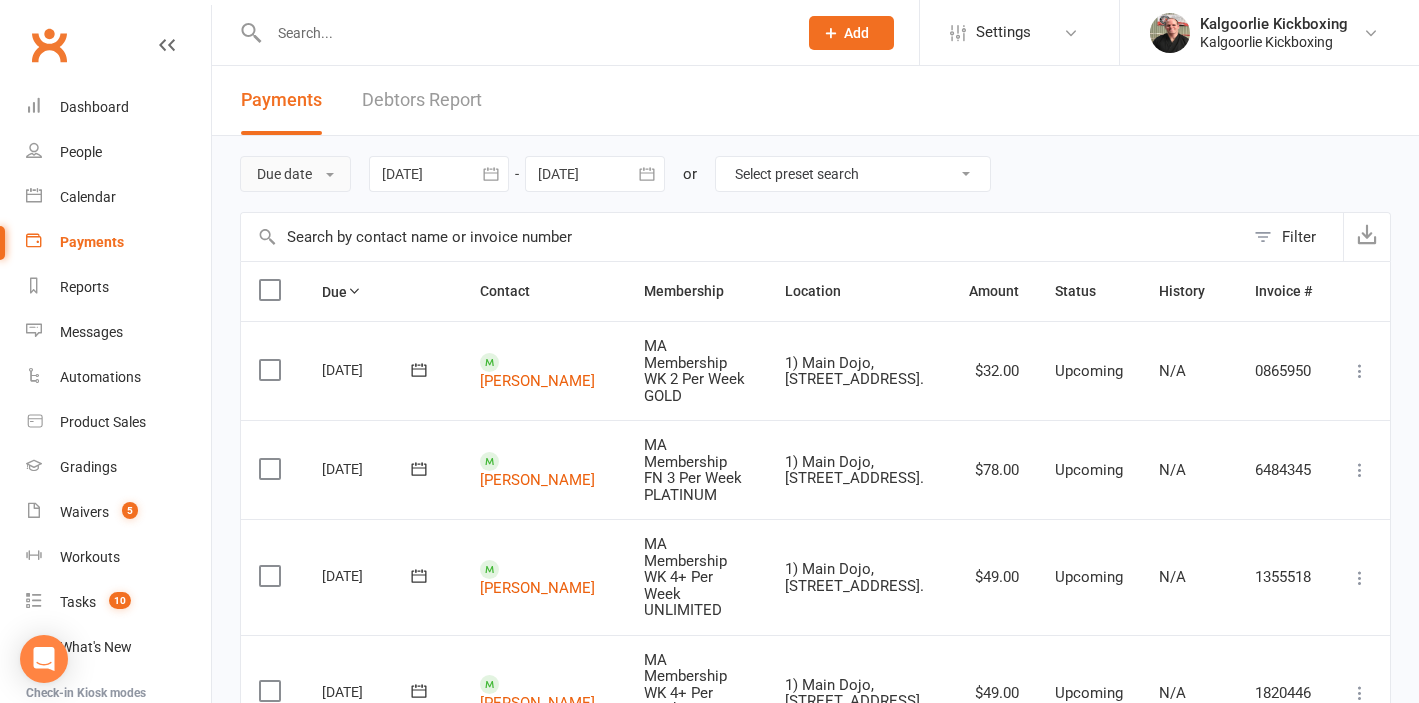 click on "Due date" at bounding box center [295, 174] 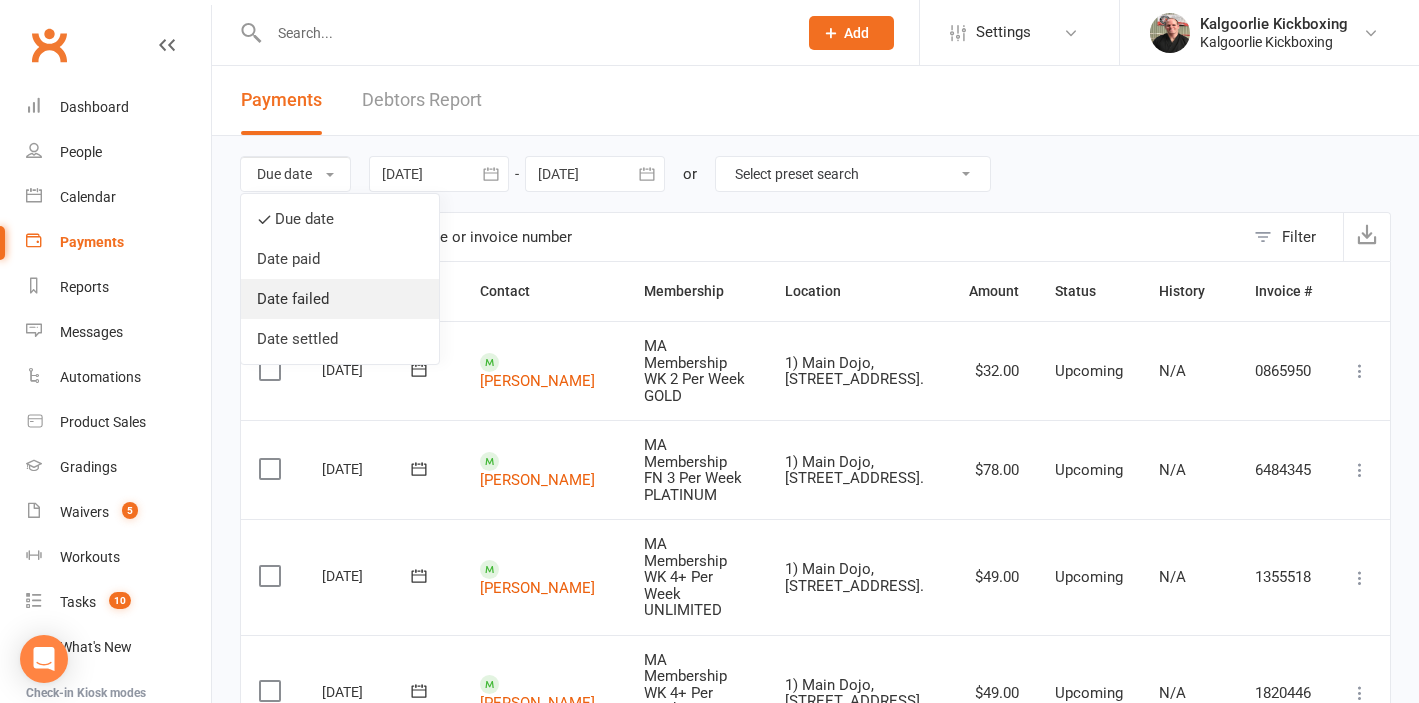 click on "Date failed" at bounding box center [340, 299] 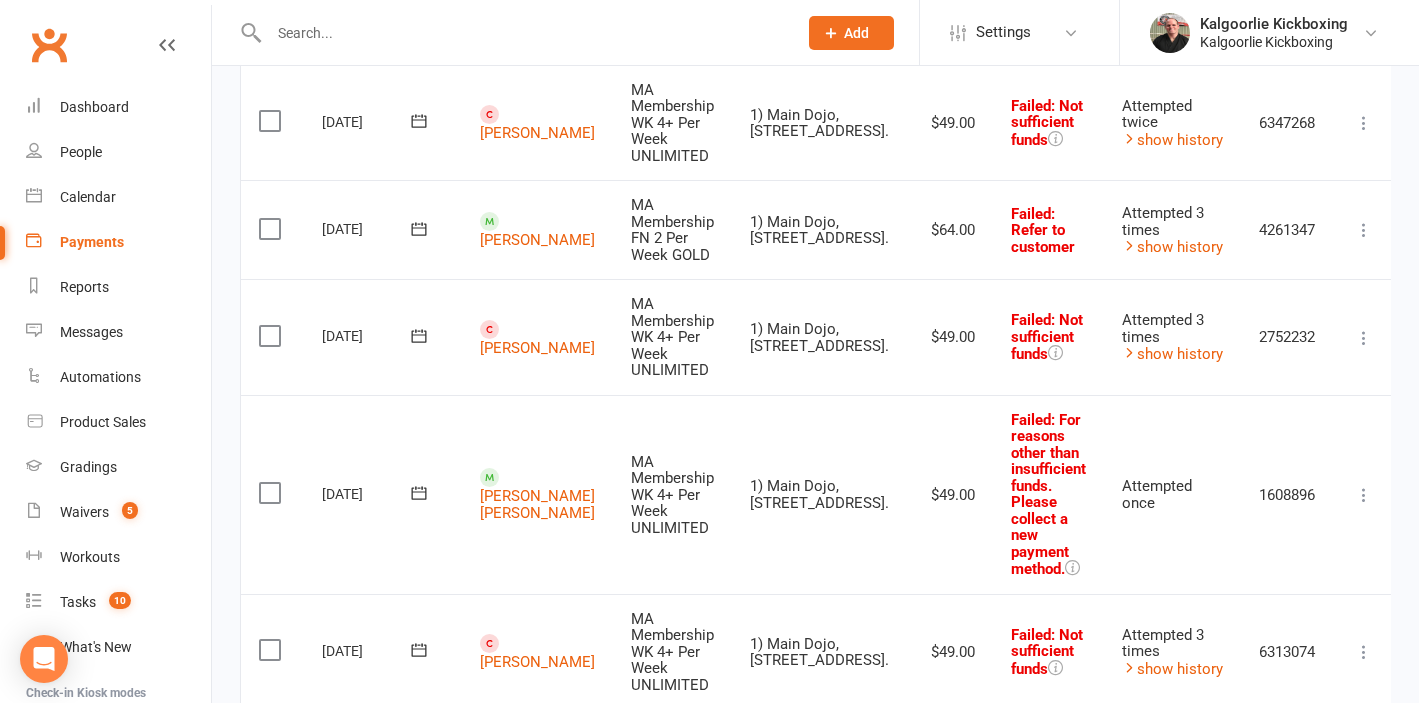 scroll, scrollTop: 420, scrollLeft: 0, axis: vertical 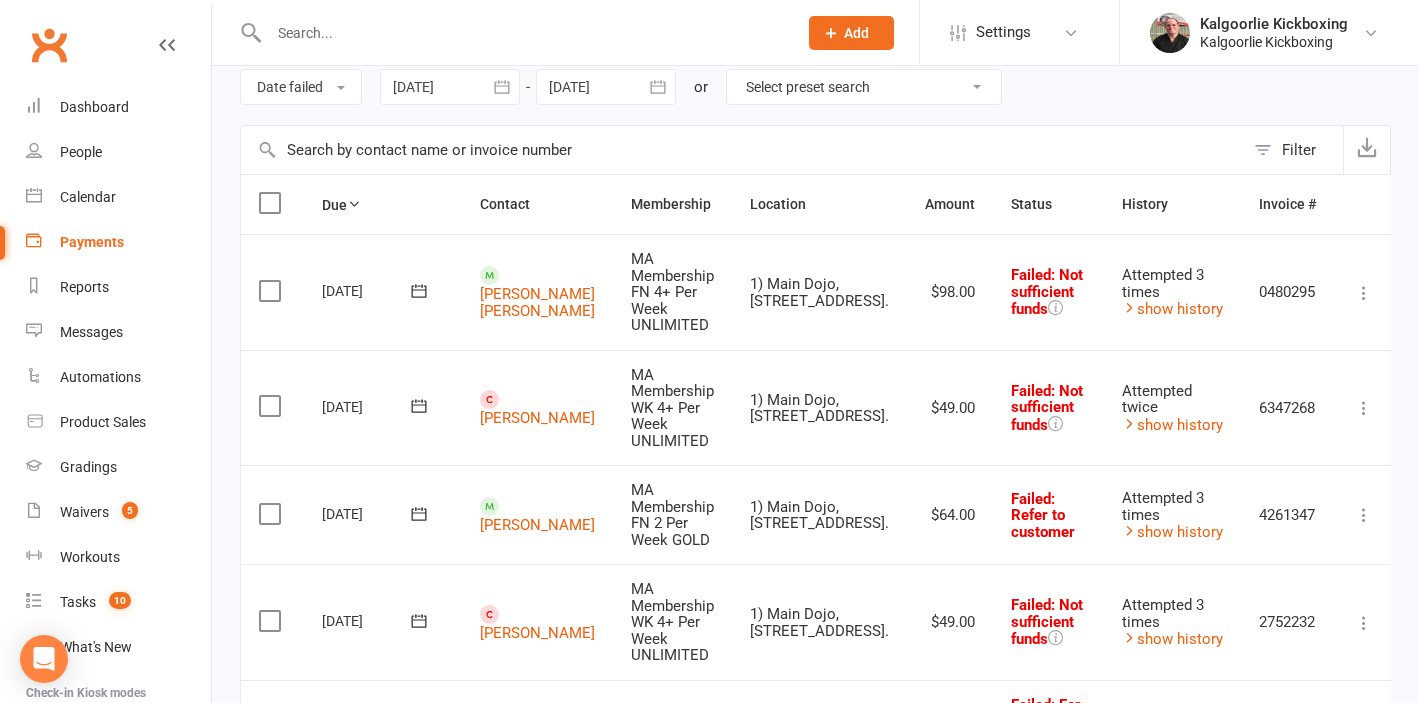 click at bounding box center [1364, 293] 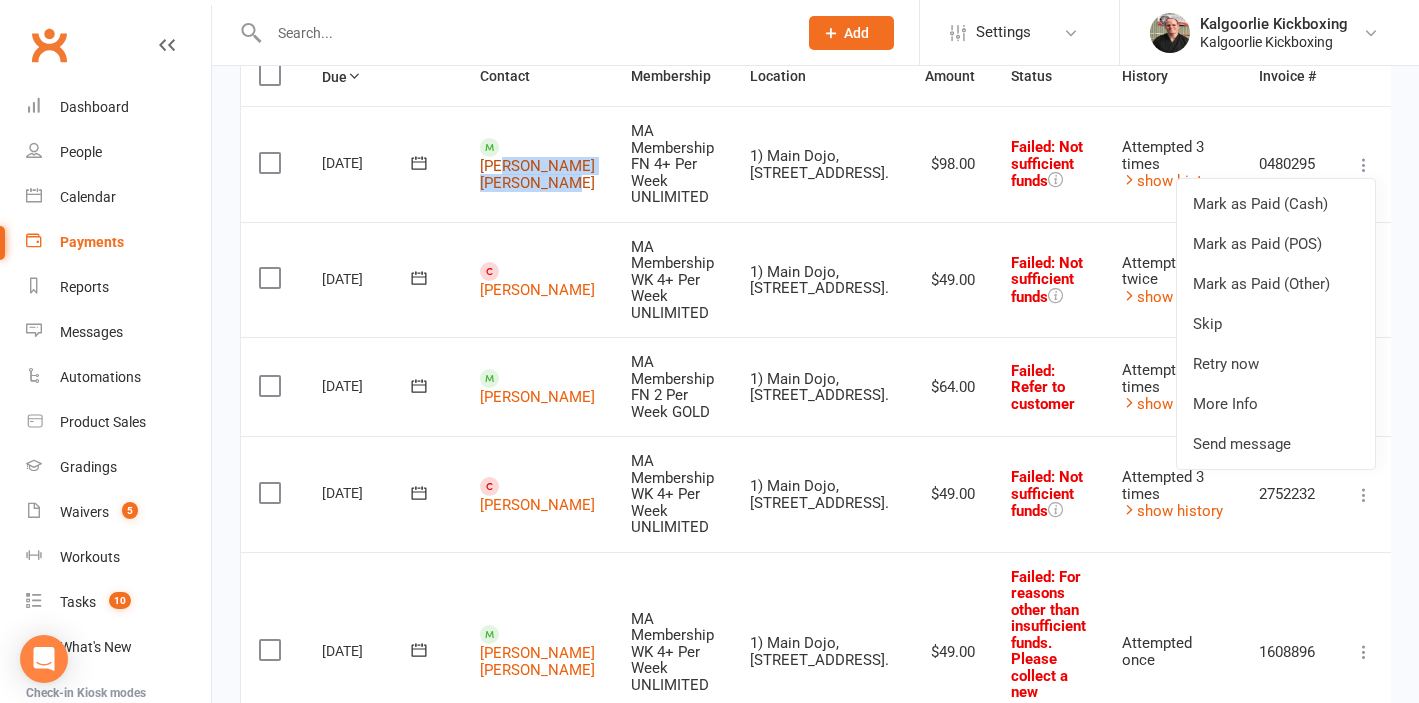 scroll, scrollTop: 217, scrollLeft: 0, axis: vertical 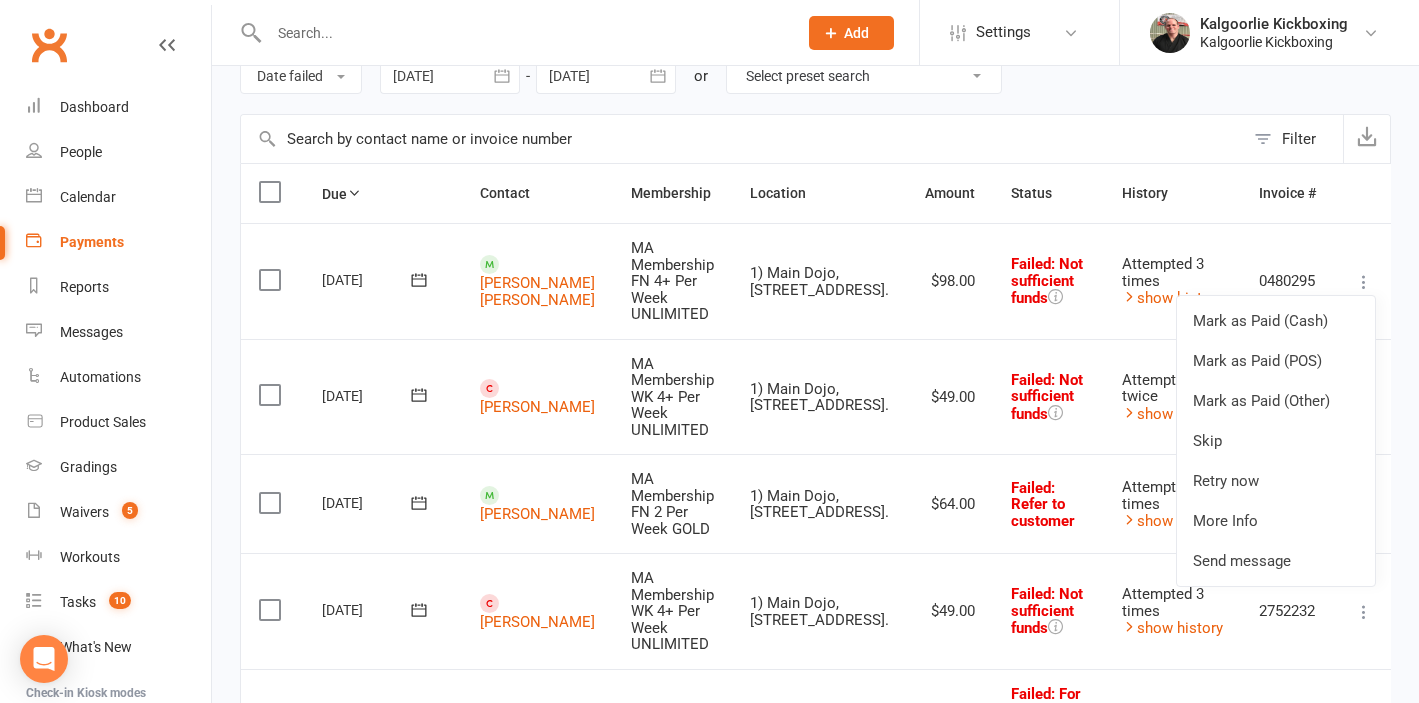 click at bounding box center [742, 139] 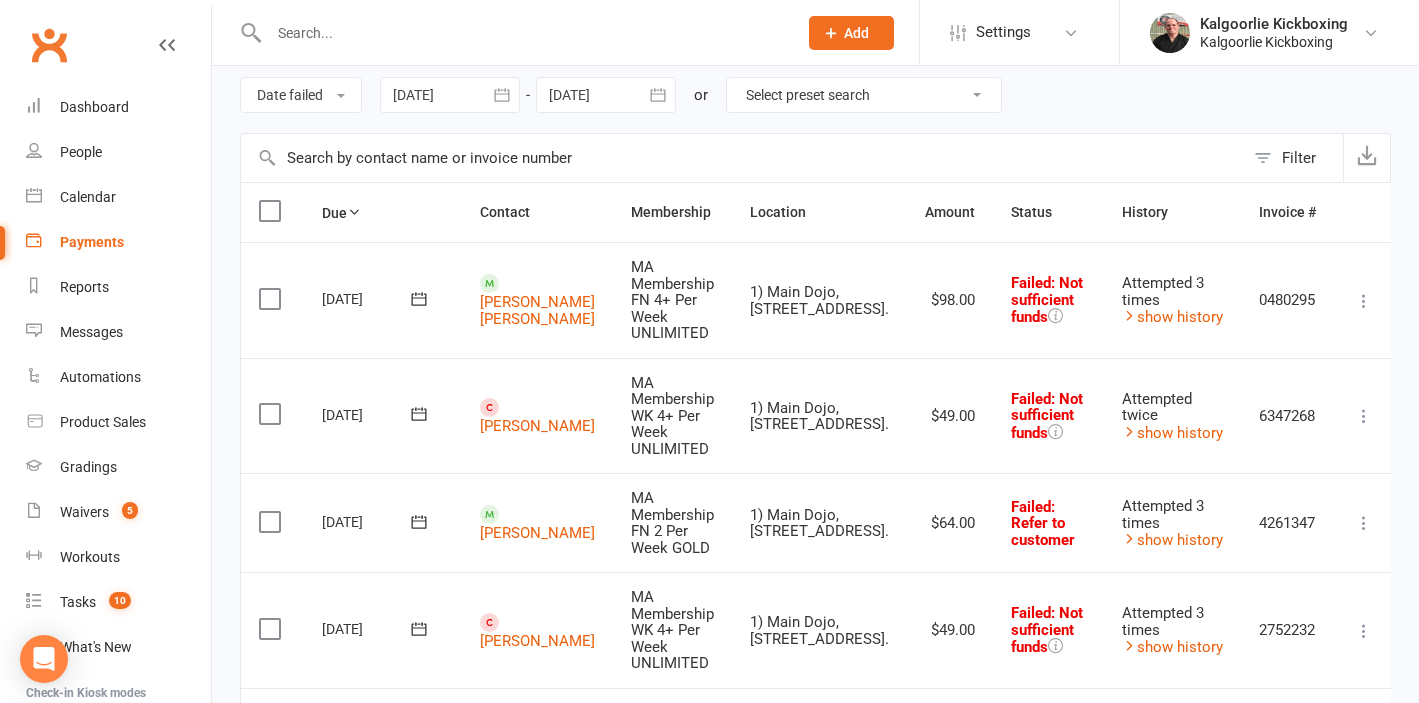 scroll, scrollTop: 0, scrollLeft: 0, axis: both 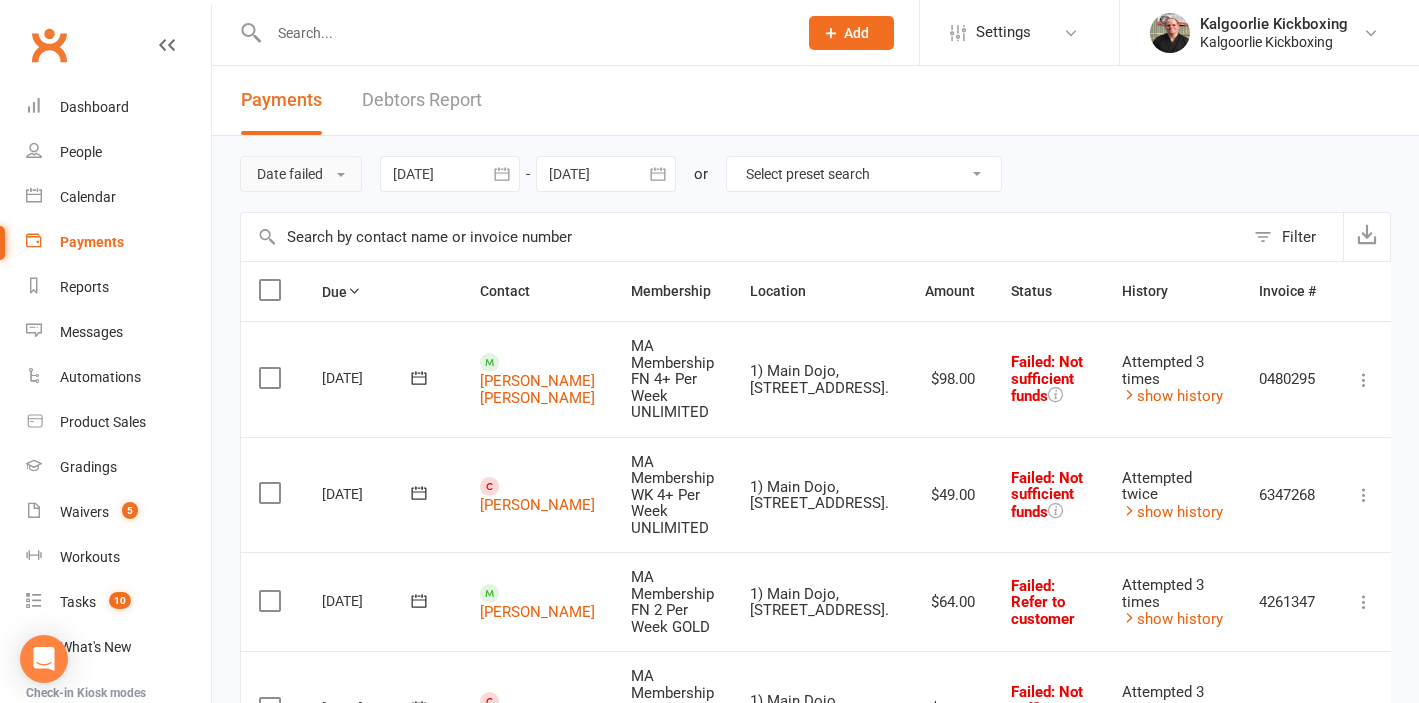 click on "Date failed" at bounding box center [301, 174] 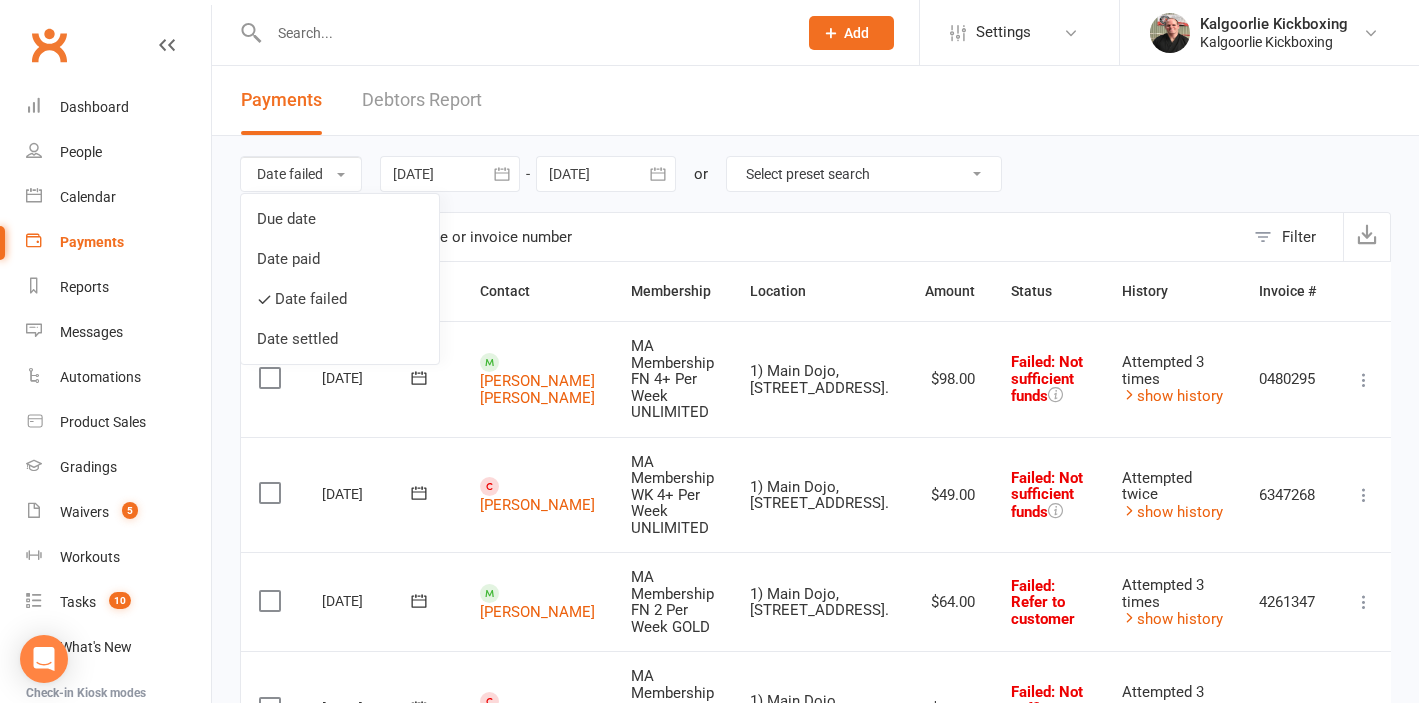 click on "Debtors Report" at bounding box center [422, 100] 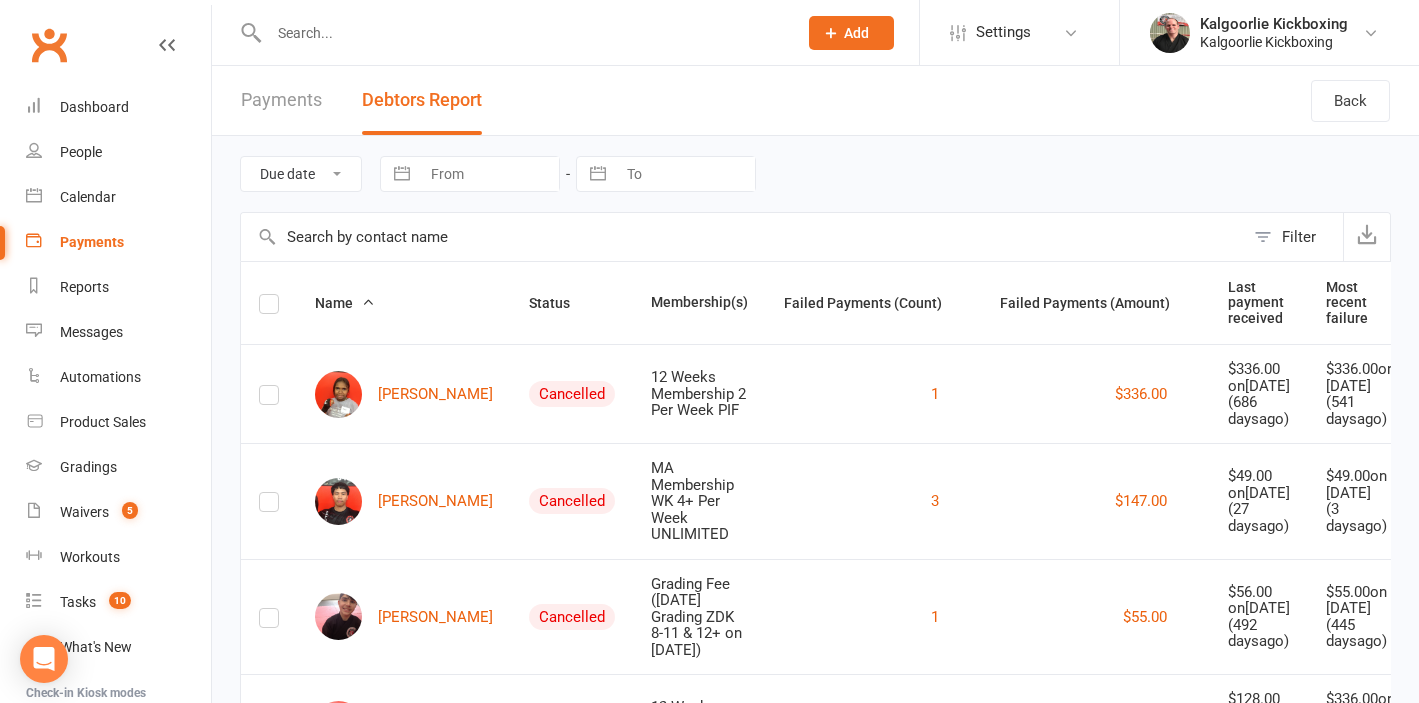 click on "Due date Date failed" at bounding box center (301, 174) 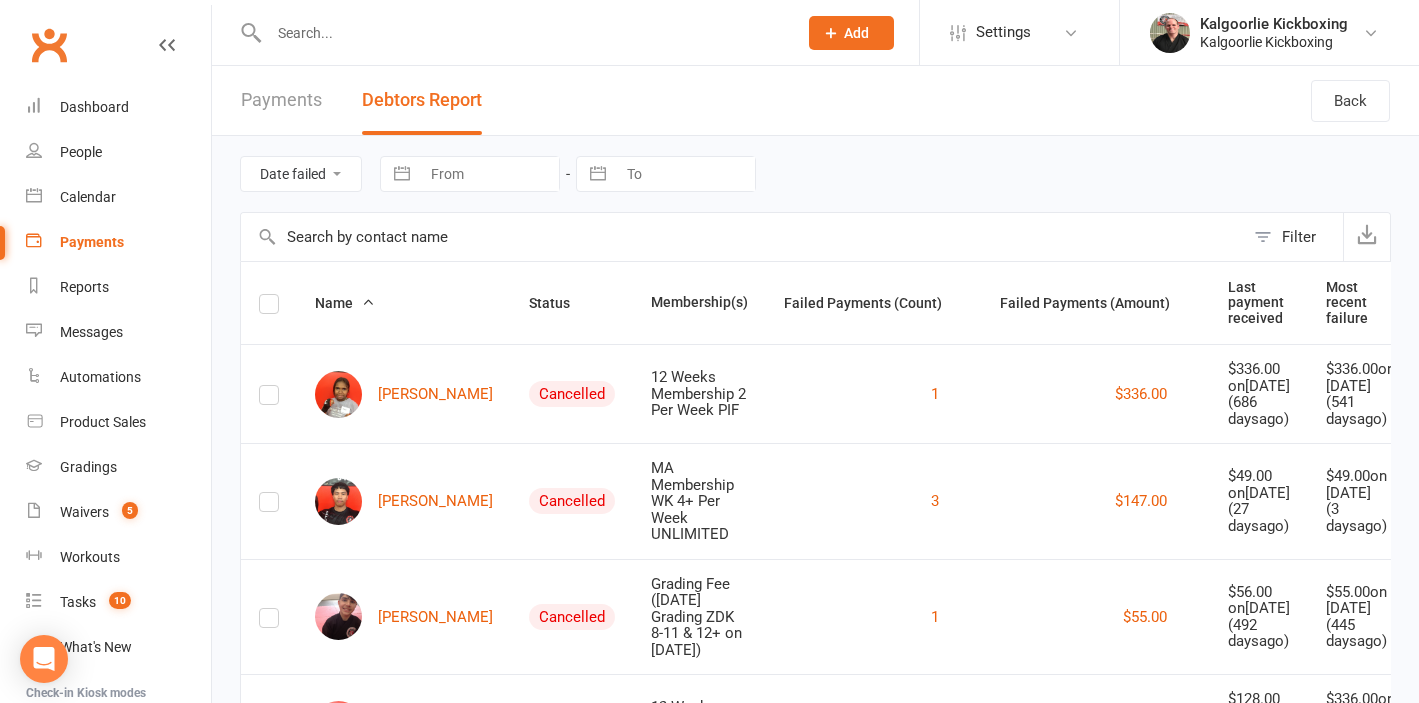 click on "Payments" at bounding box center (281, 100) 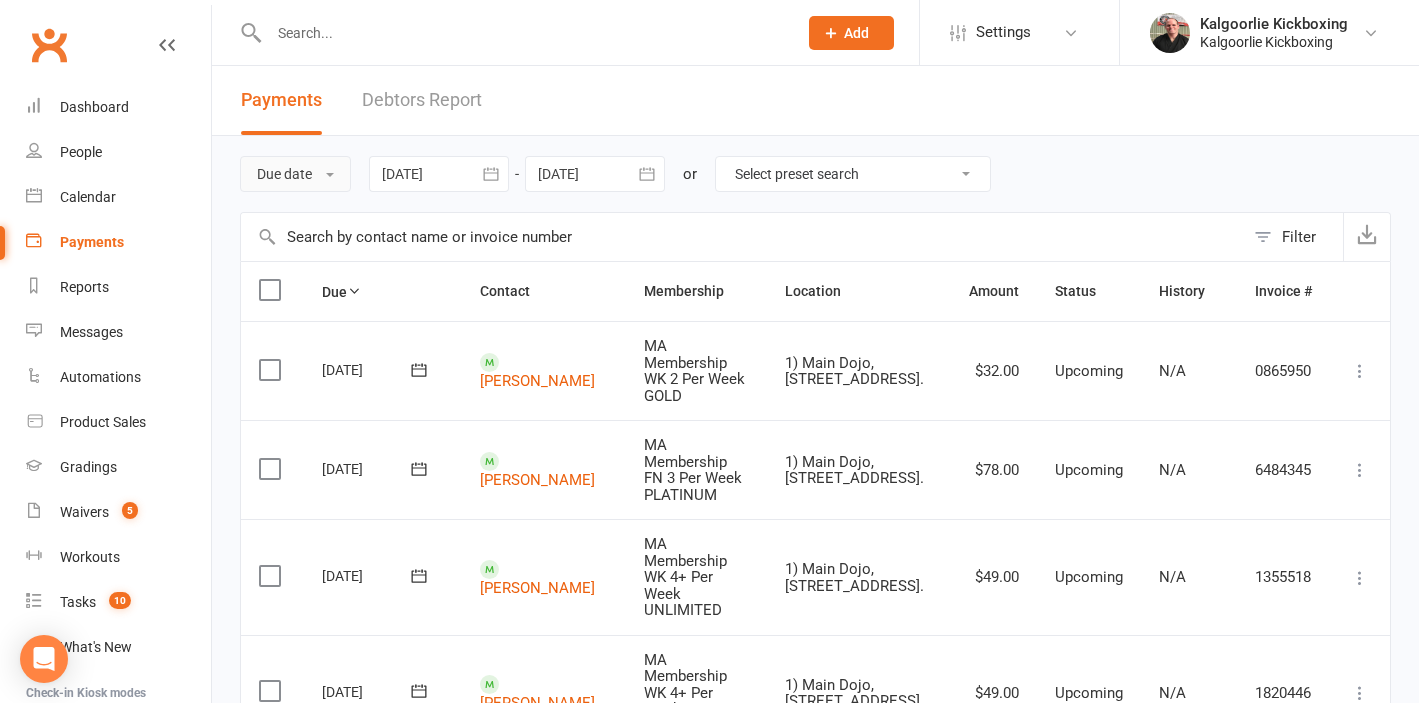 click on "Due date" at bounding box center (295, 174) 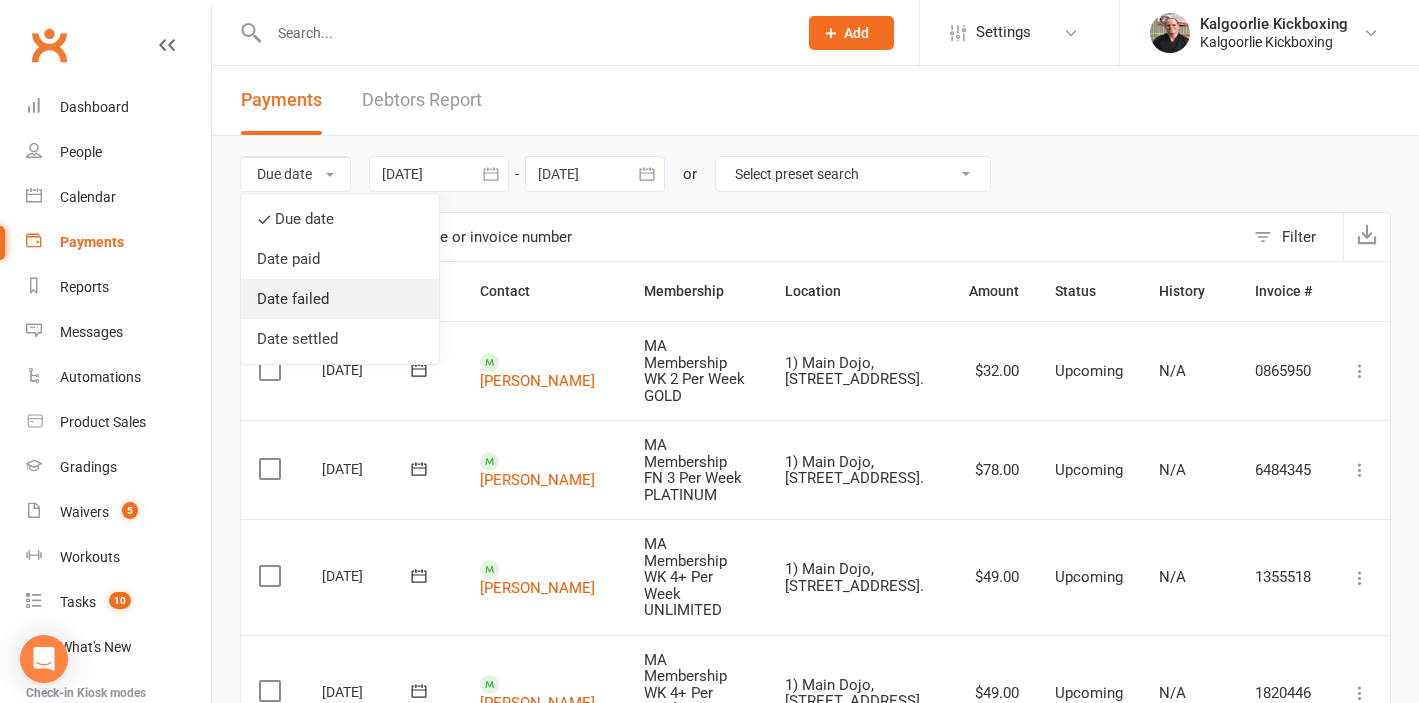 click on "Date failed" at bounding box center [340, 299] 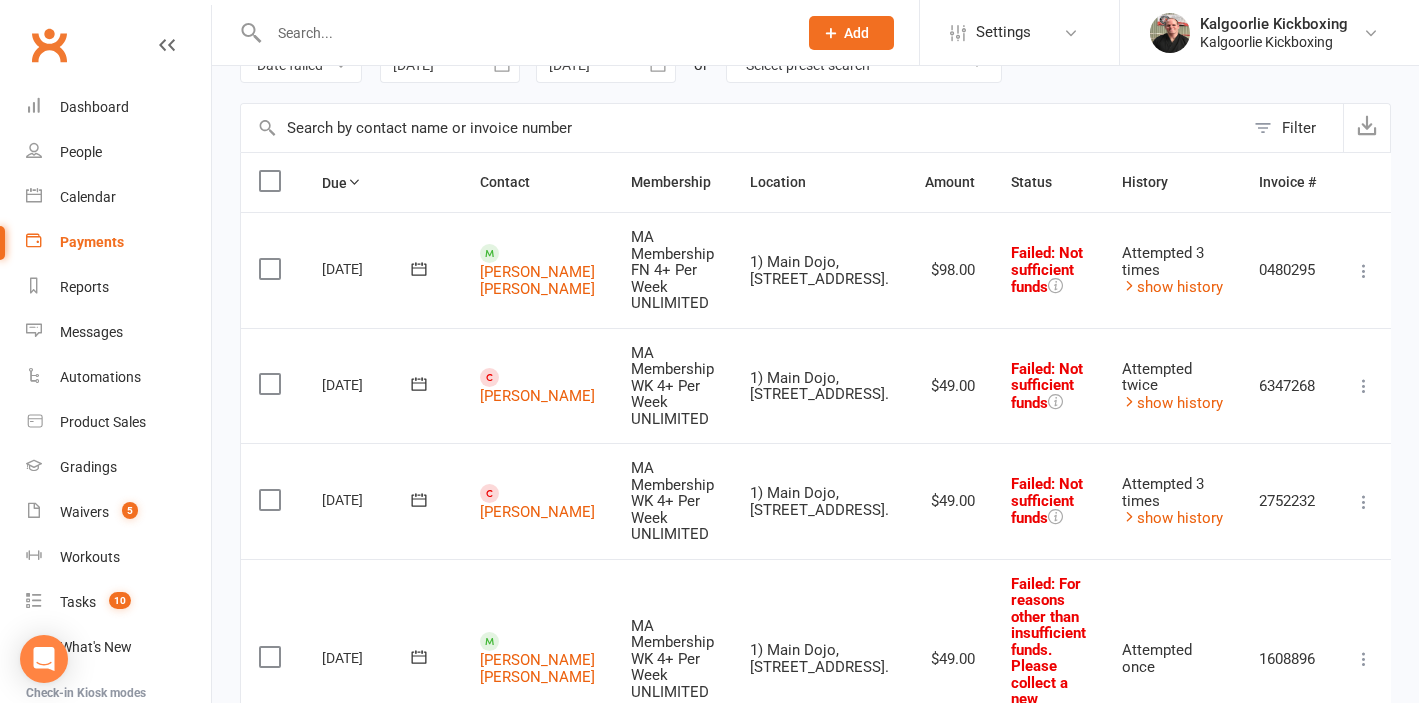 scroll, scrollTop: 111, scrollLeft: 0, axis: vertical 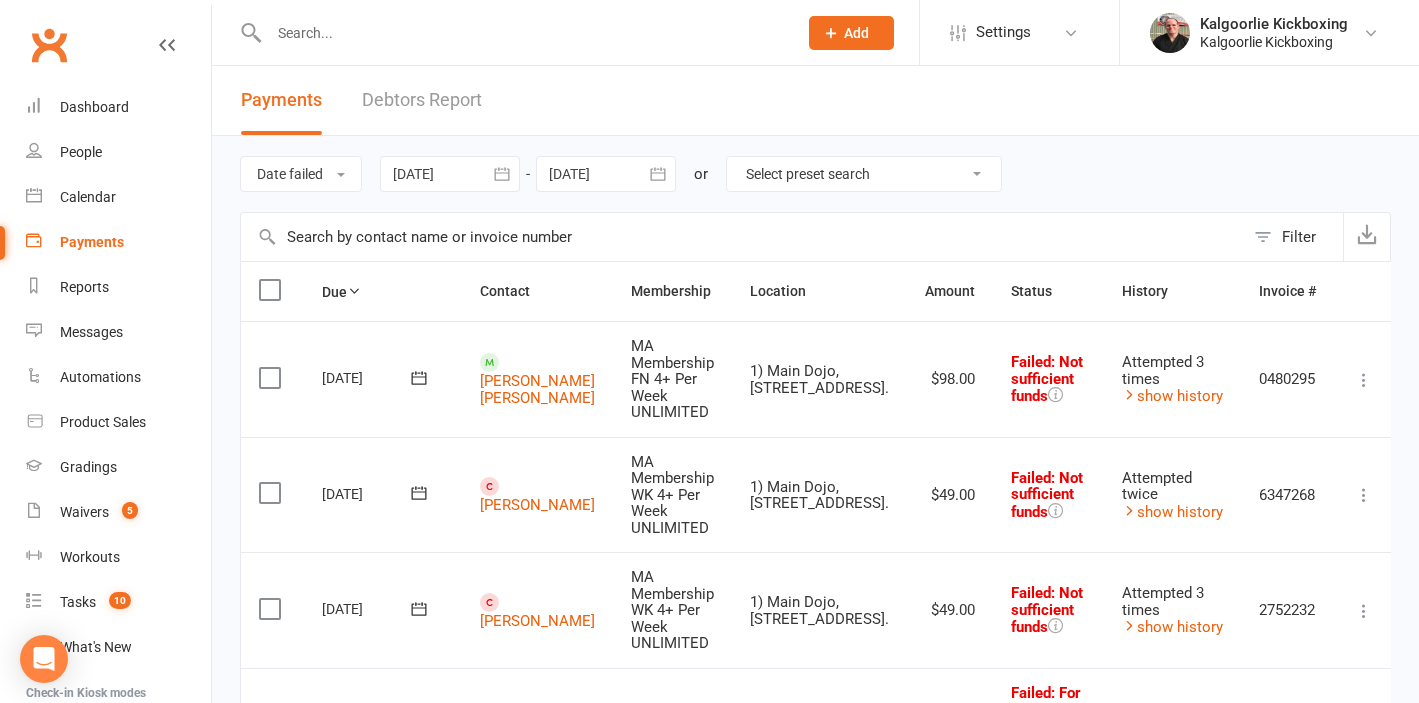 click at bounding box center [450, 174] 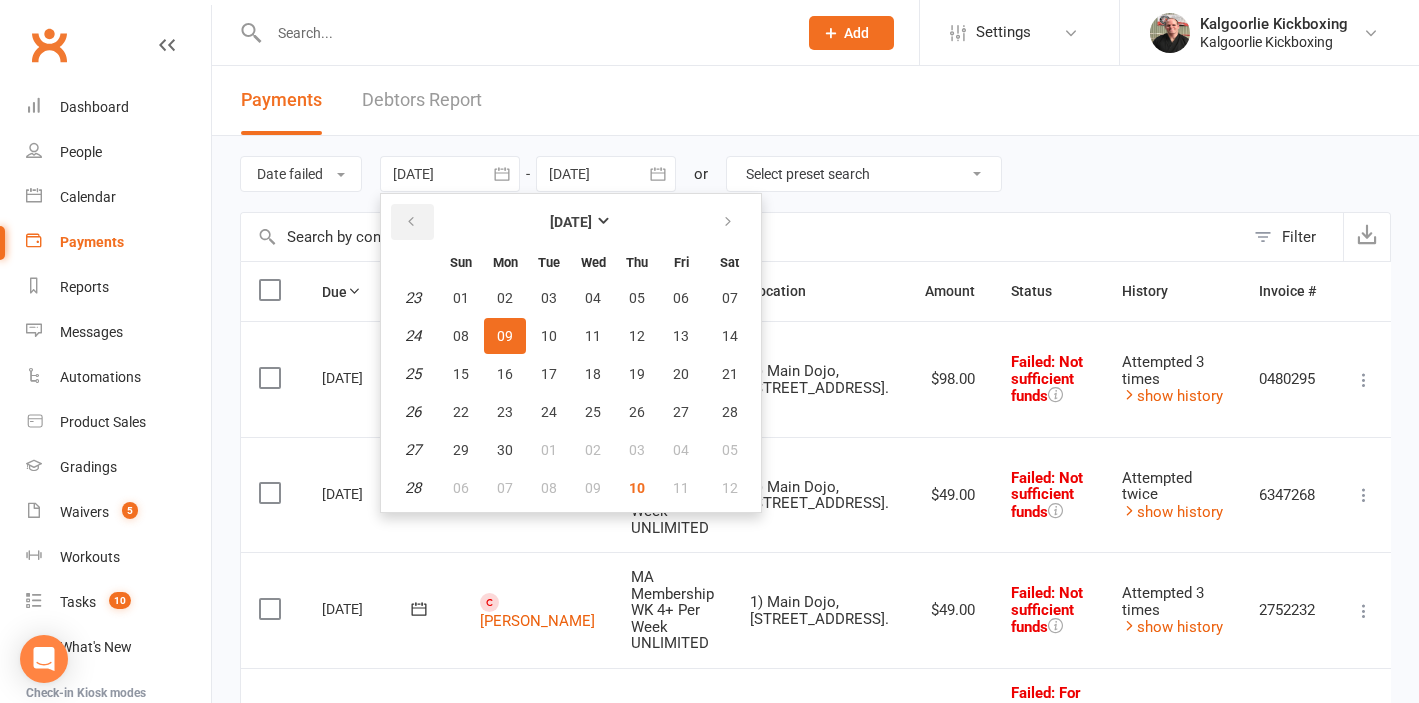 click at bounding box center (412, 222) 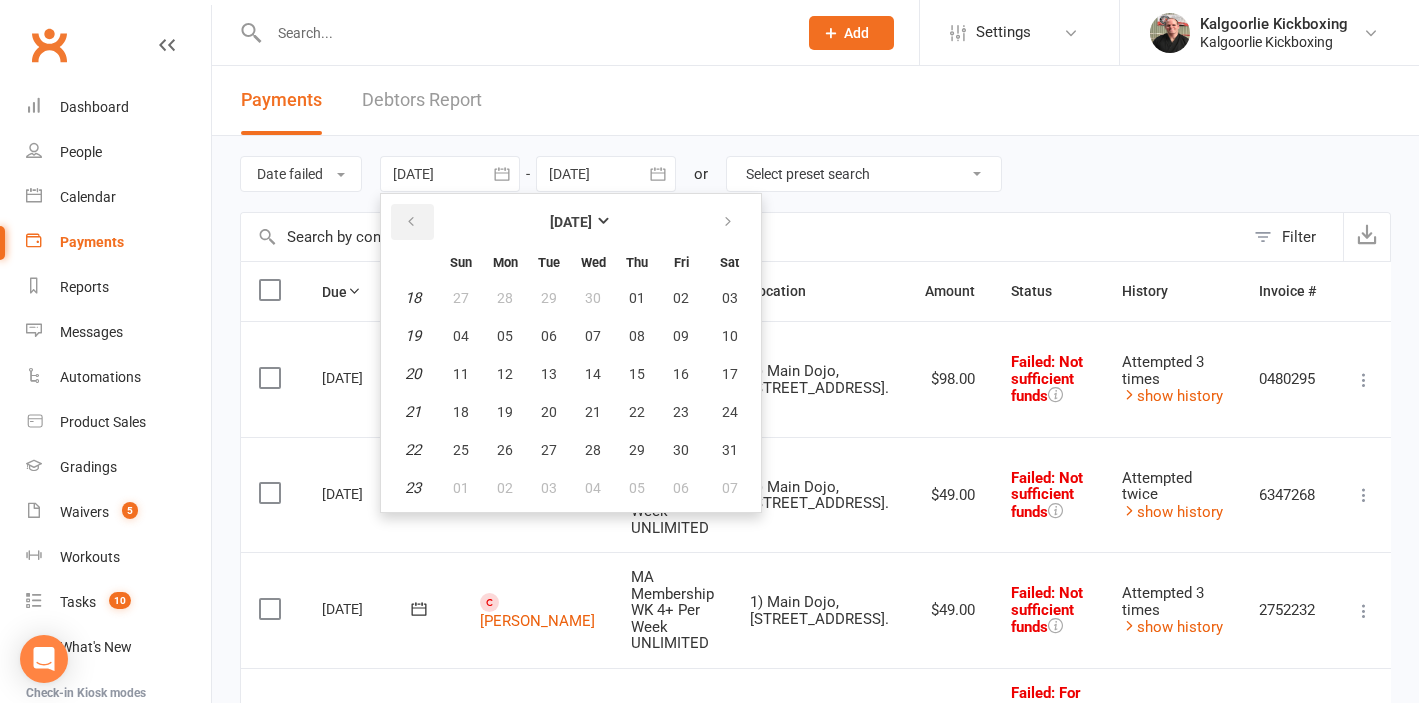 click at bounding box center [412, 222] 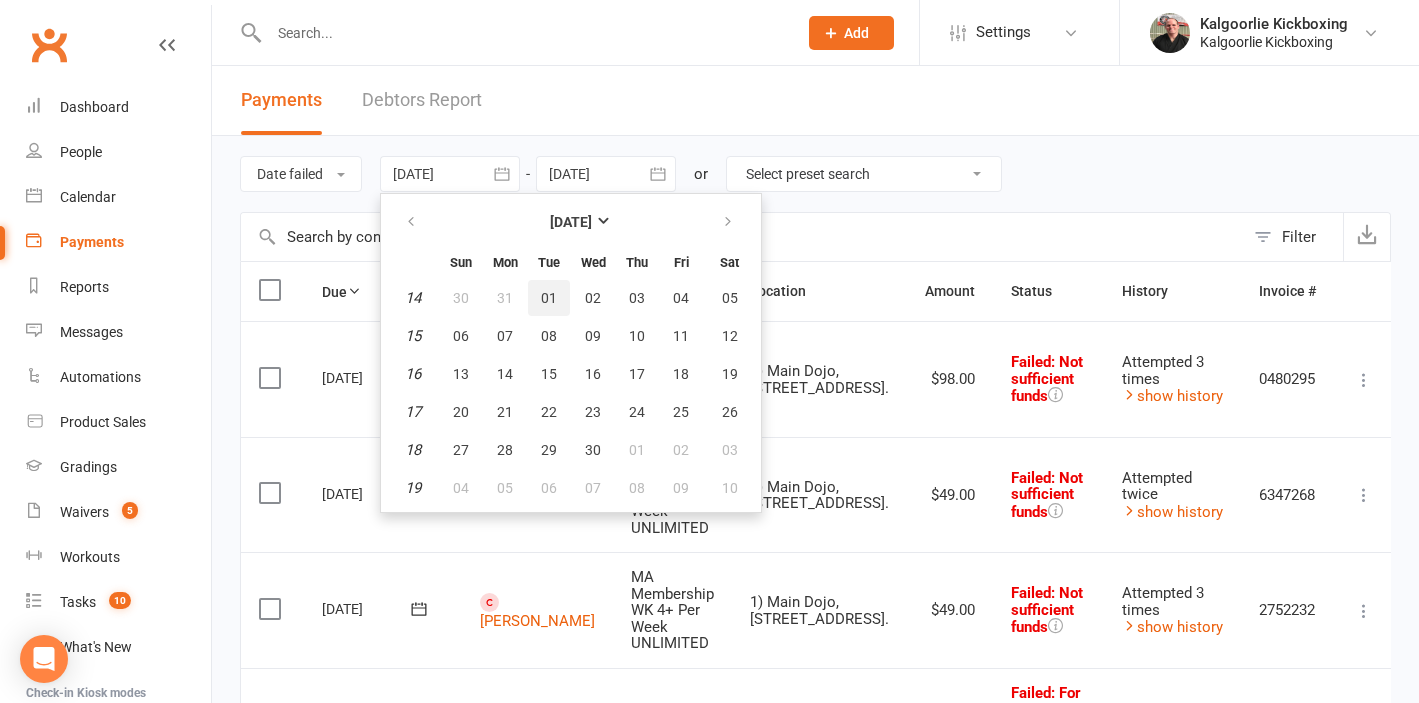 click on "01" at bounding box center [549, 298] 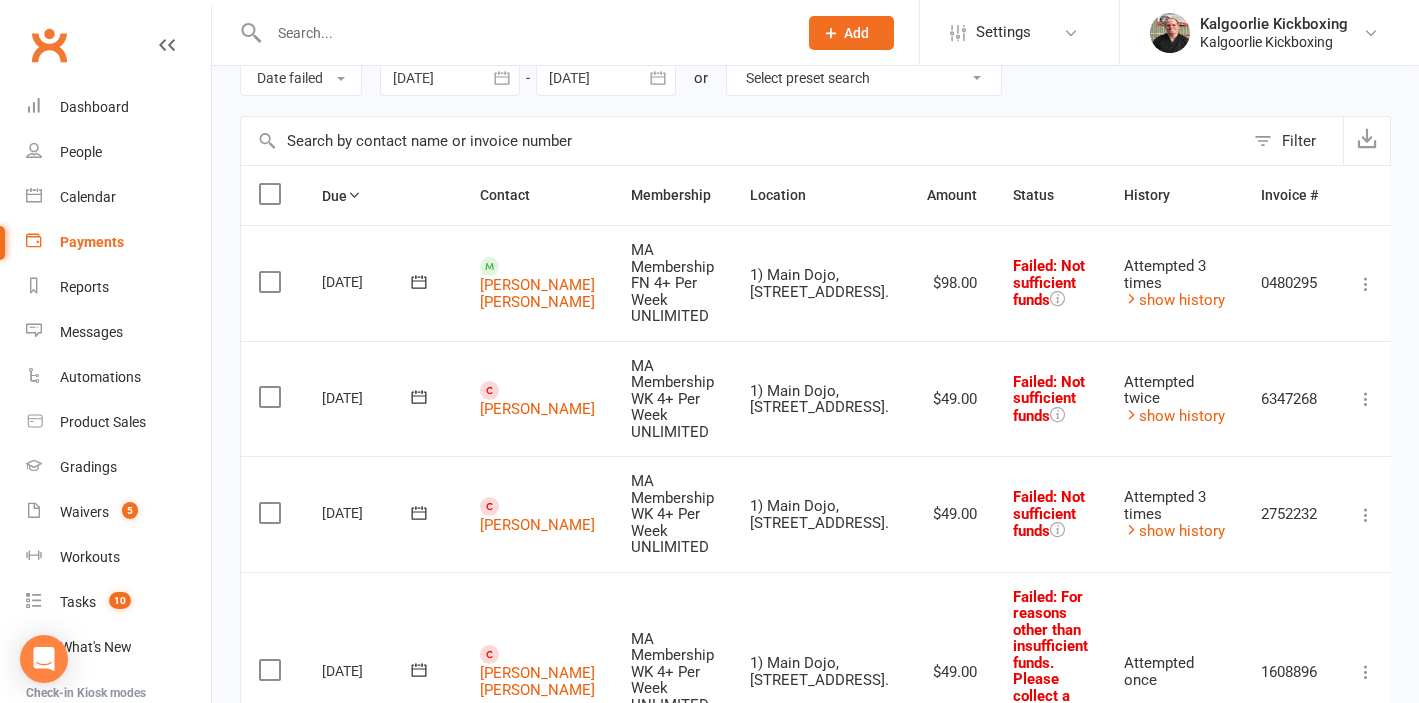 scroll, scrollTop: 0, scrollLeft: 0, axis: both 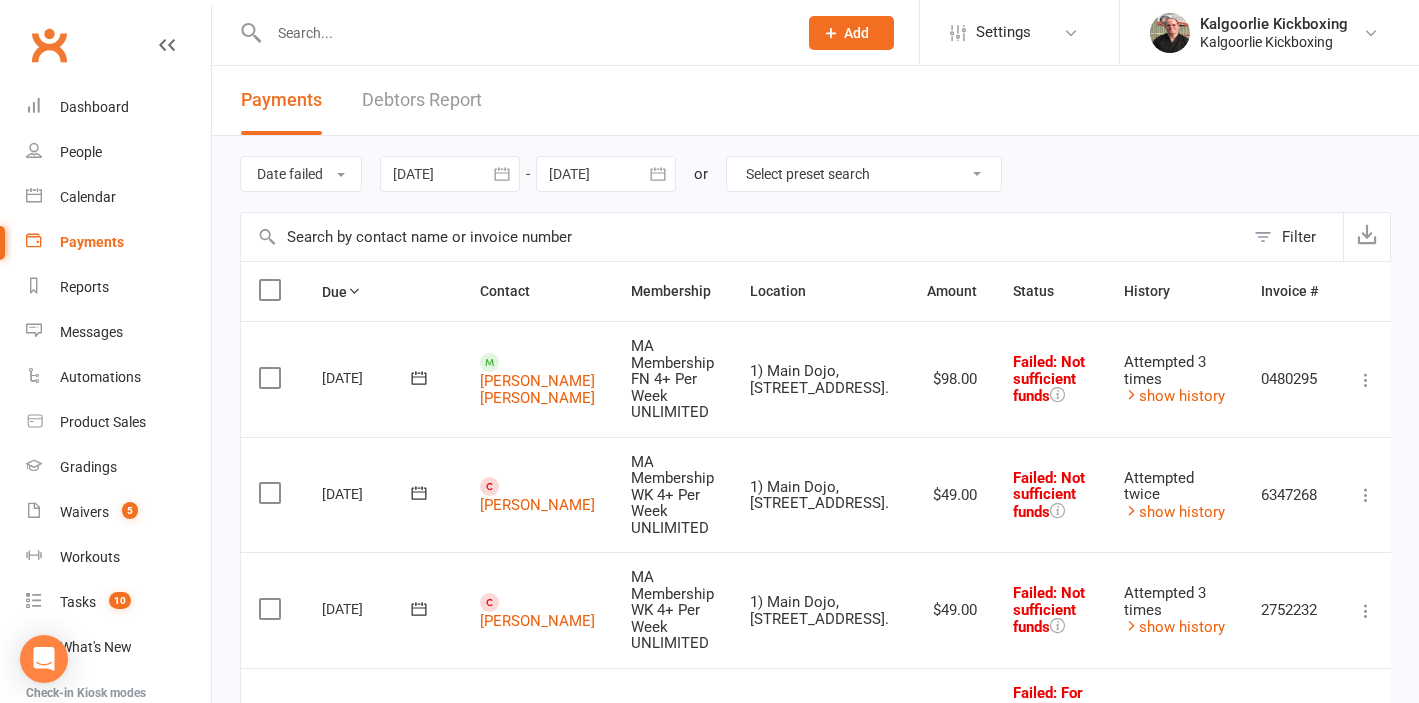 click at bounding box center [523, 33] 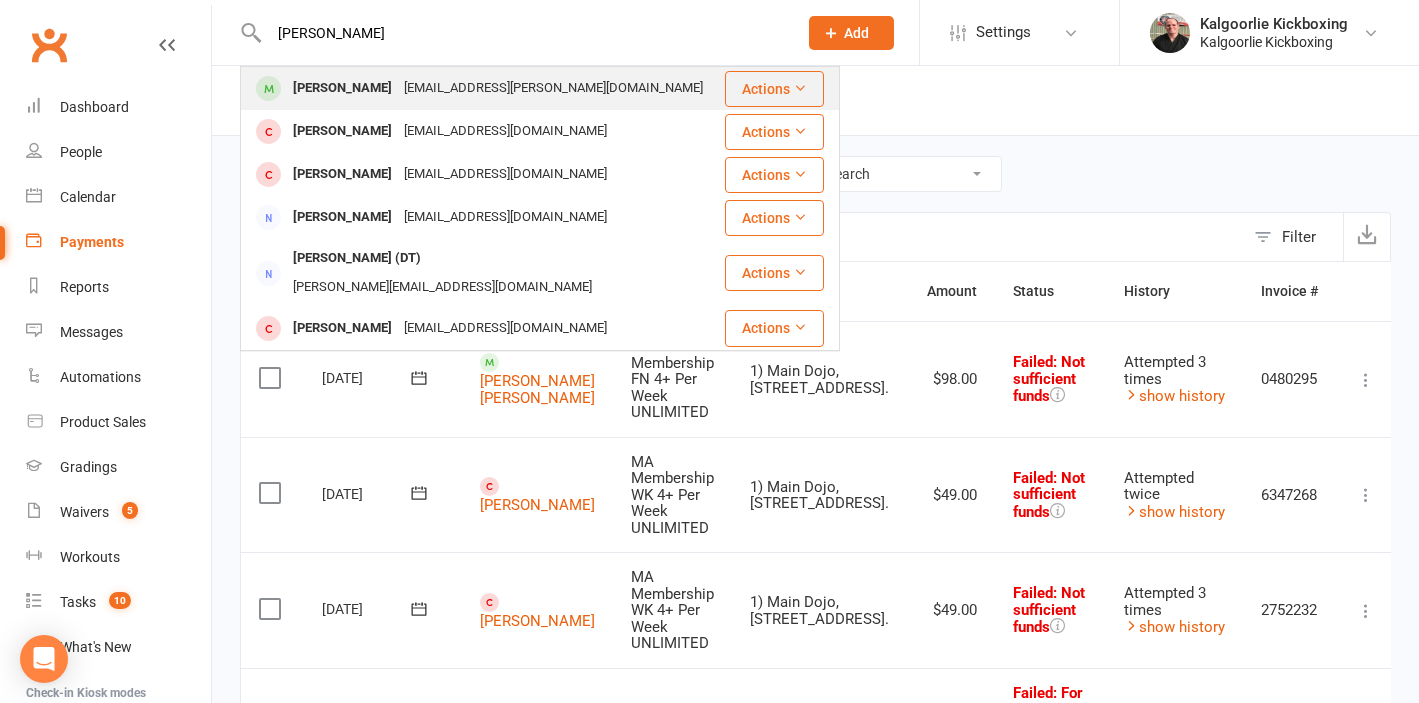 type on "blake" 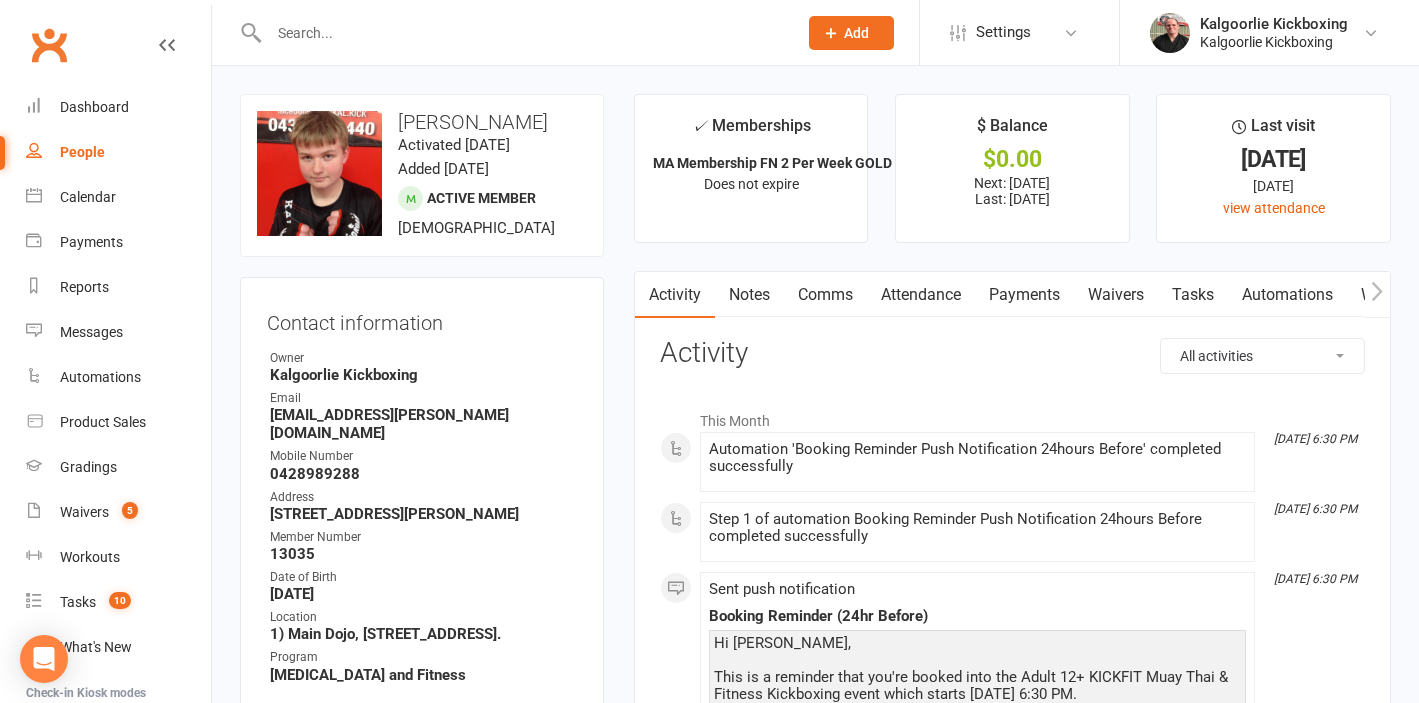 click on "Payments" at bounding box center [1024, 295] 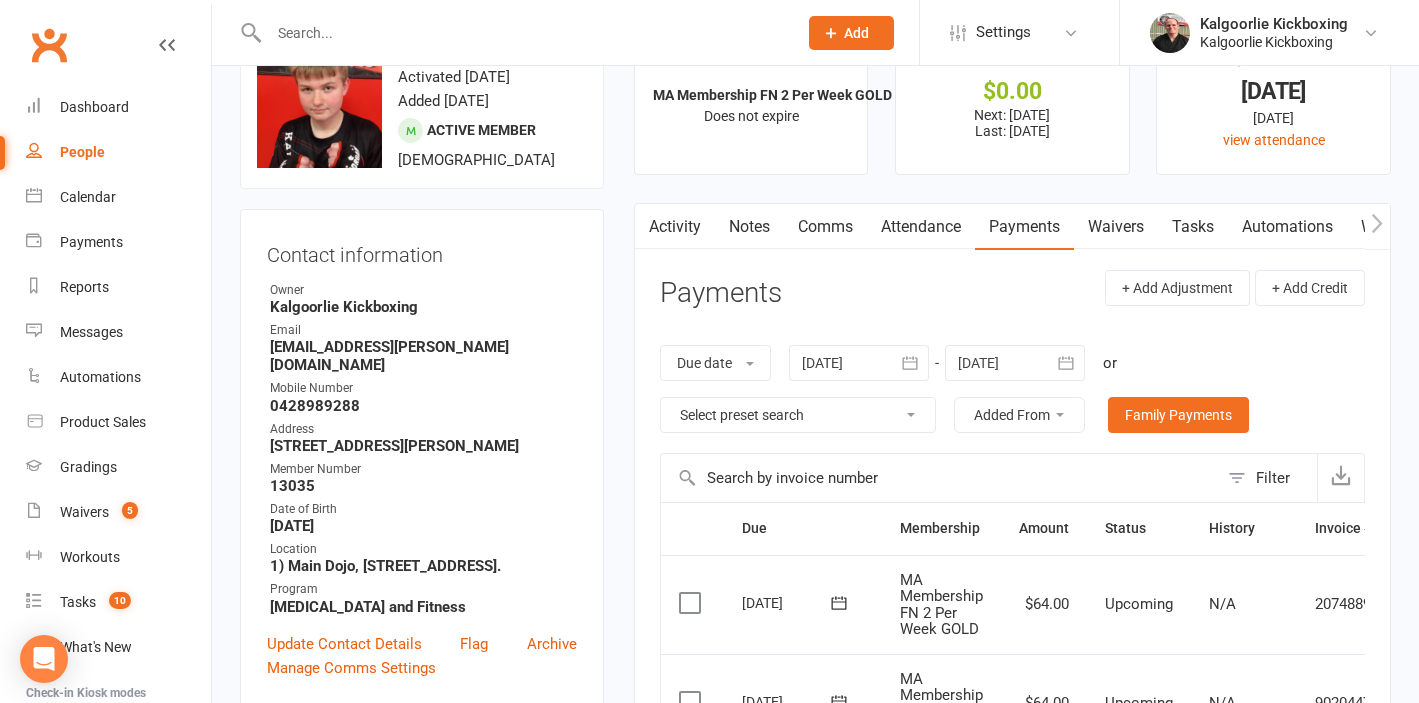 scroll, scrollTop: 0, scrollLeft: 0, axis: both 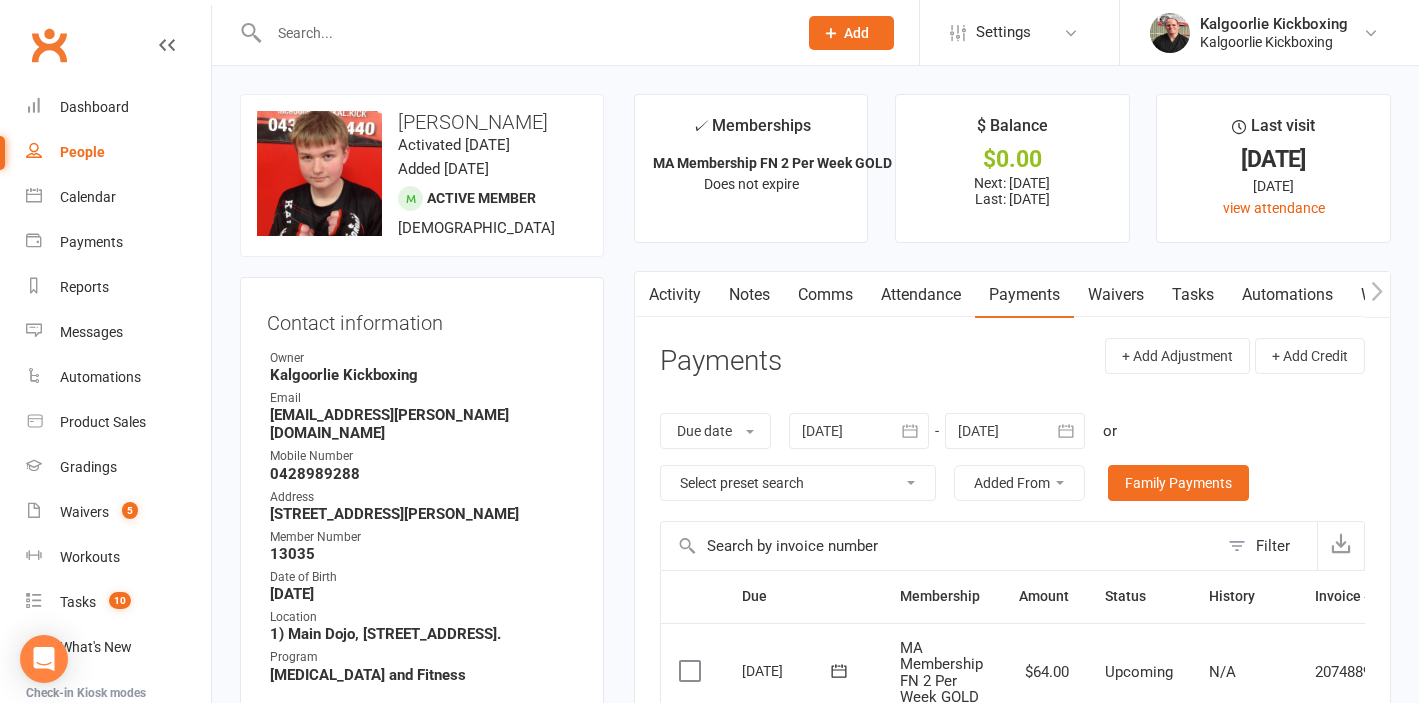 click at bounding box center (523, 33) 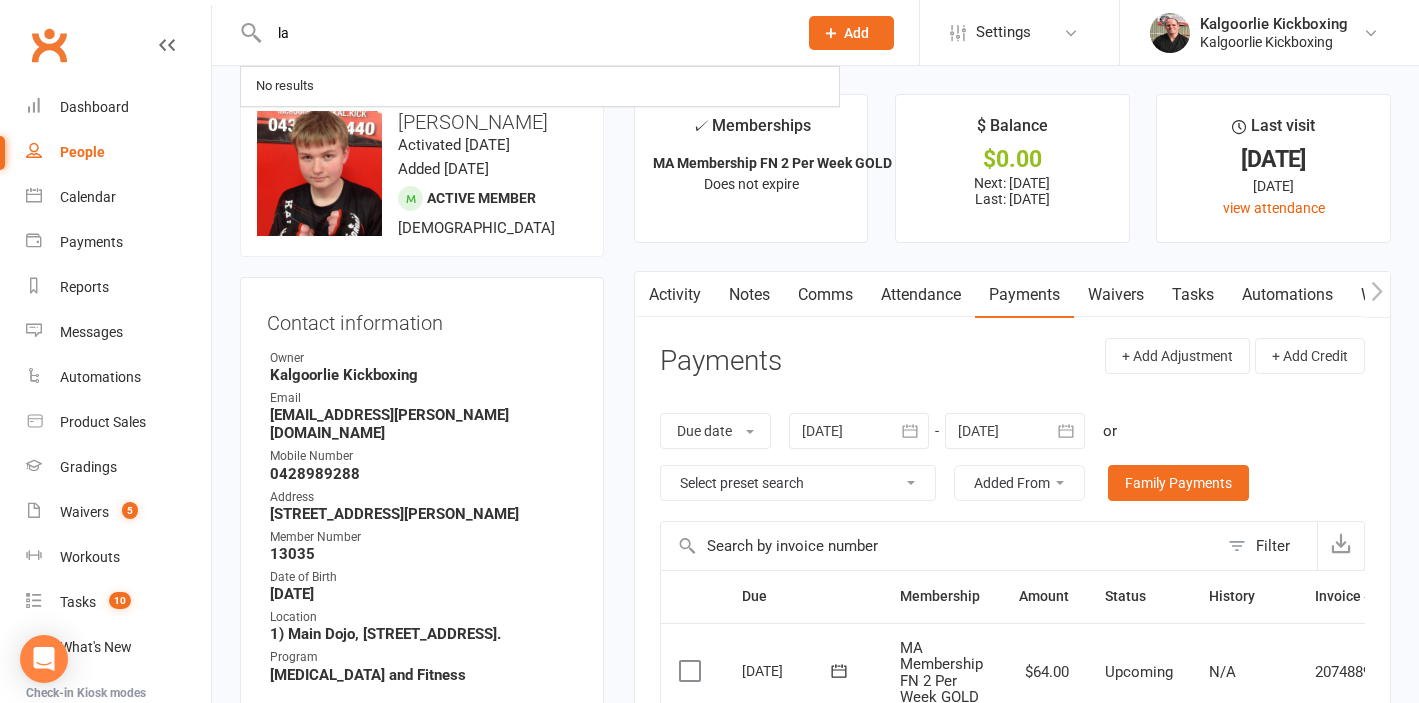 type on "l" 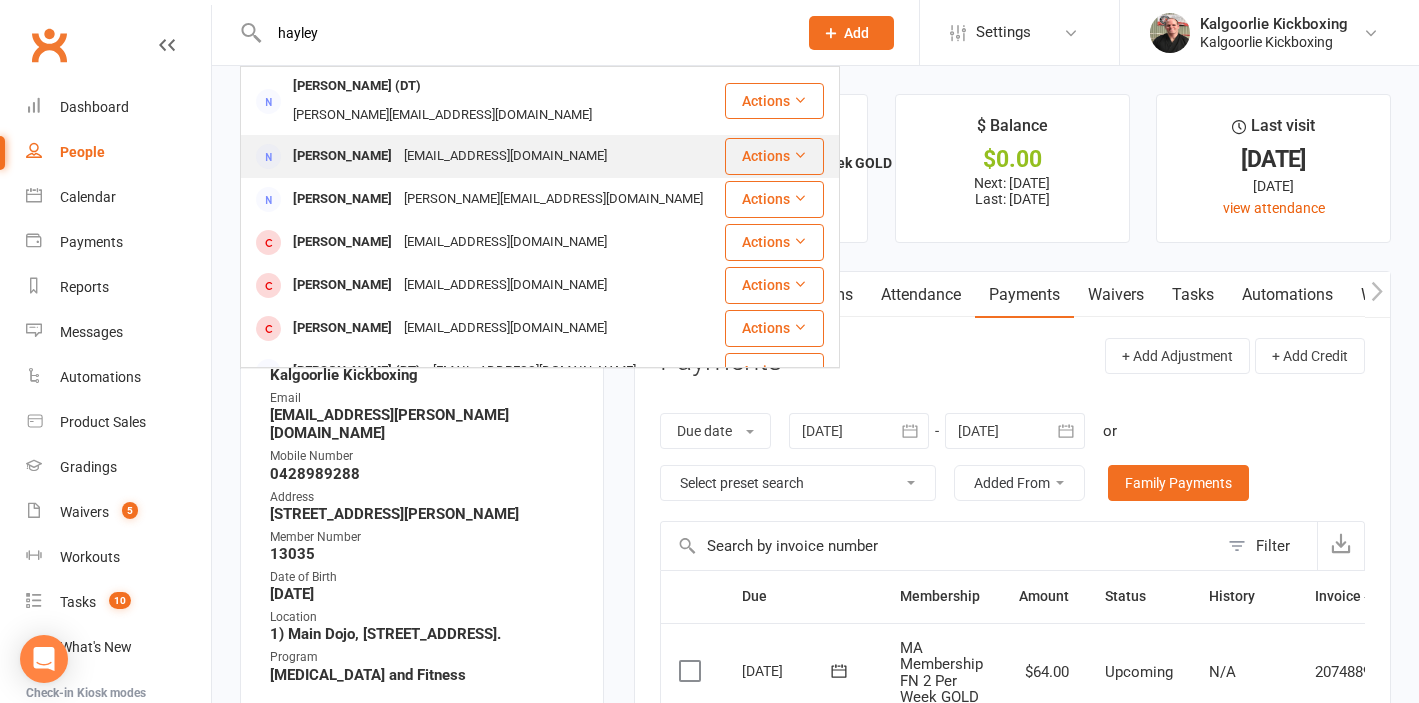 type on "hayley" 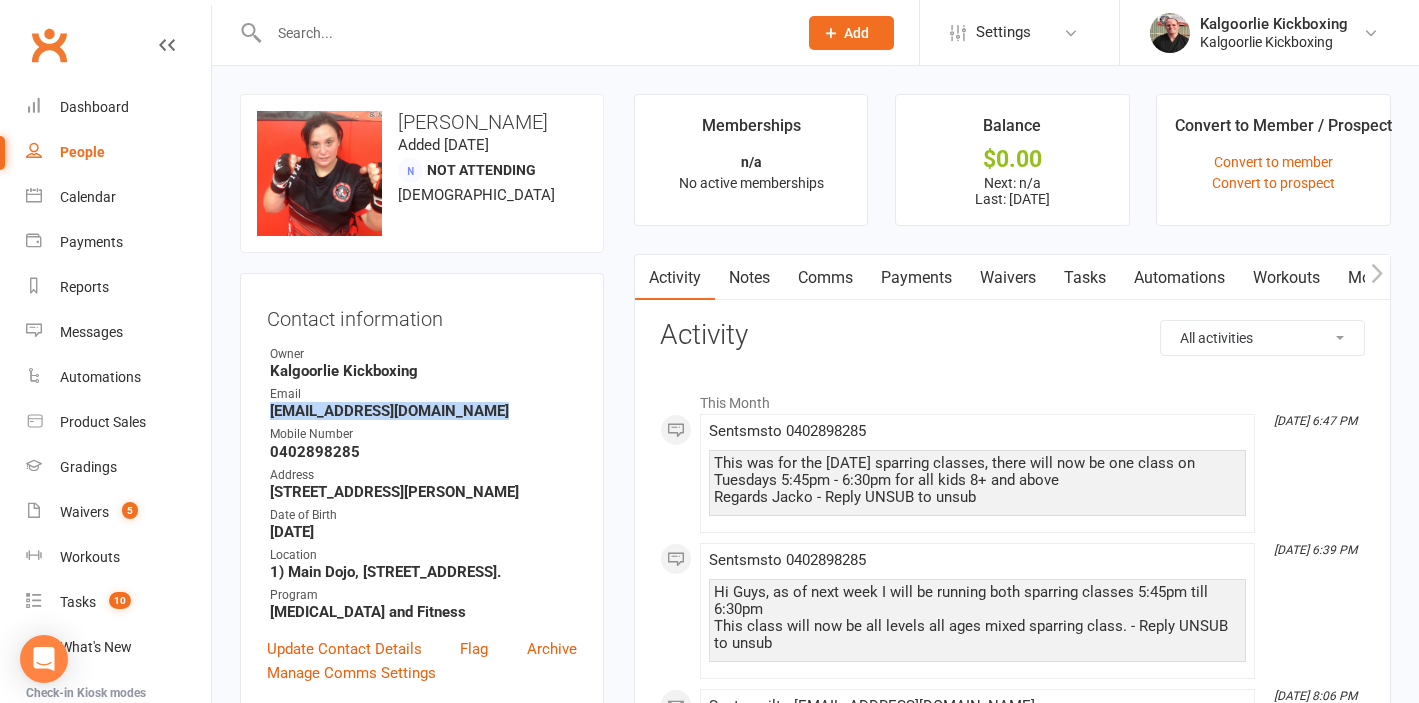 drag, startPoint x: 500, startPoint y: 413, endPoint x: 263, endPoint y: 411, distance: 237.00844 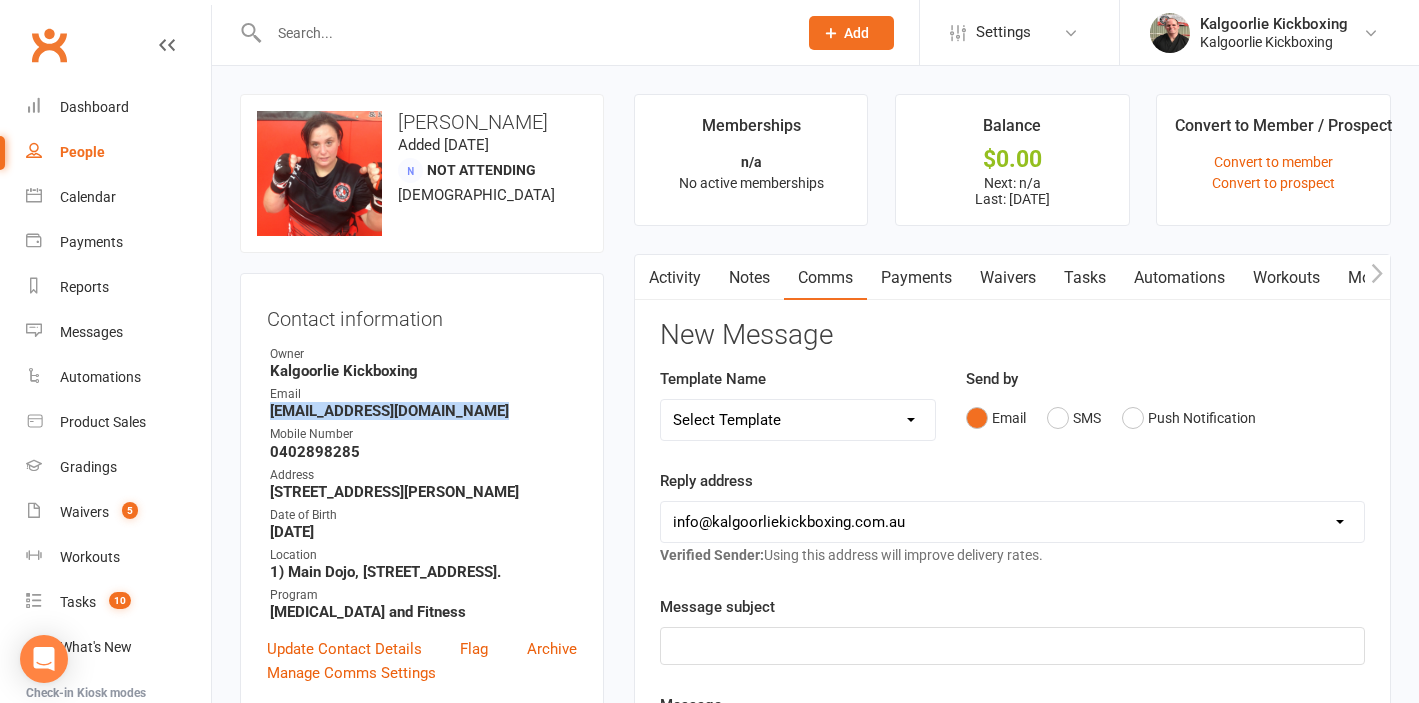 click on "Activity" at bounding box center [675, 278] 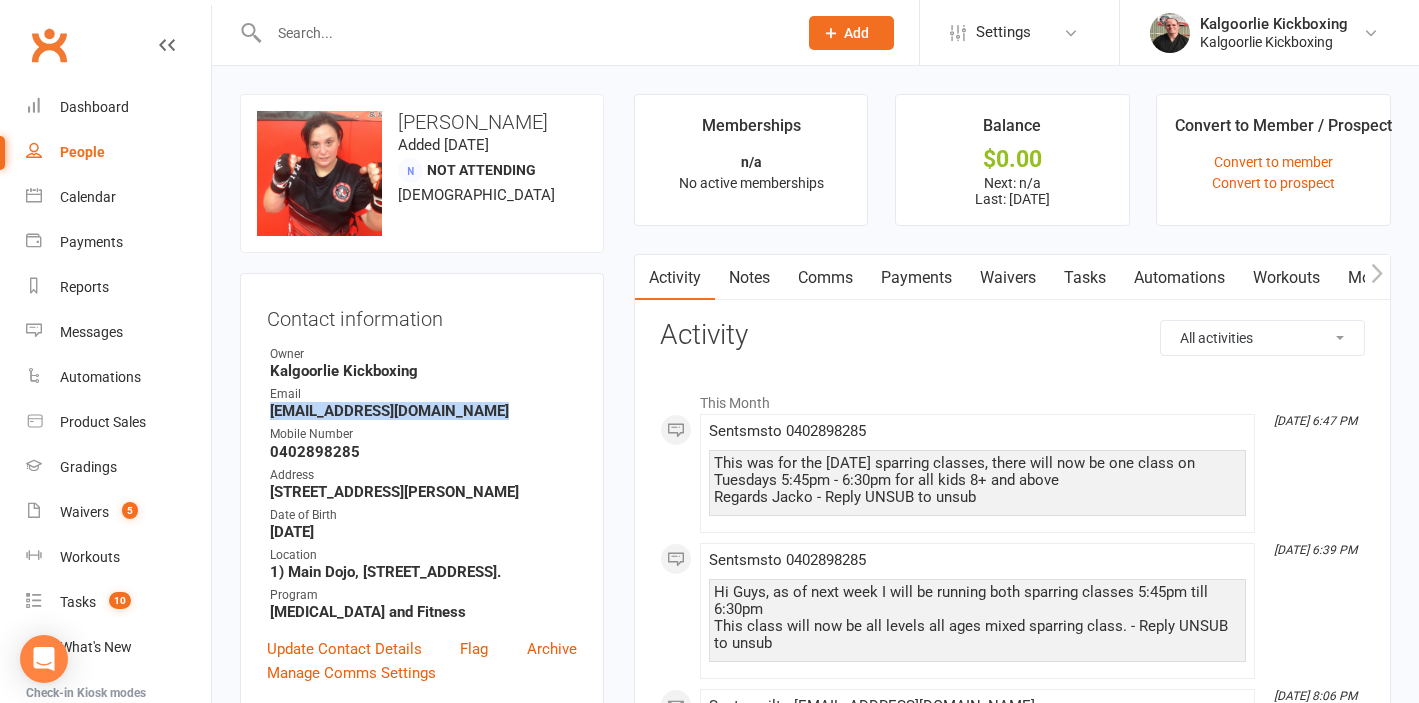 click on "Comms" at bounding box center (825, 278) 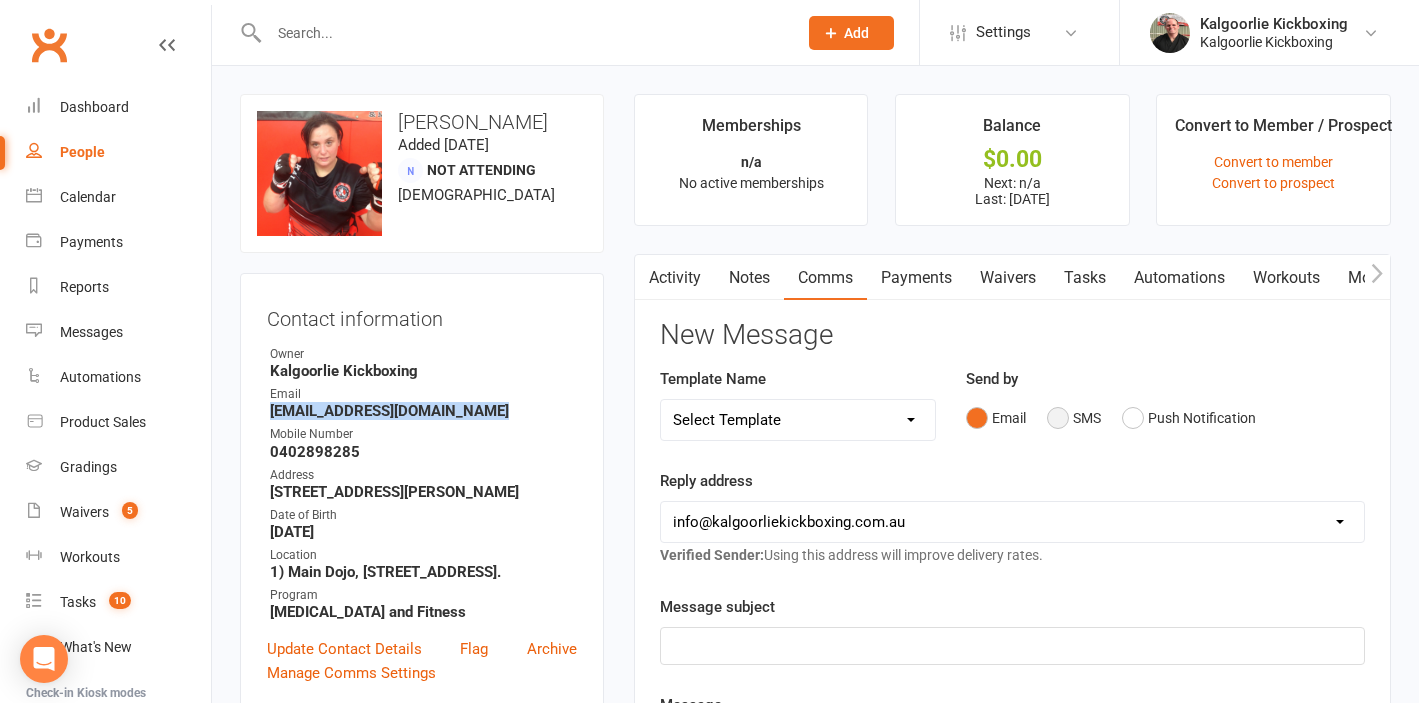 click on "SMS" at bounding box center (1074, 418) 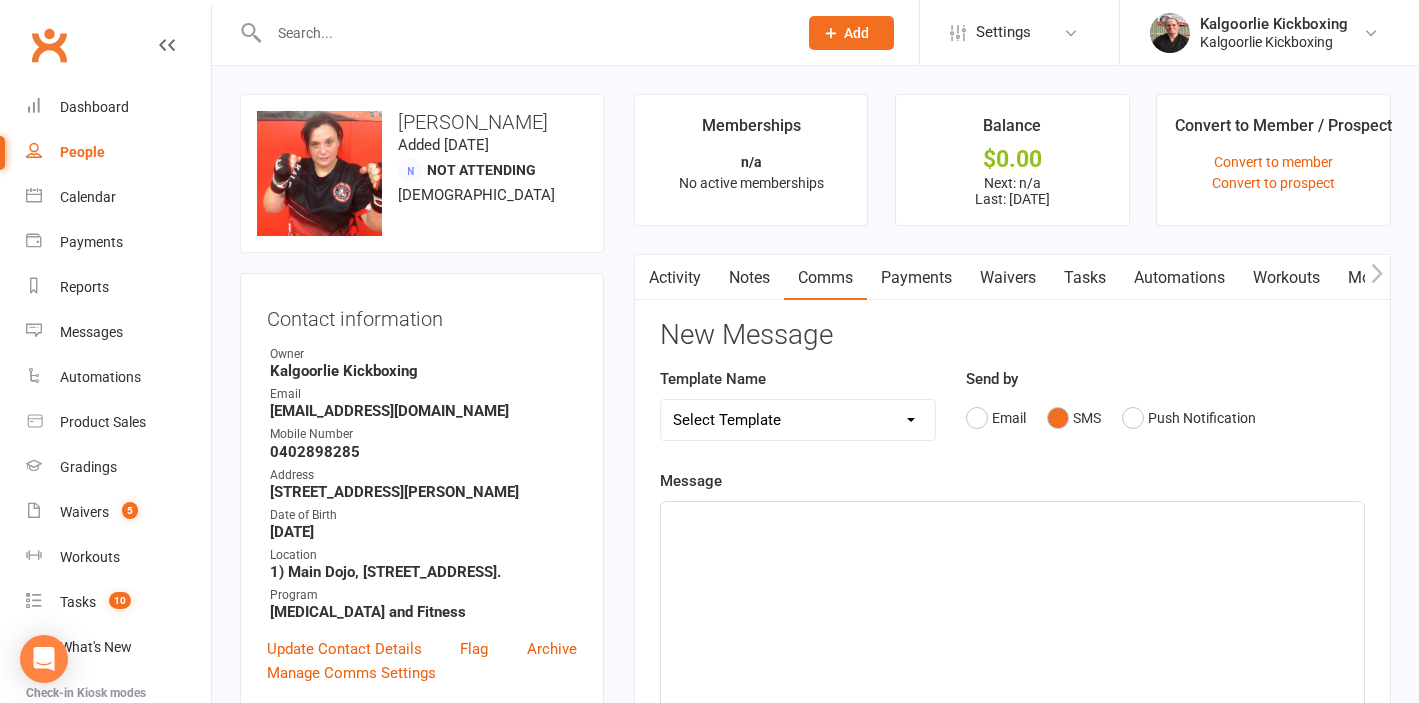 click on "﻿" 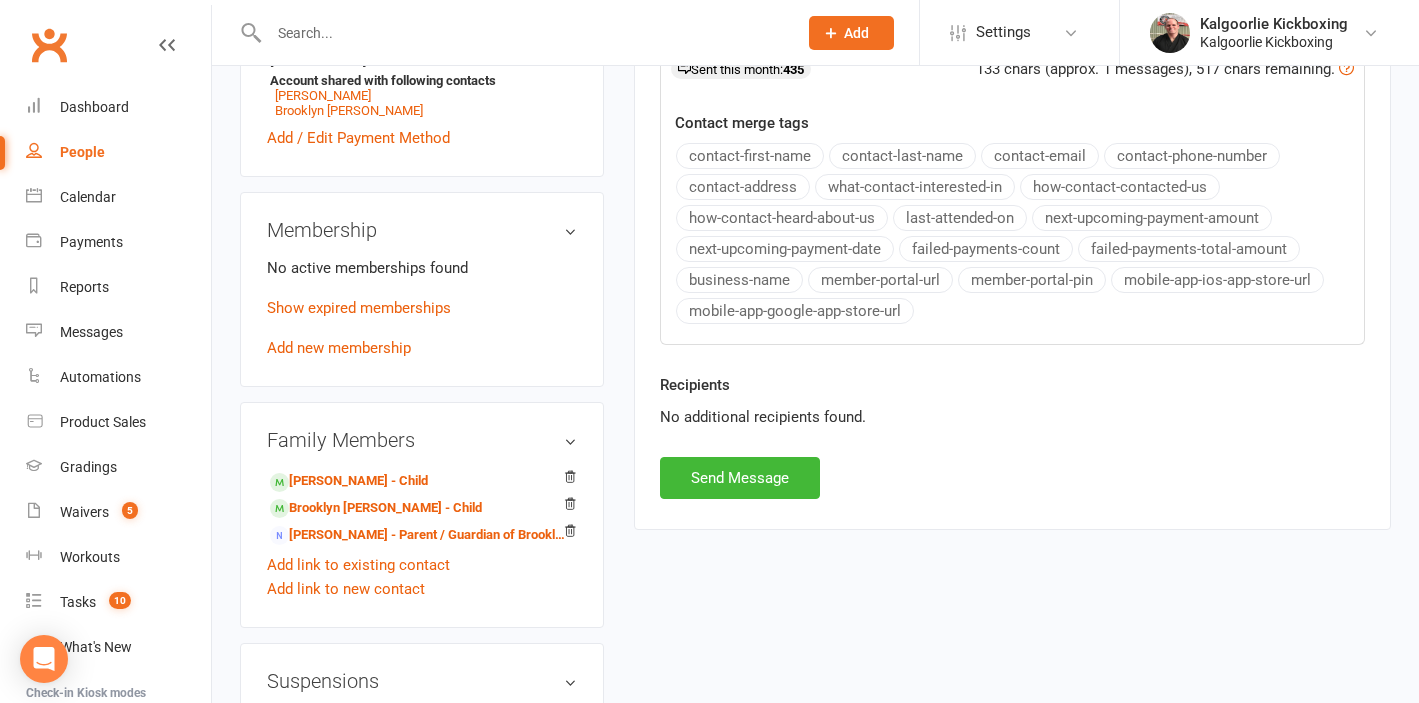 scroll, scrollTop: 783, scrollLeft: 0, axis: vertical 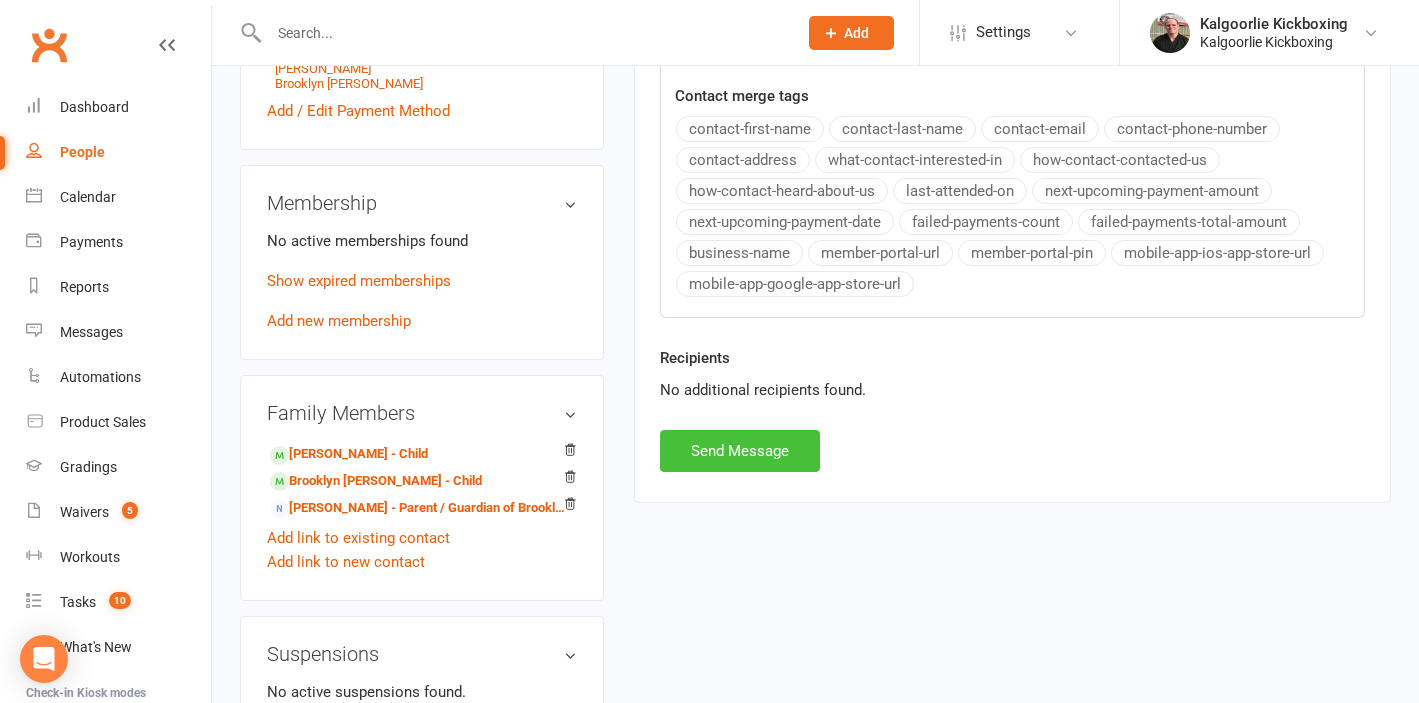 click on "Send Message" at bounding box center [740, 451] 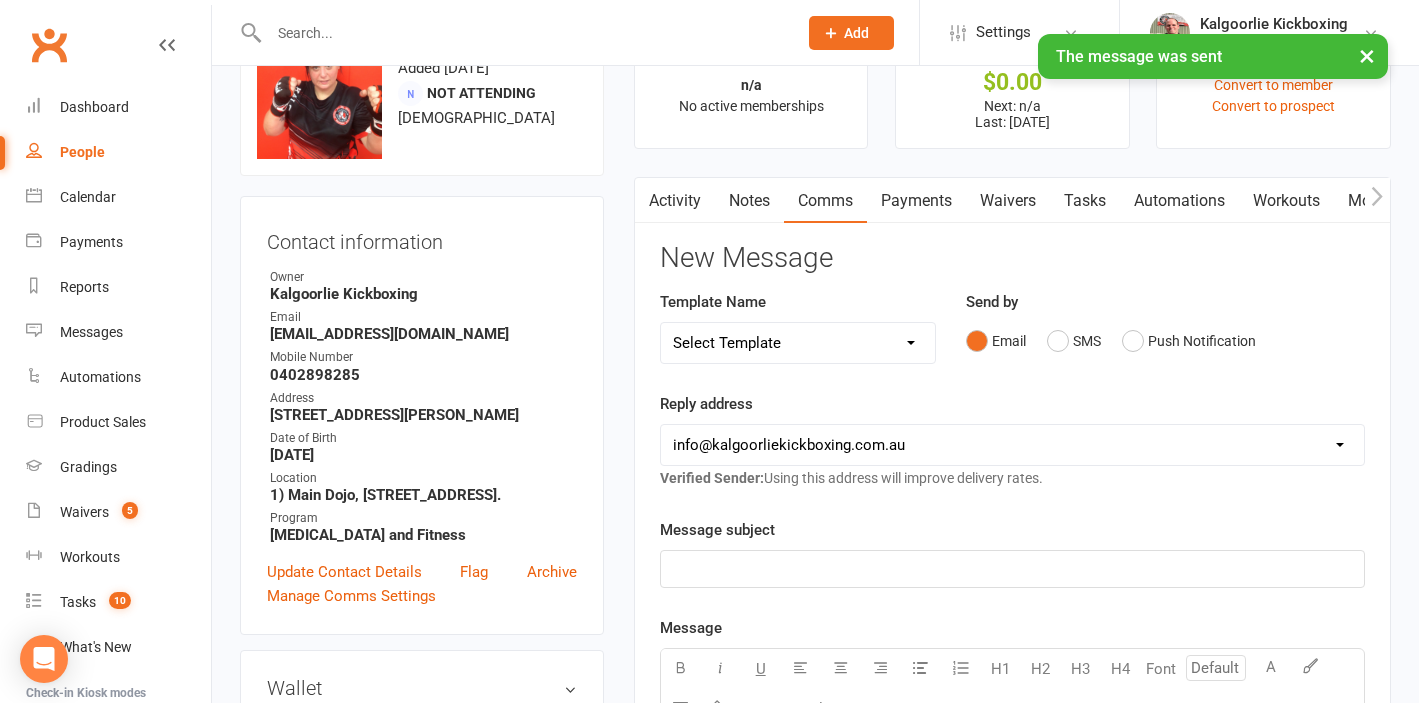 scroll, scrollTop: 76, scrollLeft: 0, axis: vertical 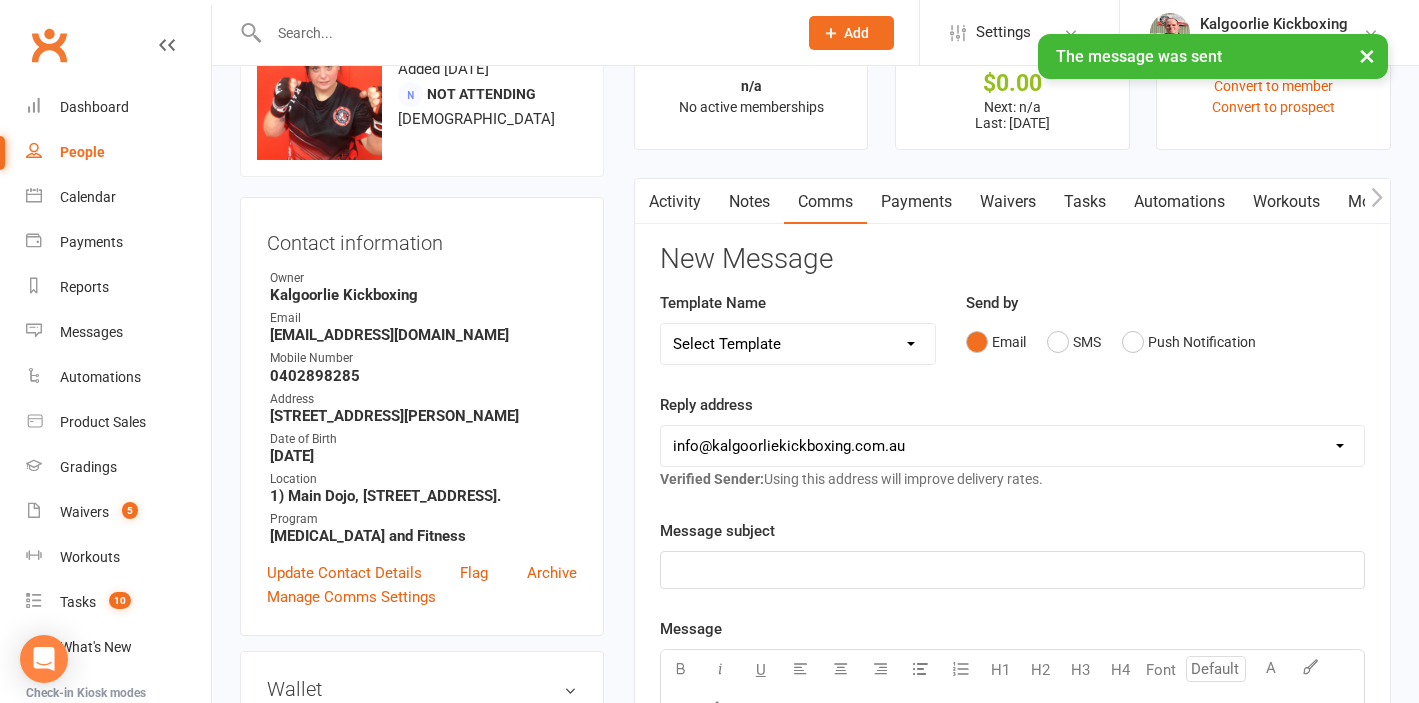 click on "Activity" at bounding box center (675, 202) 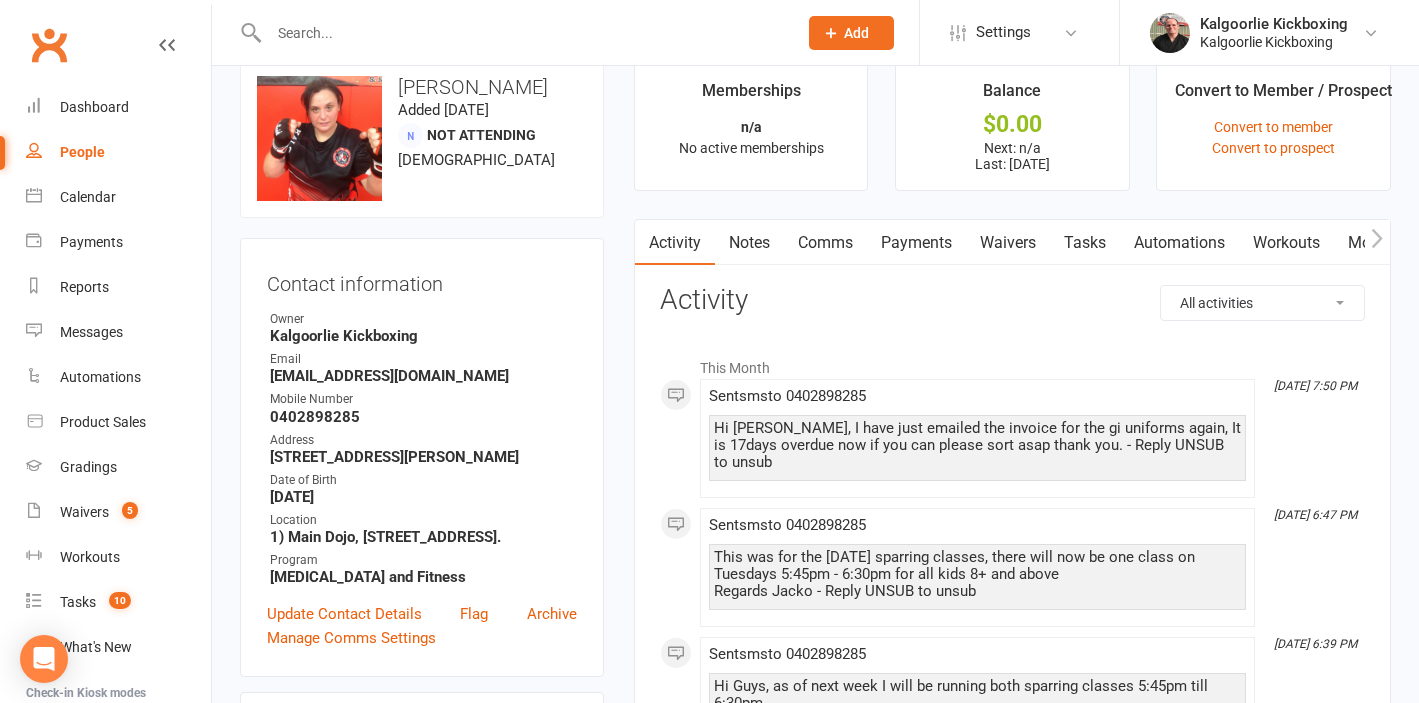 scroll, scrollTop: 0, scrollLeft: 0, axis: both 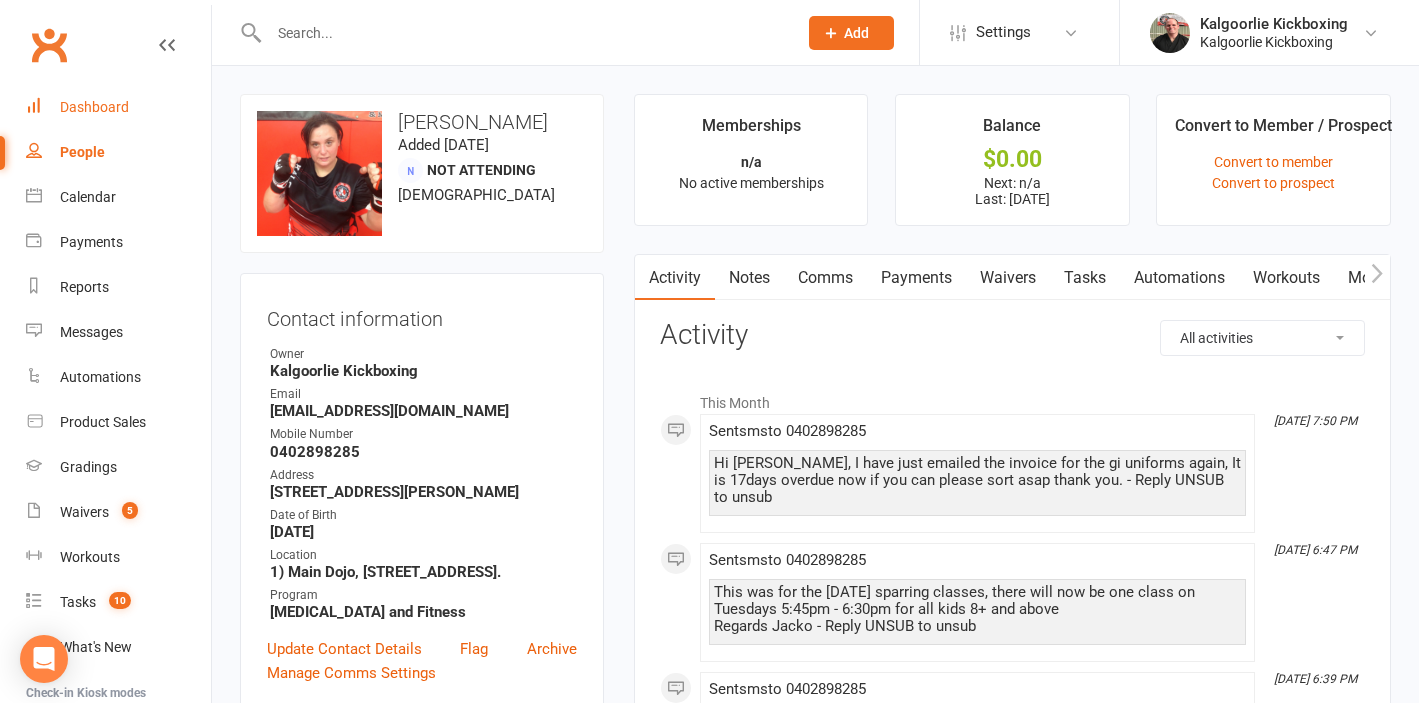 click on "Dashboard" at bounding box center (94, 107) 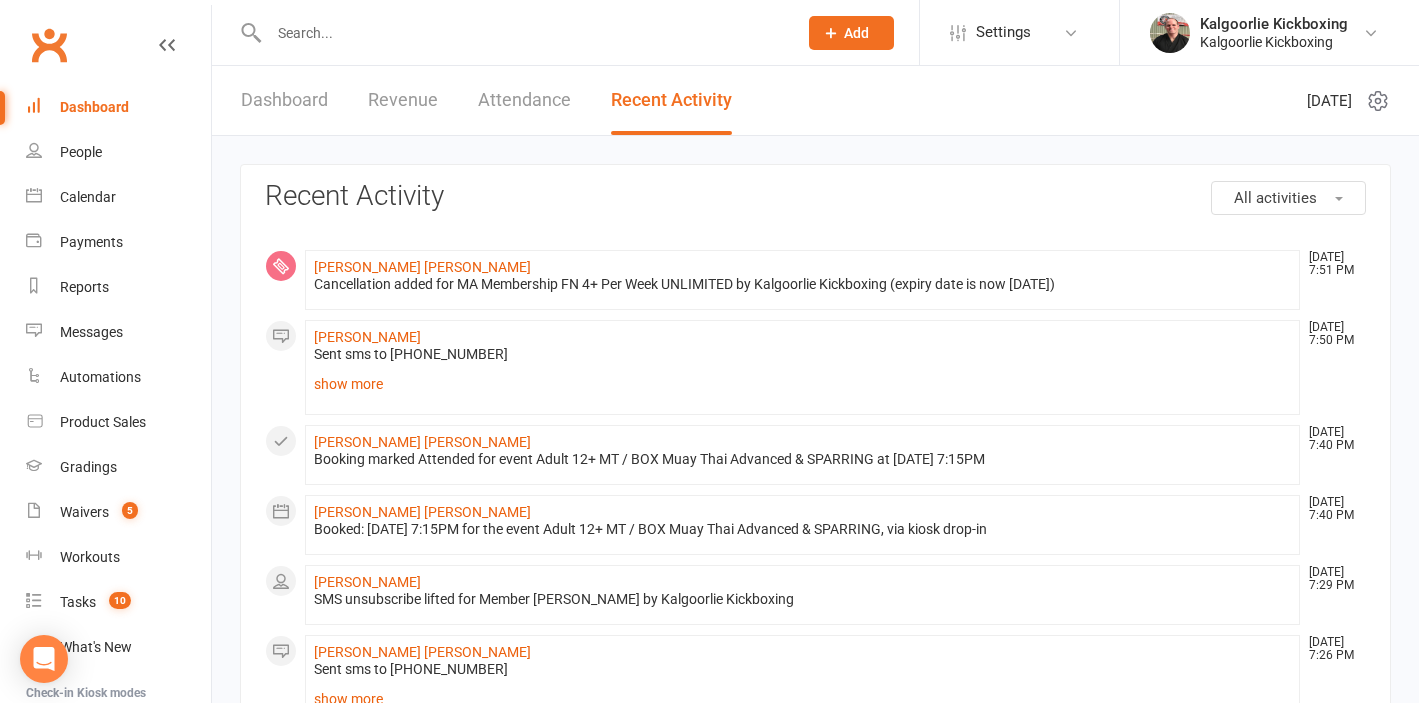 click on "Dashboard" at bounding box center [284, 100] 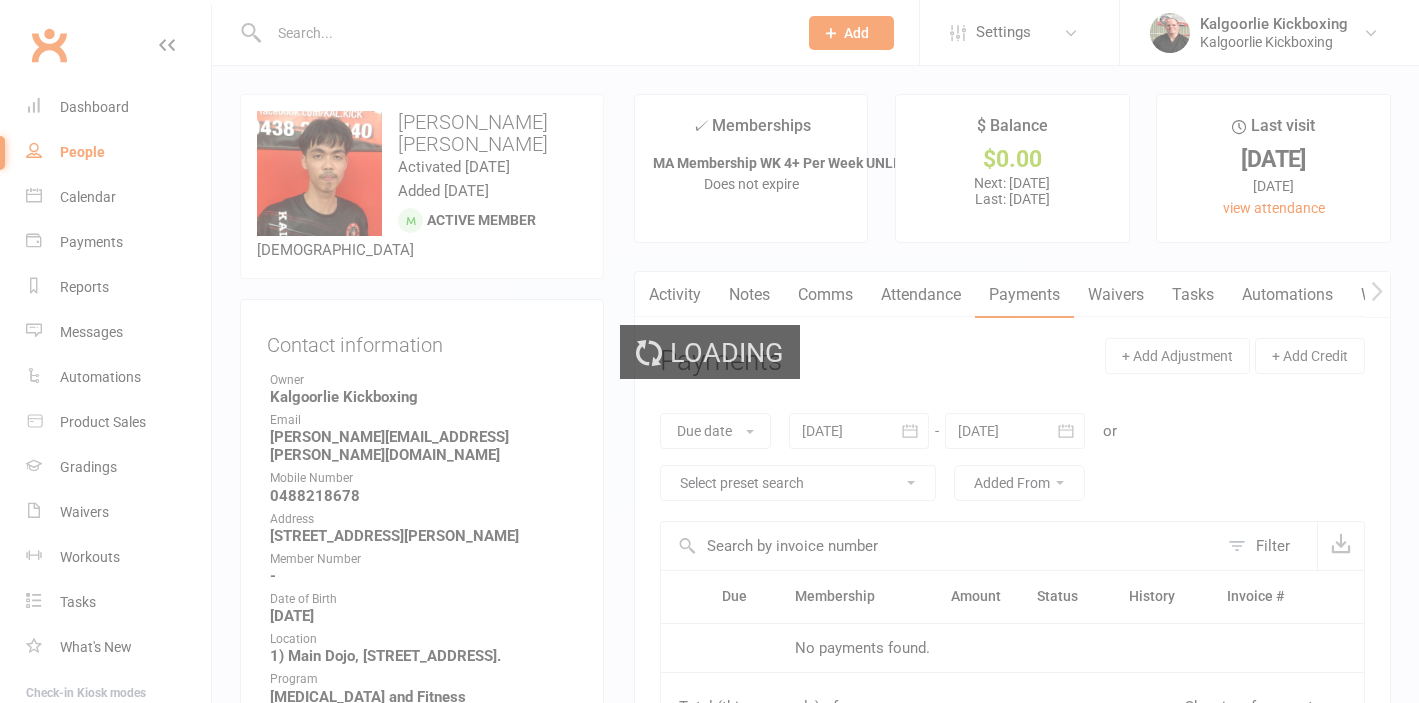 scroll, scrollTop: 0, scrollLeft: 0, axis: both 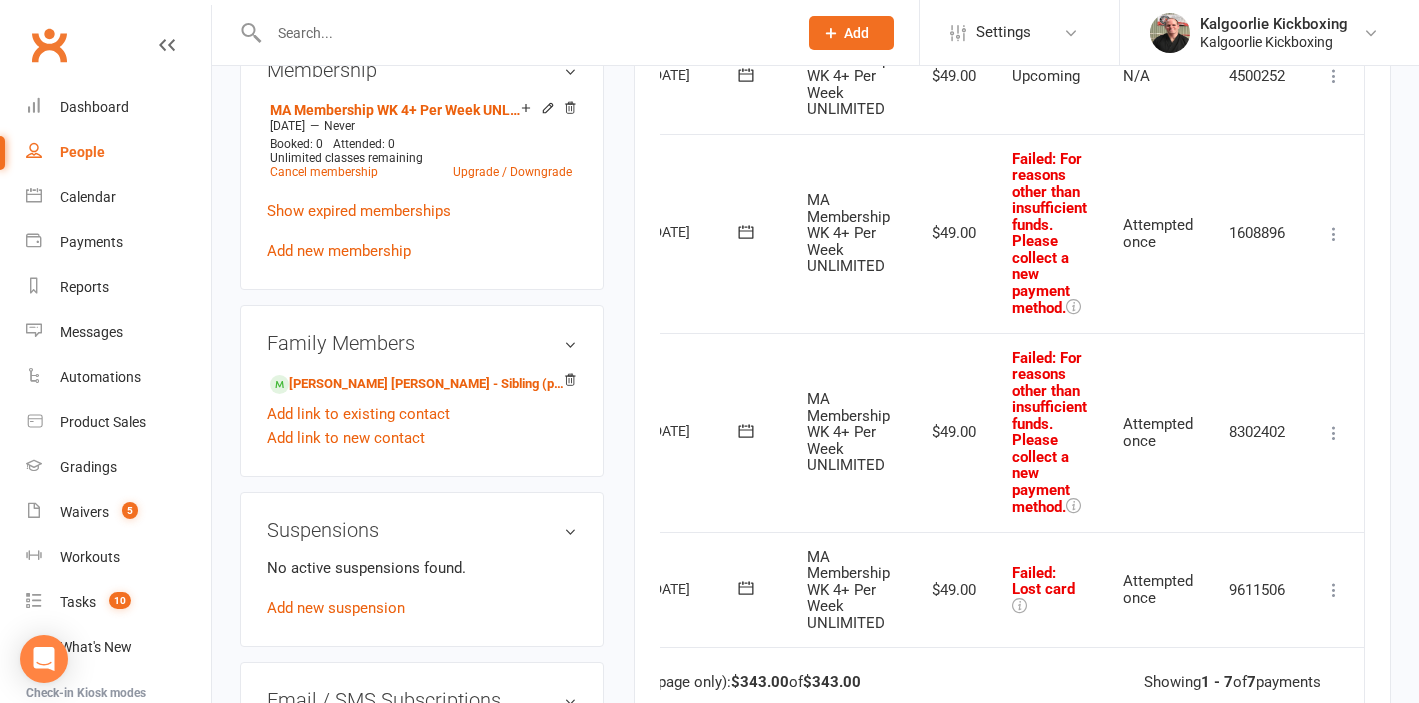 click at bounding box center (1334, 433) 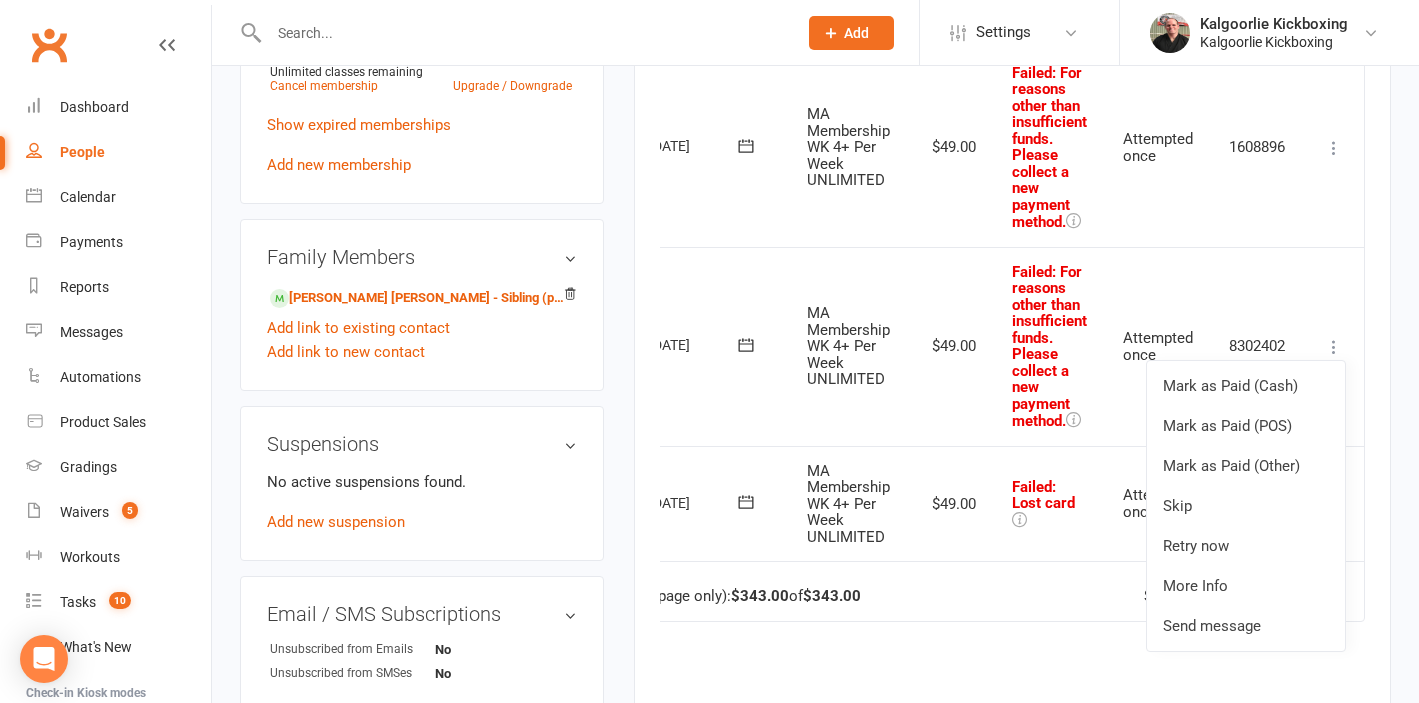 scroll, scrollTop: 1062, scrollLeft: 0, axis: vertical 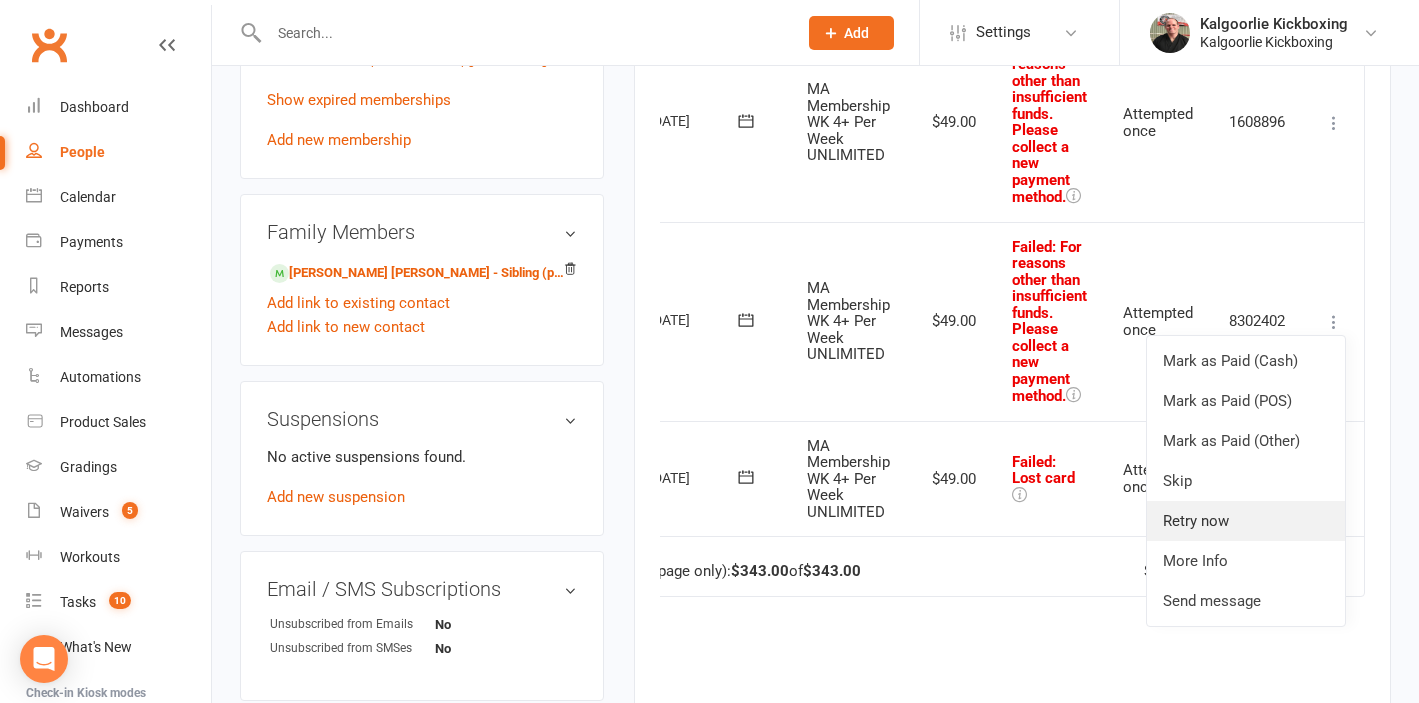 click on "Retry now" at bounding box center [1246, 521] 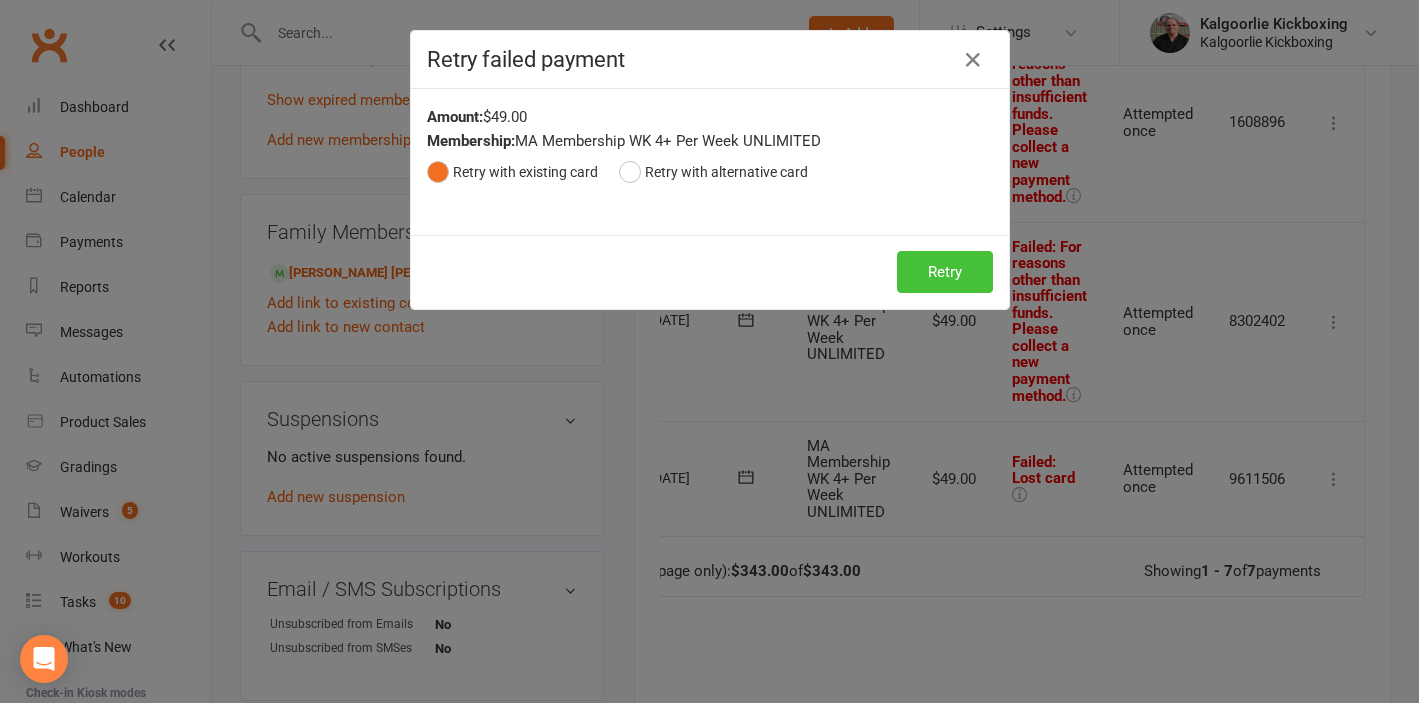 click on "Retry" at bounding box center (945, 272) 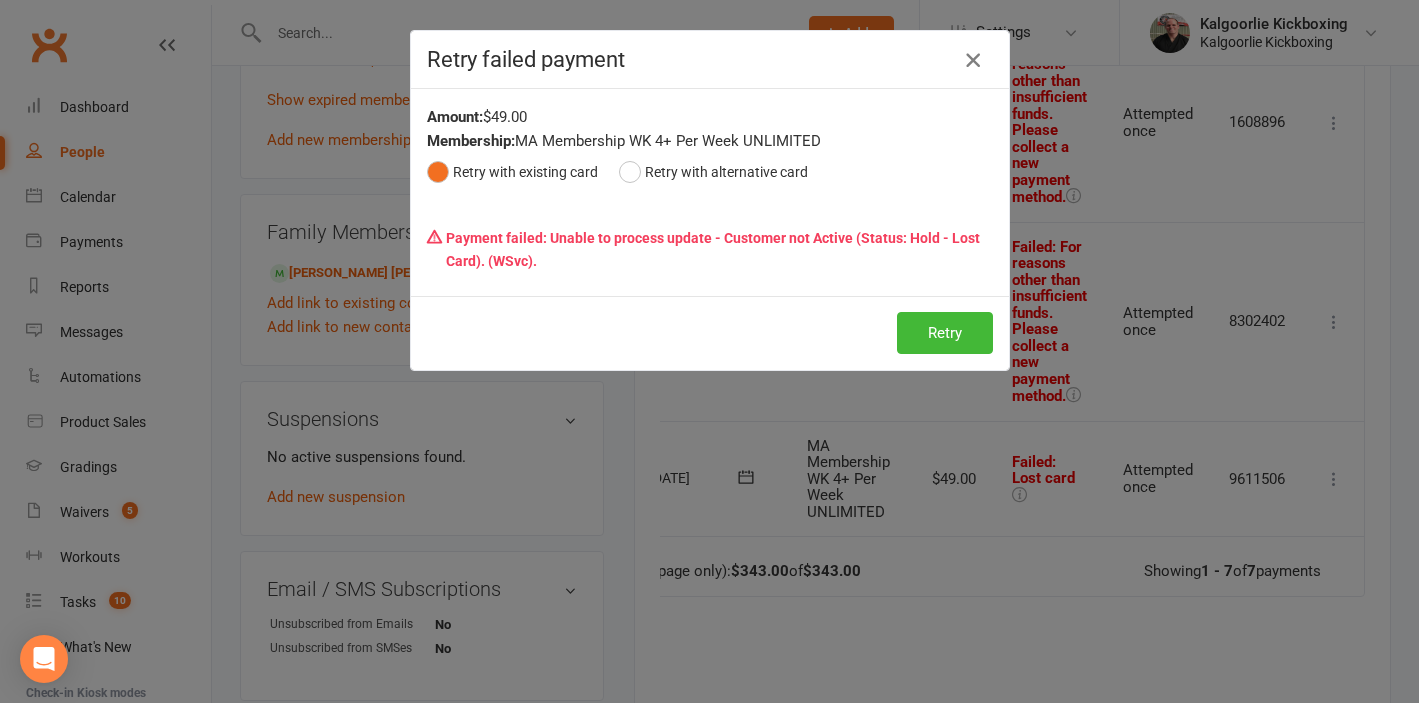 click at bounding box center [973, 60] 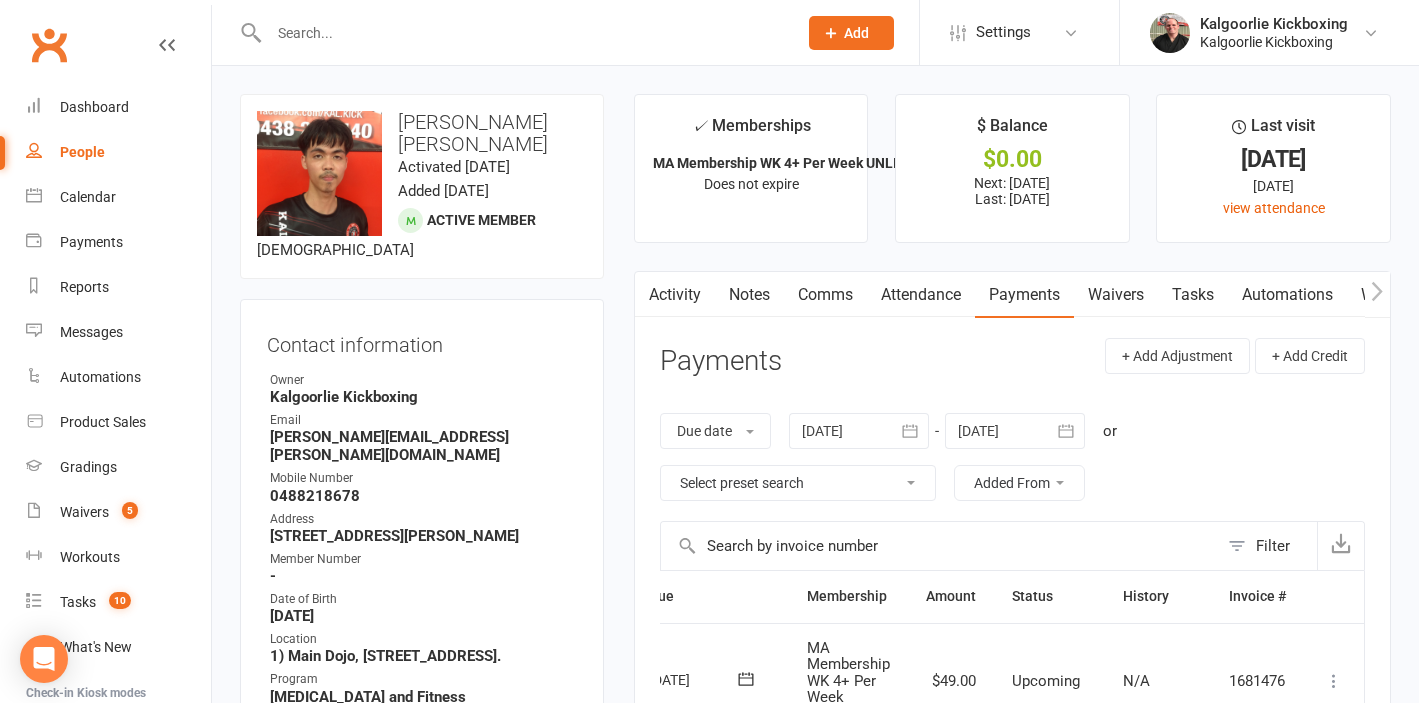 scroll, scrollTop: 1, scrollLeft: 0, axis: vertical 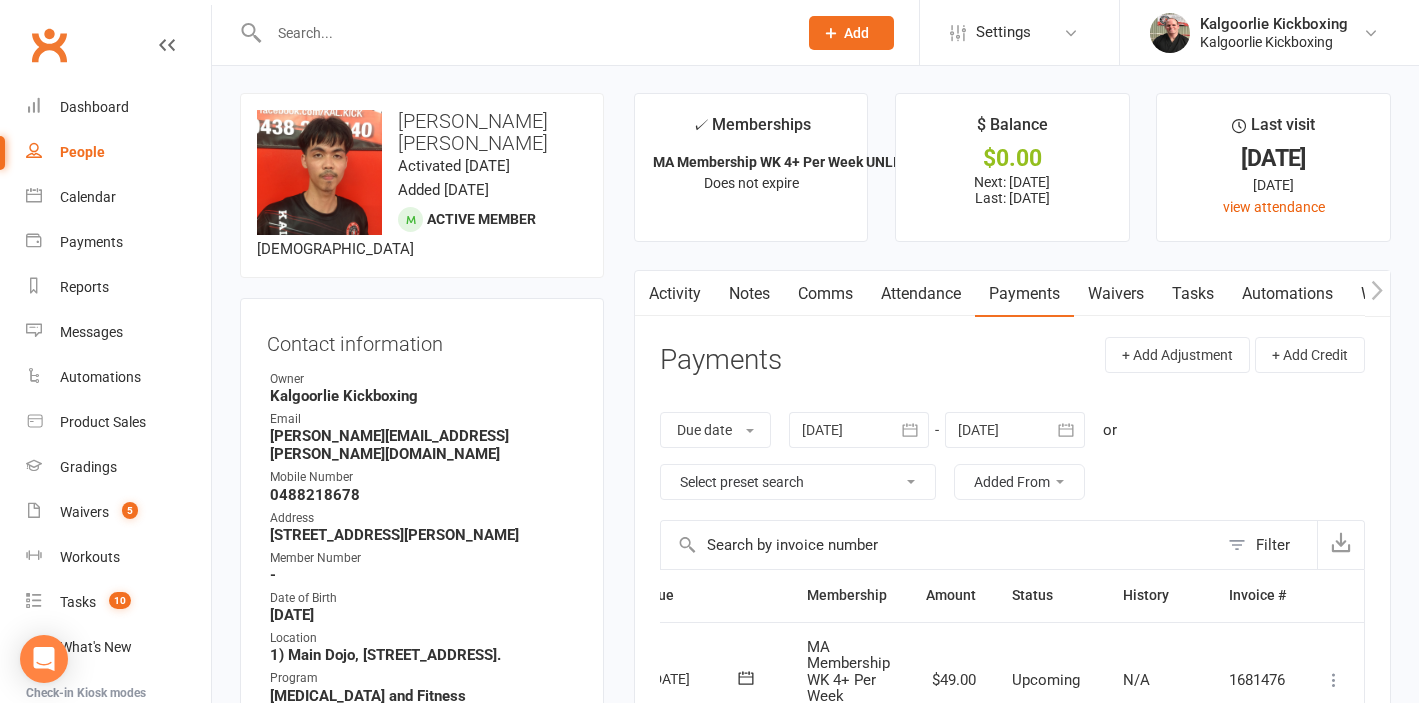 click on "Comms" at bounding box center [825, 294] 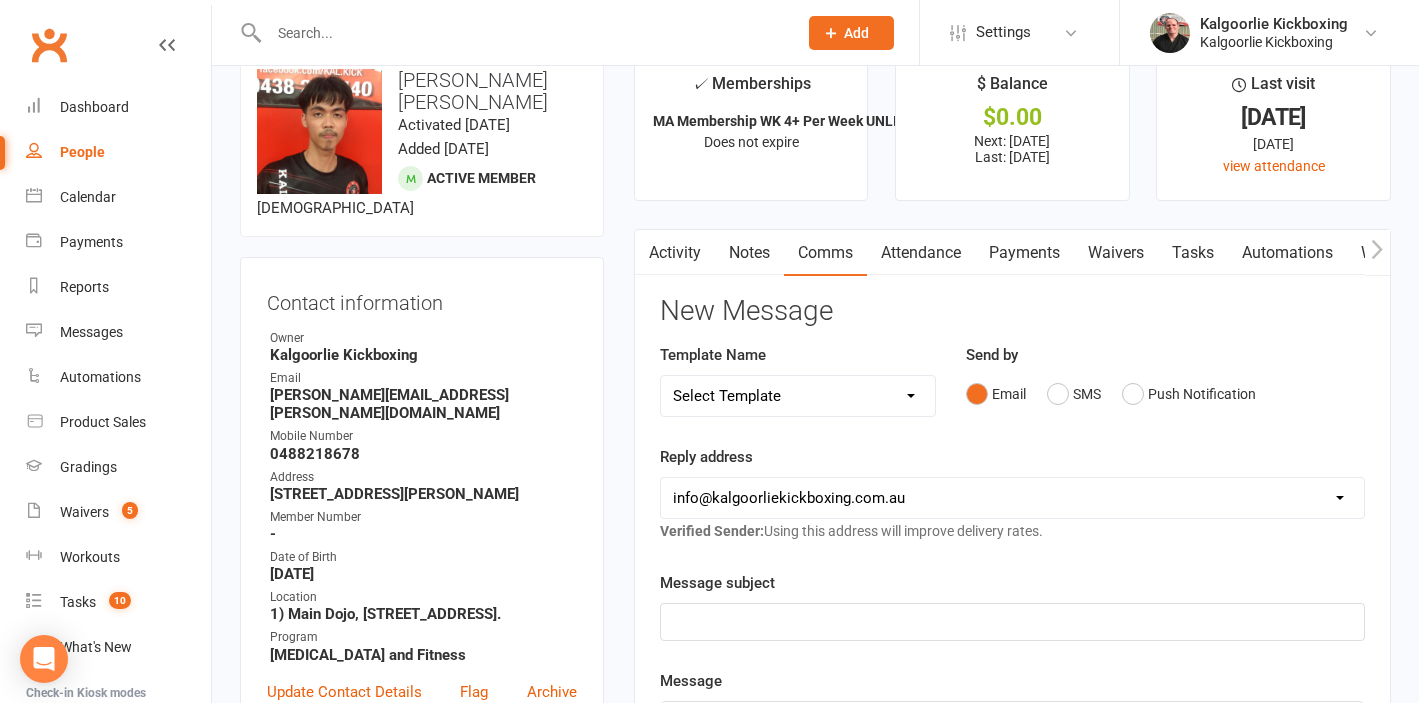 scroll, scrollTop: 56, scrollLeft: 0, axis: vertical 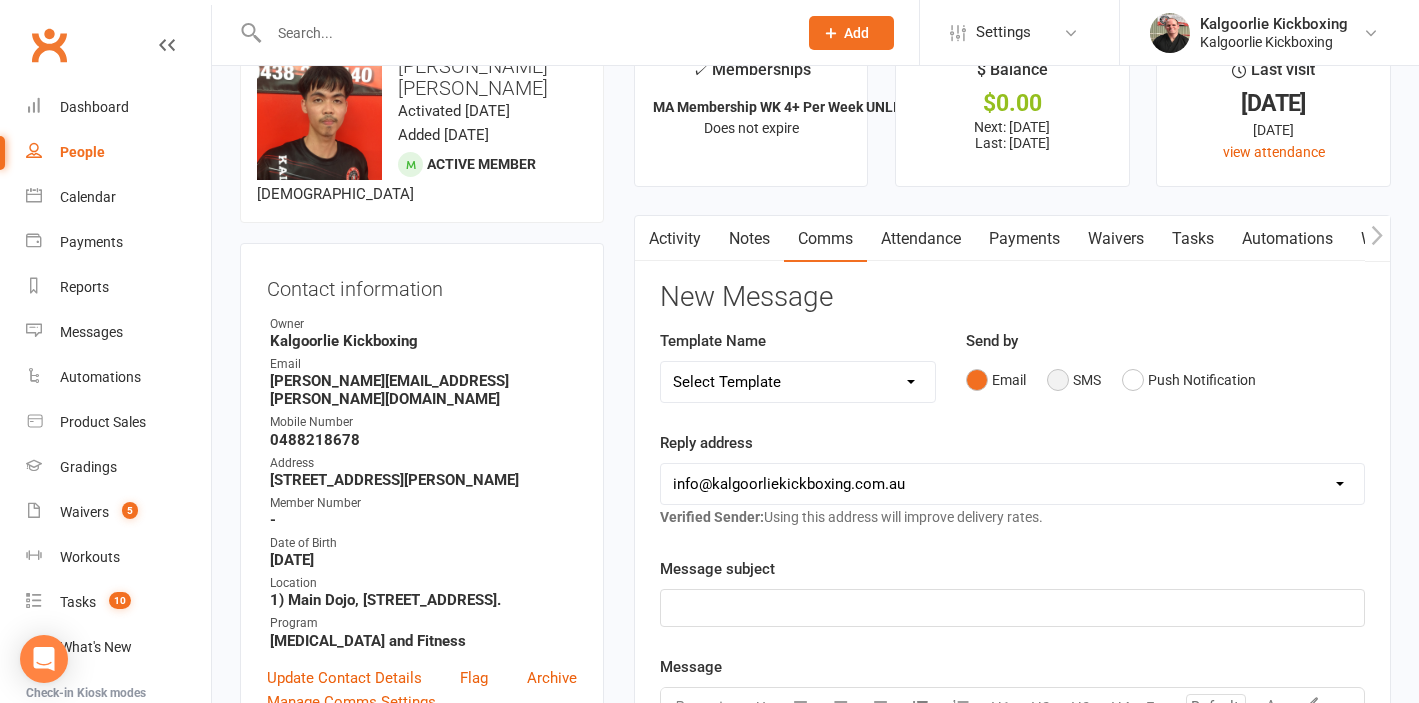 click on "SMS" at bounding box center (1074, 380) 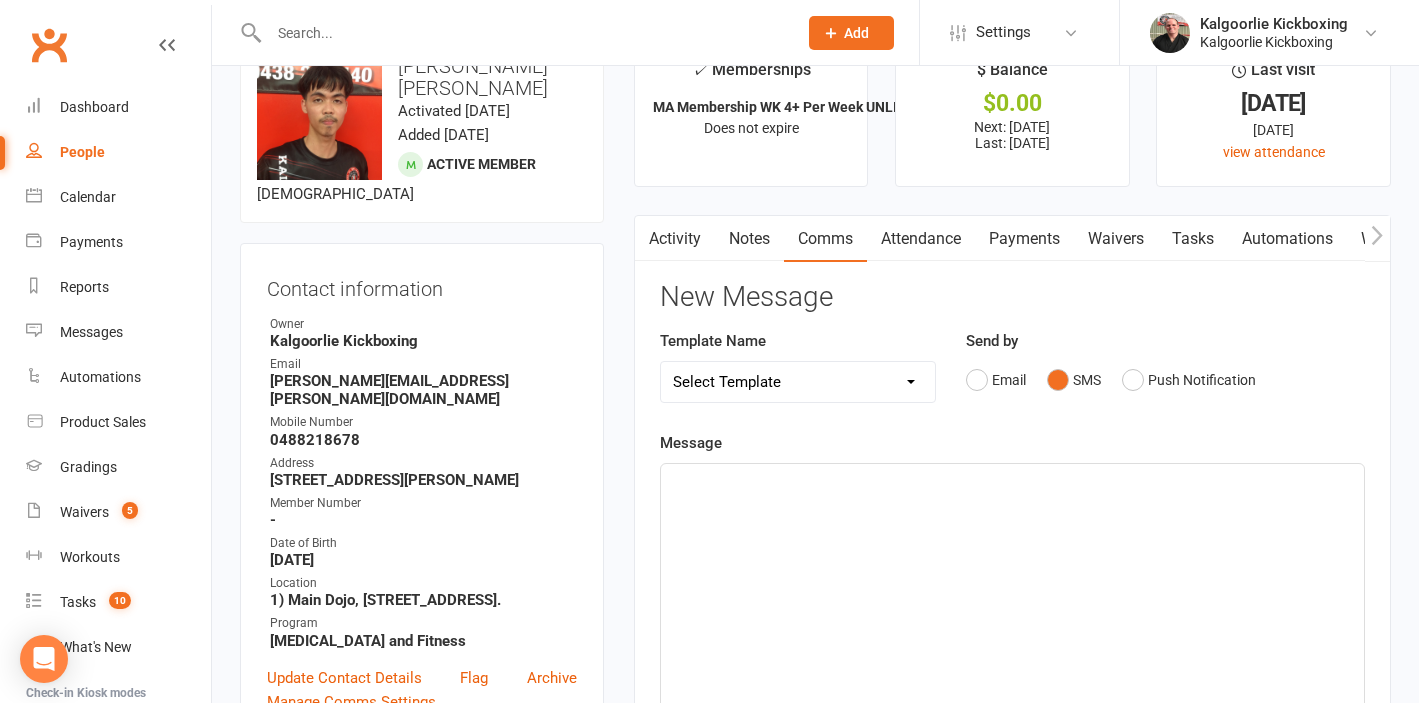 click on "﻿" 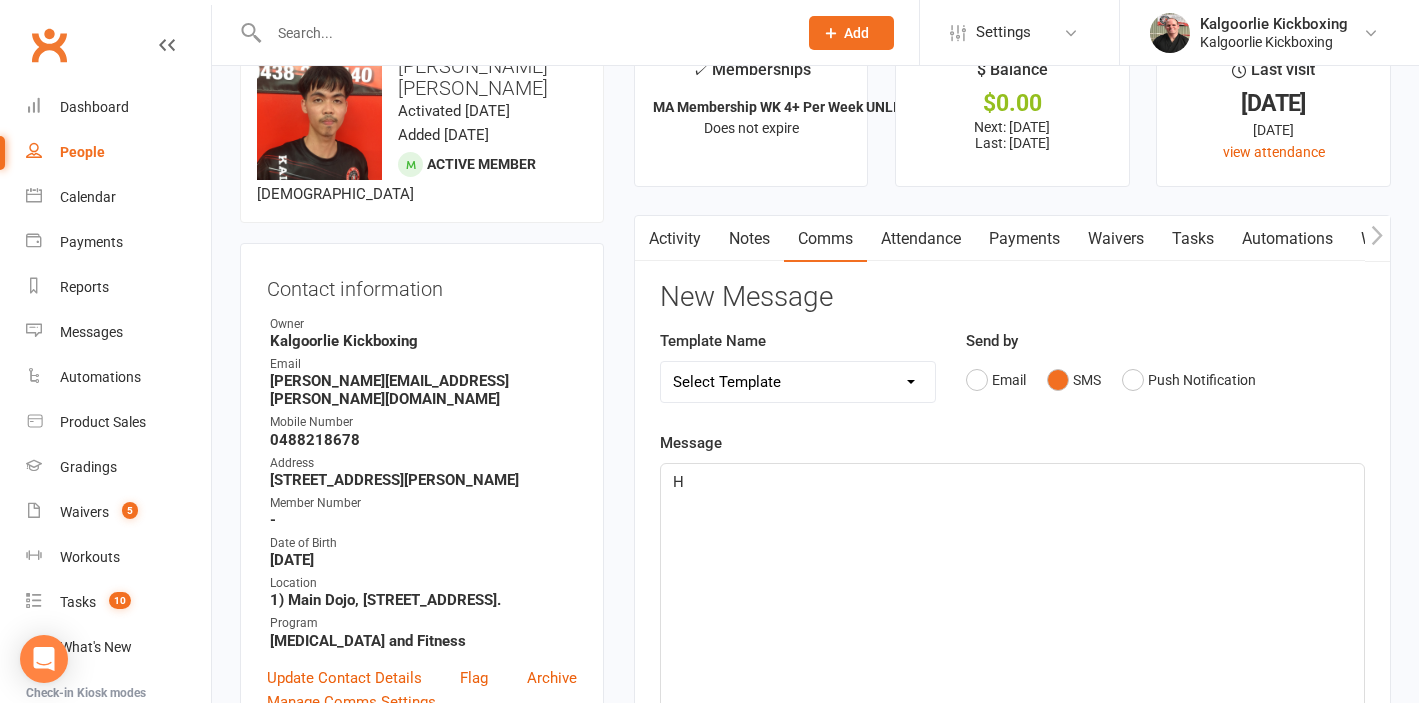 type 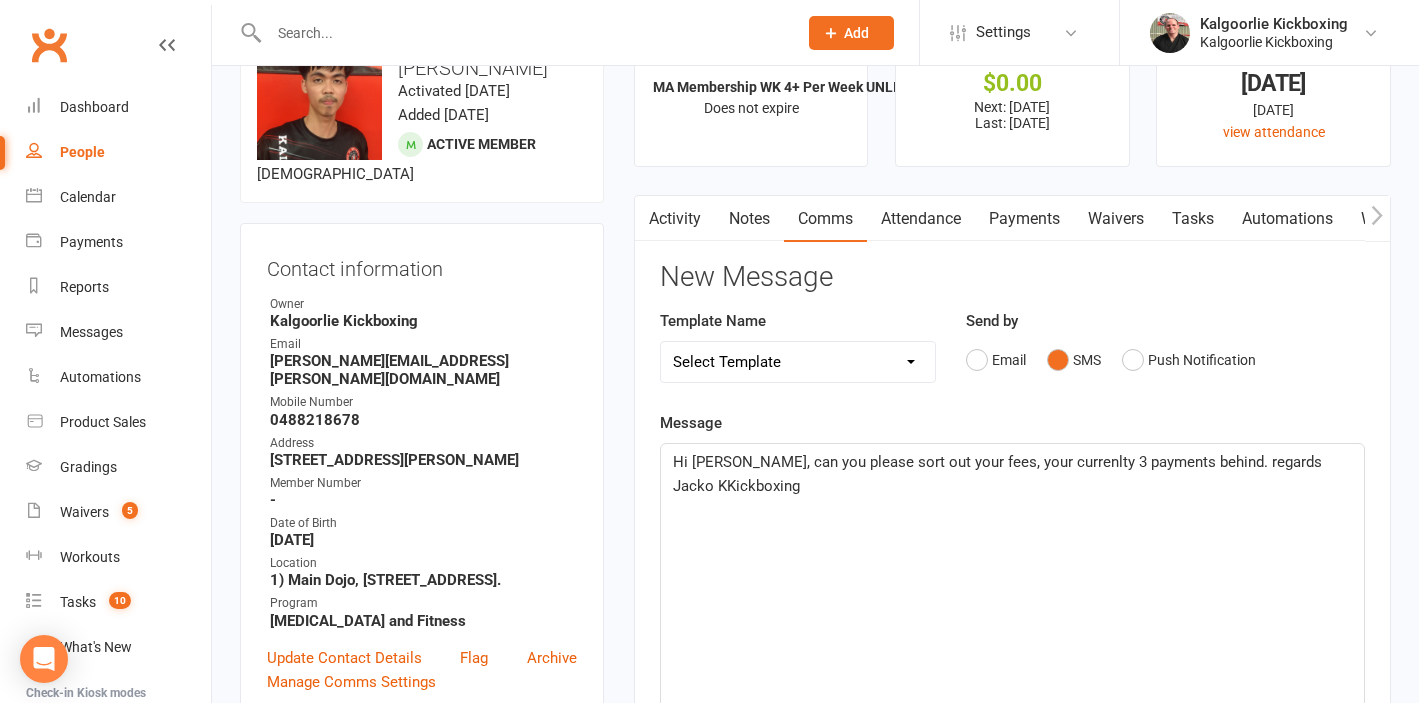 scroll, scrollTop: 82, scrollLeft: 0, axis: vertical 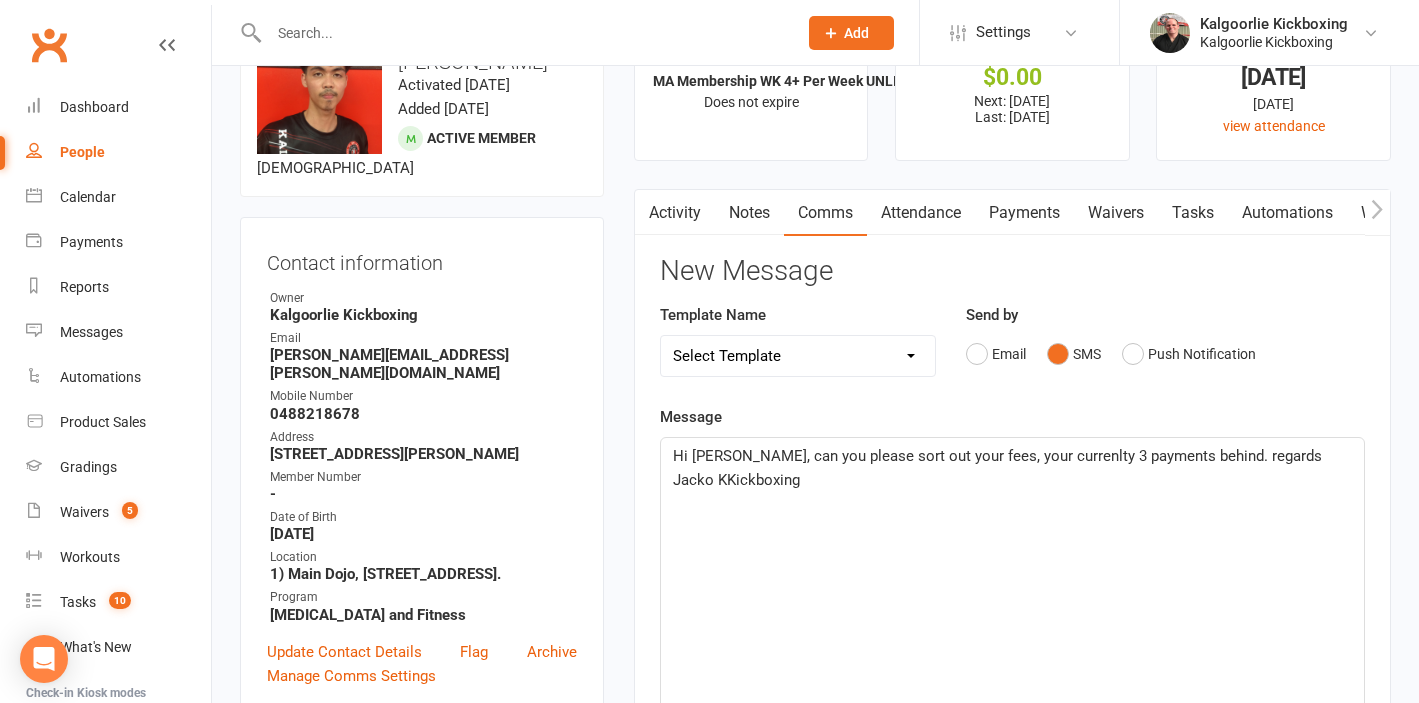 click on "Hi JM, can you please sort out your fees, your currenlty 3 payments behind. regards Jacko KKickboxing" 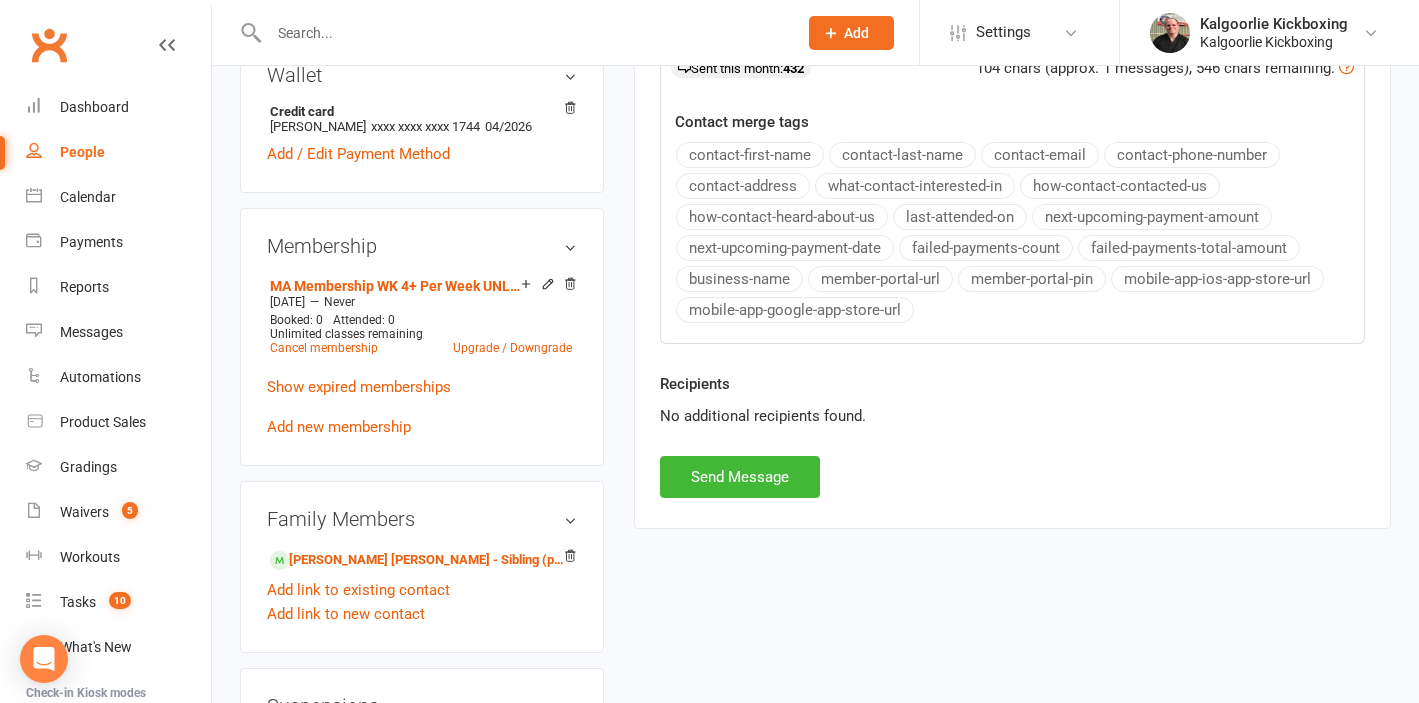 scroll, scrollTop: 776, scrollLeft: 0, axis: vertical 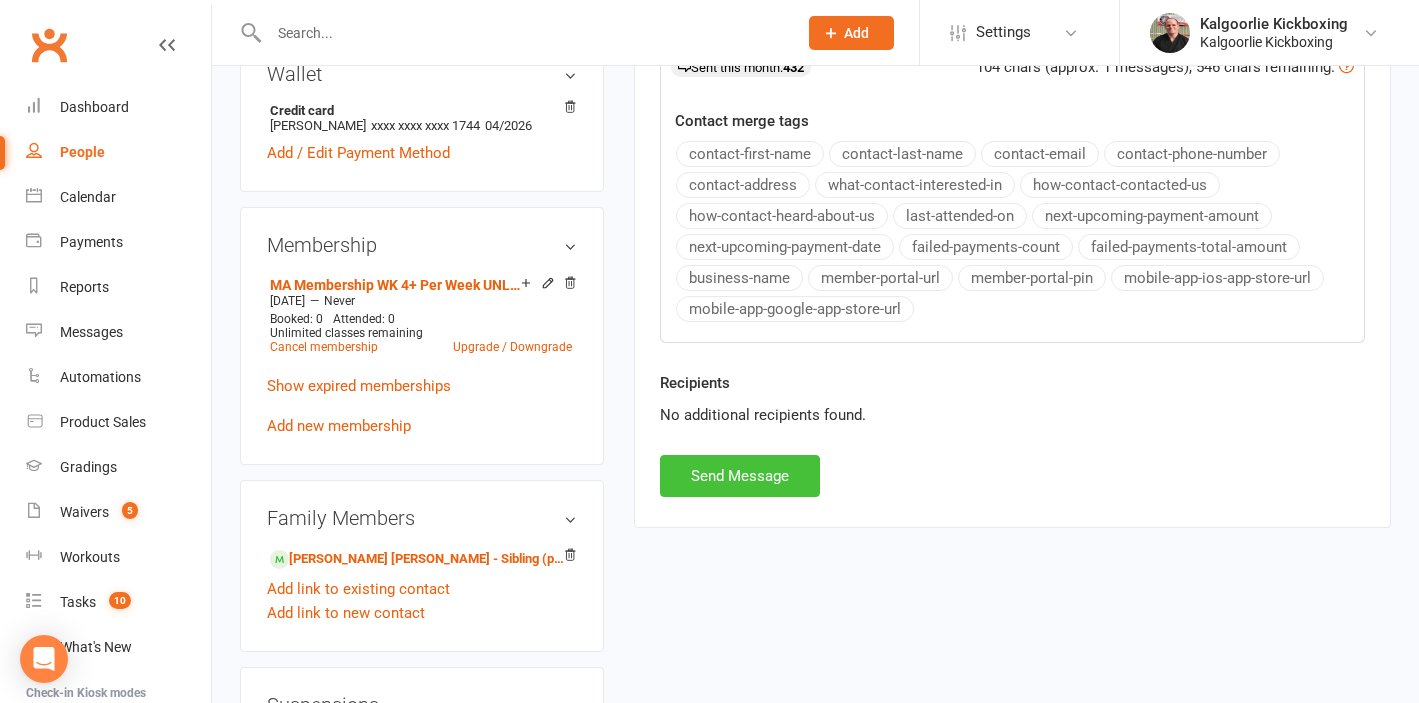 click on "Send Message" at bounding box center [740, 476] 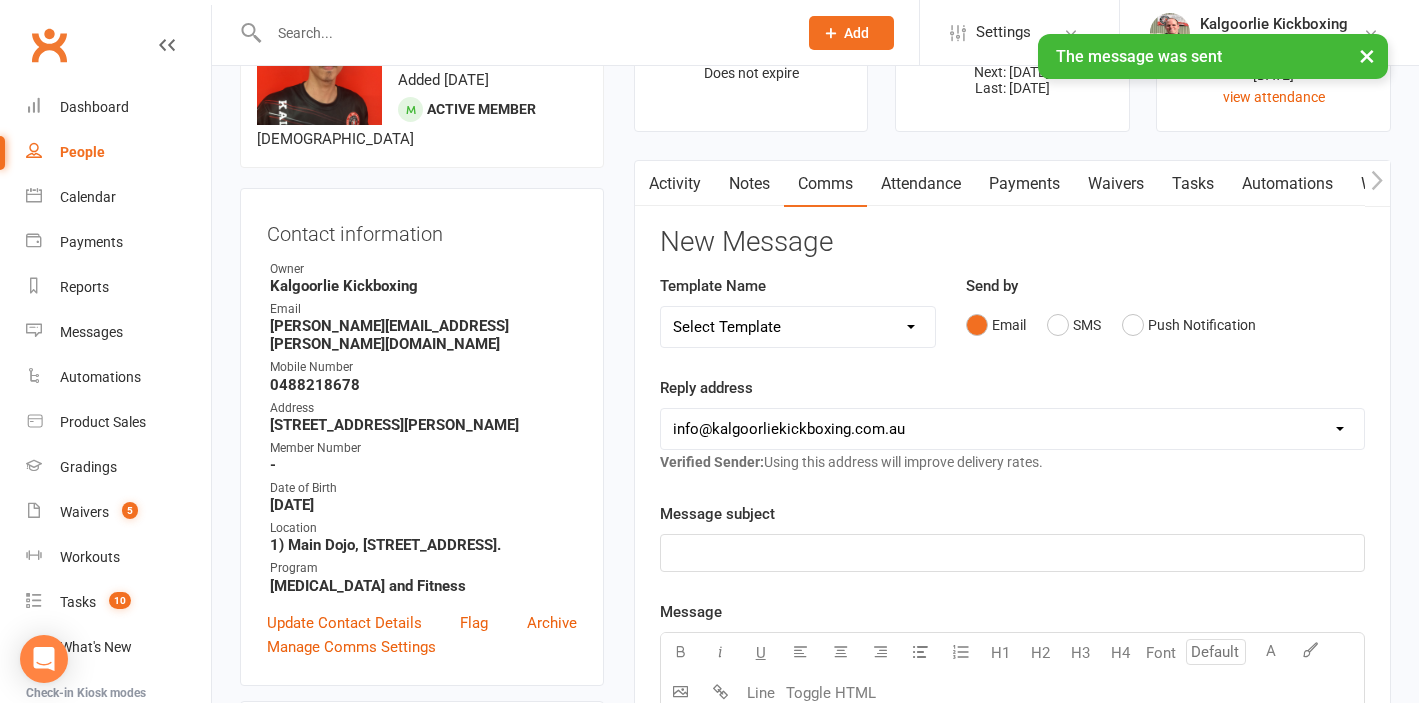 scroll, scrollTop: 0, scrollLeft: 0, axis: both 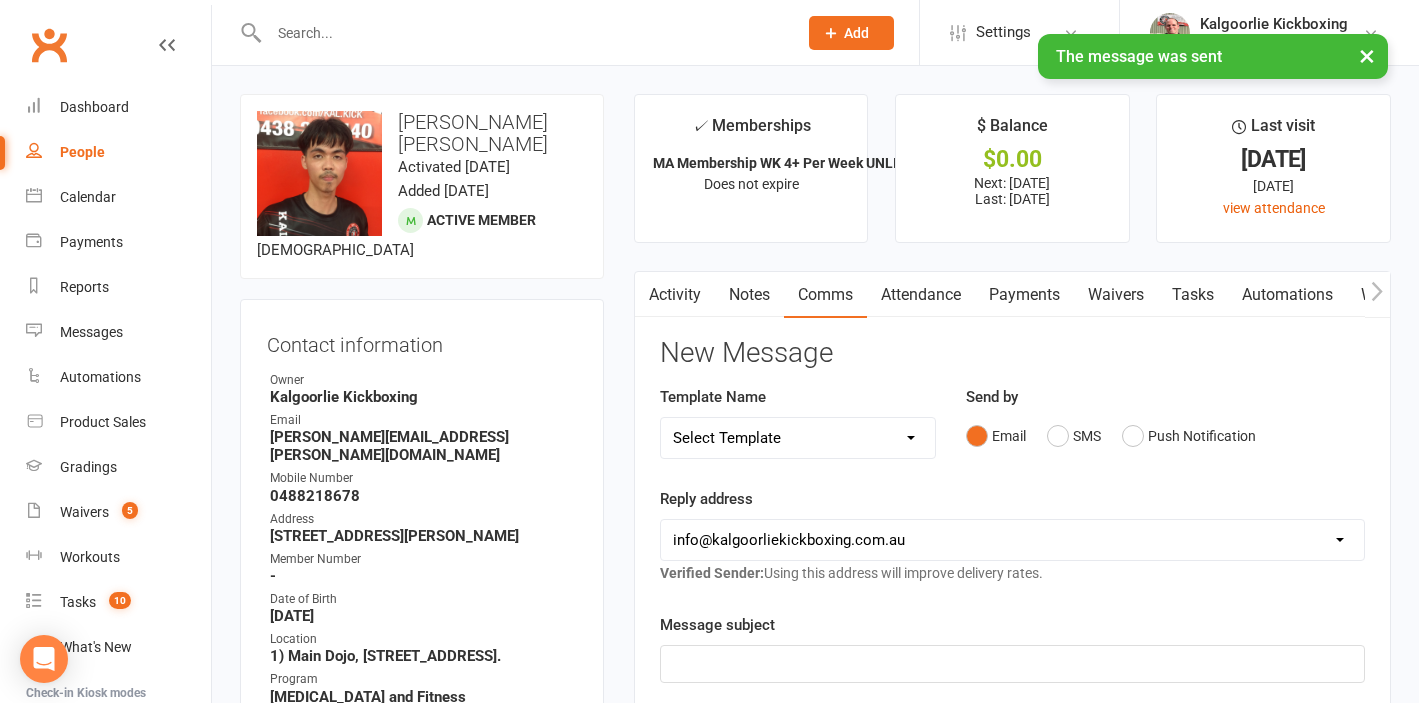click on "Activity" at bounding box center [675, 295] 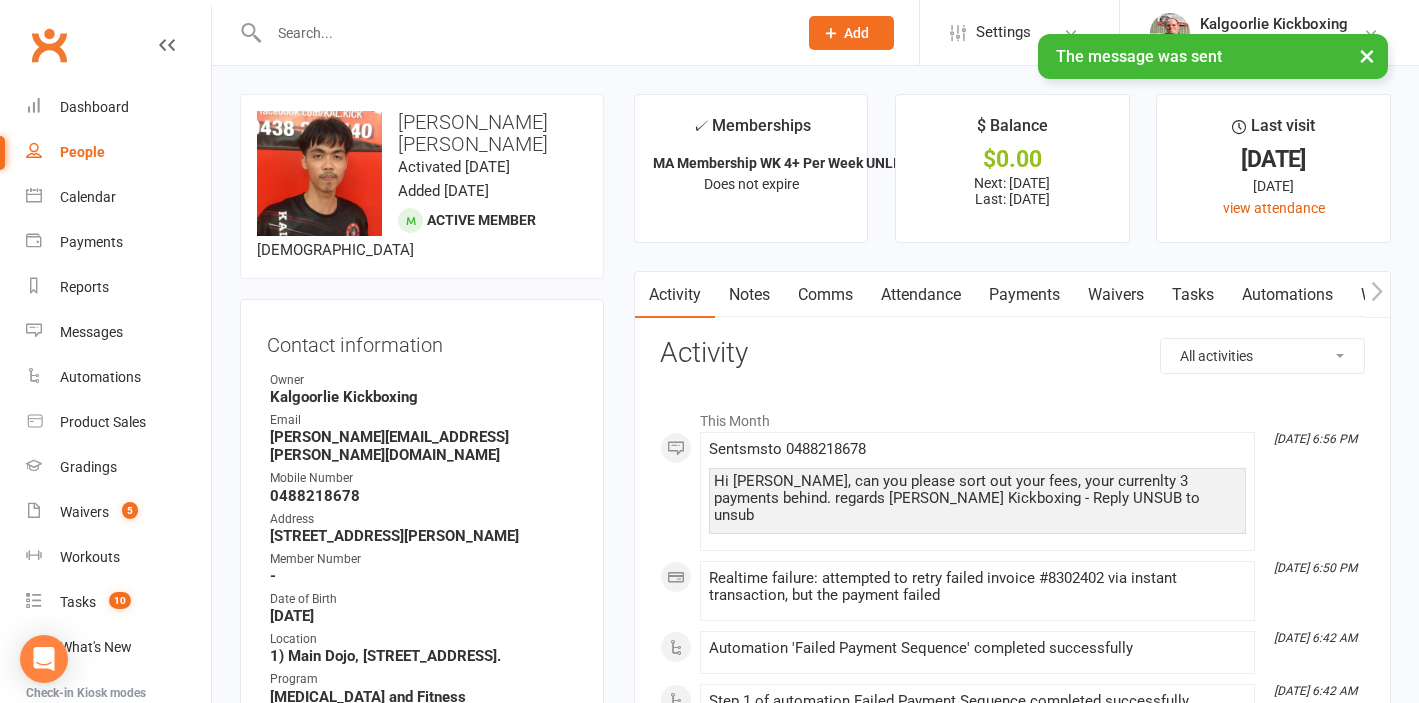 click on "Payments" at bounding box center [1024, 295] 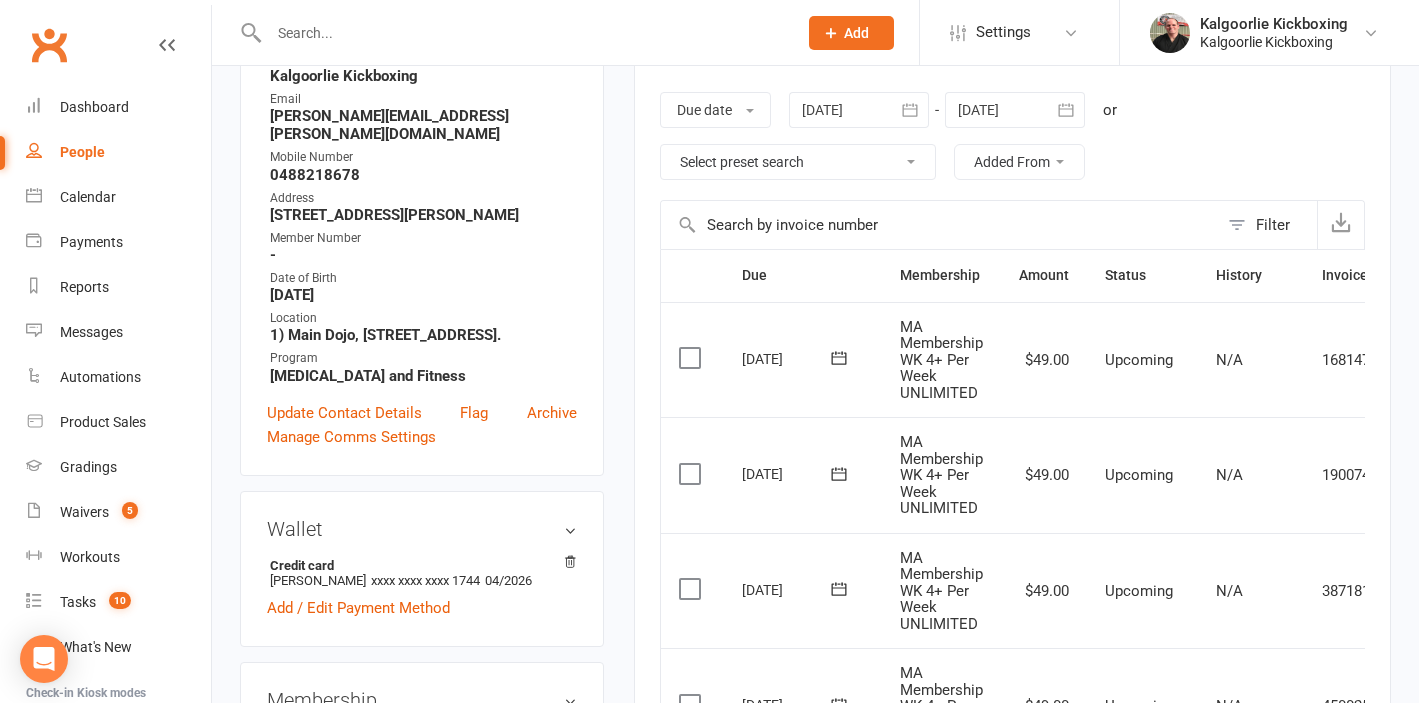 scroll, scrollTop: 0, scrollLeft: 0, axis: both 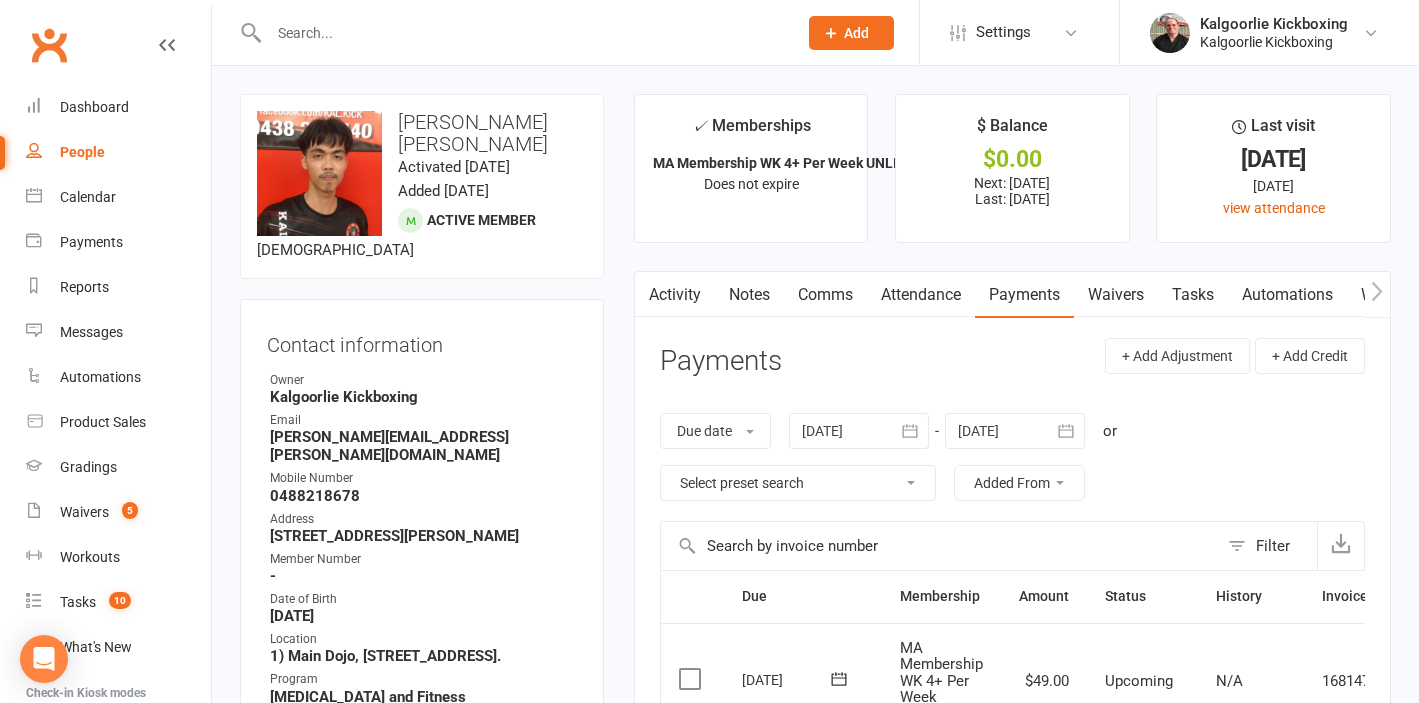 click on "Activity" at bounding box center (675, 295) 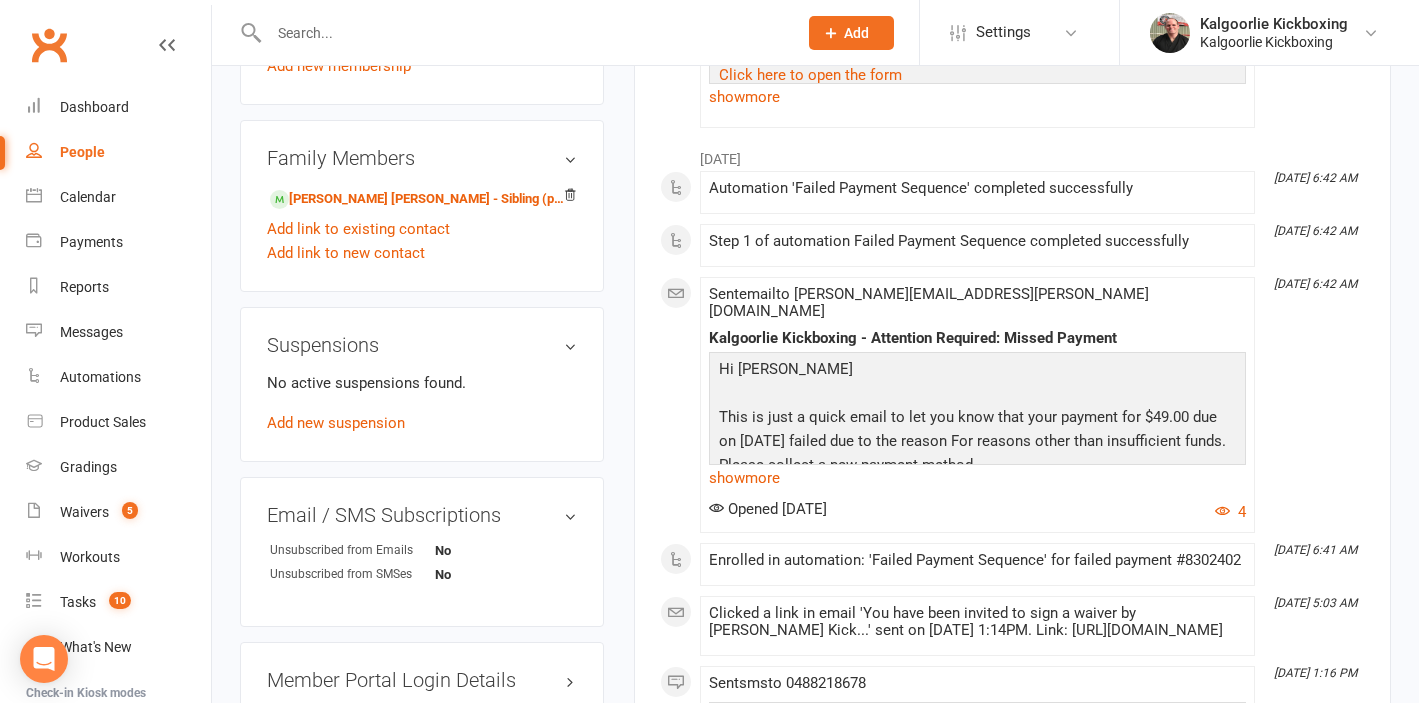 scroll, scrollTop: 1137, scrollLeft: 0, axis: vertical 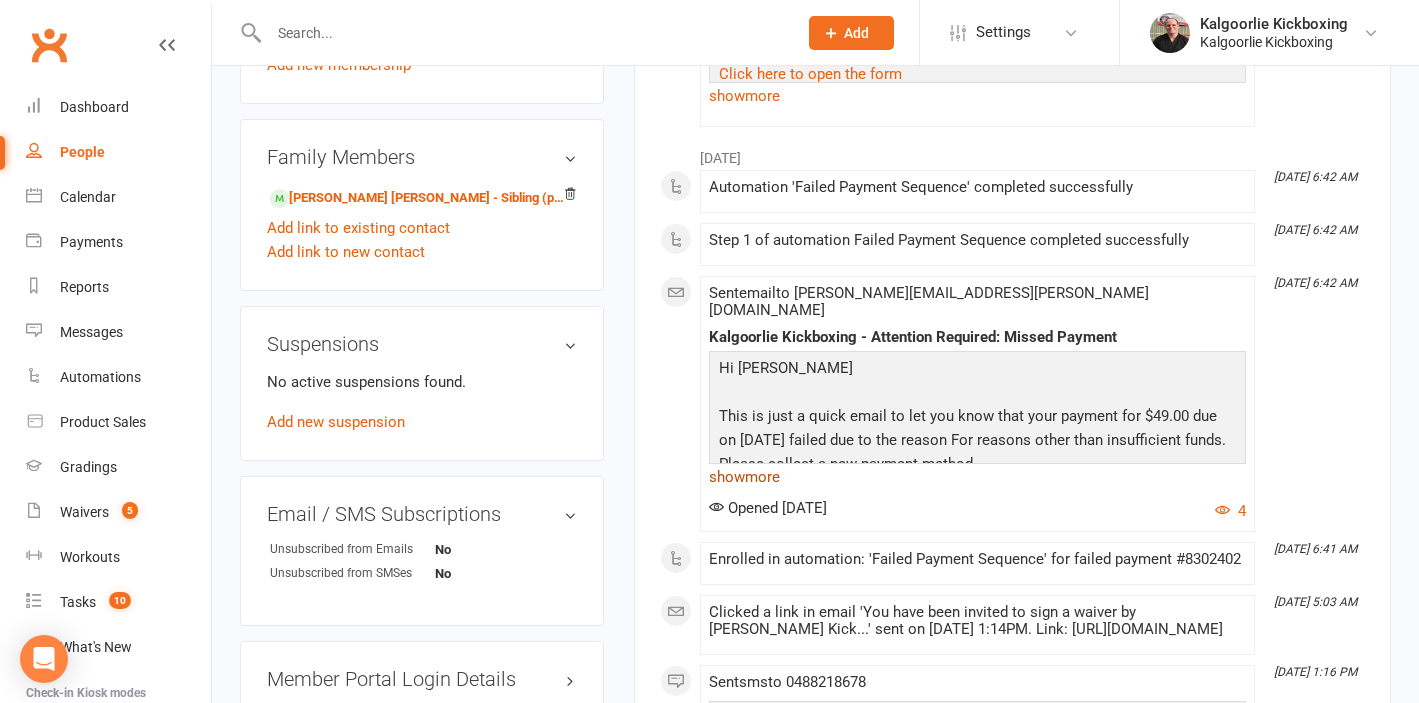 click on "show  more" 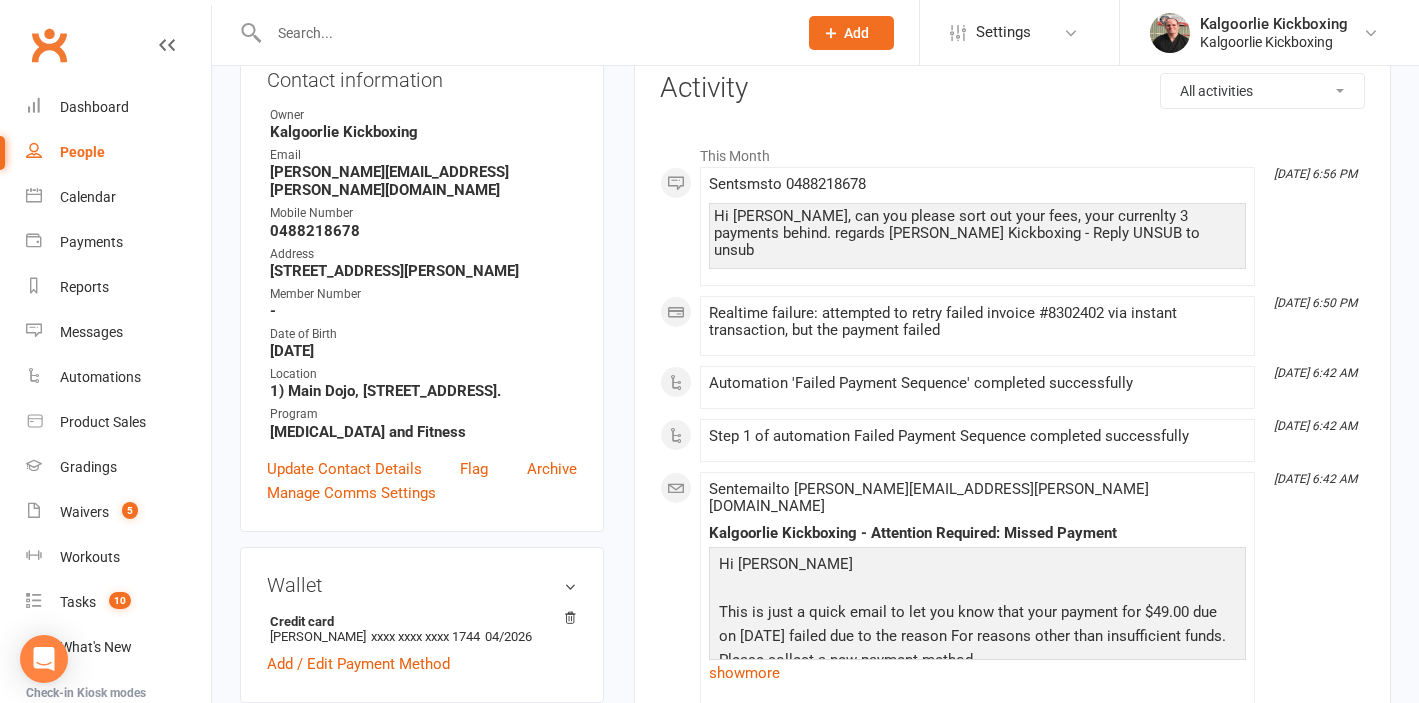 scroll, scrollTop: 0, scrollLeft: 0, axis: both 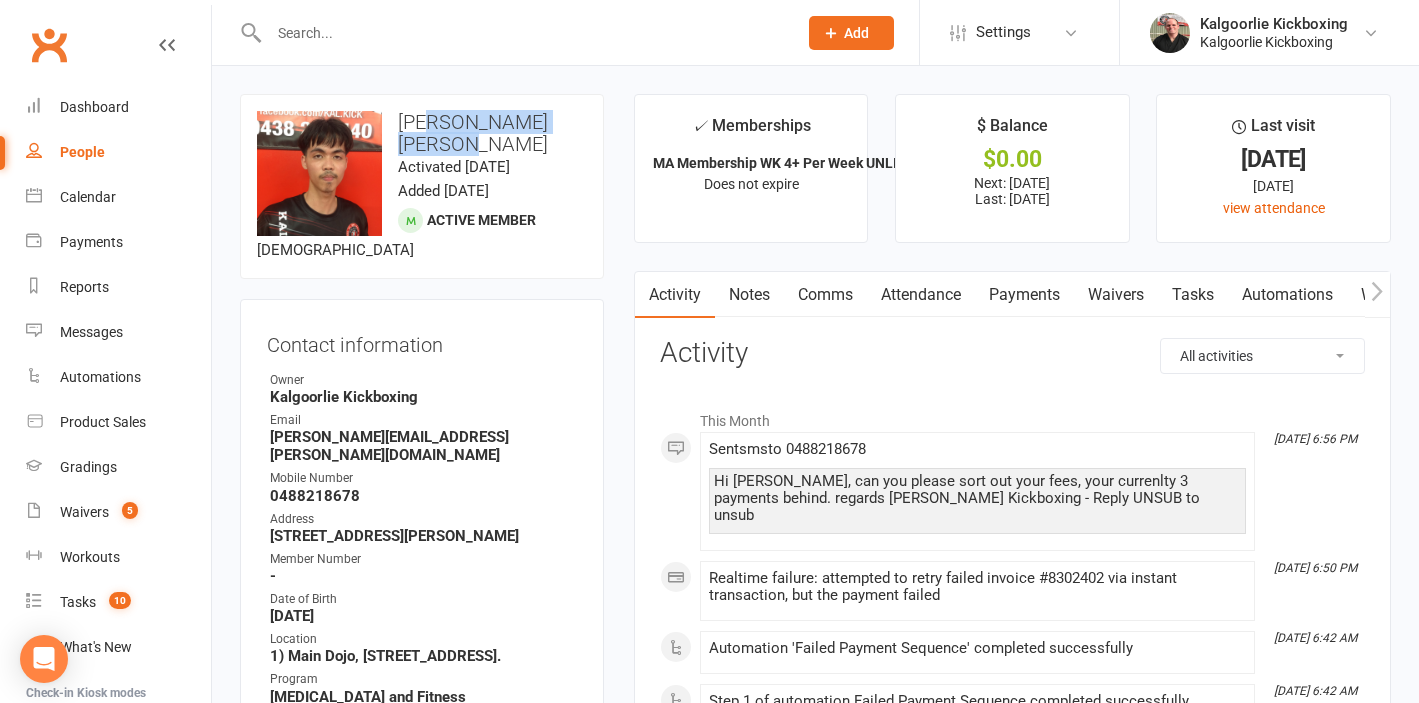 drag, startPoint x: 435, startPoint y: 119, endPoint x: 452, endPoint y: 152, distance: 37.12142 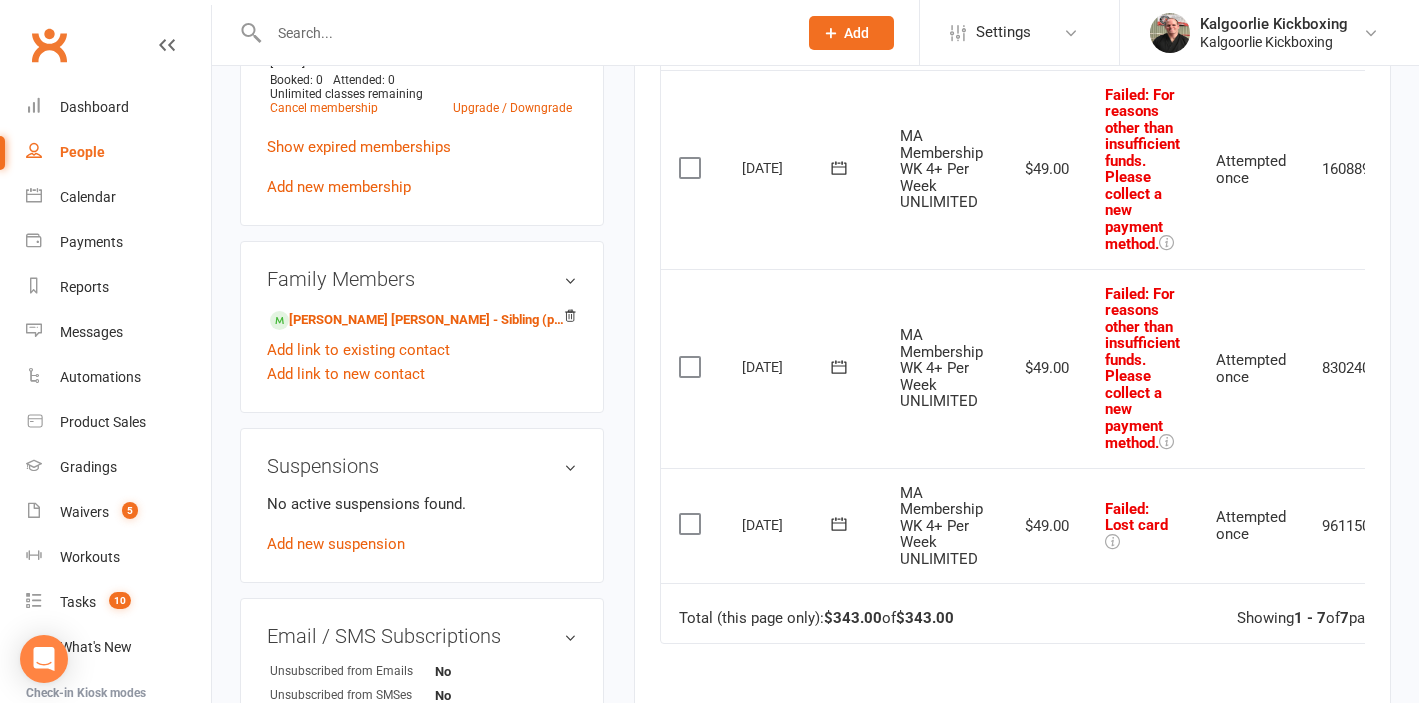 scroll, scrollTop: 1057, scrollLeft: 0, axis: vertical 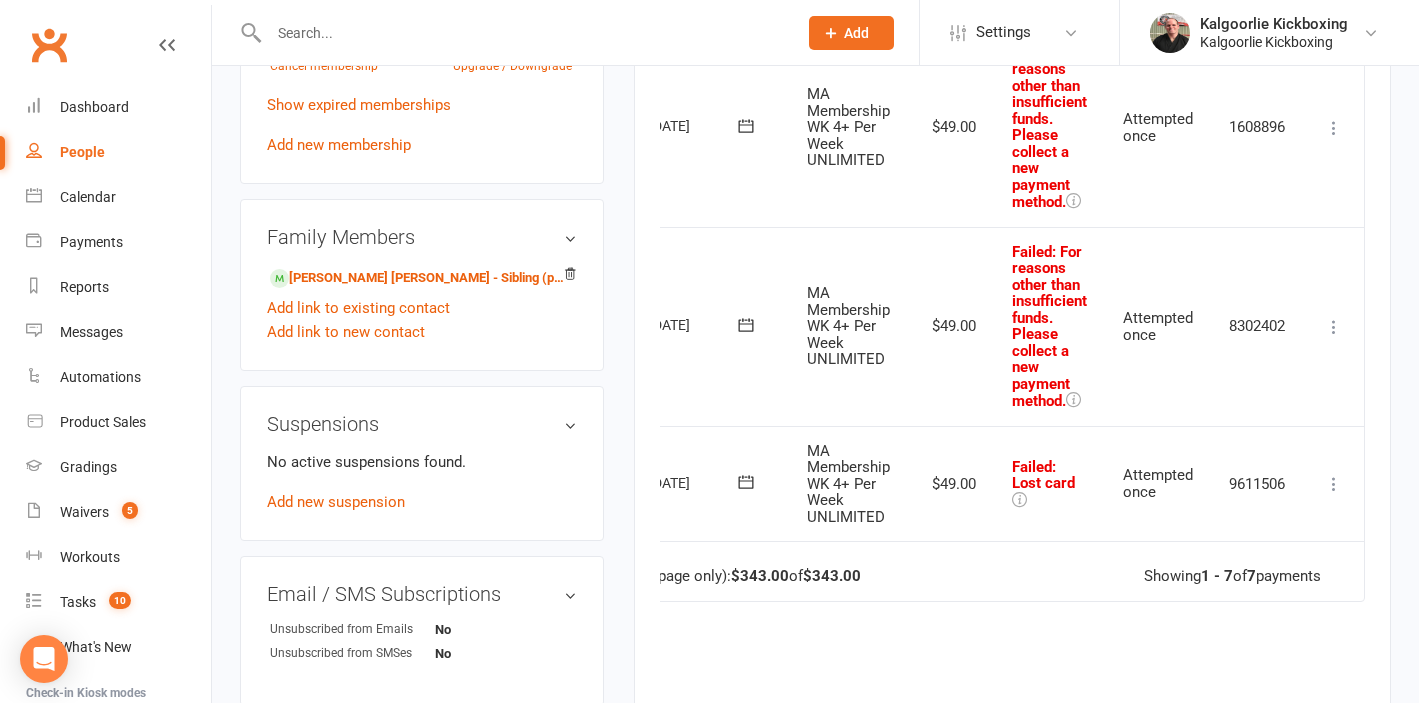 click at bounding box center (1334, 484) 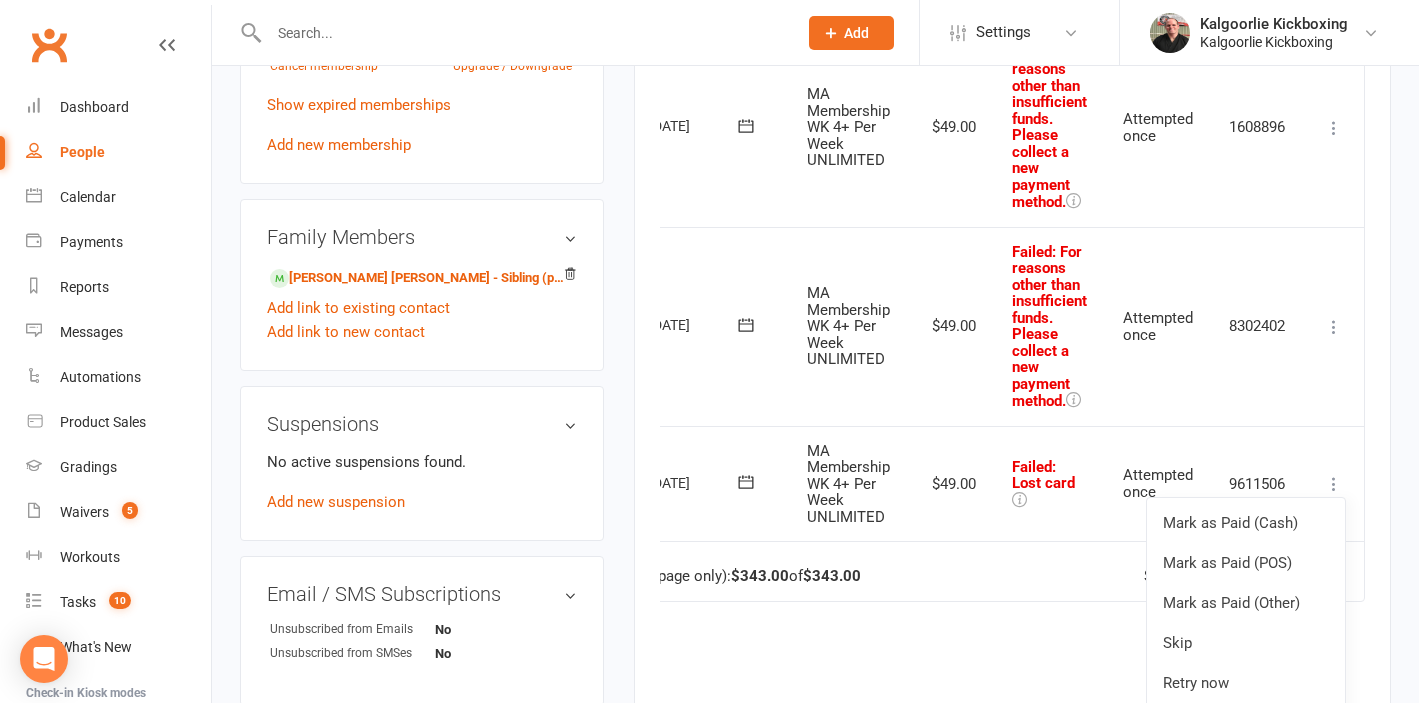 scroll, scrollTop: 1121, scrollLeft: 0, axis: vertical 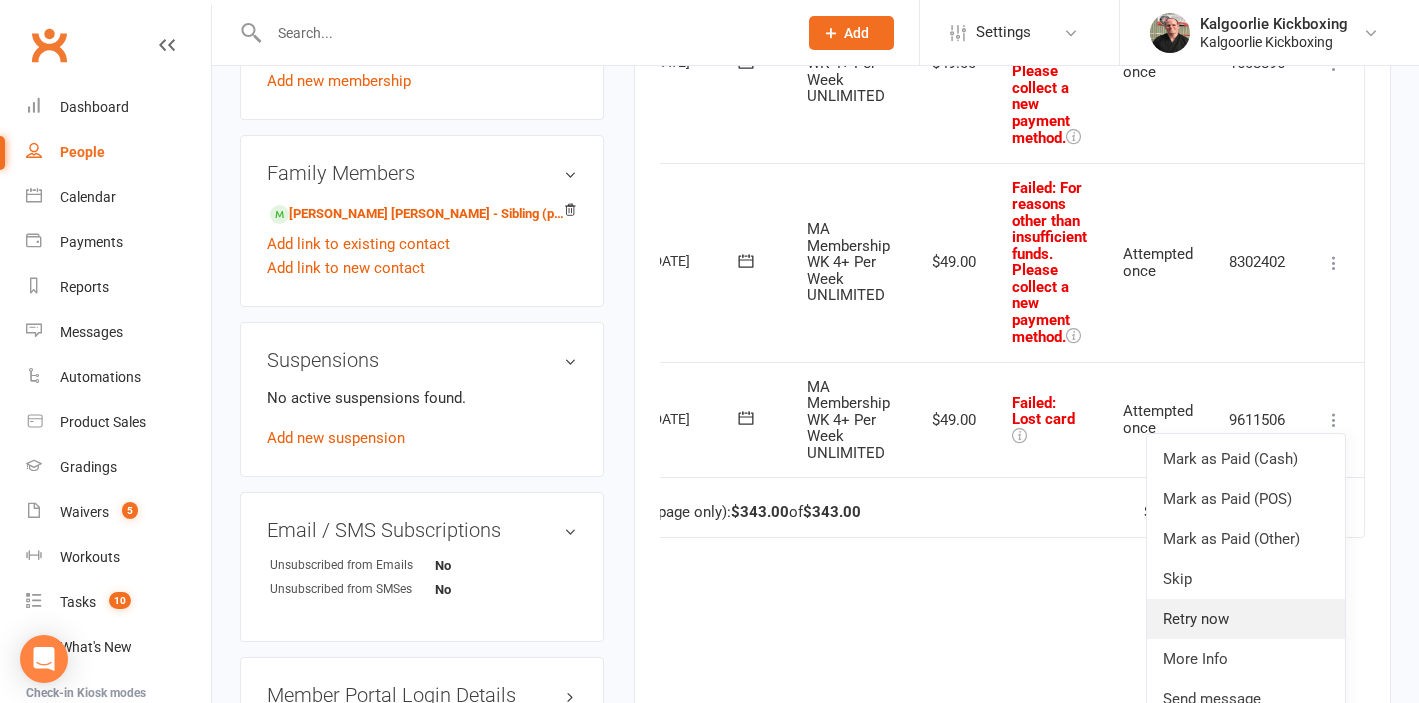 click on "Retry now" at bounding box center (1246, 619) 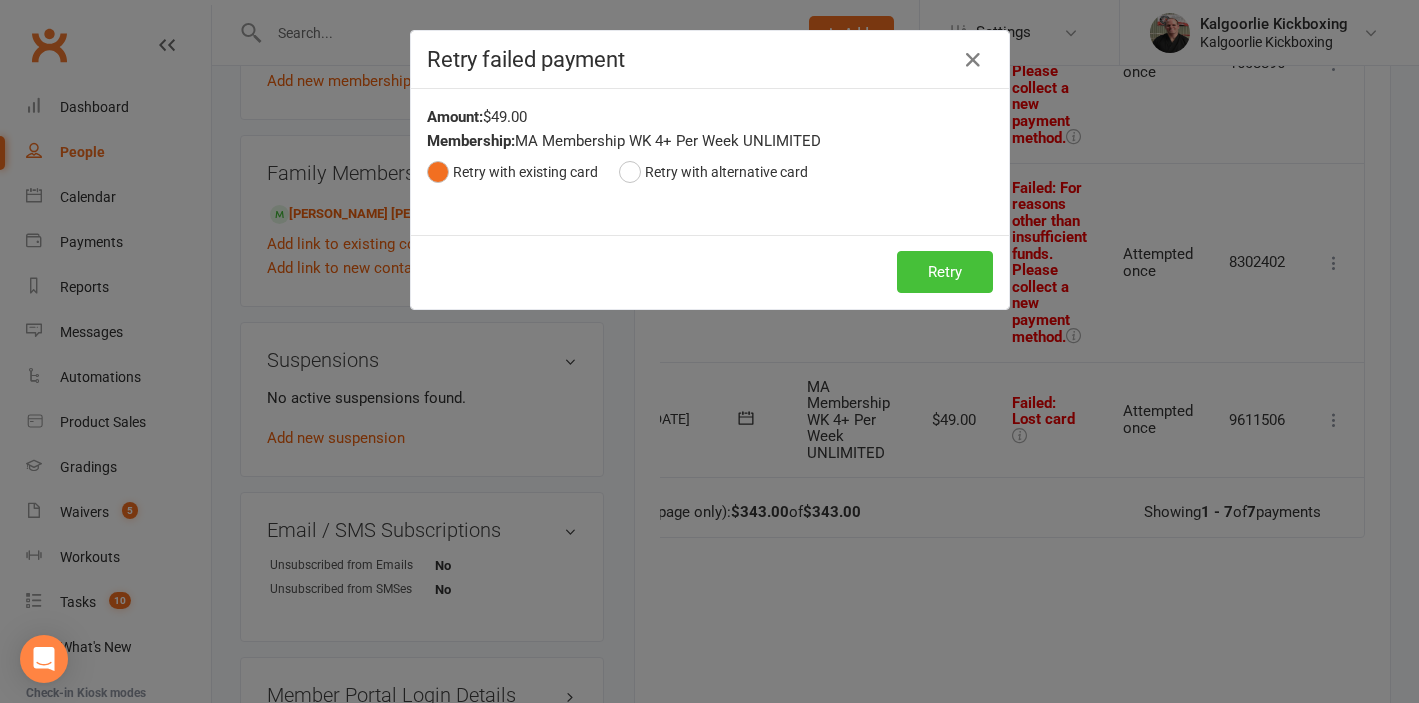 click on "Retry" at bounding box center [945, 272] 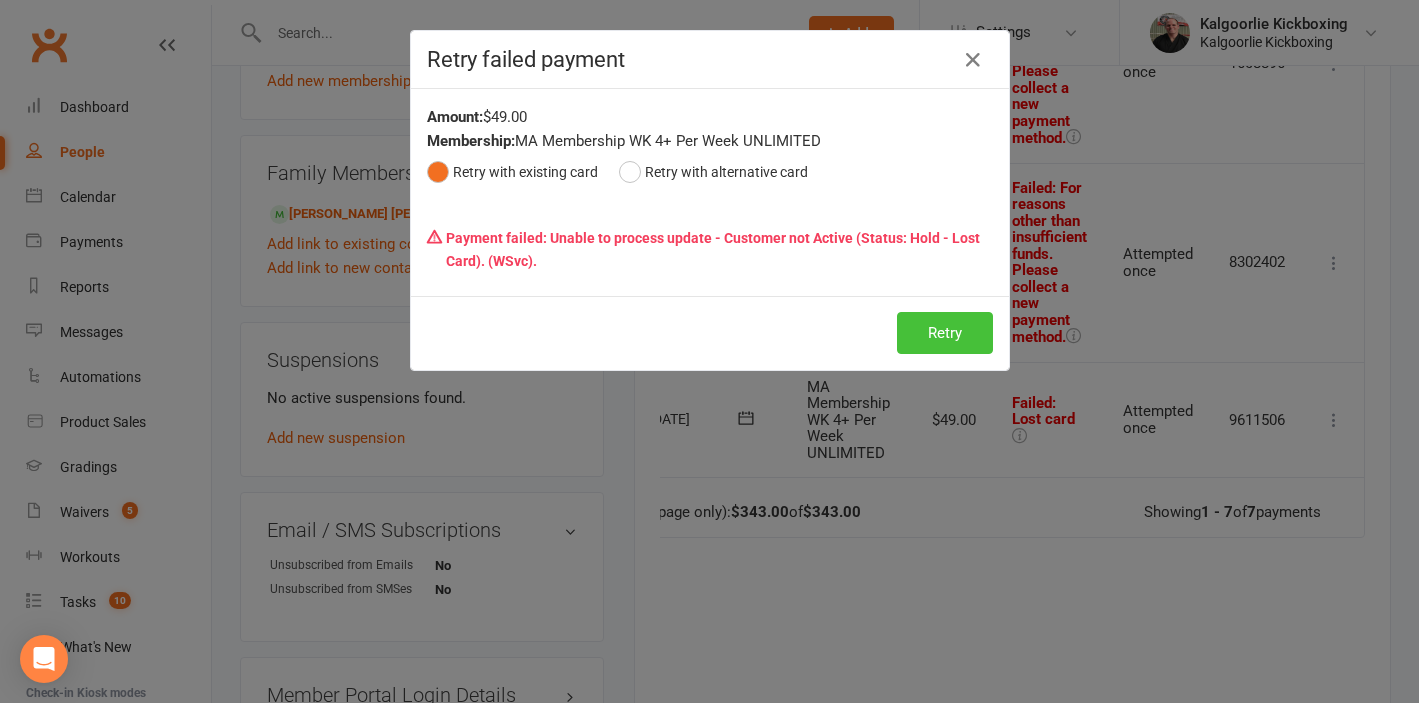 click on "Retry" at bounding box center (945, 333) 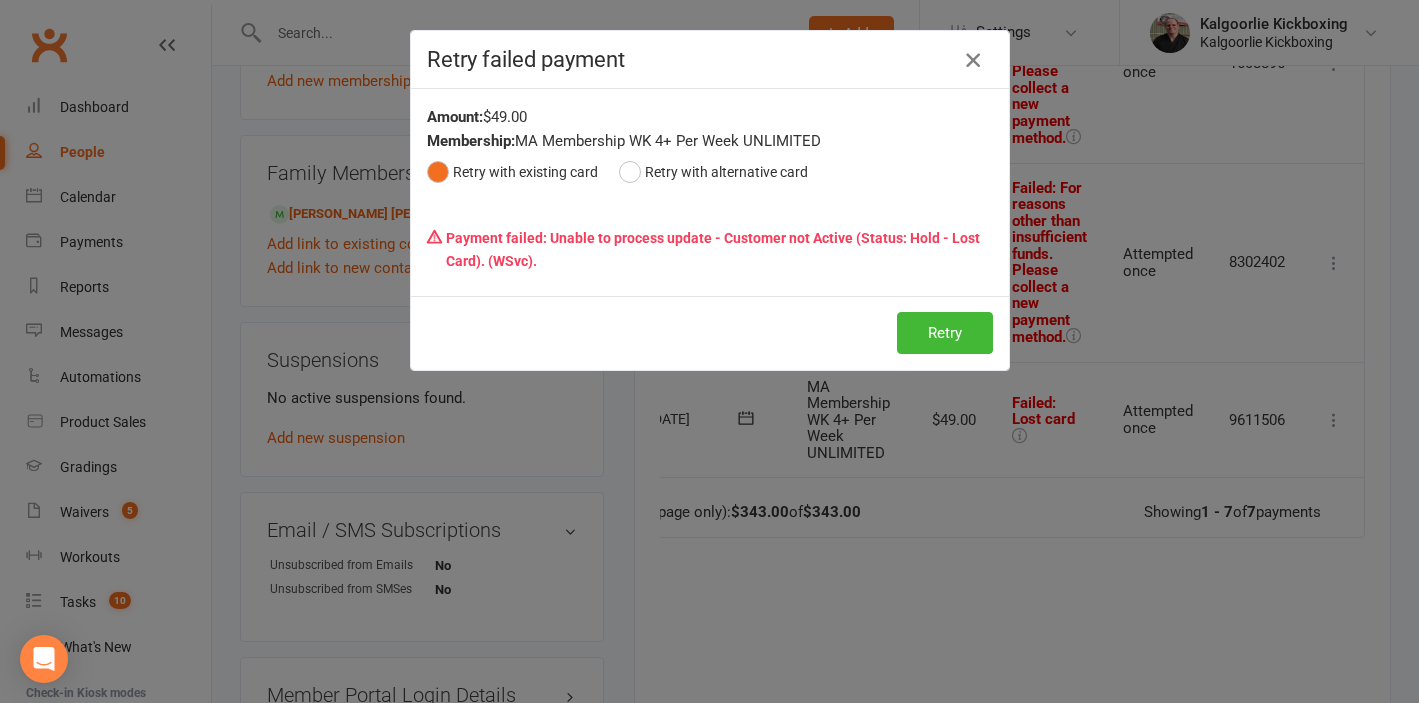 click at bounding box center (973, 60) 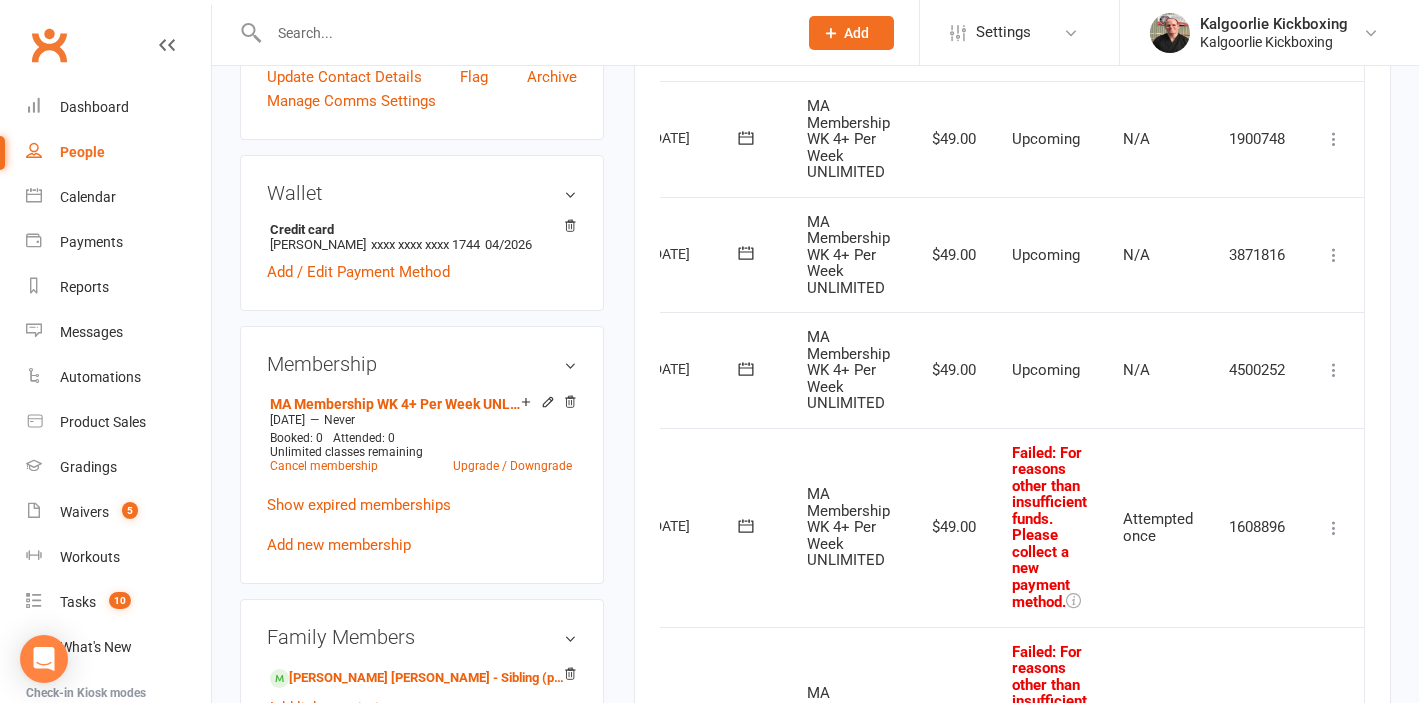 scroll, scrollTop: 658, scrollLeft: 0, axis: vertical 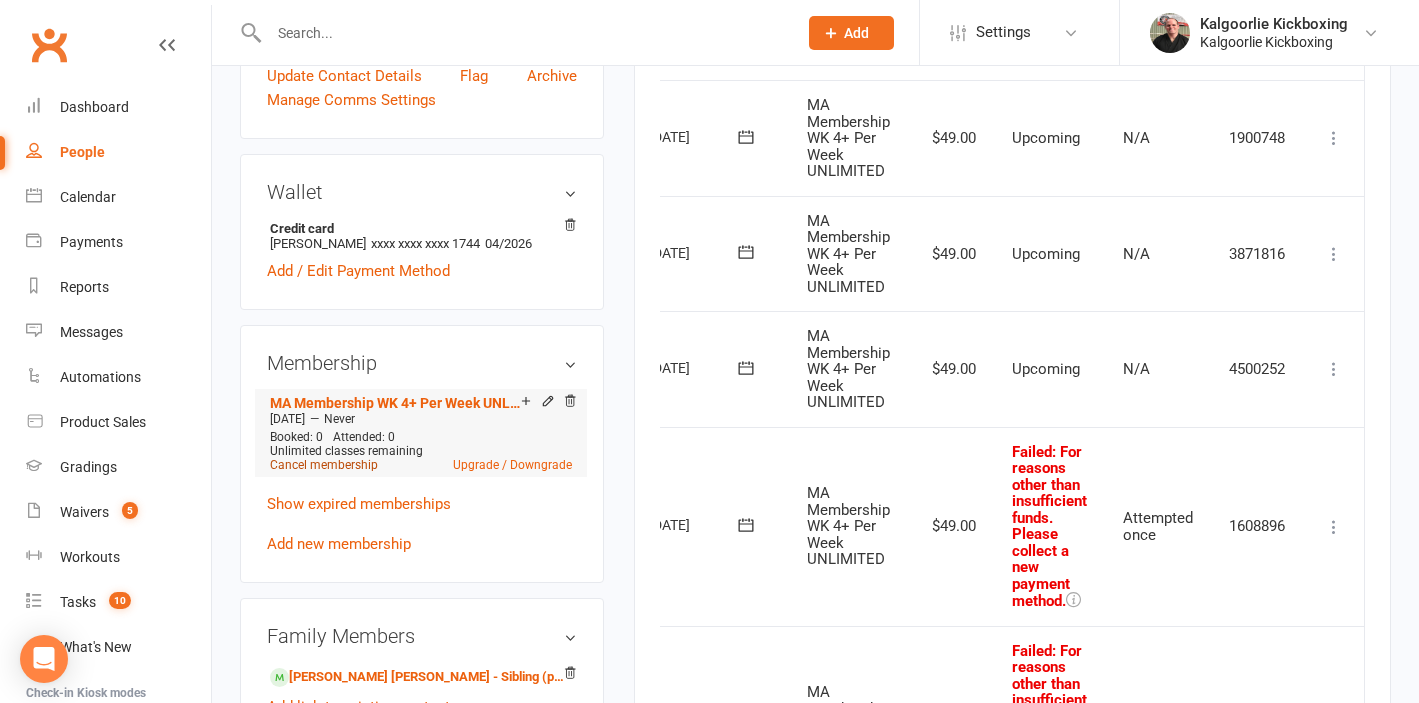 click on "Cancel membership" at bounding box center (324, 465) 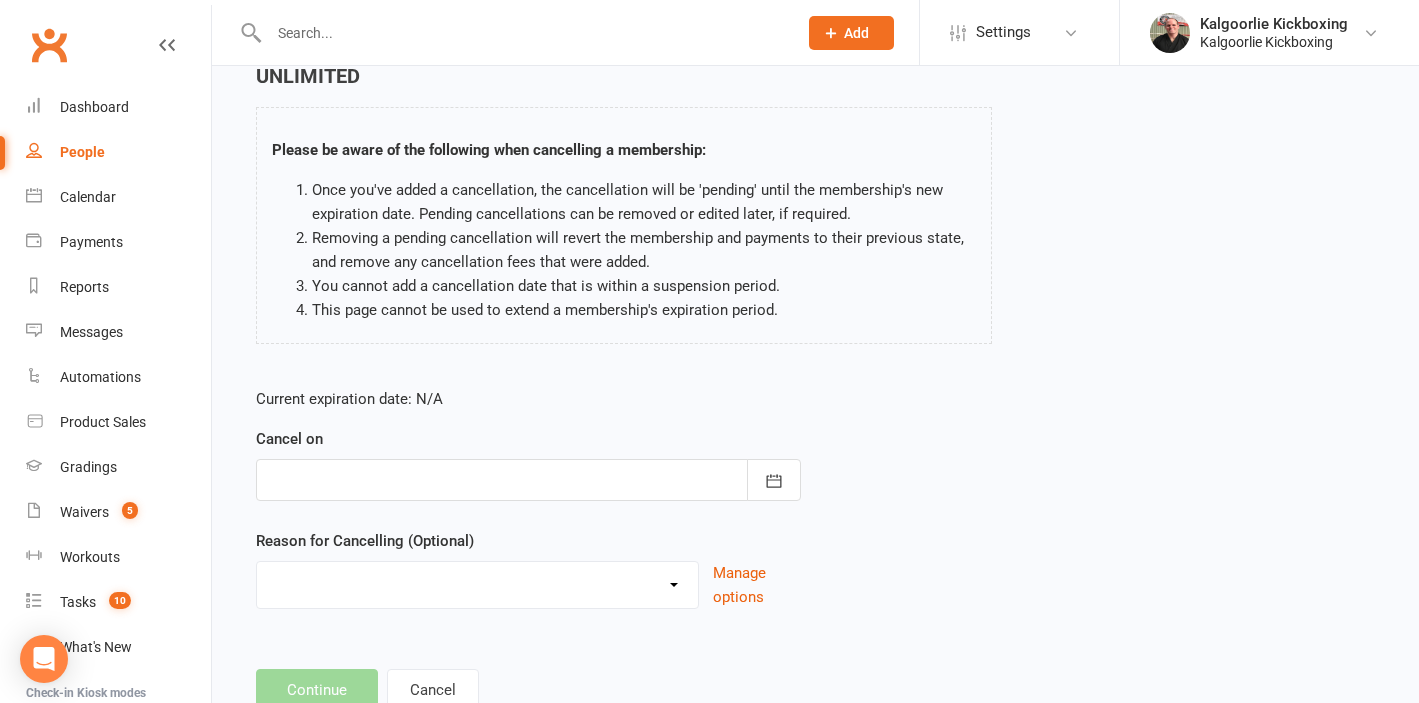 scroll, scrollTop: 161, scrollLeft: 0, axis: vertical 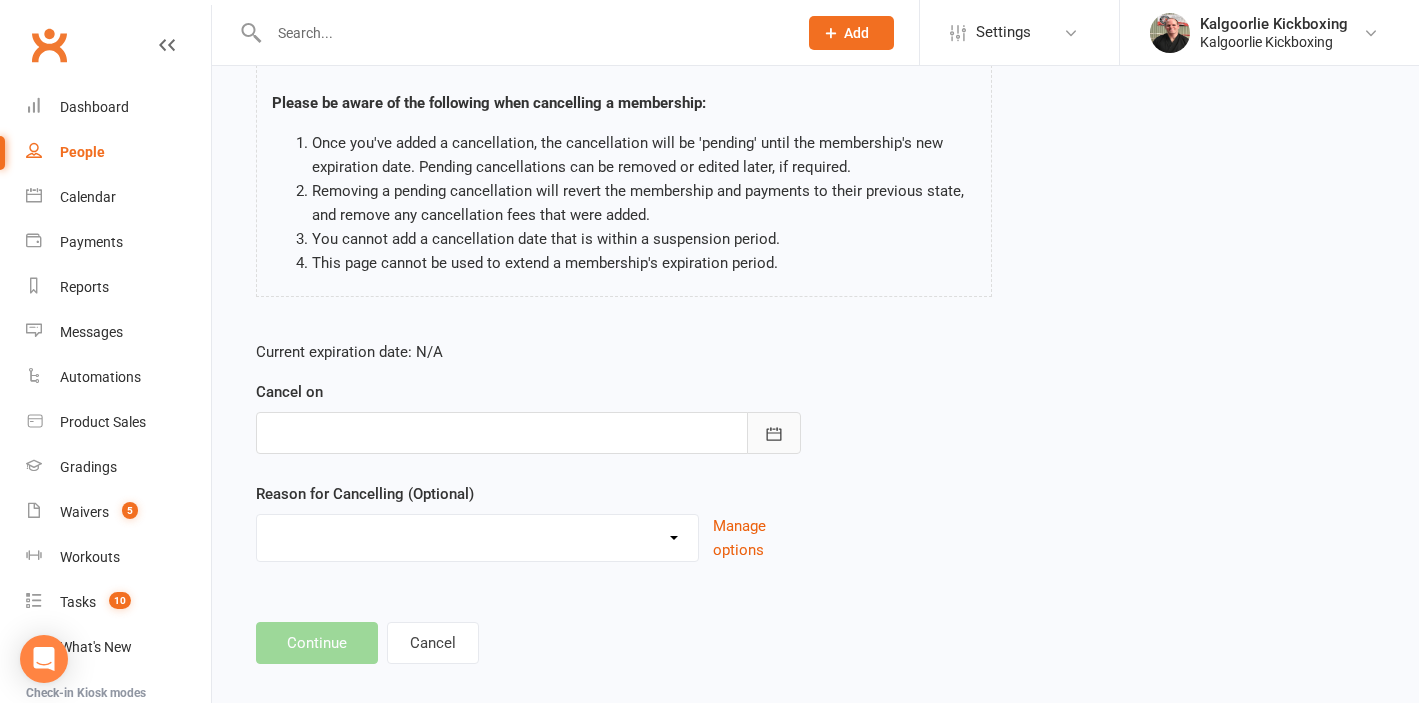 click 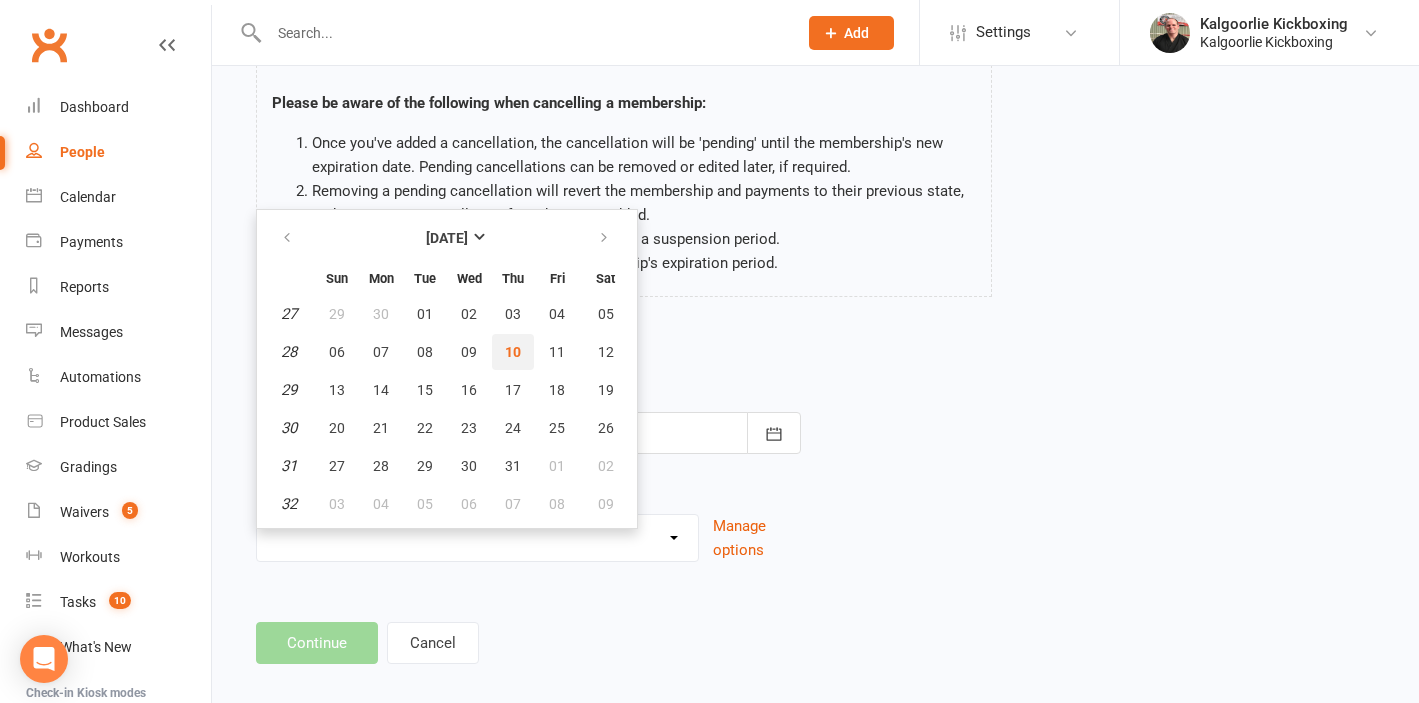 click on "10" at bounding box center [513, 352] 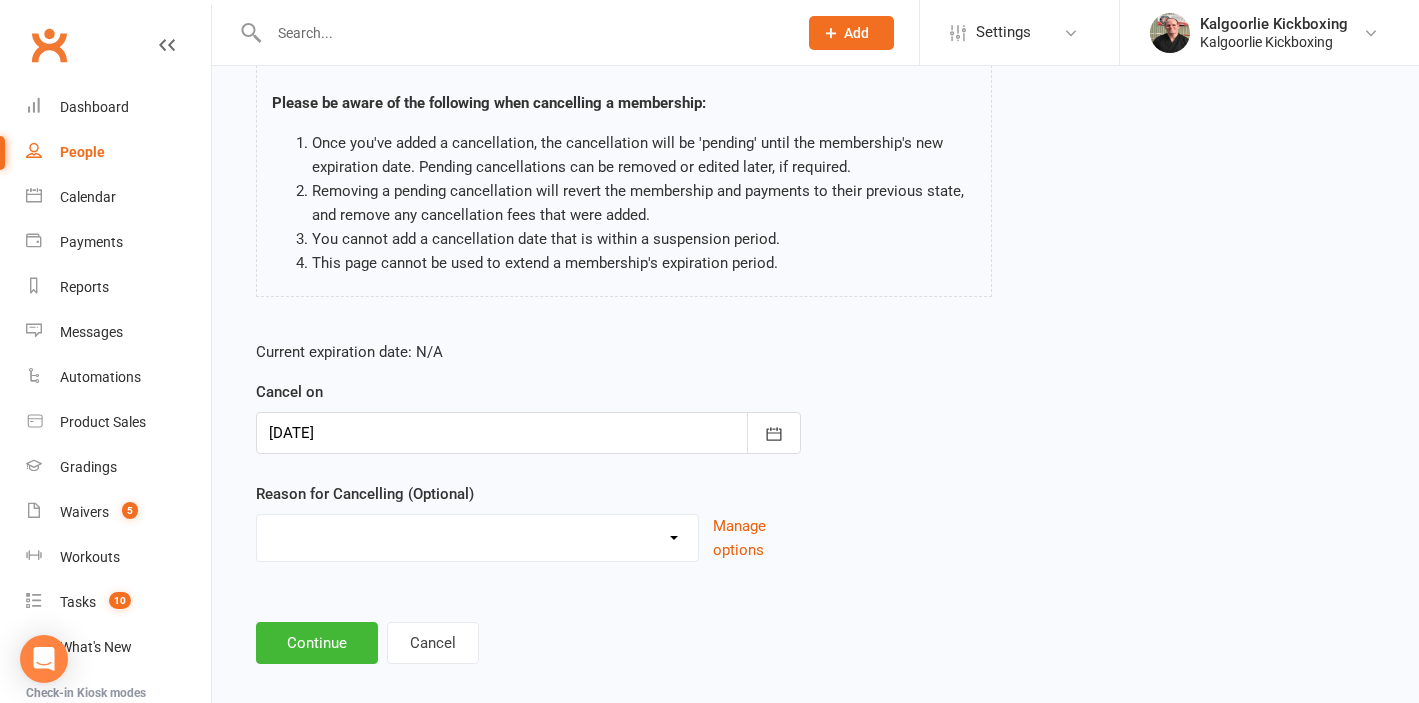 click on "Current expiration date: N/A Cancel on 10 Jul 2025
July 2025
Sun Mon Tue Wed Thu Fri Sat
27
29
30
01
02
03
04
05
28
06
07
08
09
10
11
12
29
13
14
15
16
17
18
19
30
20
21
22
23
24
25
26
31
27
28
29
30
31
01
02" at bounding box center [528, 457] 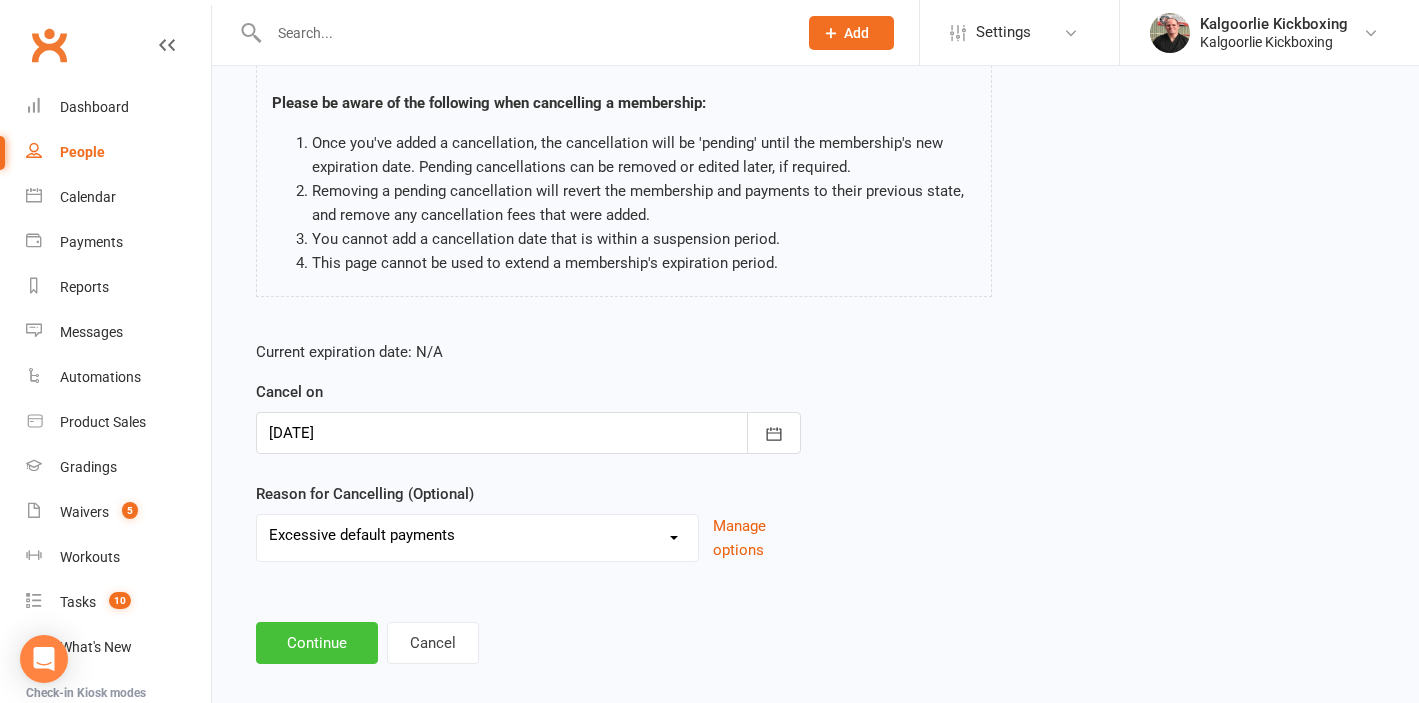 click on "Continue" at bounding box center [317, 643] 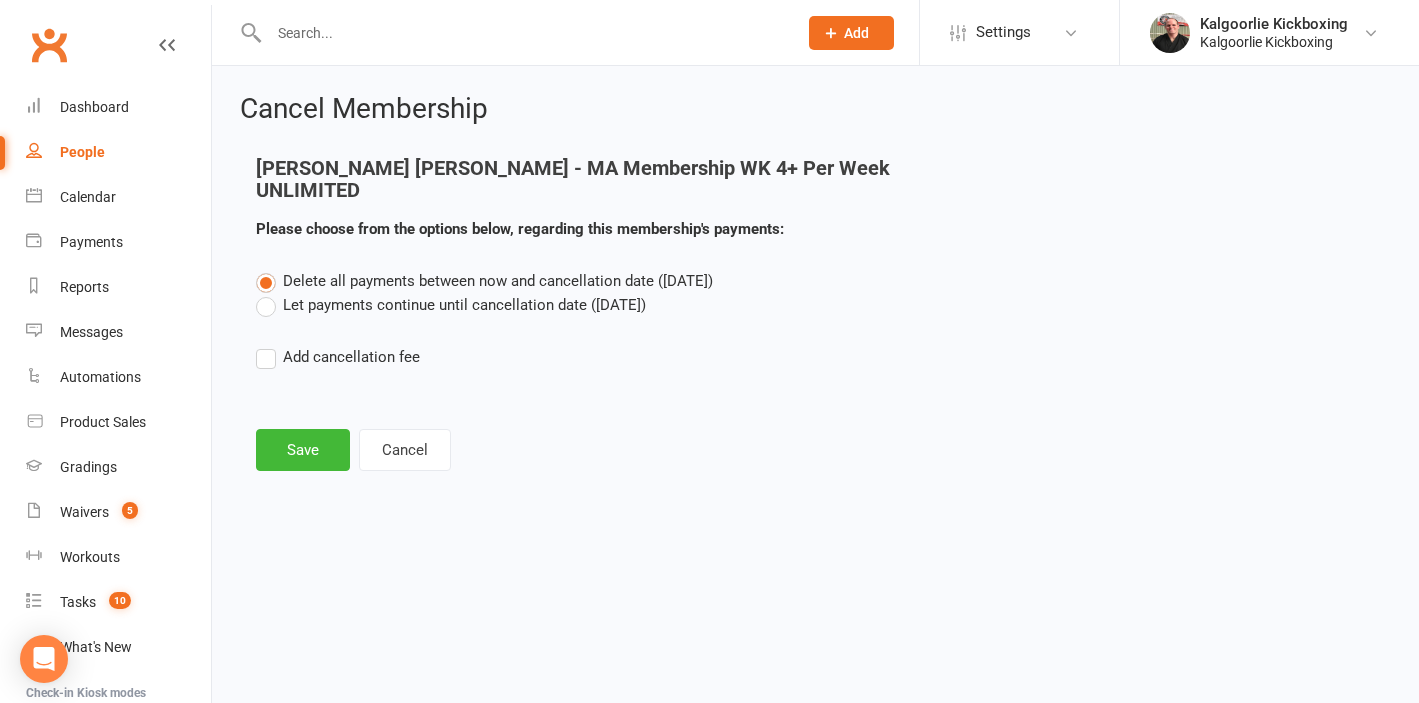 scroll, scrollTop: 0, scrollLeft: 0, axis: both 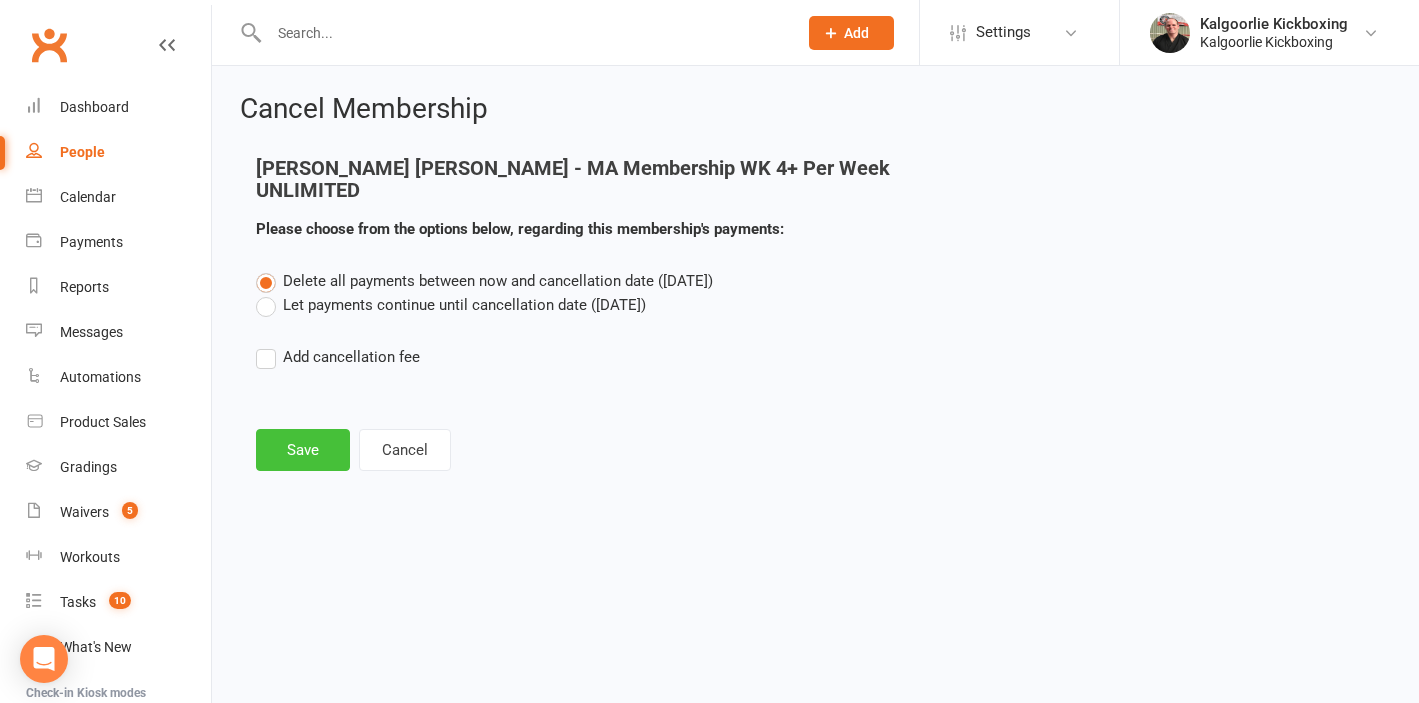 click on "Save" at bounding box center [303, 450] 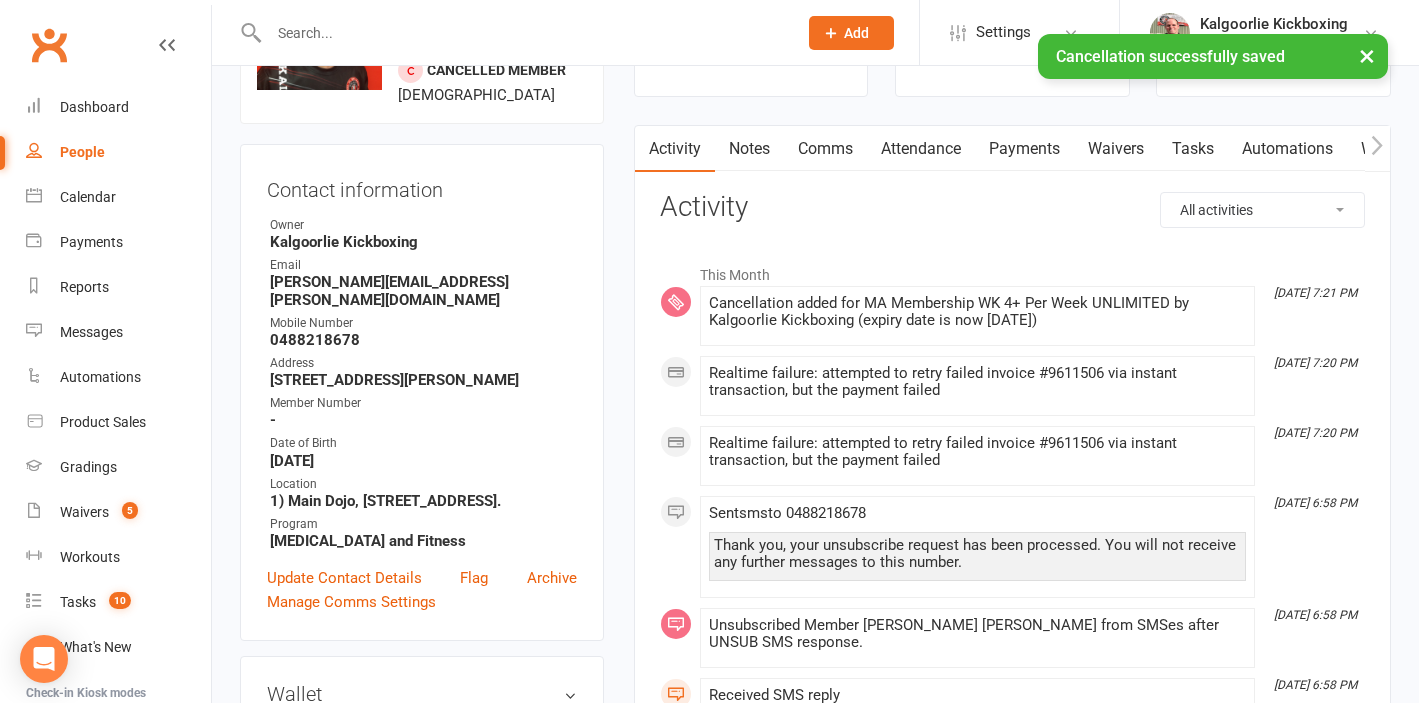 scroll, scrollTop: 83, scrollLeft: 0, axis: vertical 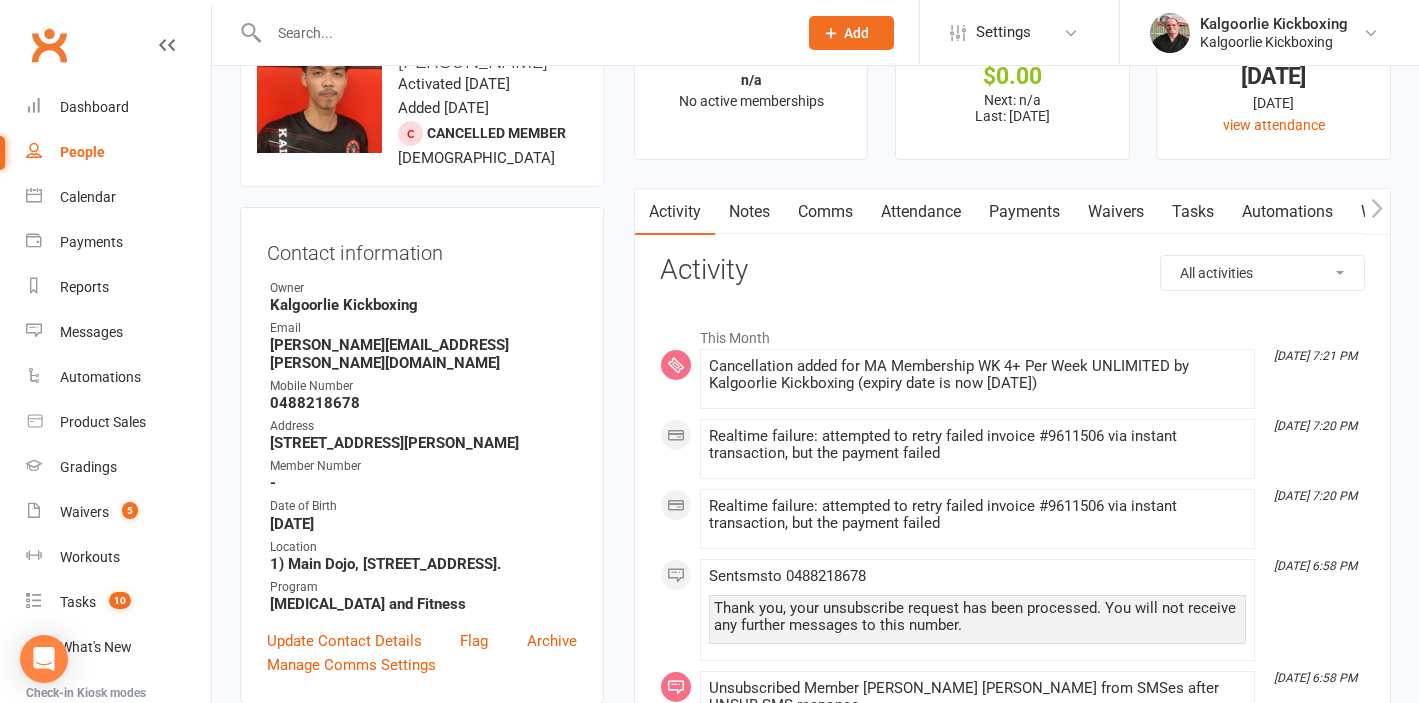 click on "Attendance" at bounding box center [921, 212] 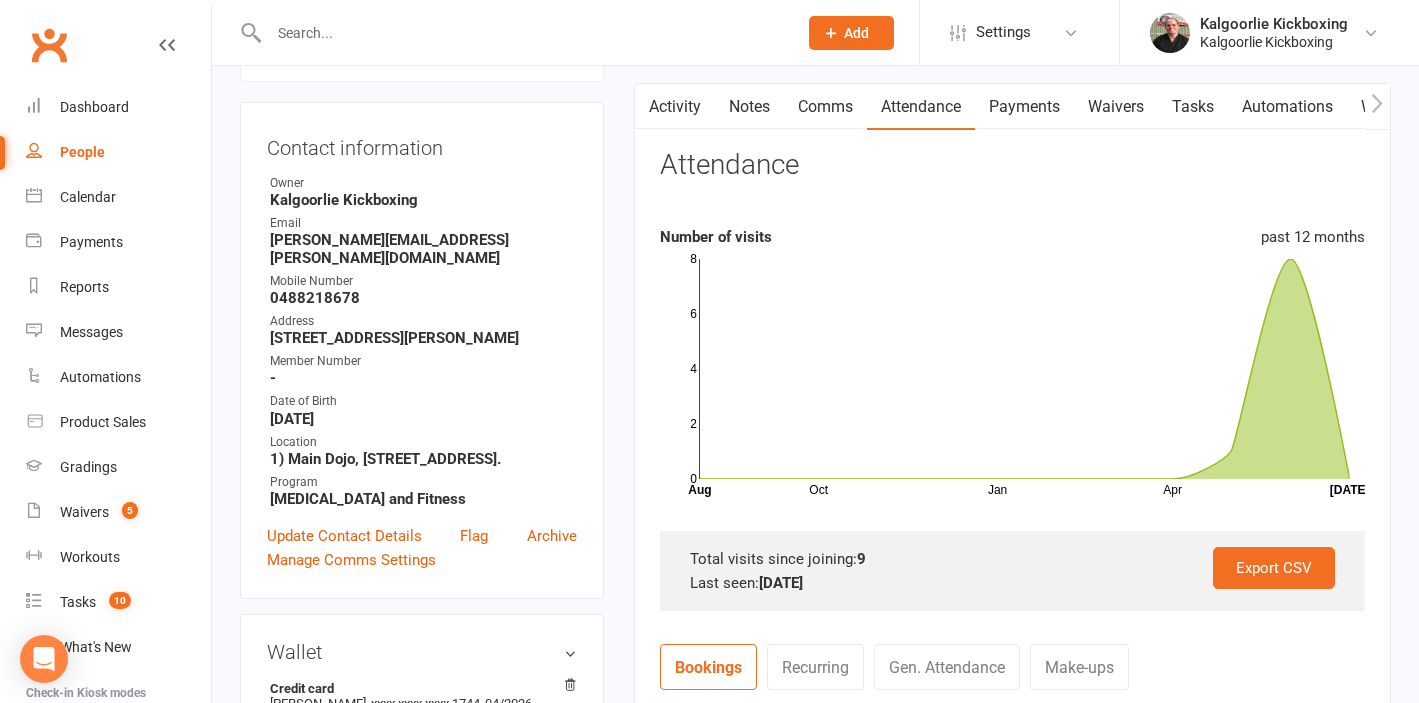 scroll, scrollTop: 95, scrollLeft: 0, axis: vertical 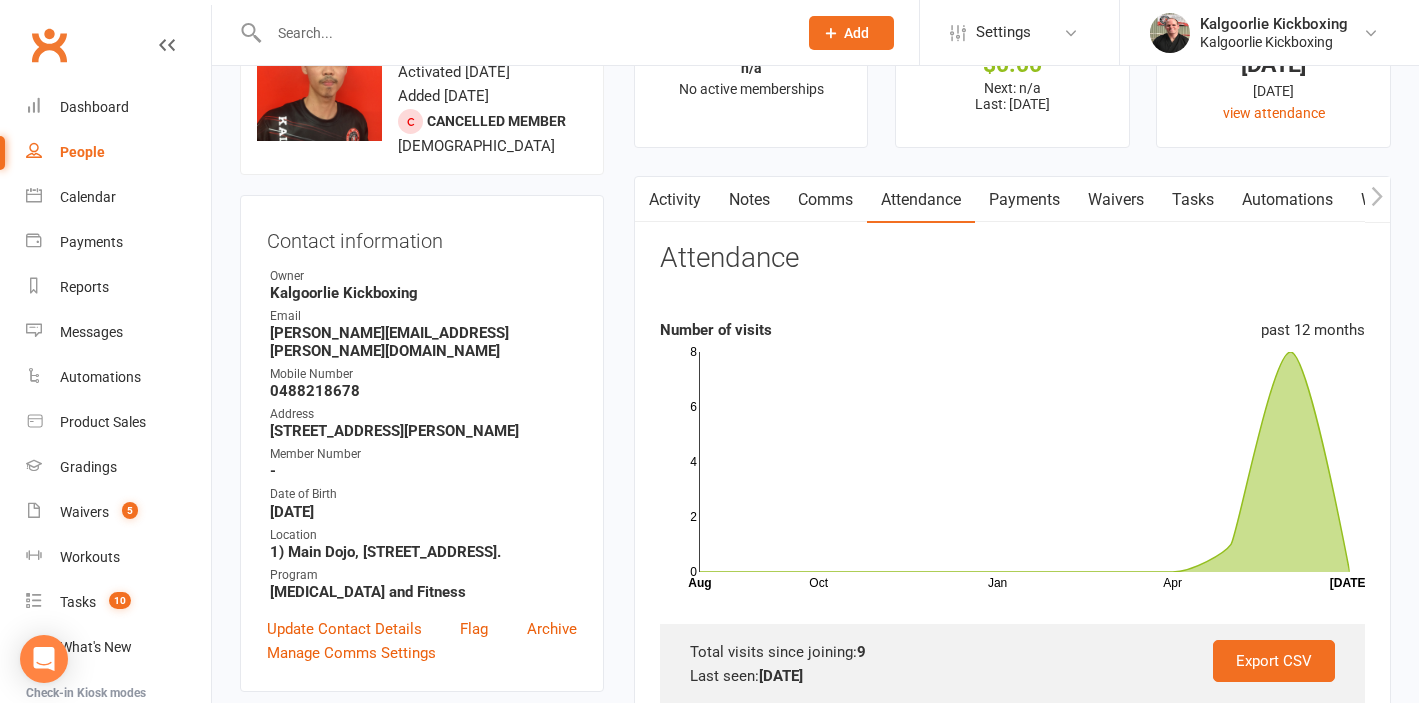 click on "Activity" at bounding box center [675, 200] 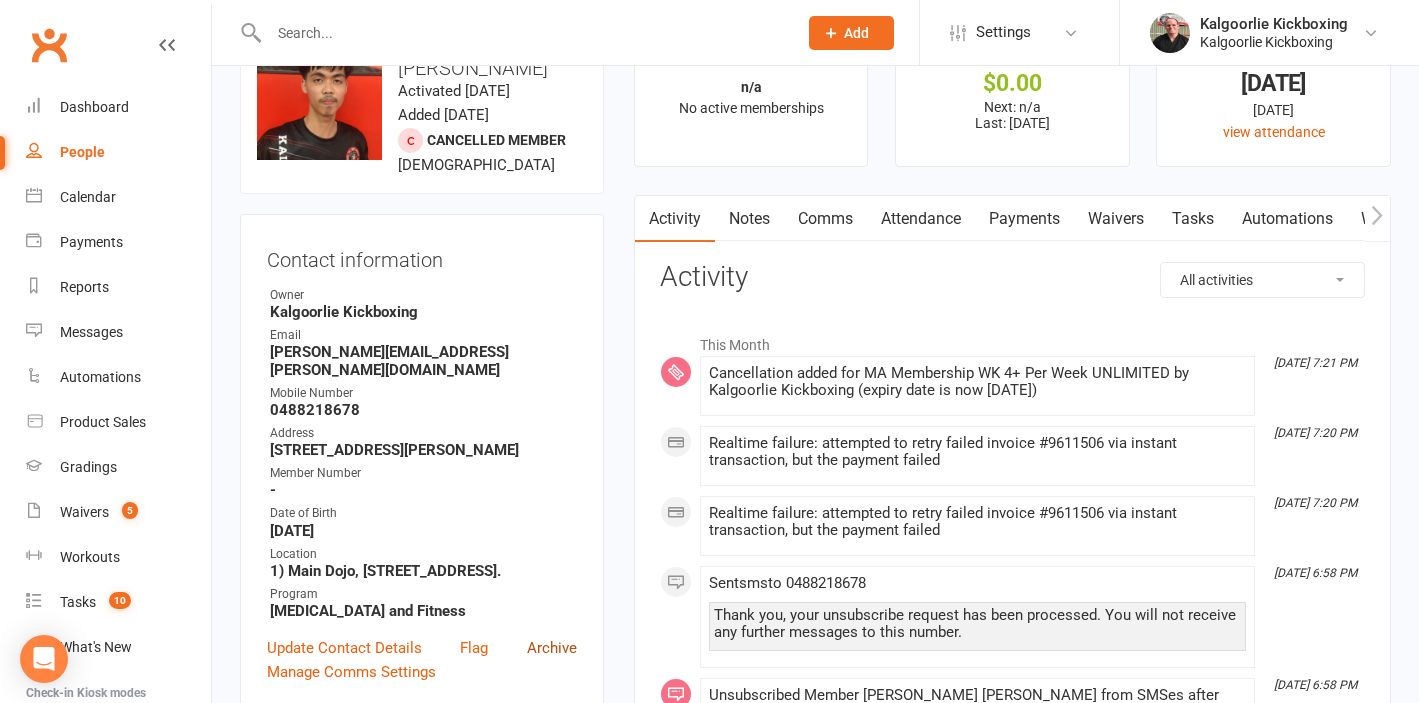 scroll, scrollTop: 0, scrollLeft: 0, axis: both 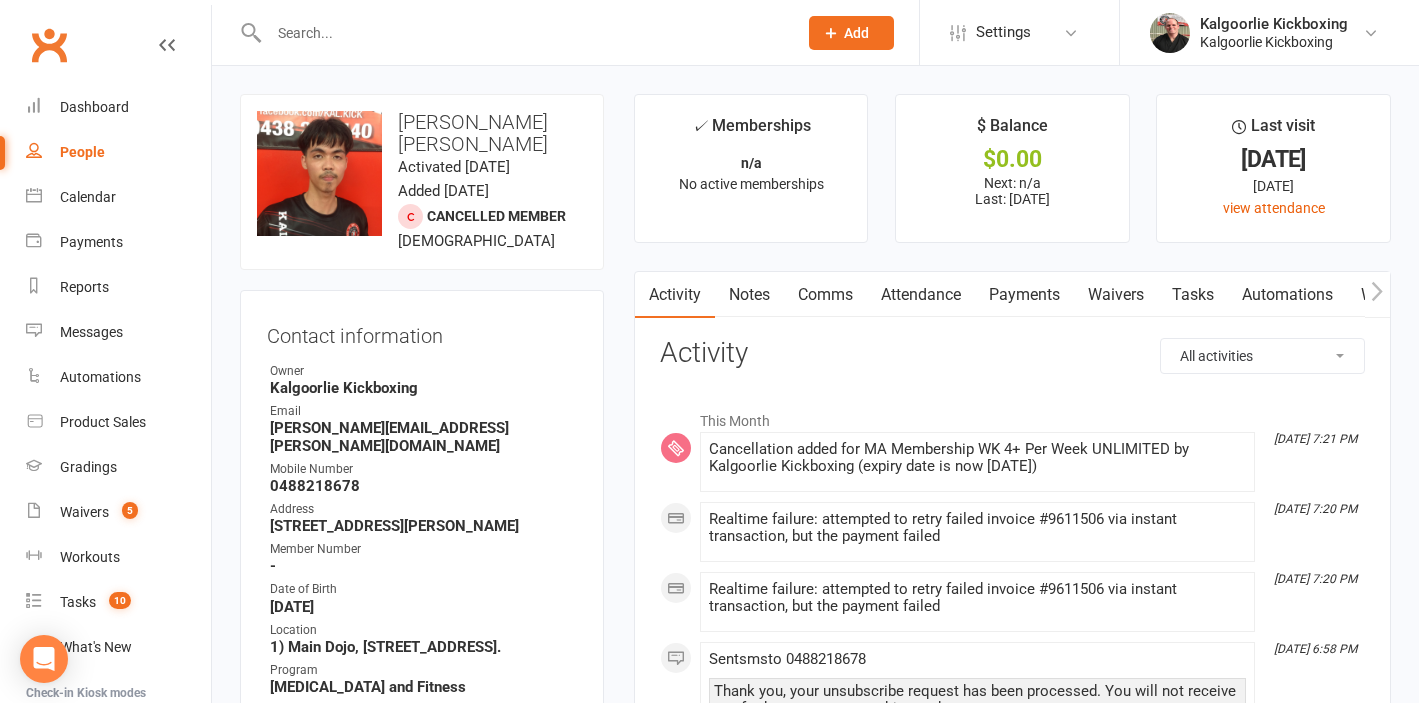 click on "Payments" at bounding box center (1024, 295) 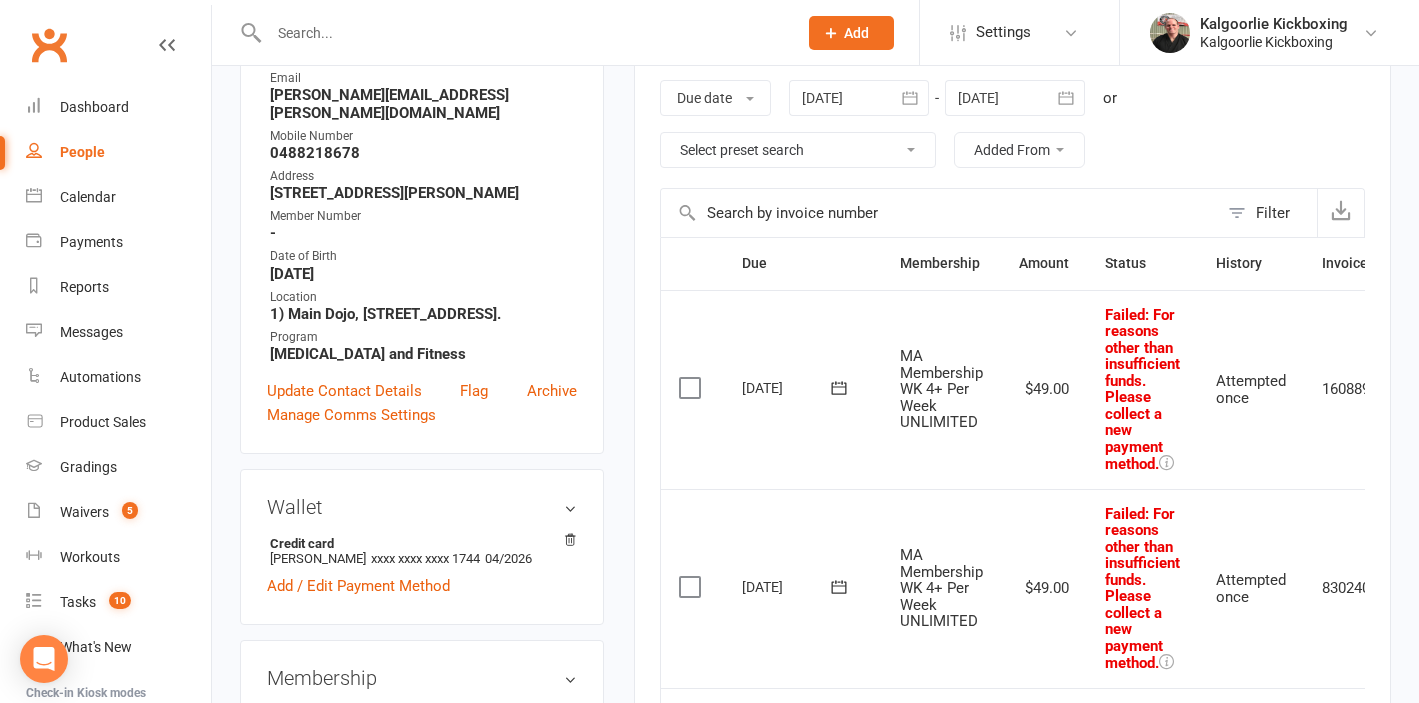 scroll, scrollTop: 0, scrollLeft: 0, axis: both 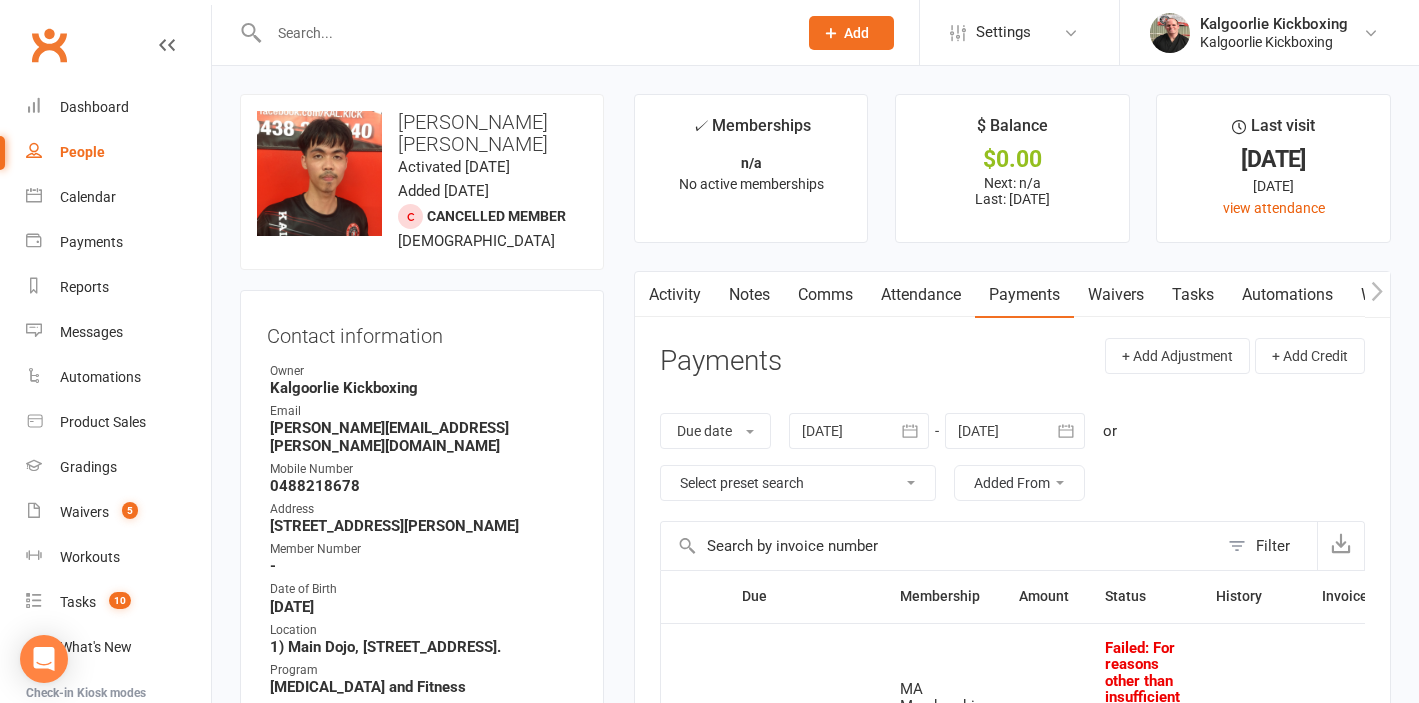 click on "Comms" at bounding box center (825, 295) 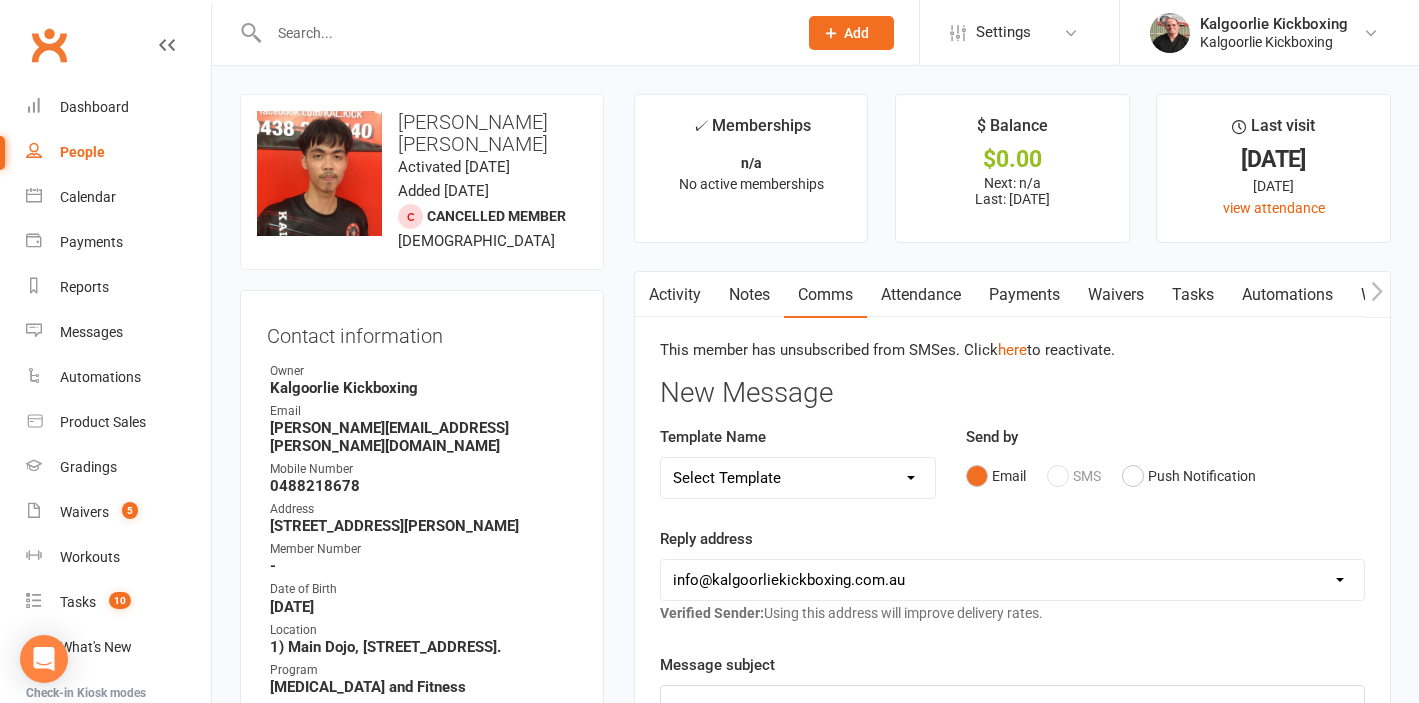 click on "Email SMS Push Notification" at bounding box center [1165, 476] 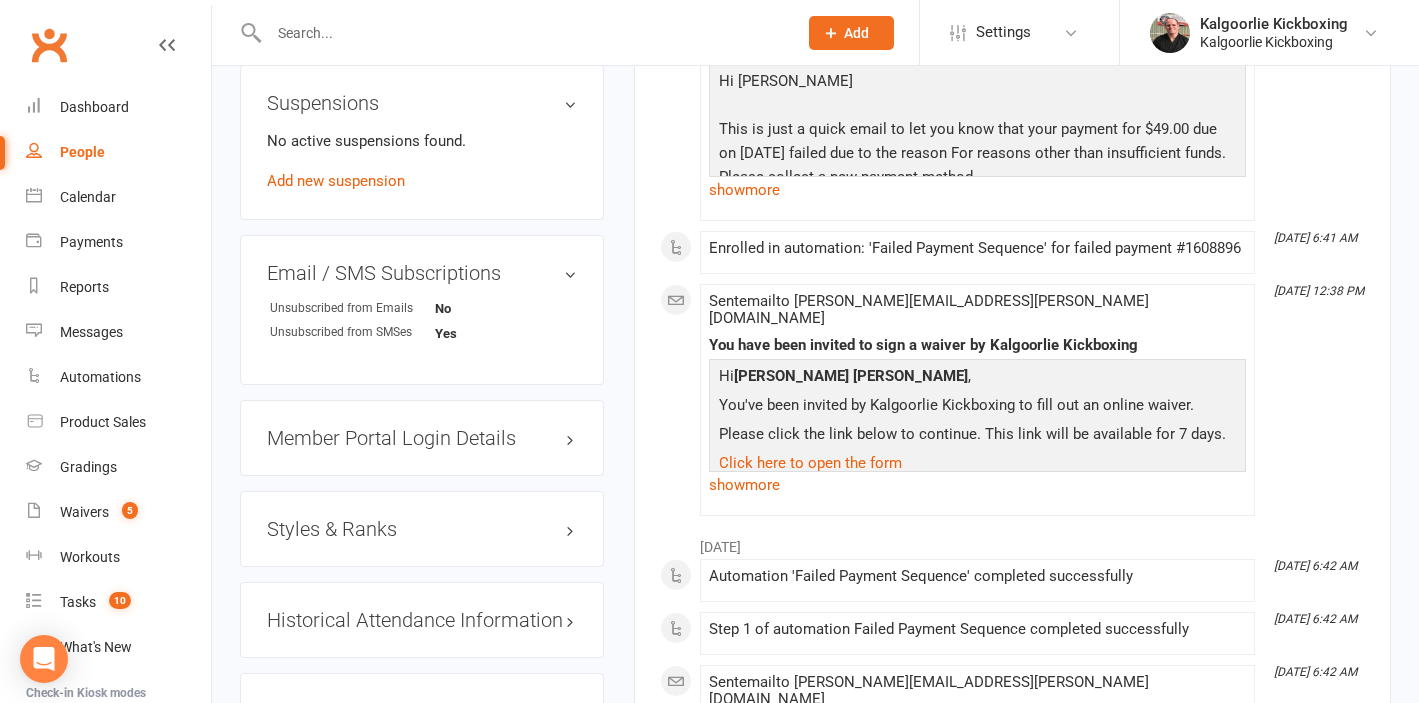 scroll, scrollTop: 1273, scrollLeft: 0, axis: vertical 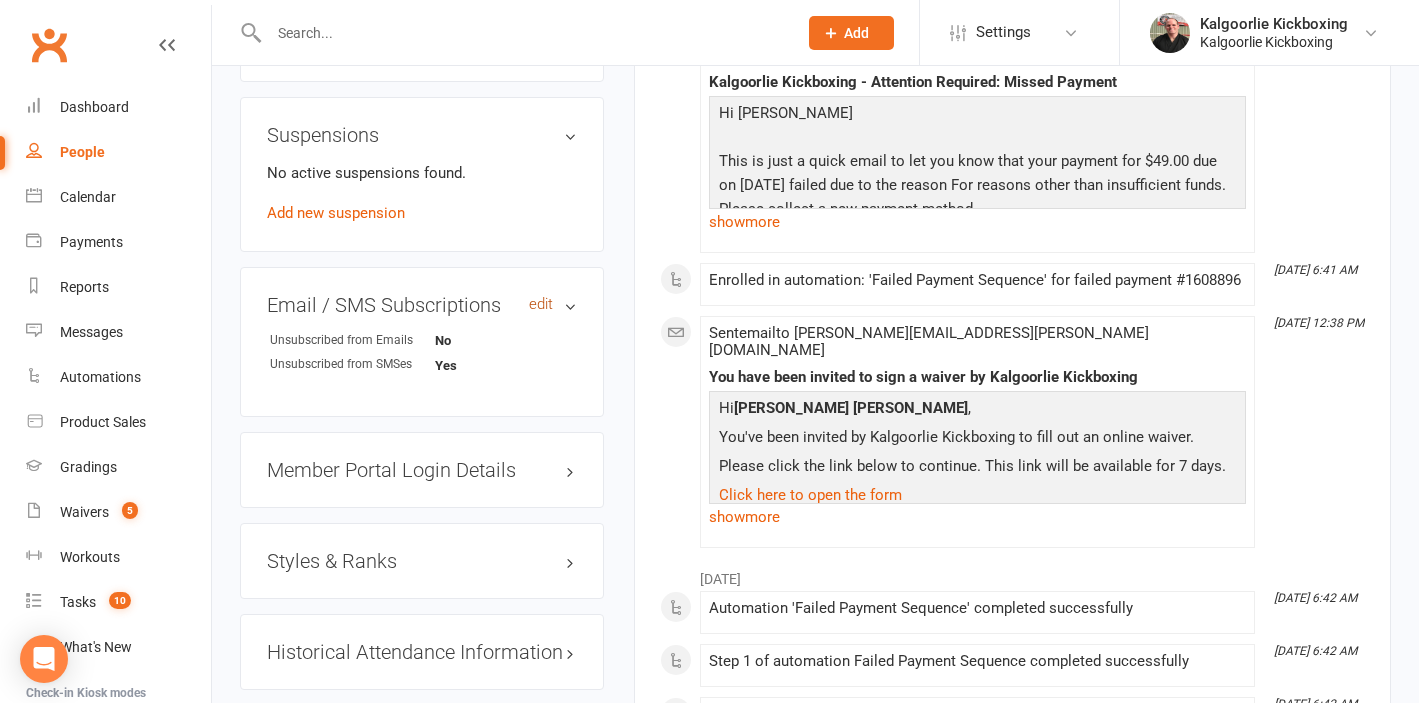 click on "edit" at bounding box center [541, 304] 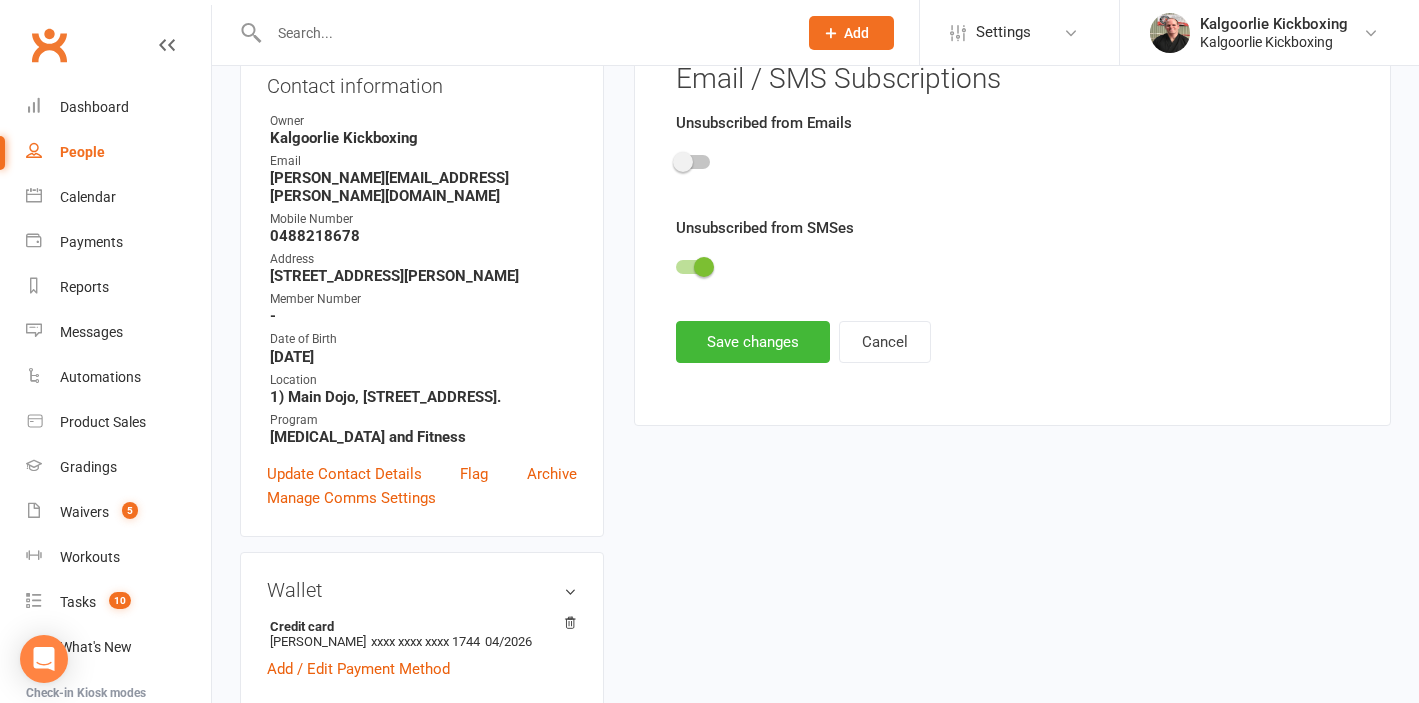 scroll, scrollTop: 171, scrollLeft: 0, axis: vertical 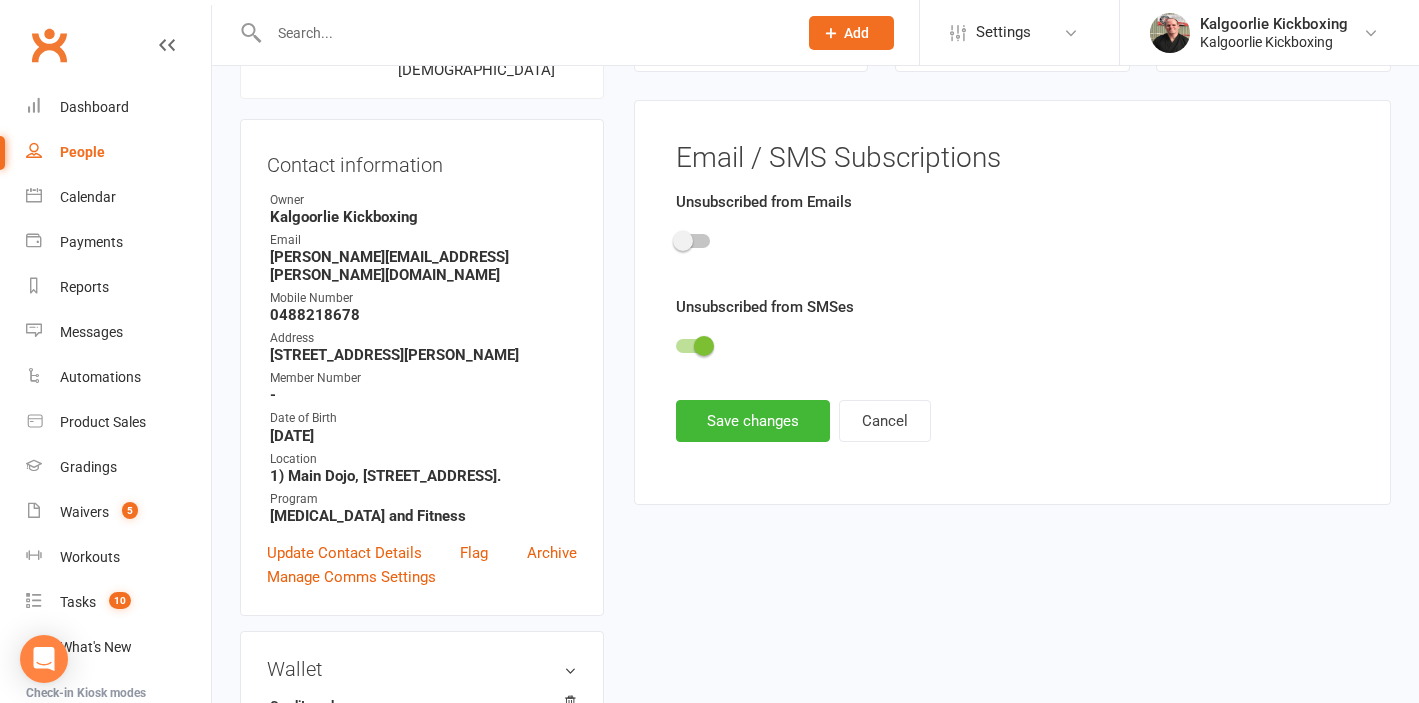 click at bounding box center (693, 346) 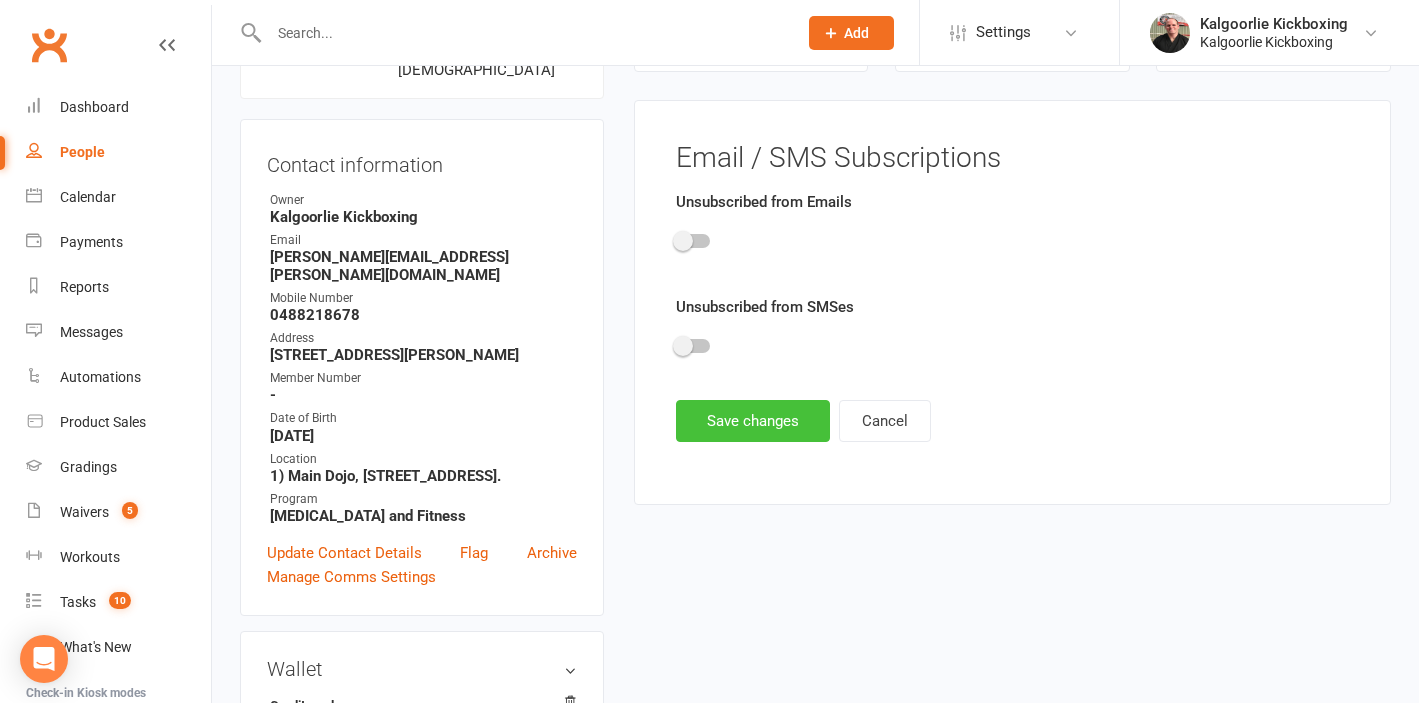 click on "Save changes" at bounding box center (753, 421) 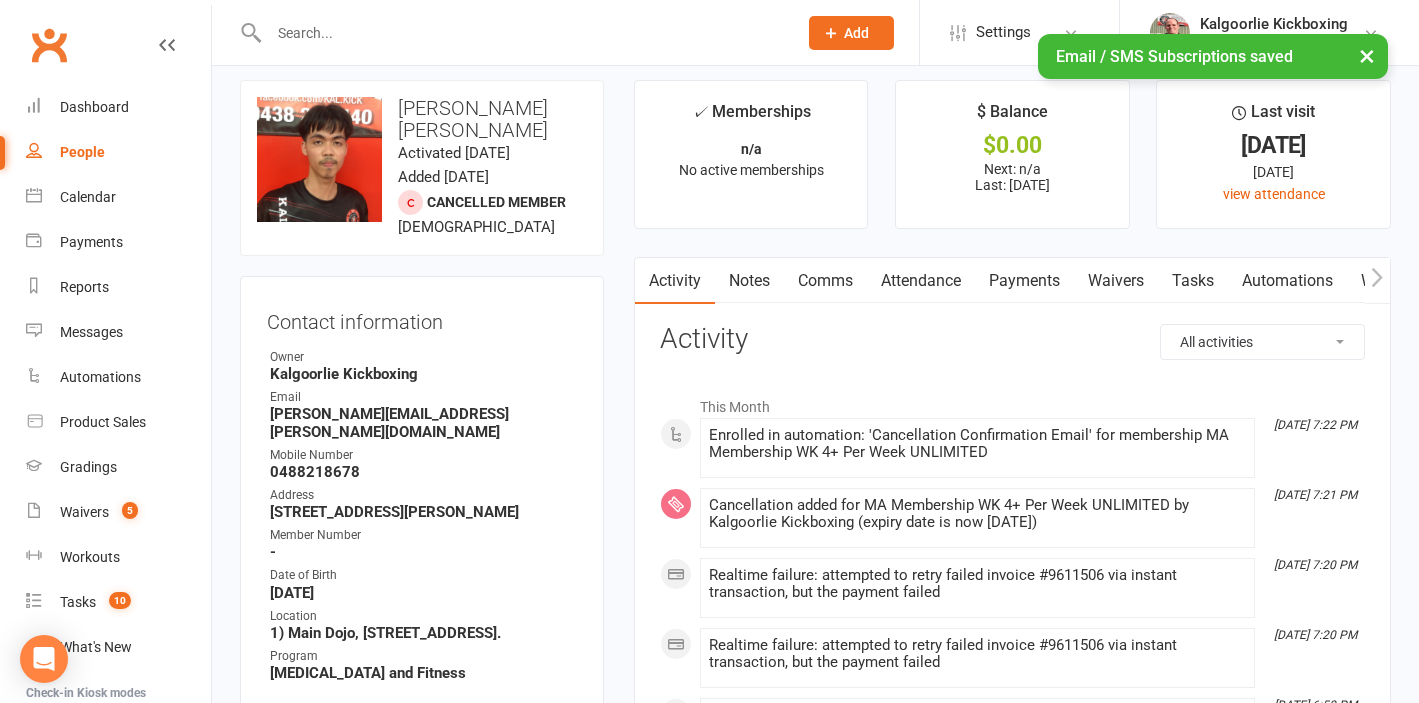 scroll, scrollTop: 0, scrollLeft: 0, axis: both 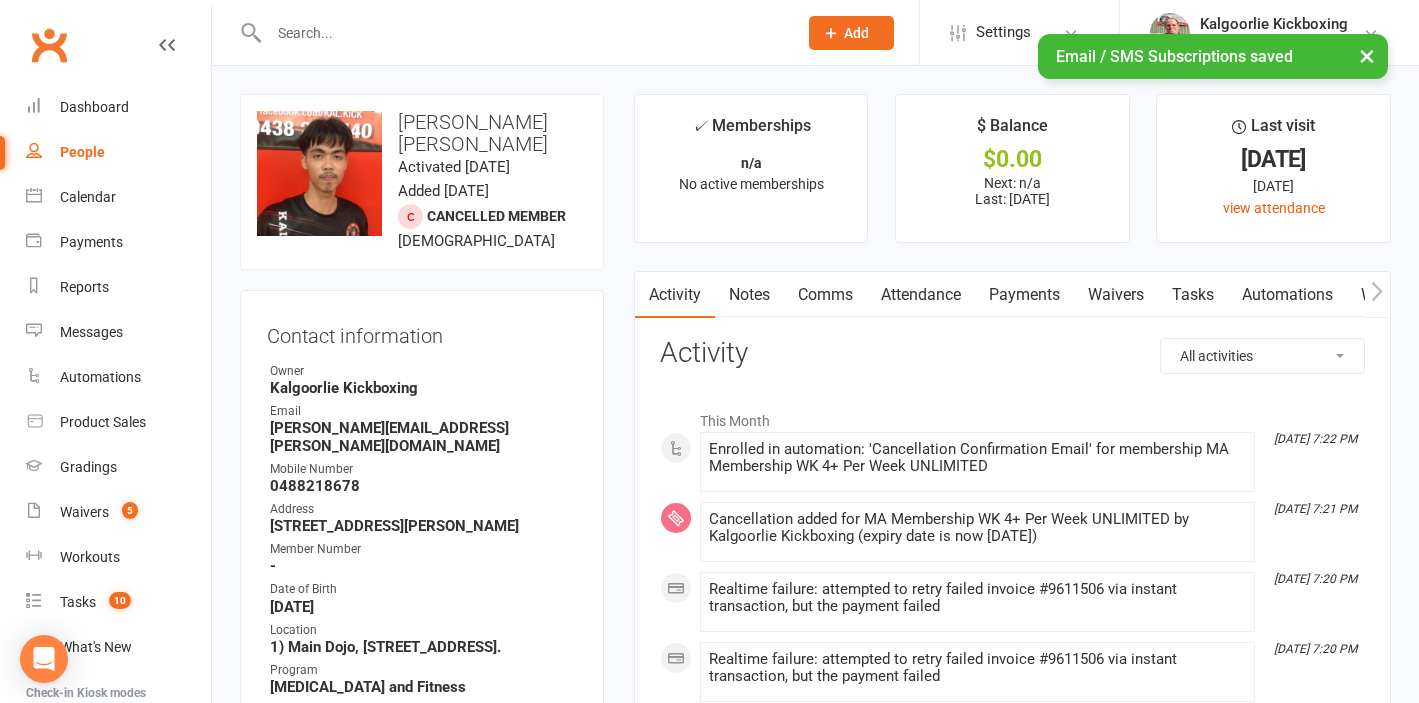 click on "Comms" at bounding box center [825, 295] 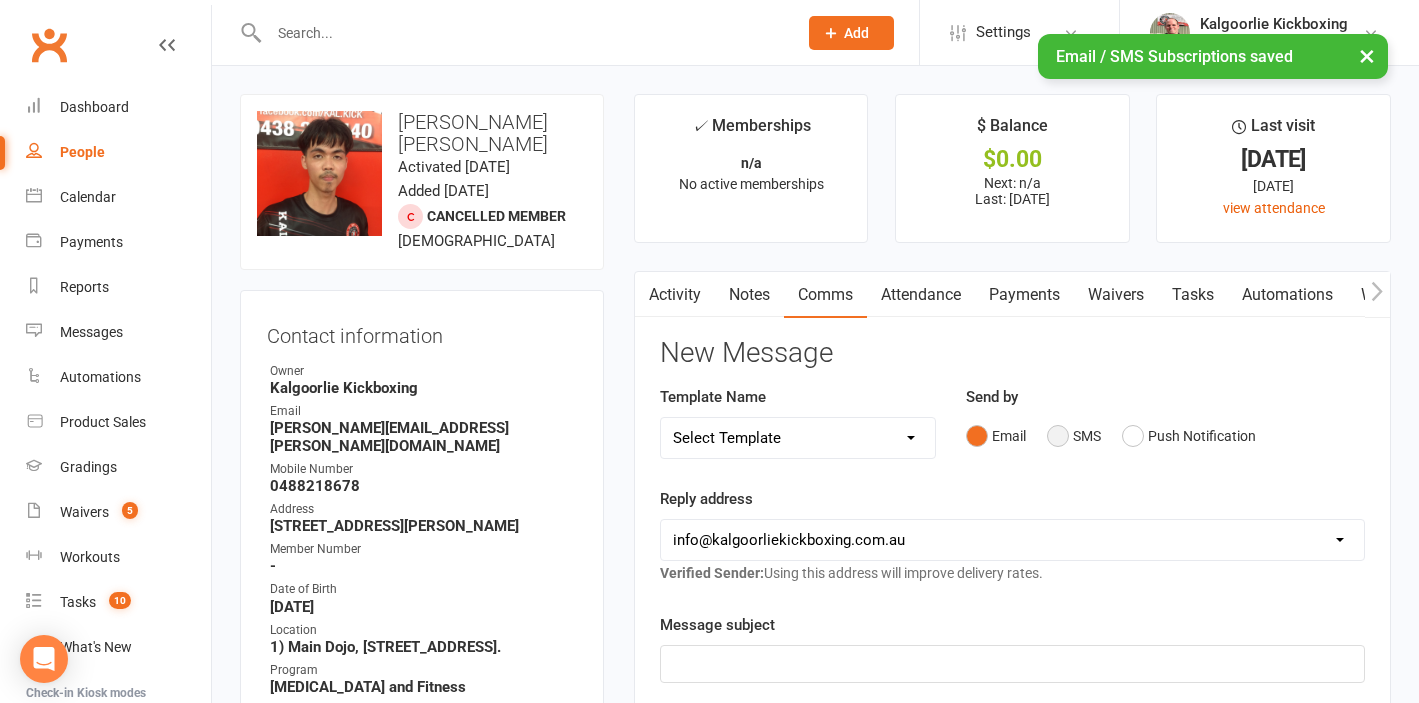click on "SMS" at bounding box center (1074, 436) 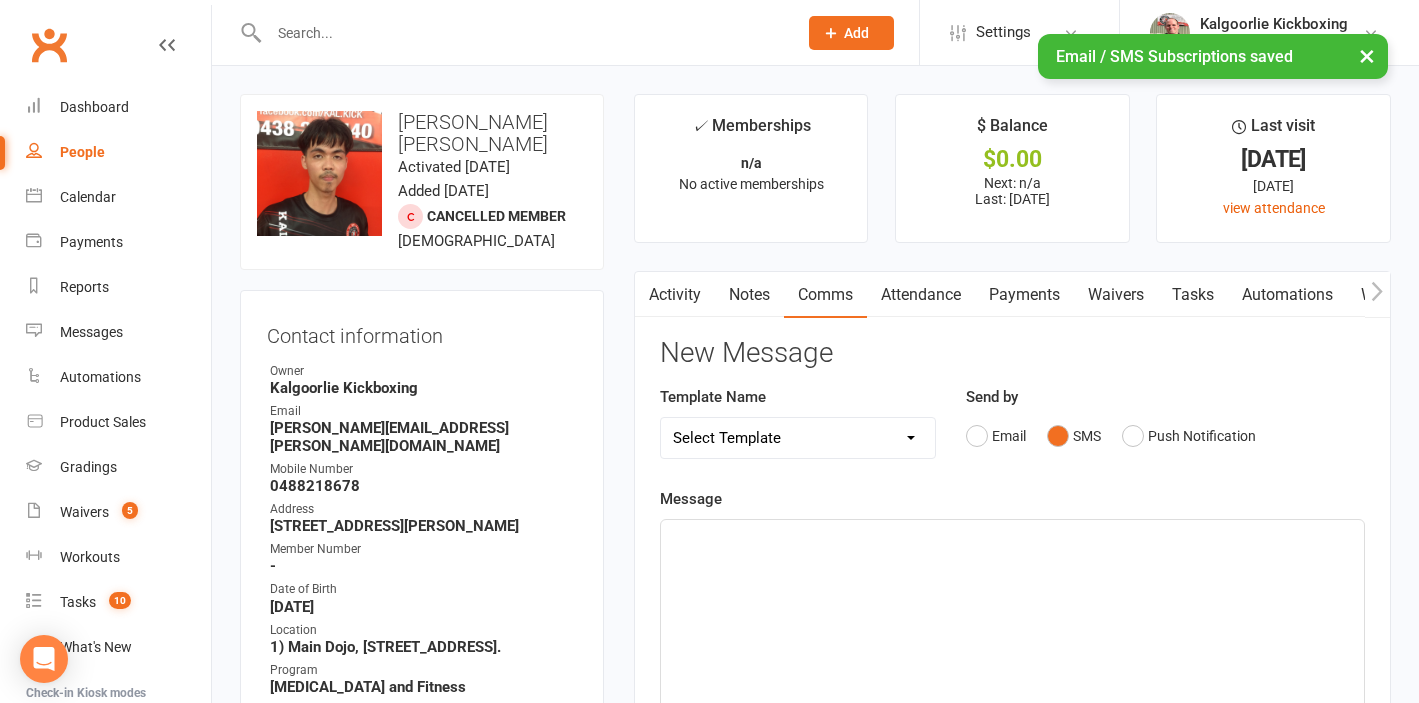 click on "﻿" 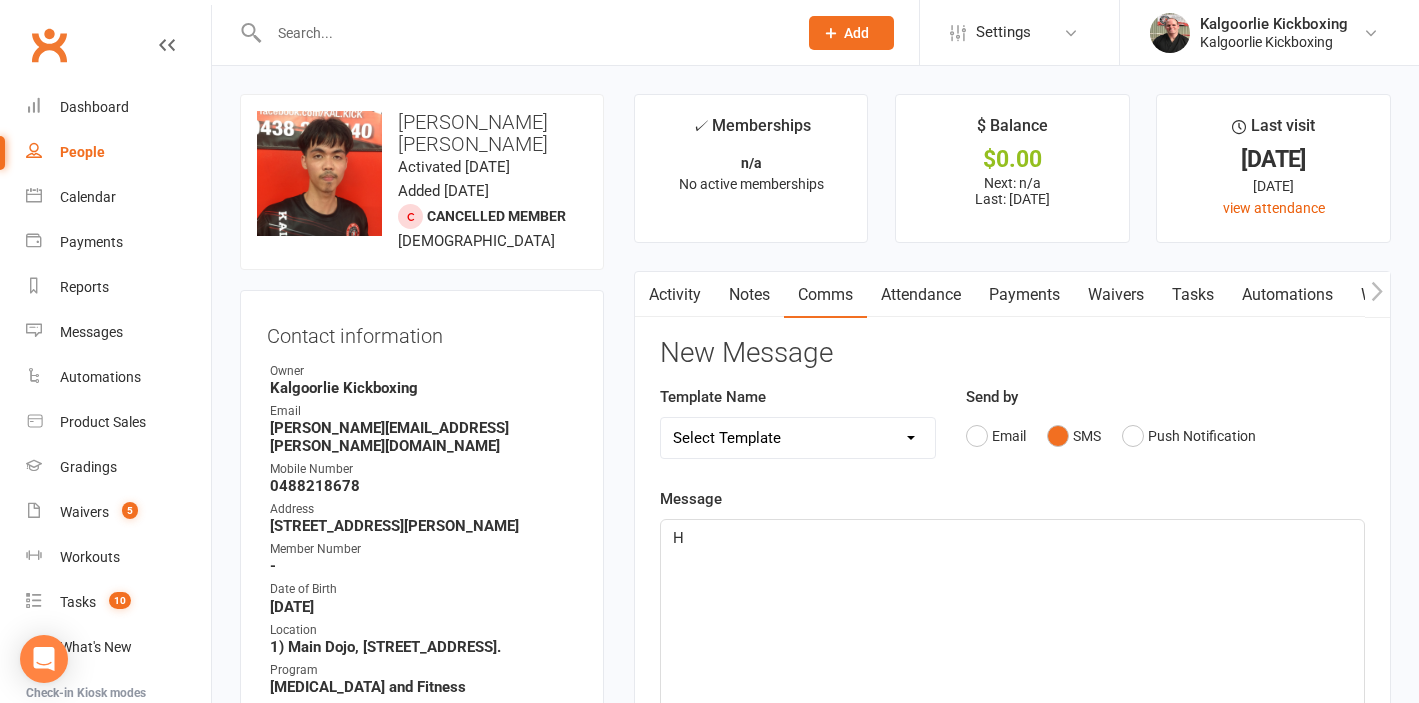 type 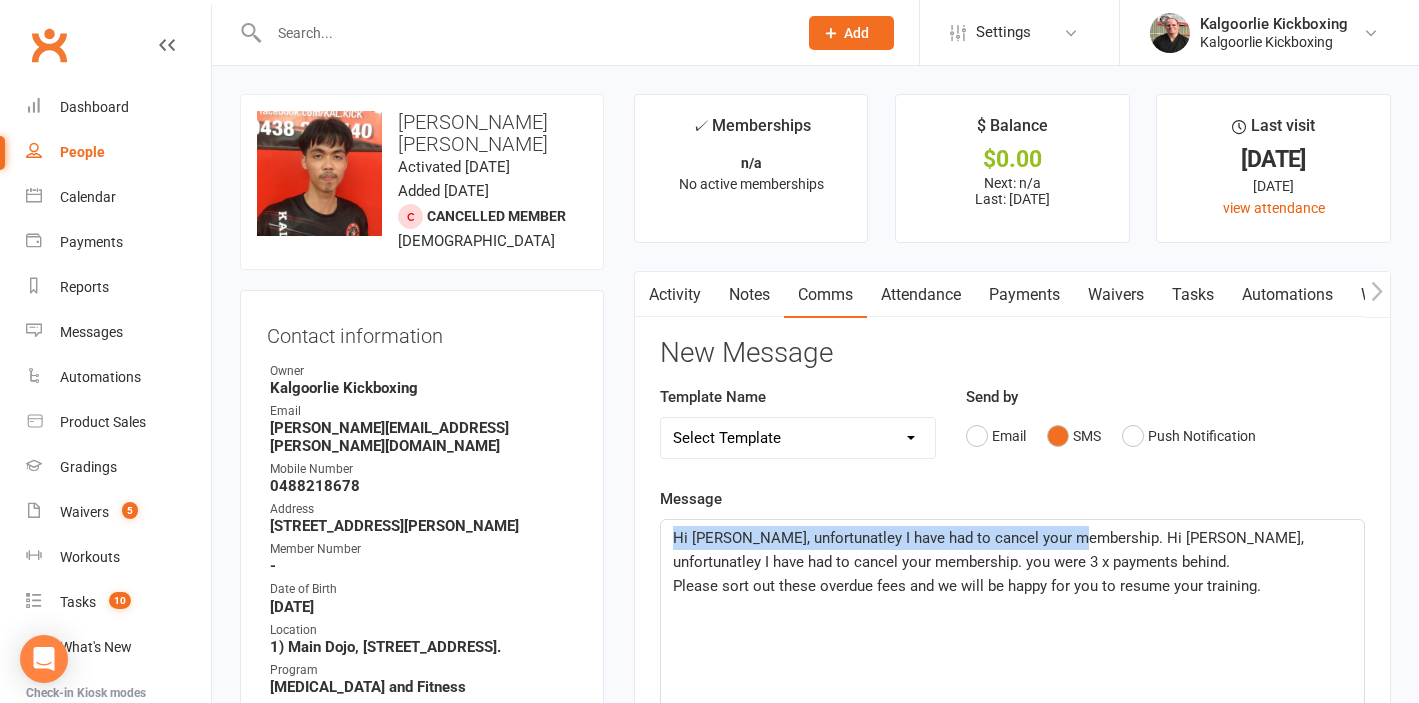 drag, startPoint x: 1071, startPoint y: 536, endPoint x: 608, endPoint y: 545, distance: 463.08746 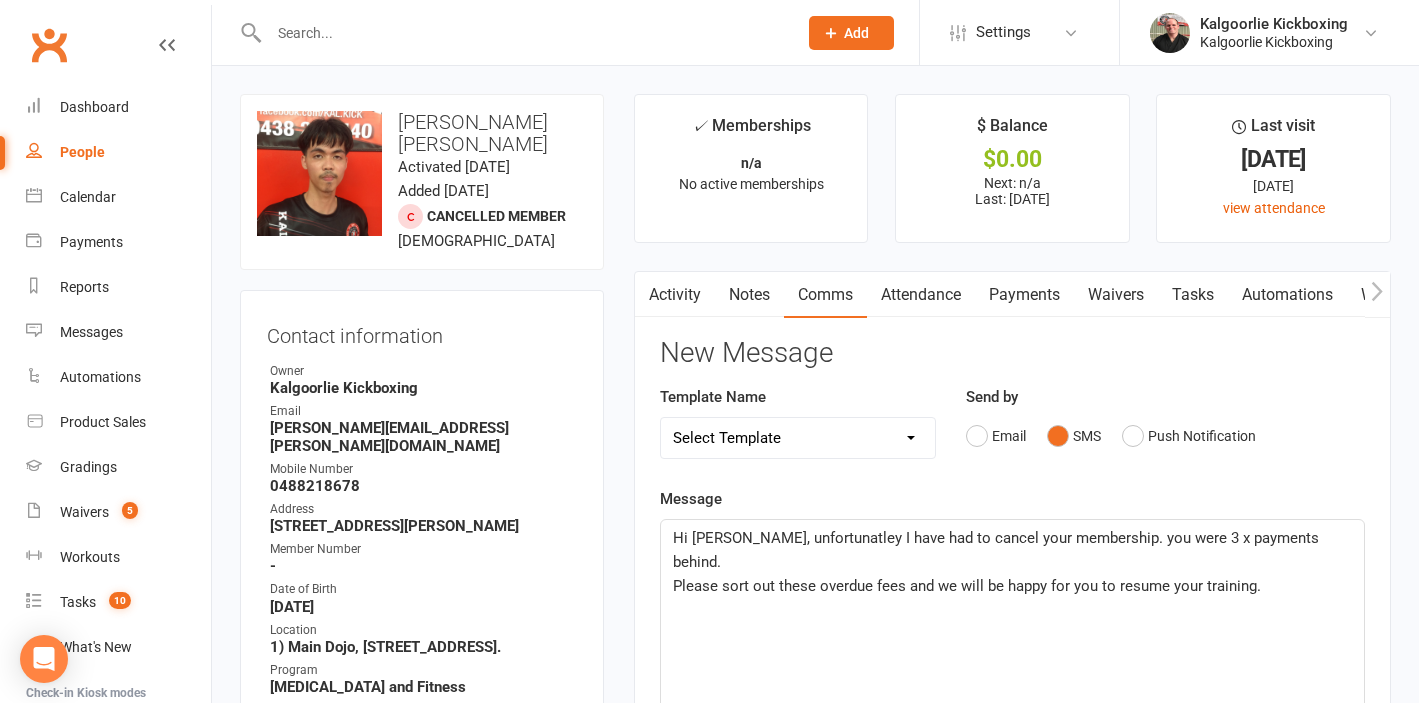 click on "Please sort out these overdue fees and we will be happy for you to resume your training." 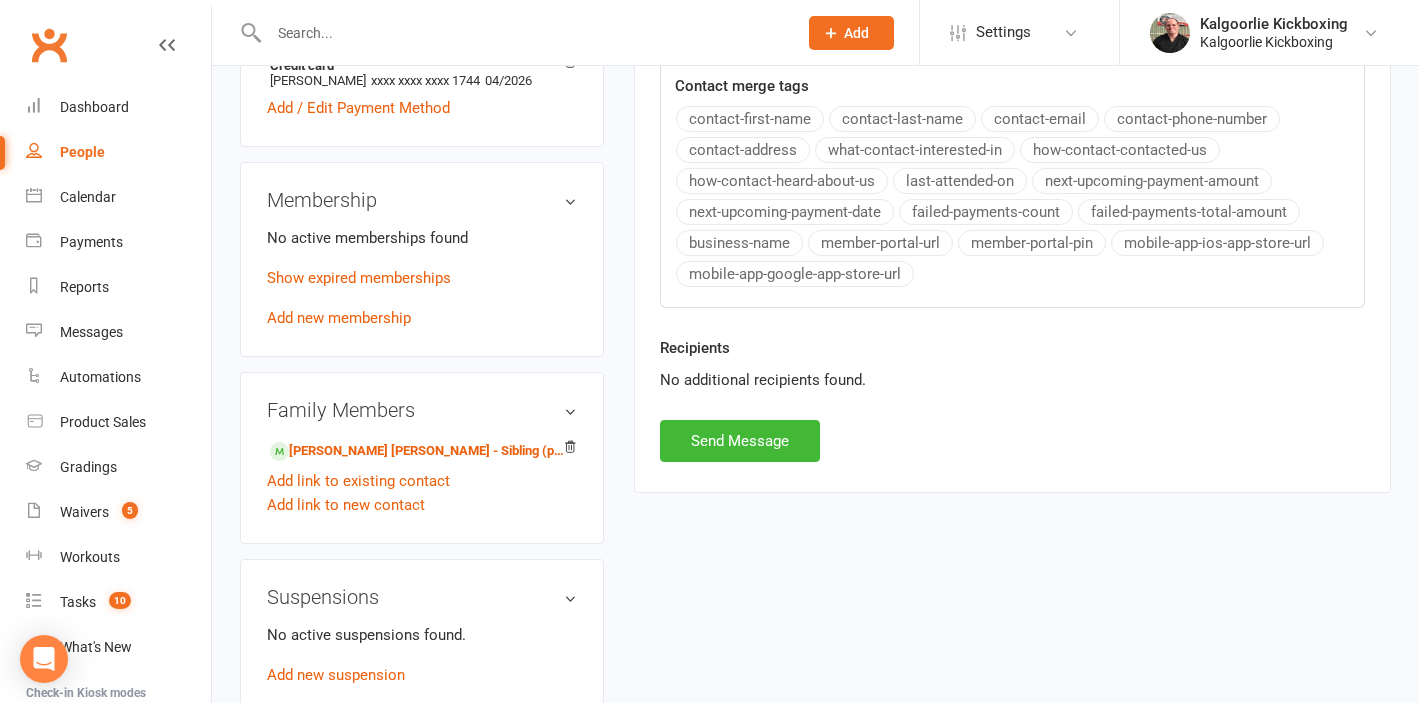 scroll, scrollTop: 815, scrollLeft: 0, axis: vertical 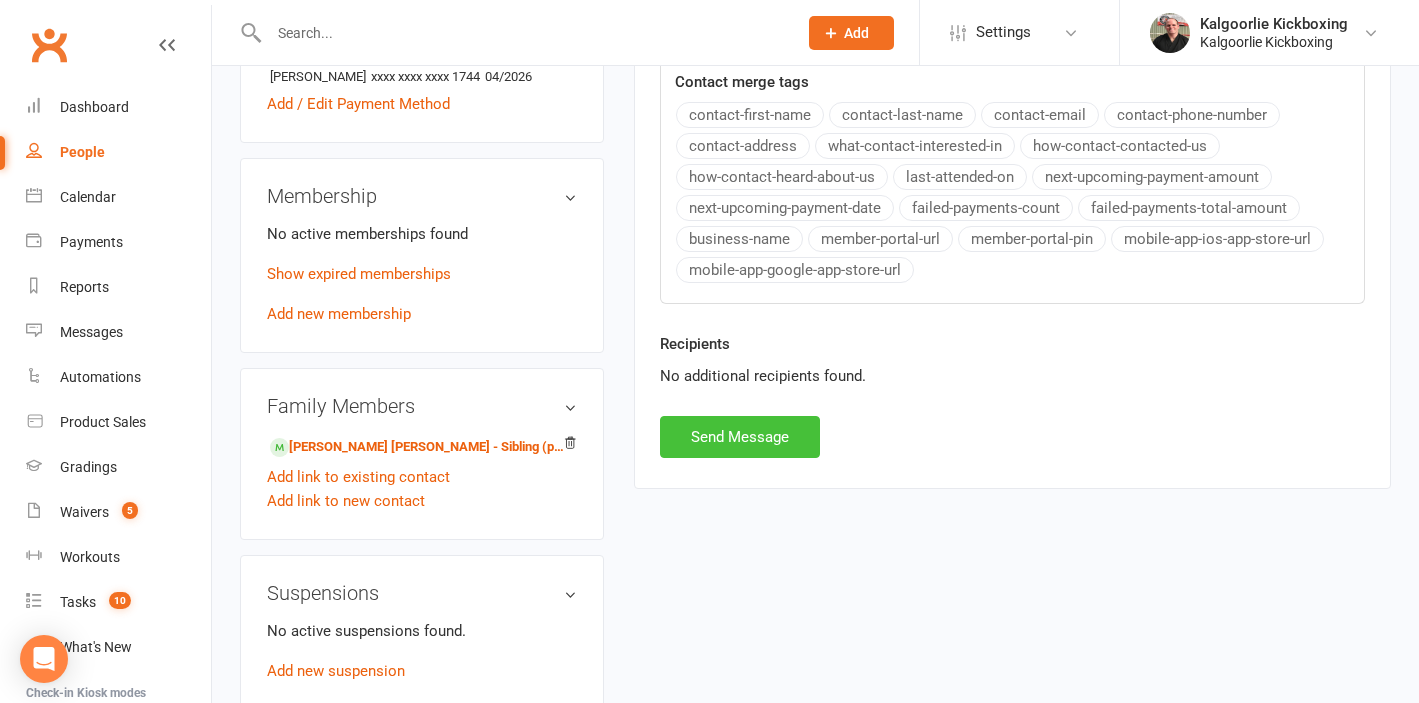 click on "Send Message" at bounding box center [740, 437] 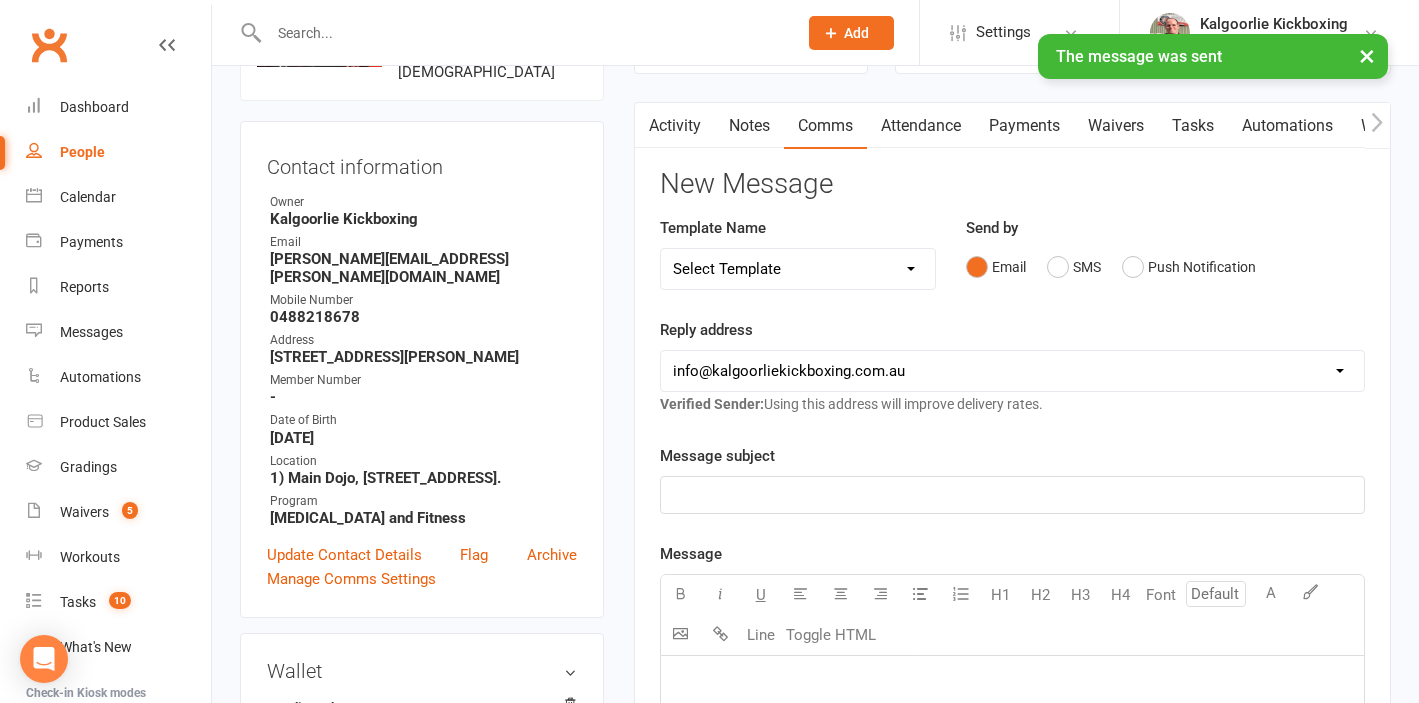scroll, scrollTop: 0, scrollLeft: 0, axis: both 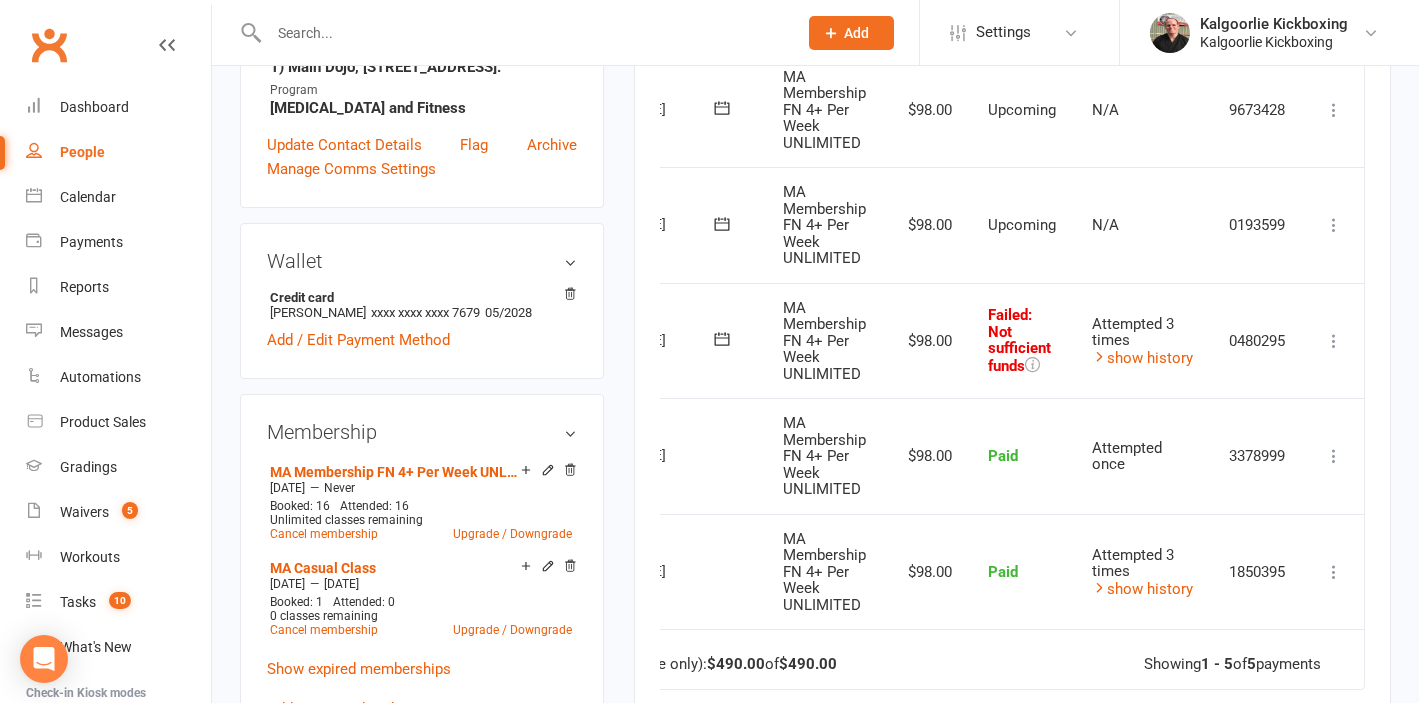 click at bounding box center (1334, 341) 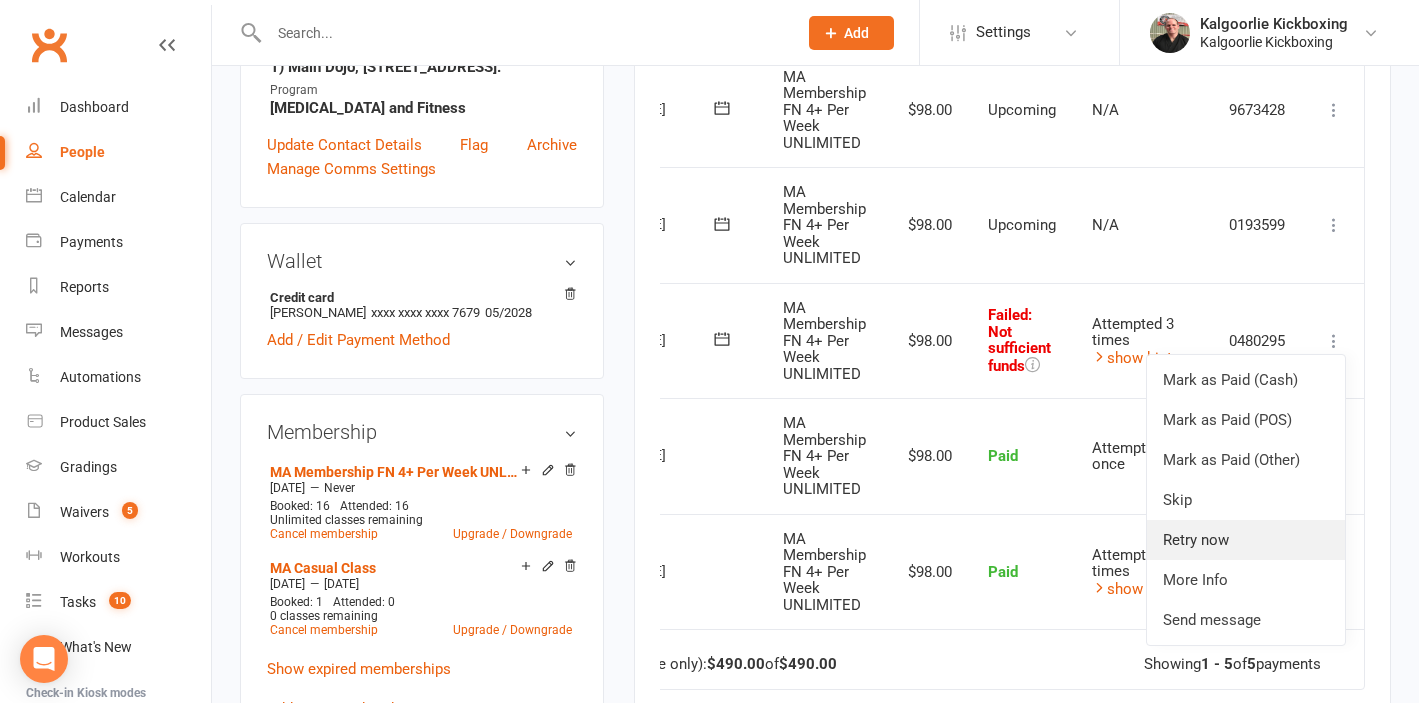 click on "Retry now" at bounding box center [1246, 540] 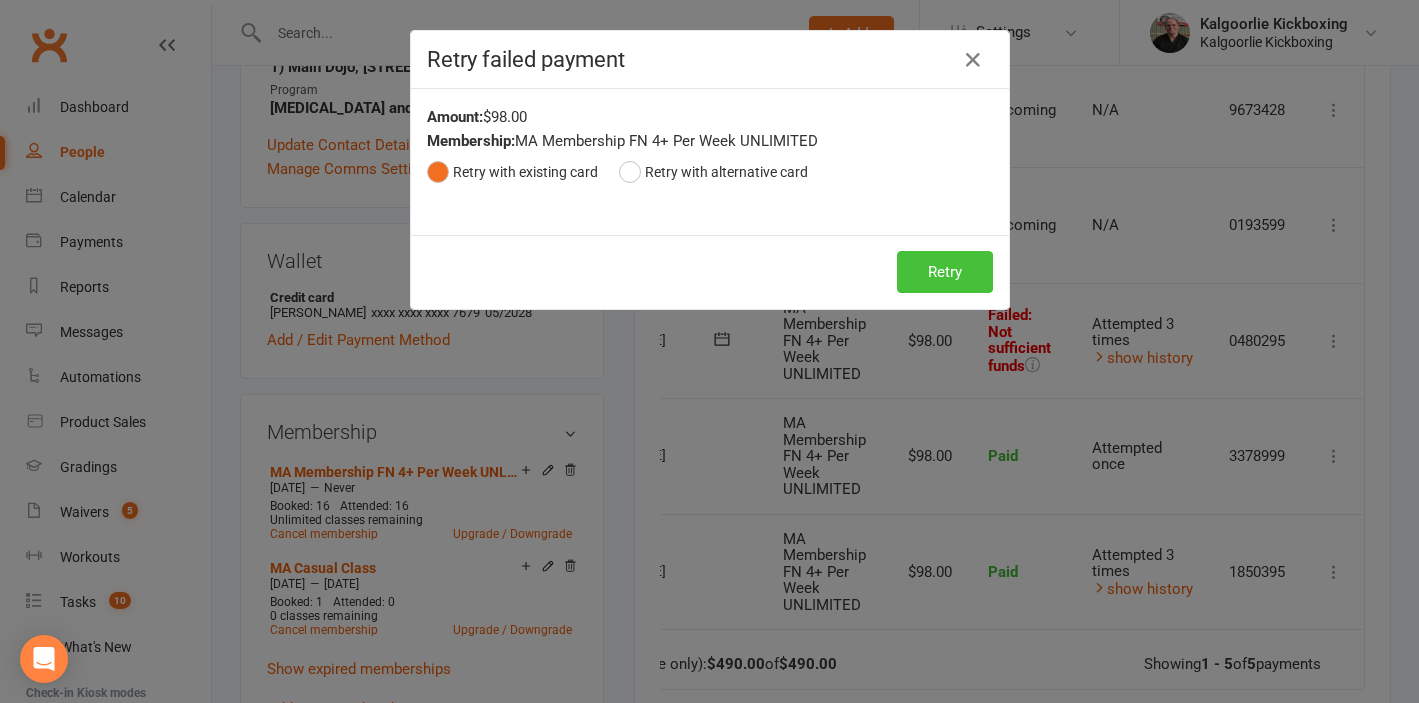 click on "Retry" at bounding box center [945, 272] 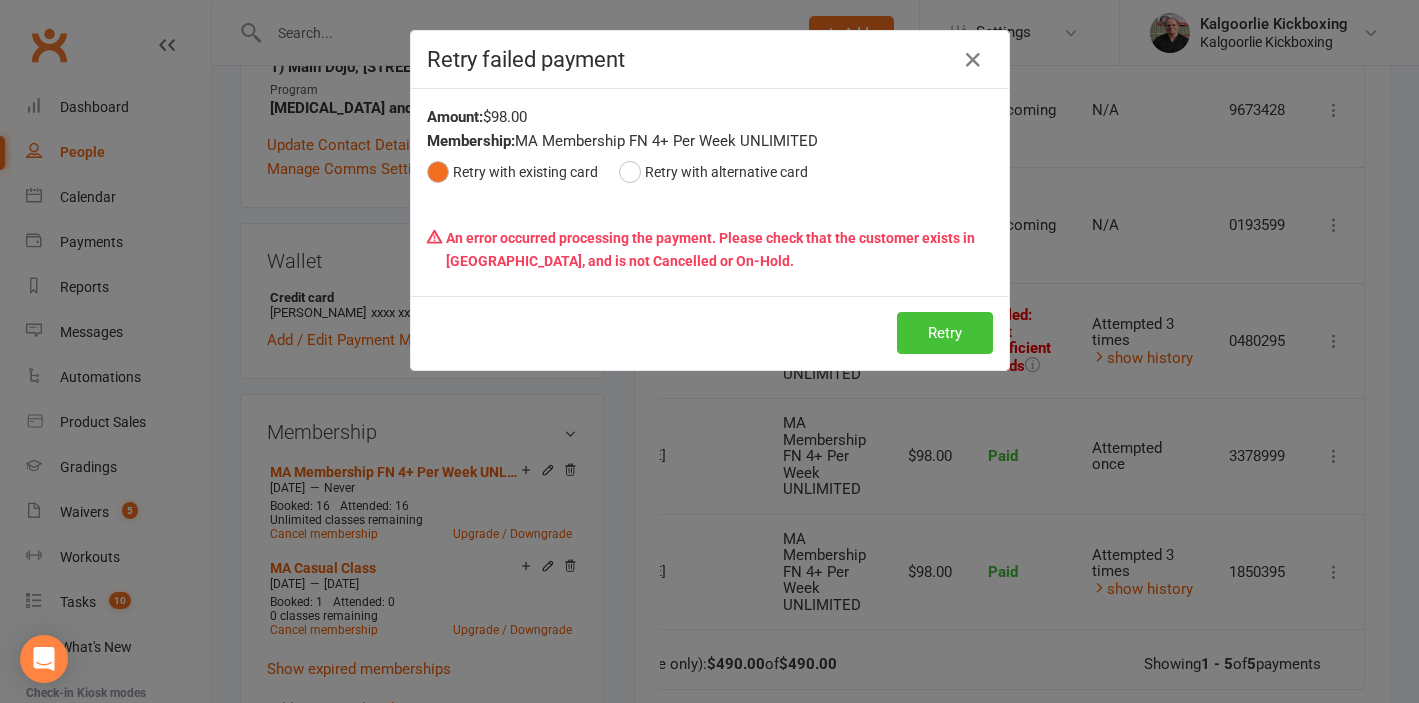 click on "Retry" at bounding box center (945, 333) 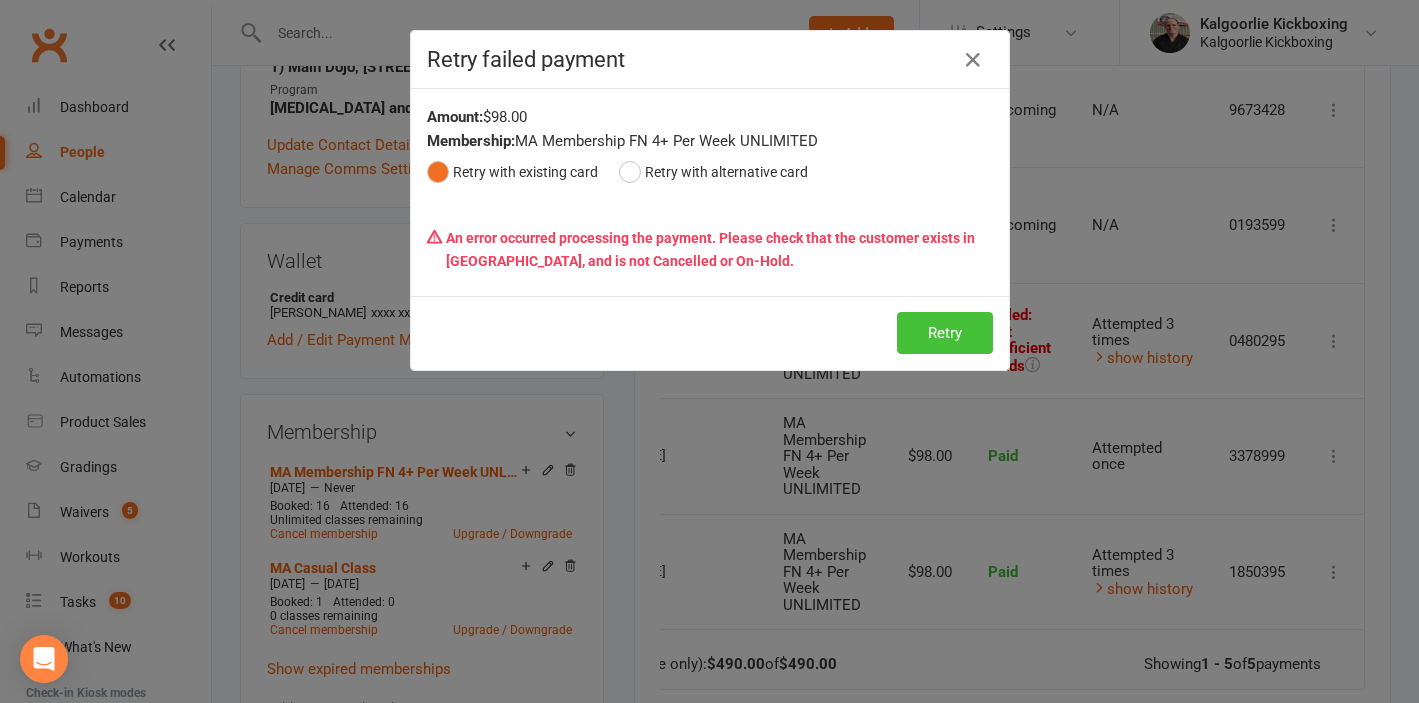 click on "Retry" at bounding box center (945, 333) 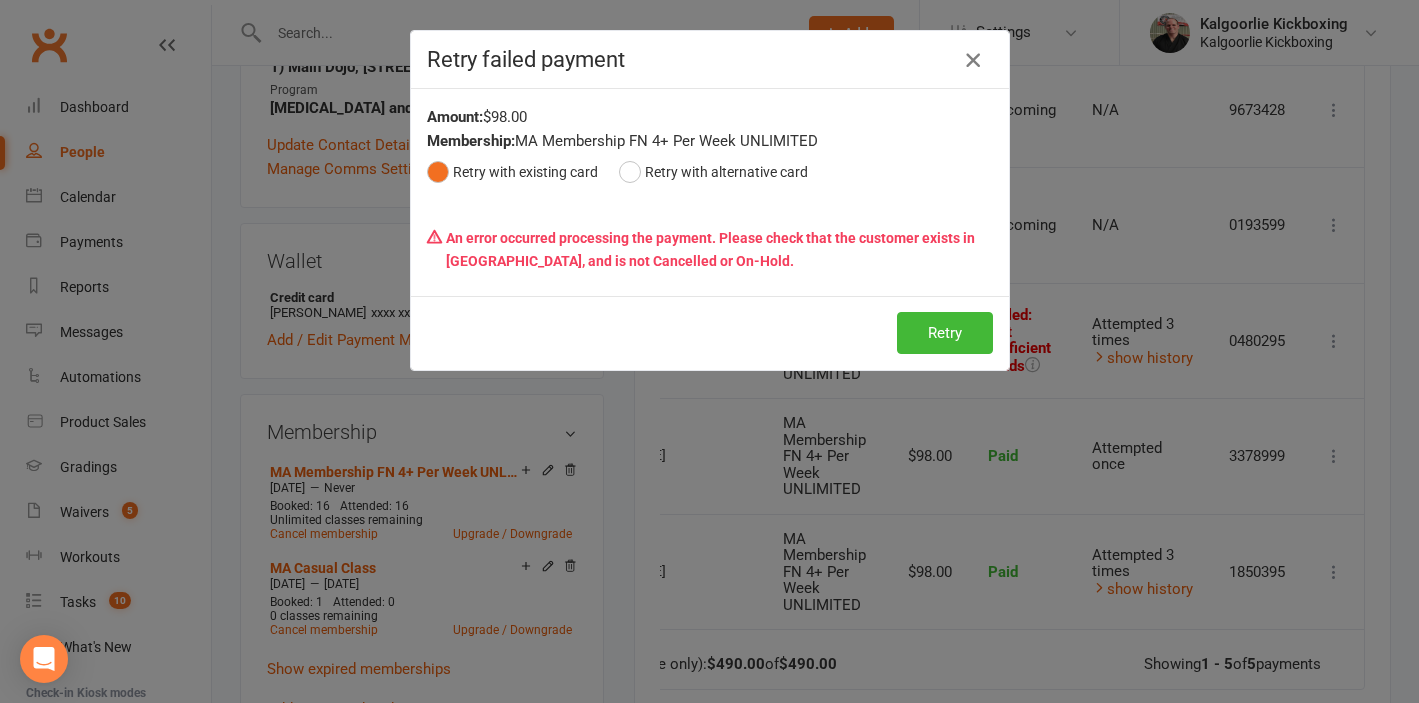 click at bounding box center [973, 60] 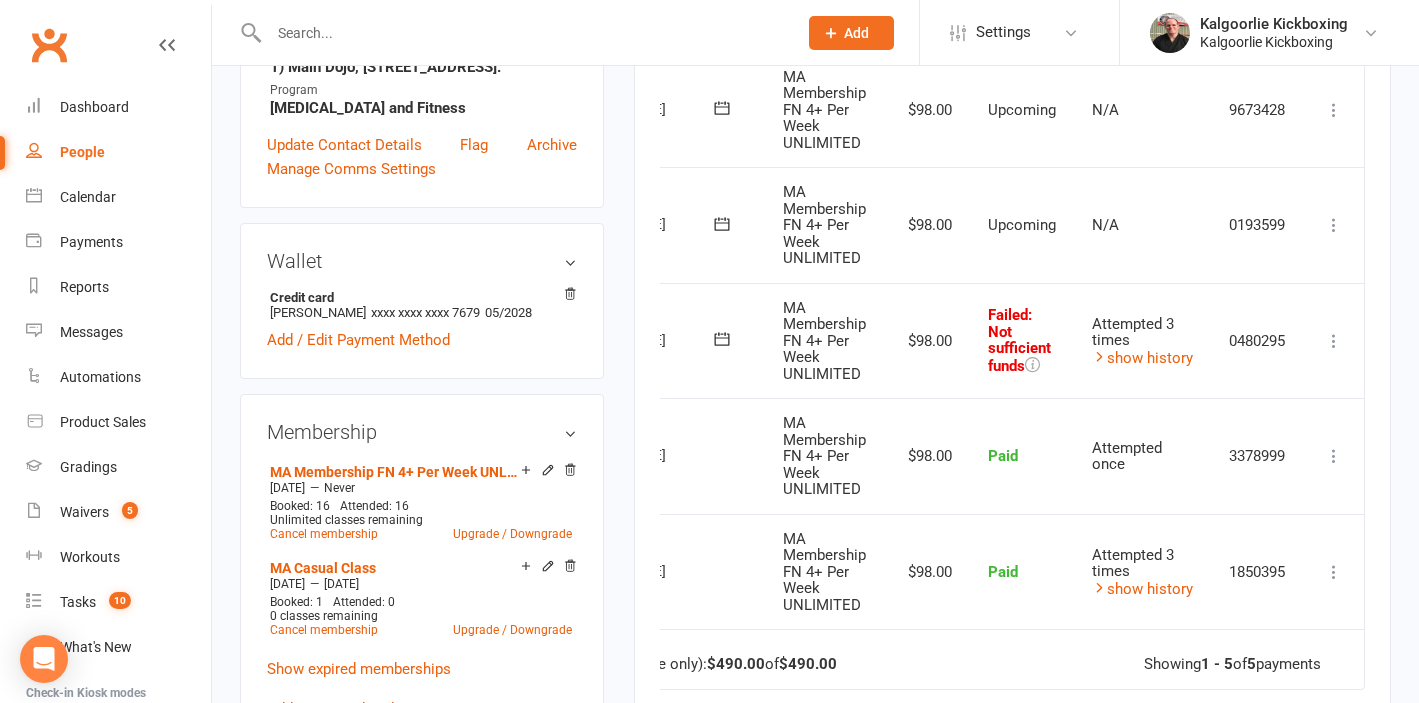 scroll, scrollTop: 573, scrollLeft: 0, axis: vertical 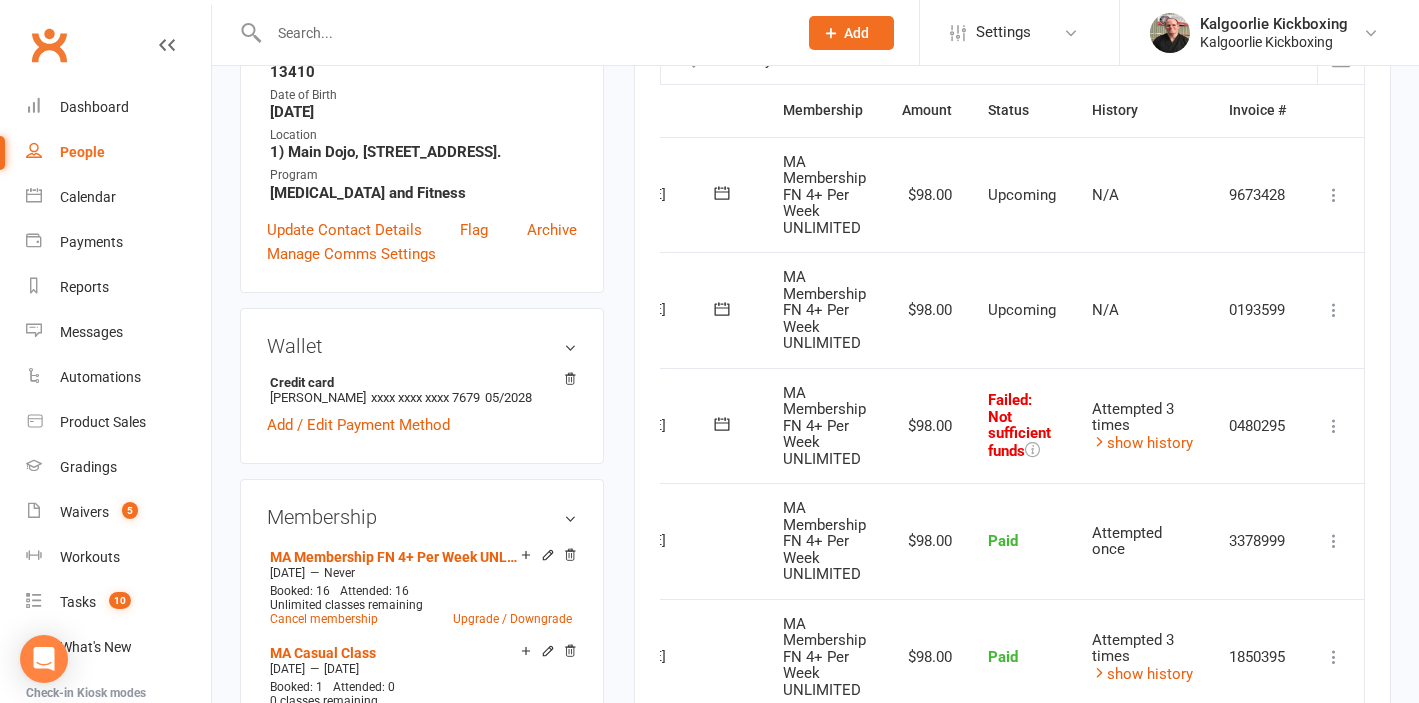 click at bounding box center [1334, 426] 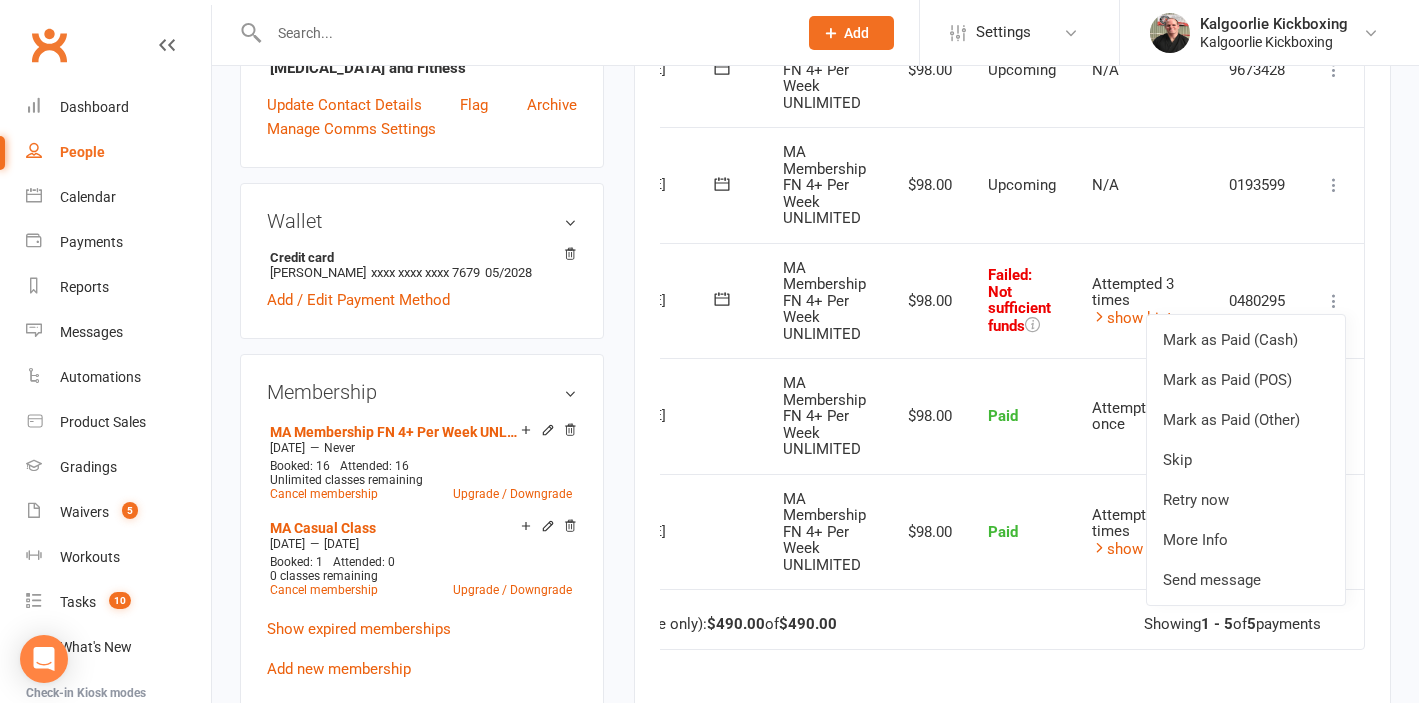 scroll, scrollTop: 614, scrollLeft: 0, axis: vertical 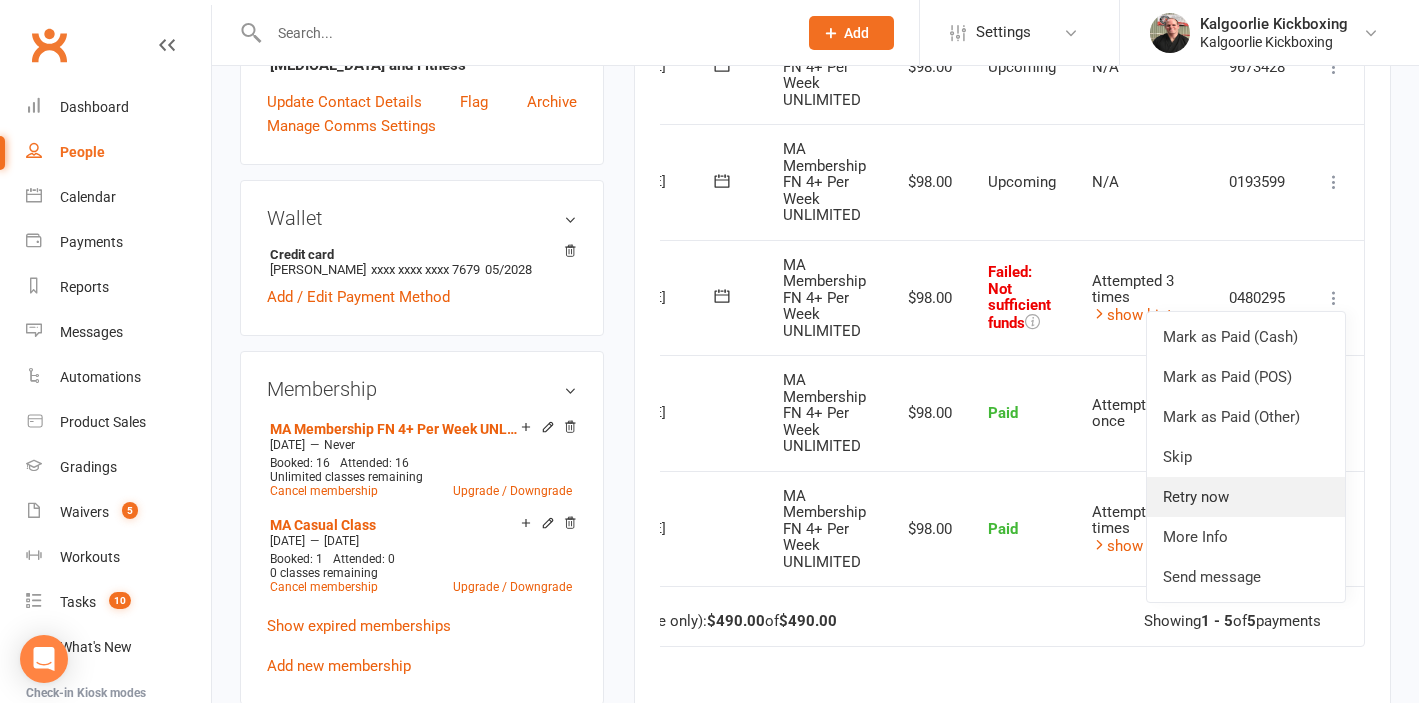 click on "Retry now" at bounding box center (1246, 497) 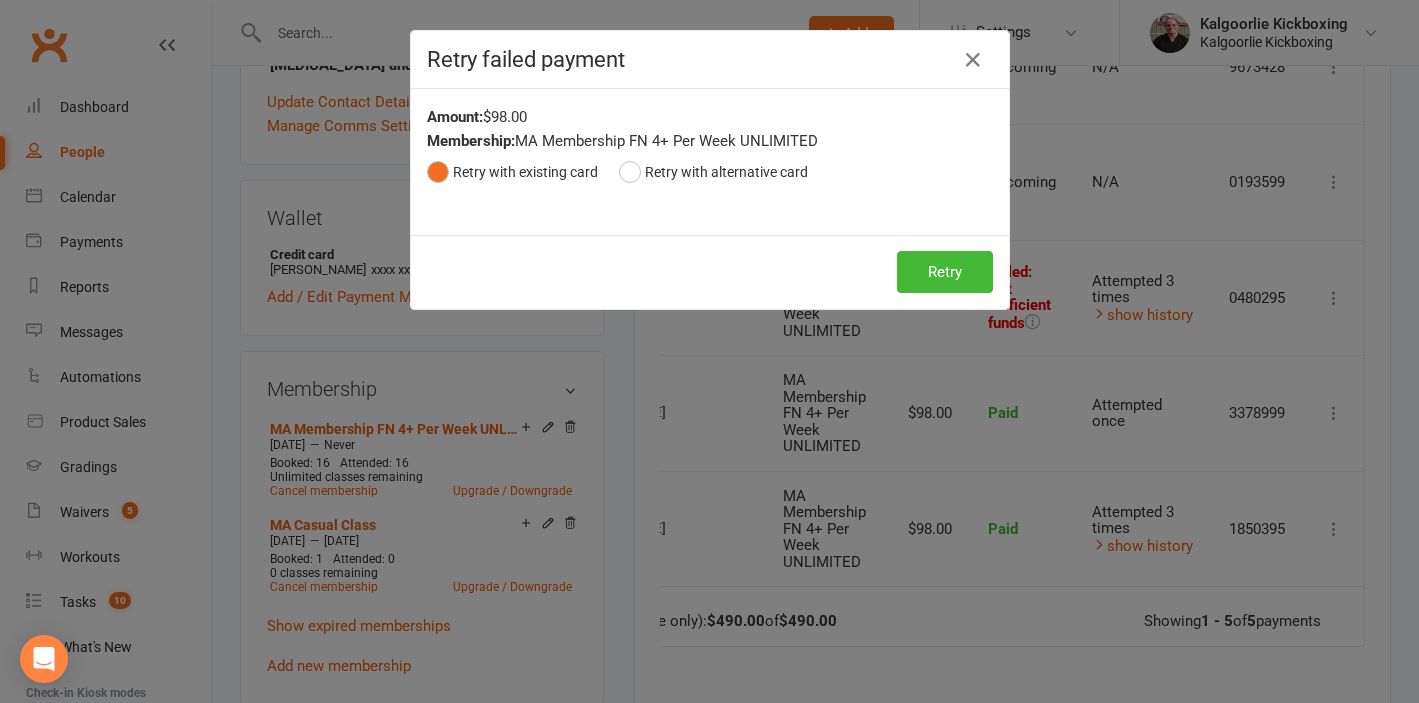 click on "Retry Retry" at bounding box center (710, 272) 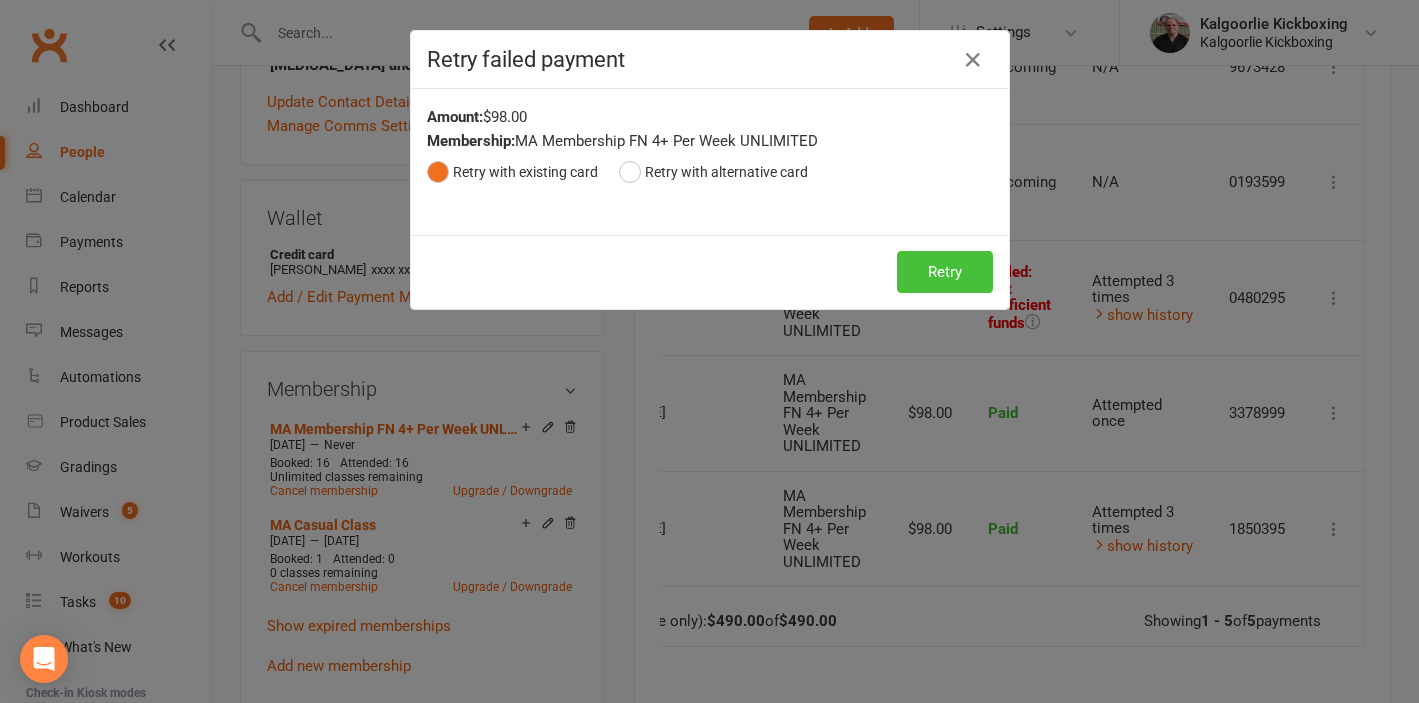 click on "Retry" at bounding box center (945, 272) 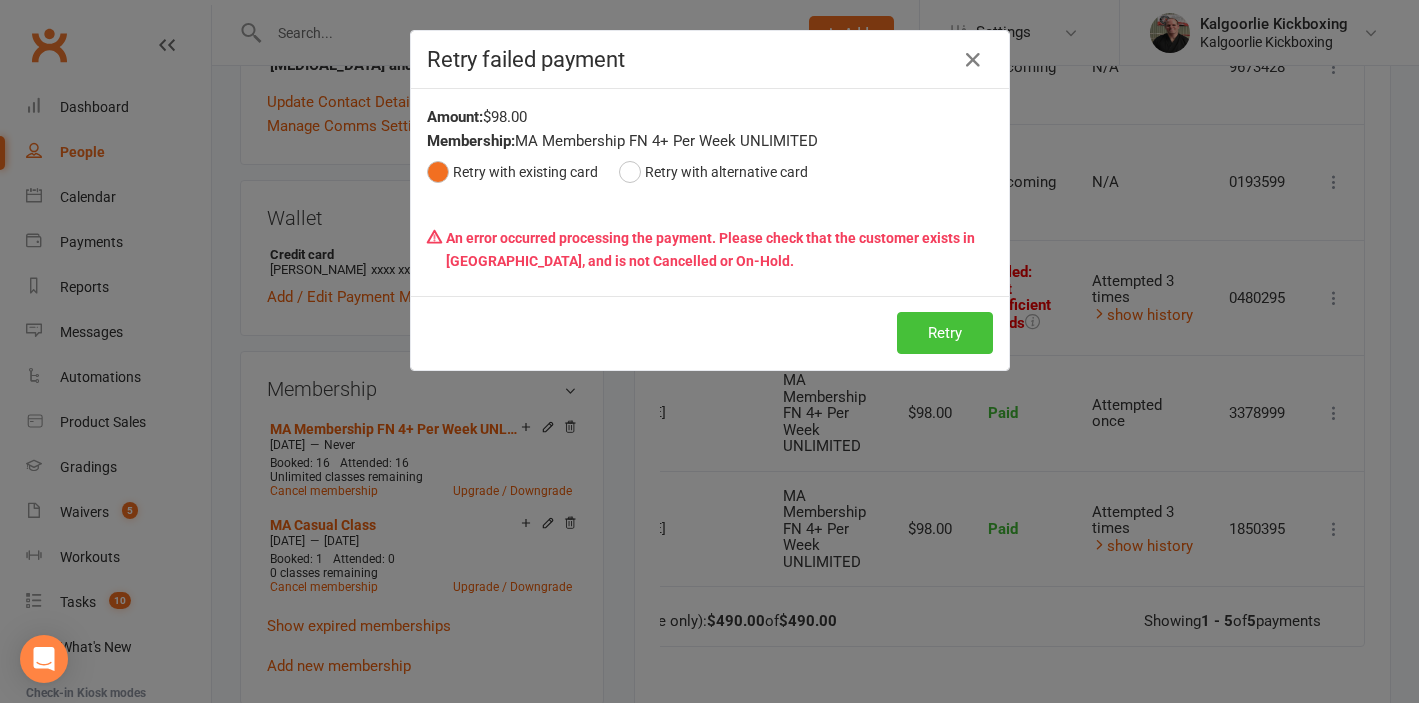 click on "Retry" at bounding box center [945, 333] 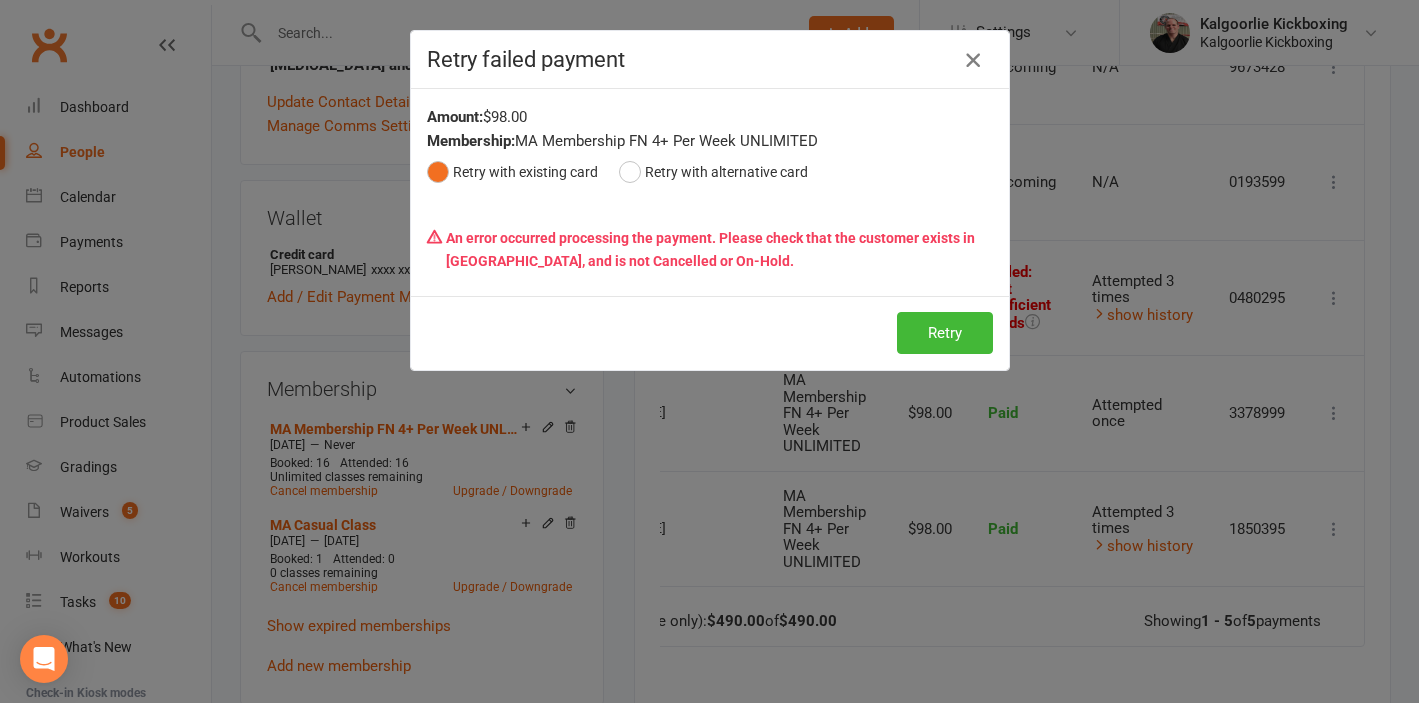 click at bounding box center (973, 60) 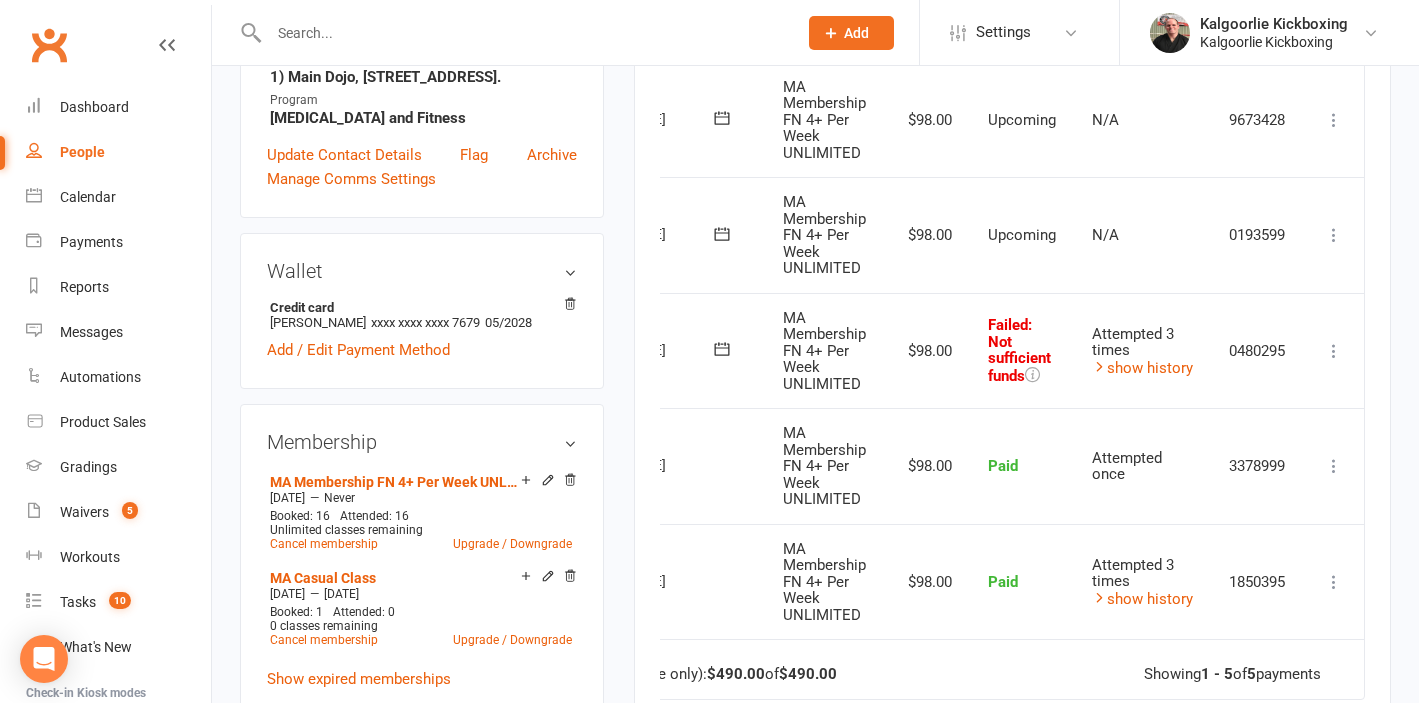 scroll, scrollTop: 562, scrollLeft: 0, axis: vertical 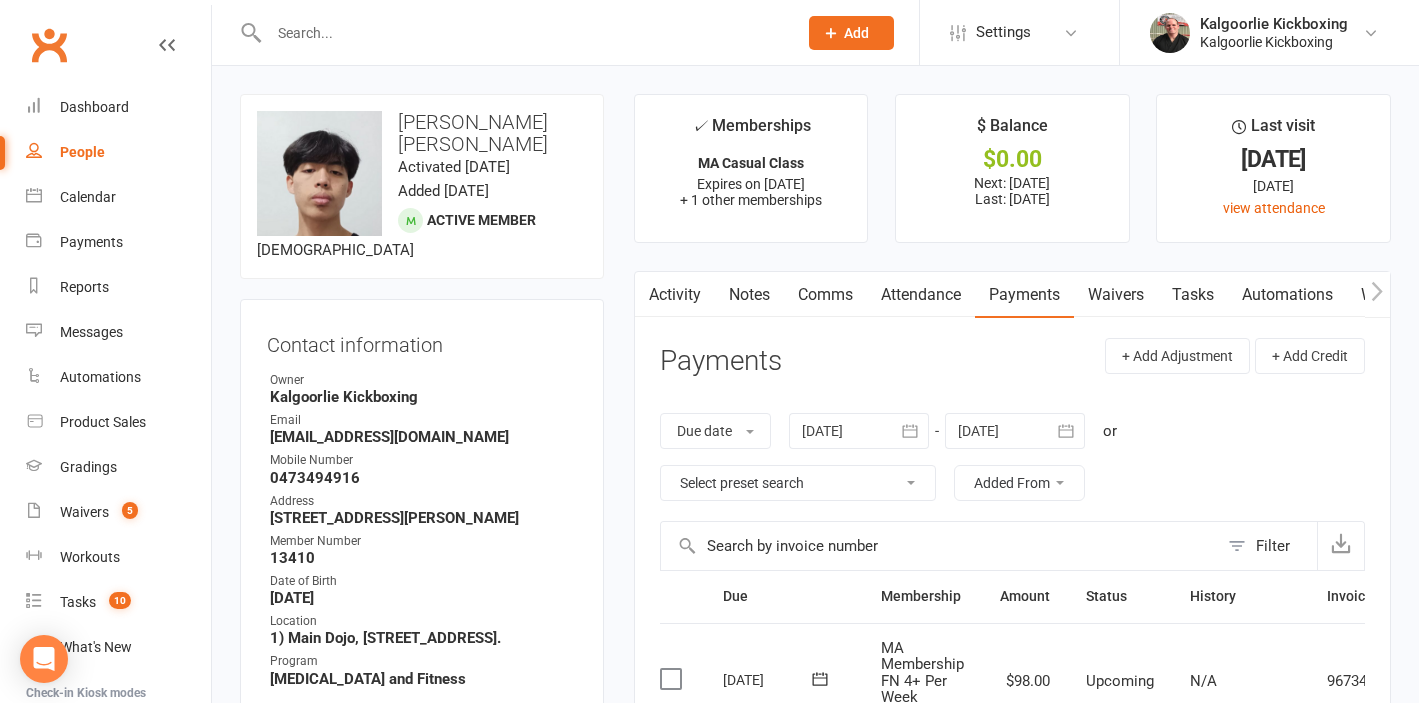 click on "Activity" at bounding box center (675, 295) 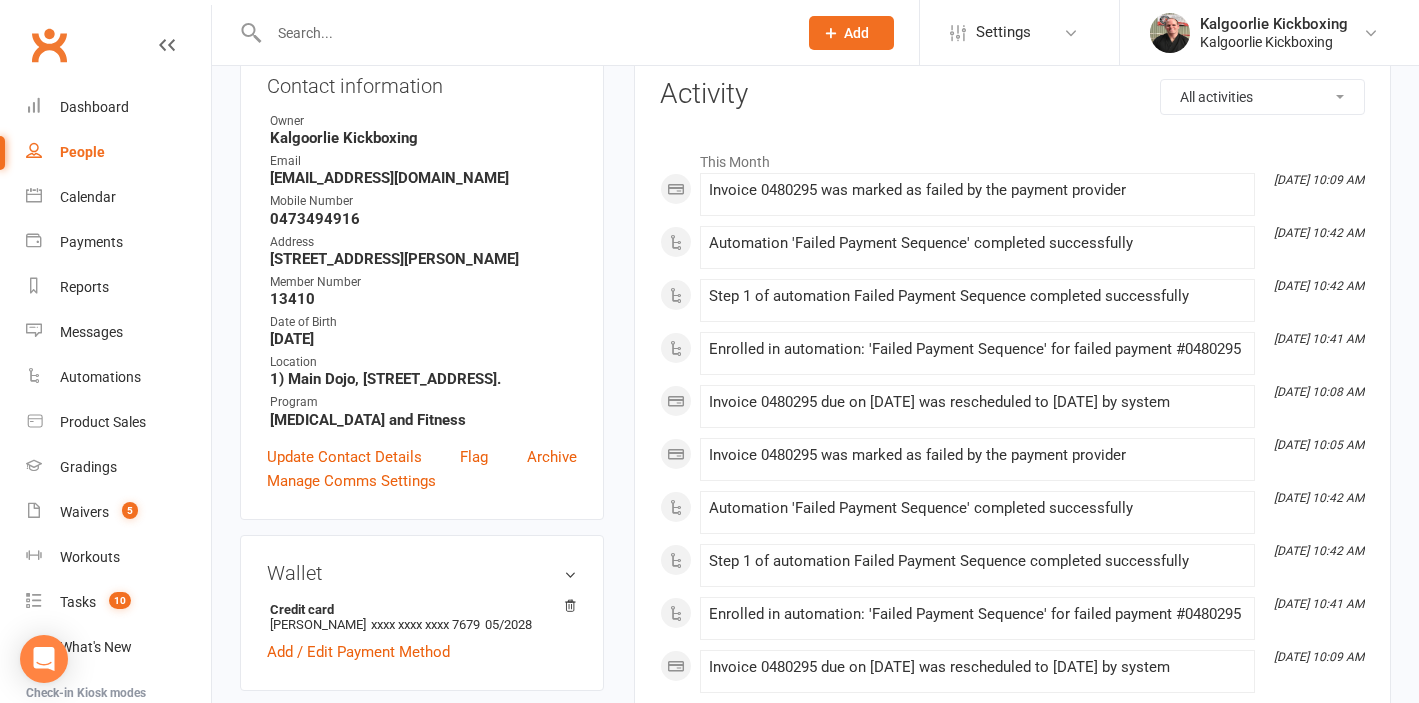 scroll, scrollTop: 0, scrollLeft: 0, axis: both 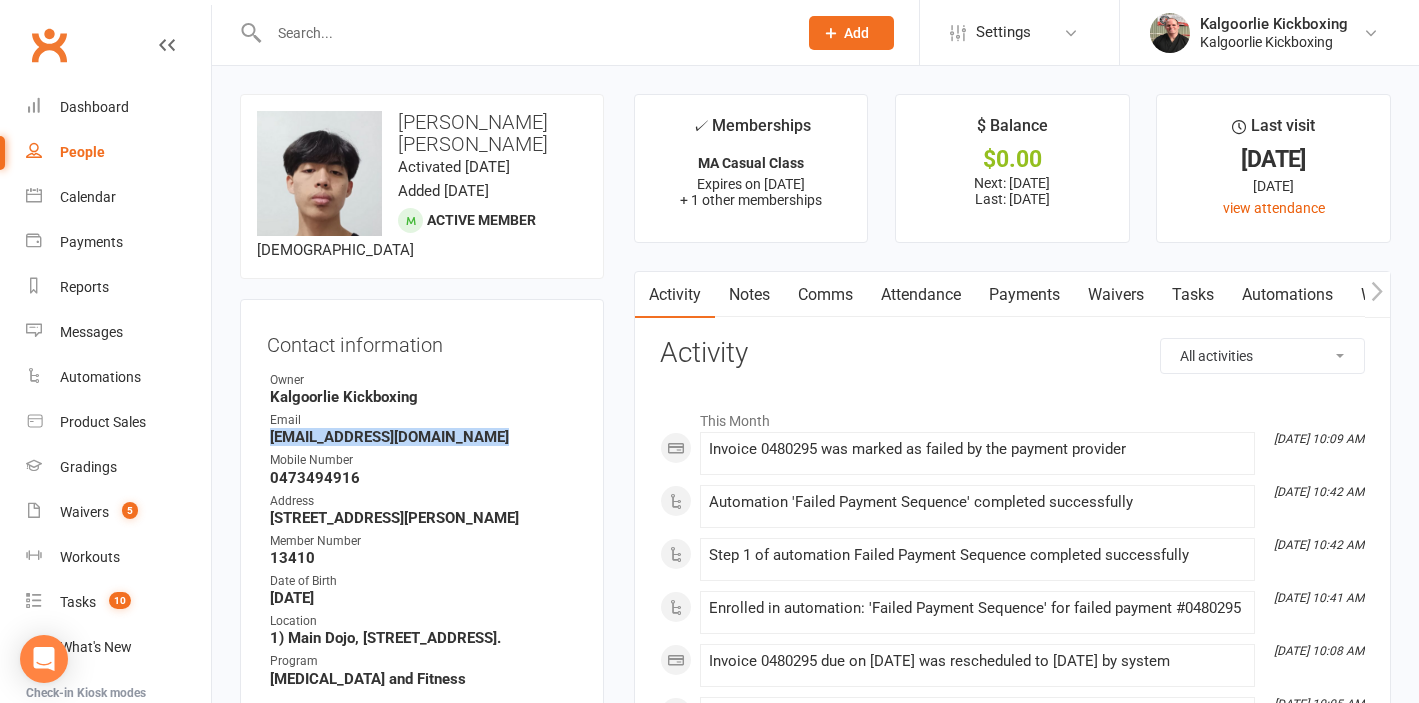 drag, startPoint x: 489, startPoint y: 461, endPoint x: 257, endPoint y: 463, distance: 232.00862 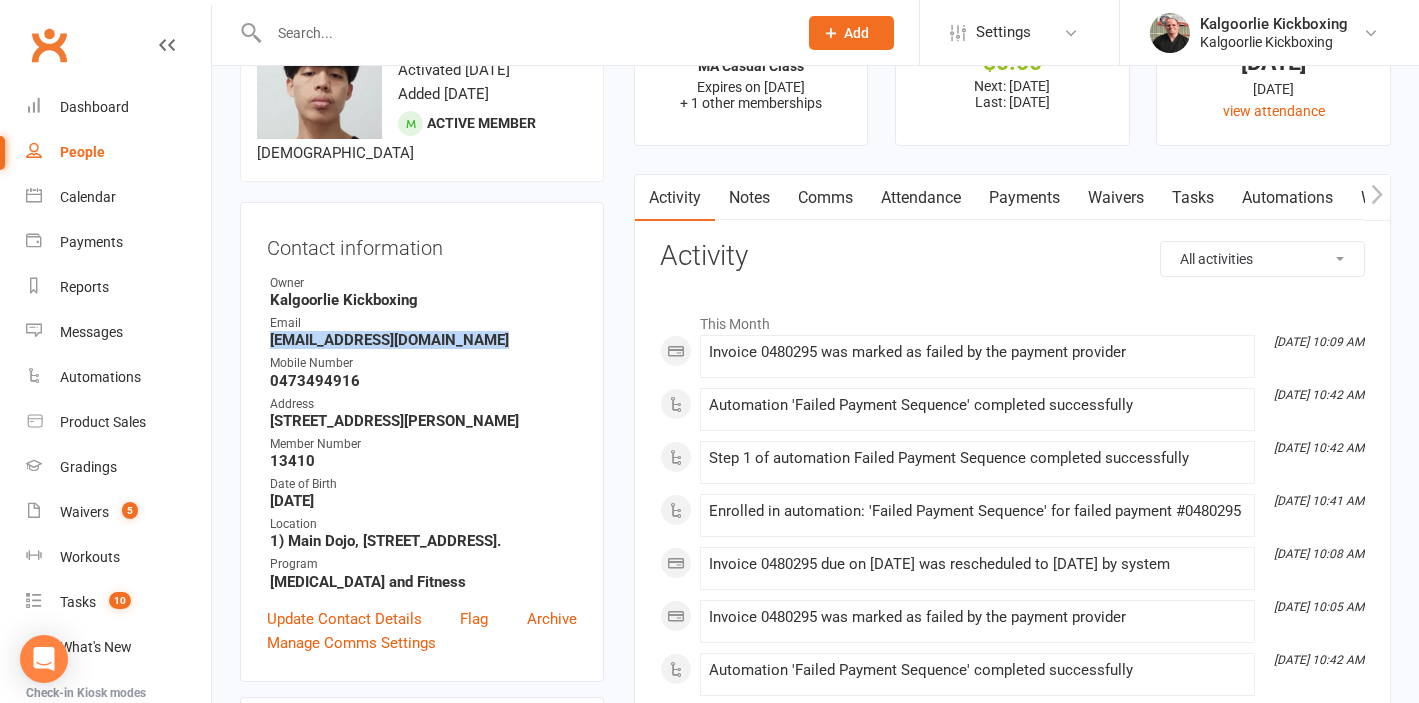scroll, scrollTop: 98, scrollLeft: 0, axis: vertical 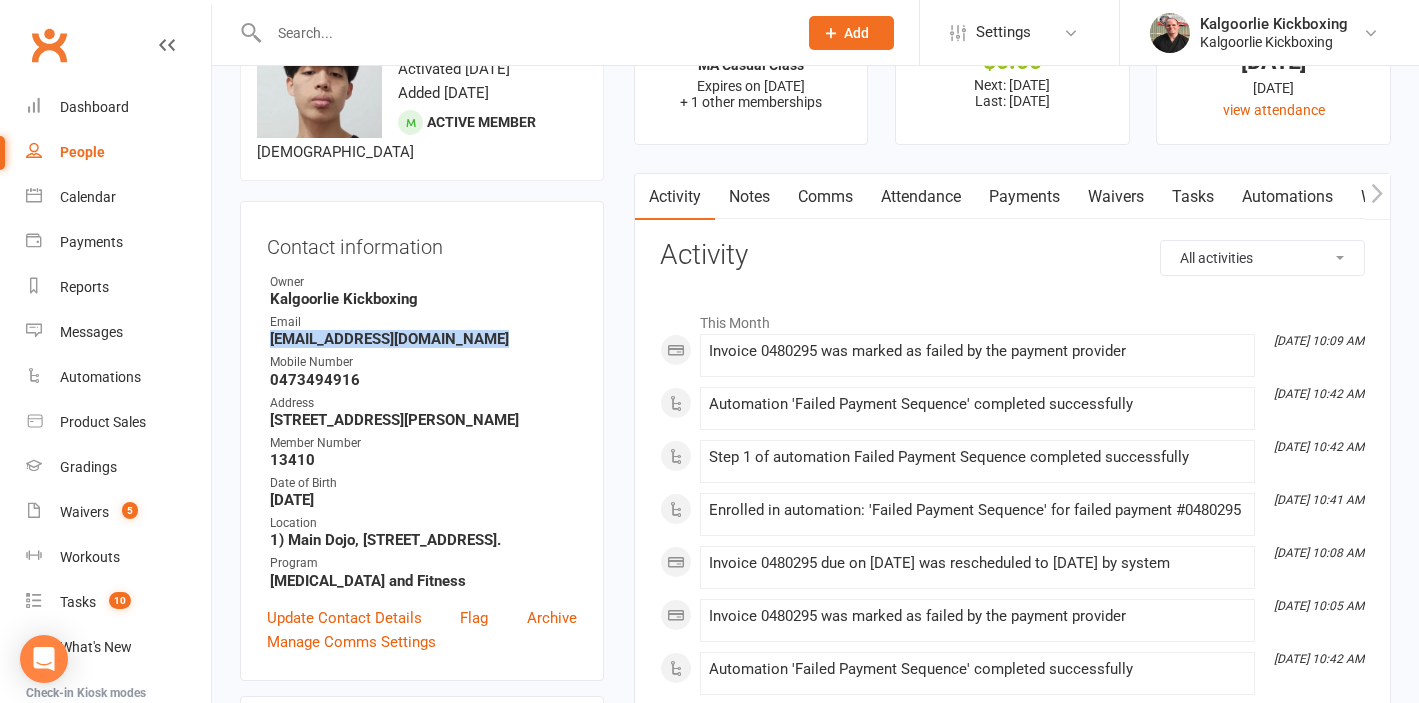 click on "Payments" at bounding box center (1024, 197) 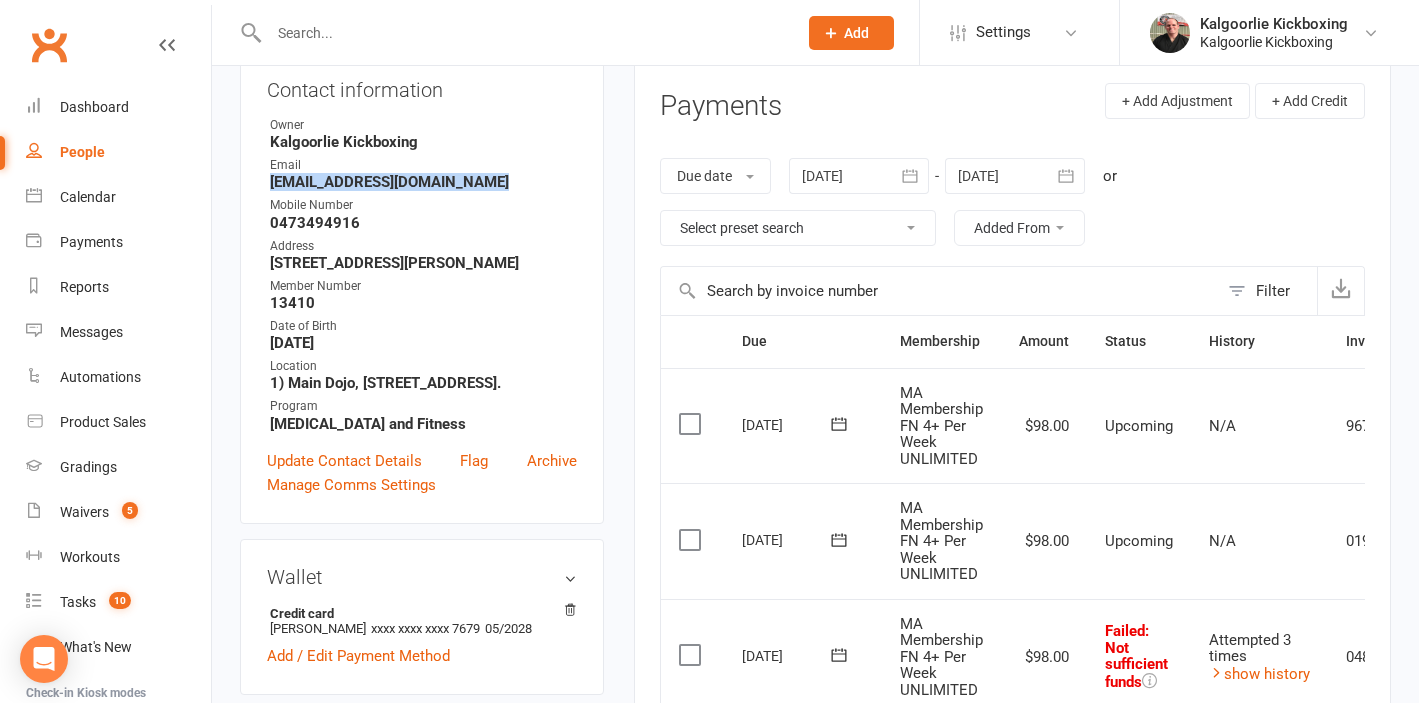 scroll, scrollTop: 0, scrollLeft: 0, axis: both 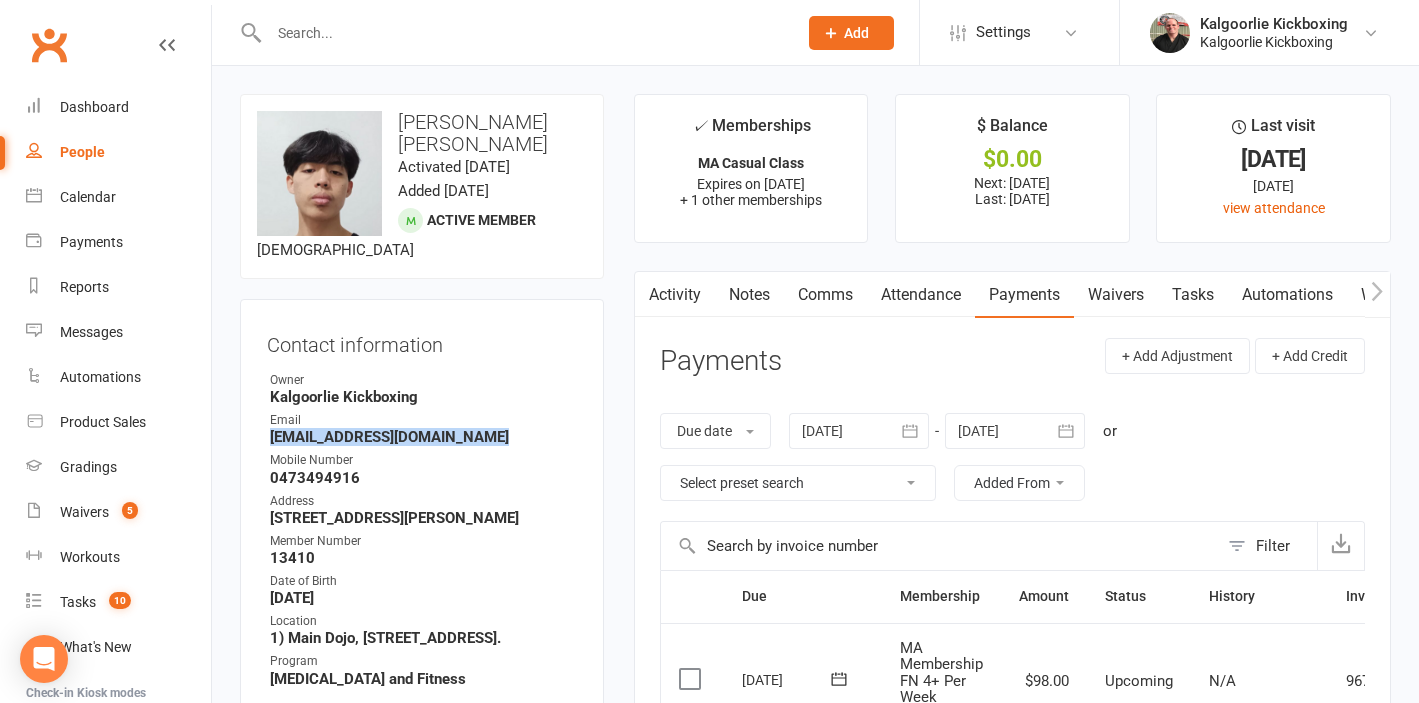 click on "Attendance" at bounding box center (921, 295) 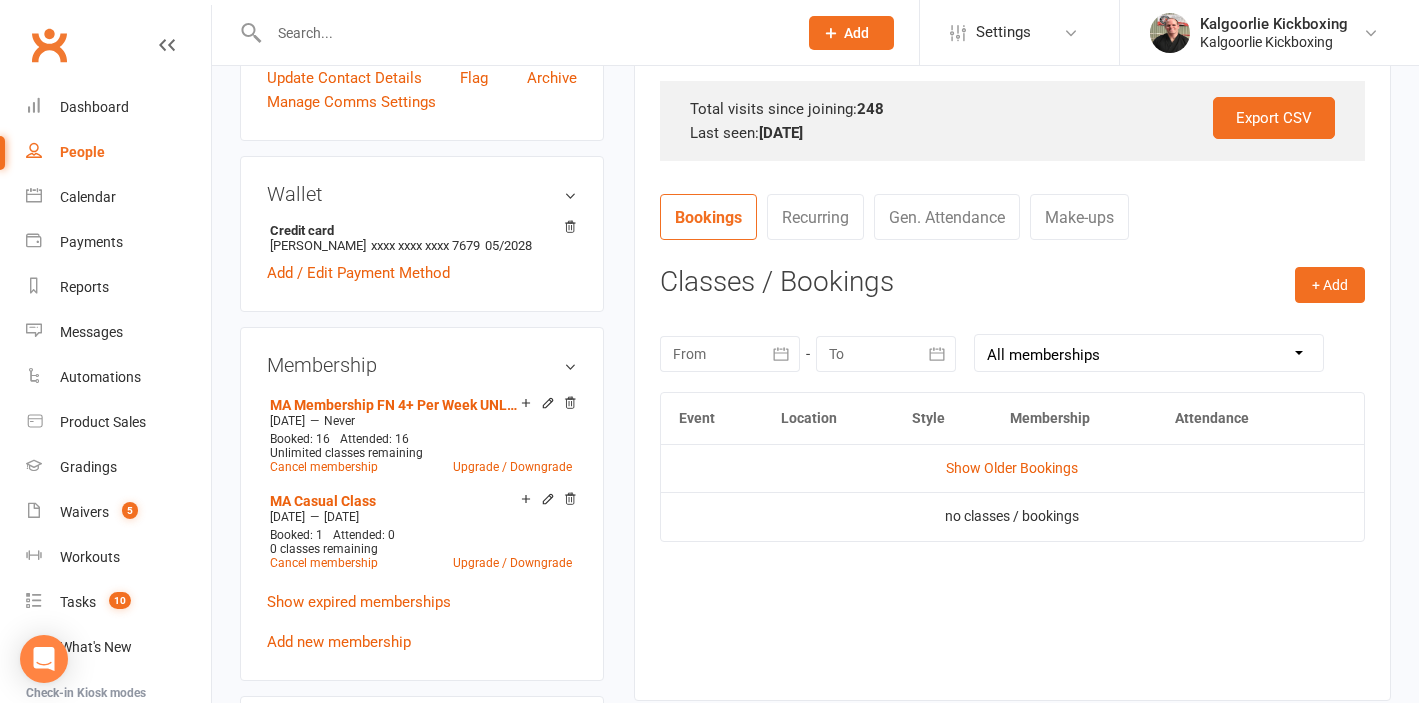 scroll, scrollTop: 778, scrollLeft: 0, axis: vertical 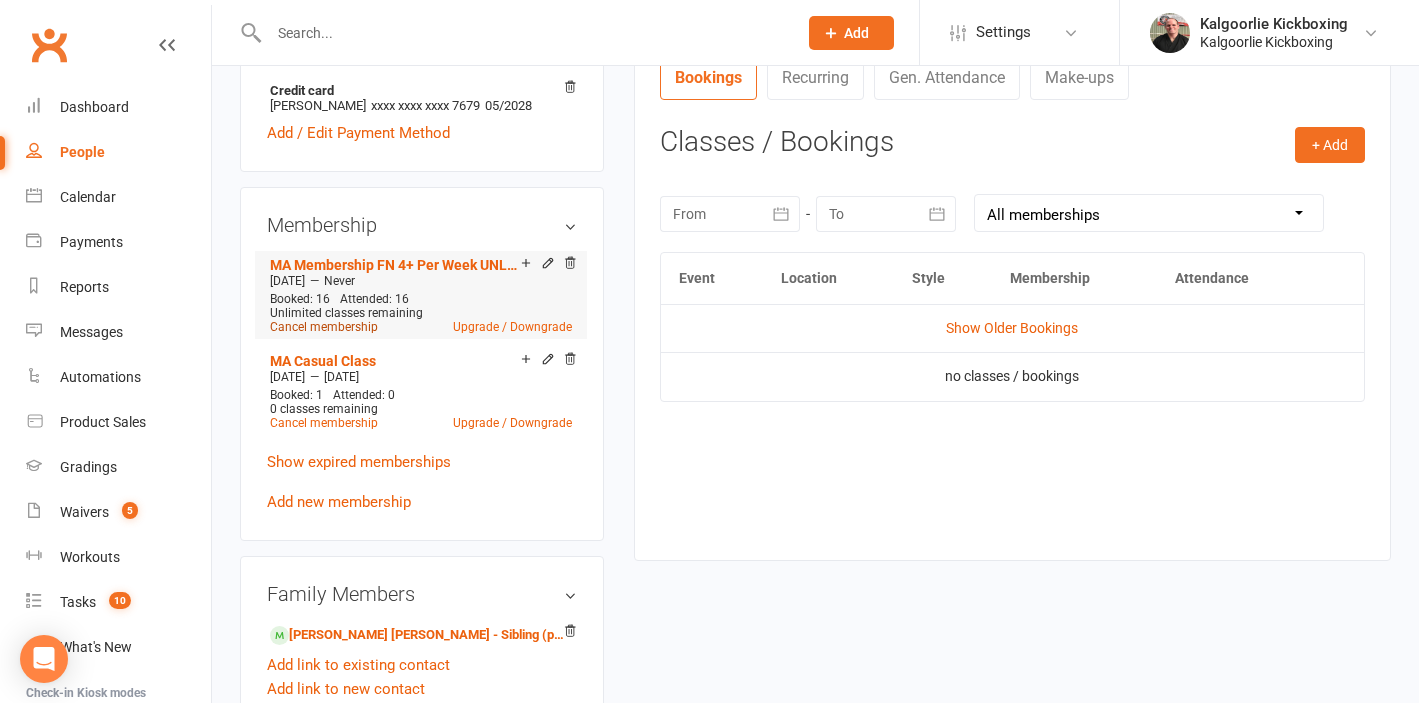 click on "Cancel membership" at bounding box center (324, 327) 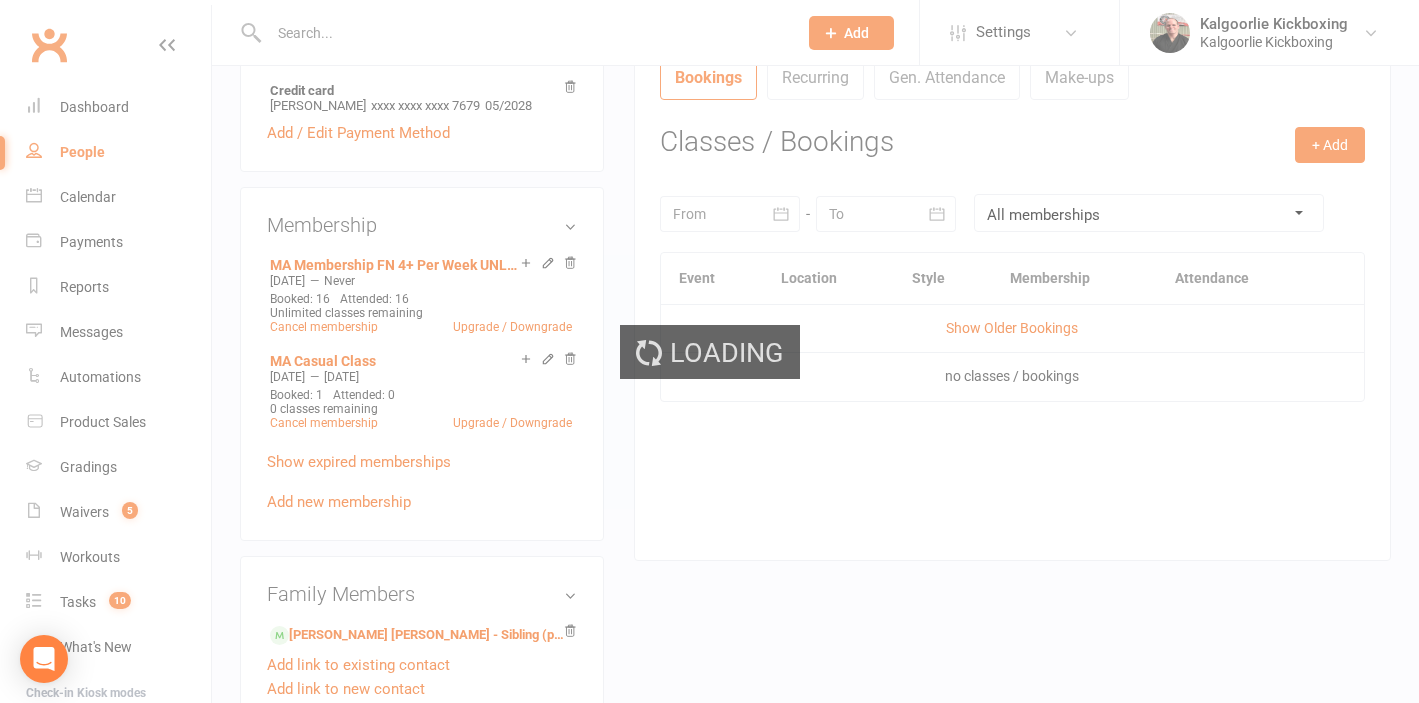 scroll, scrollTop: 0, scrollLeft: 0, axis: both 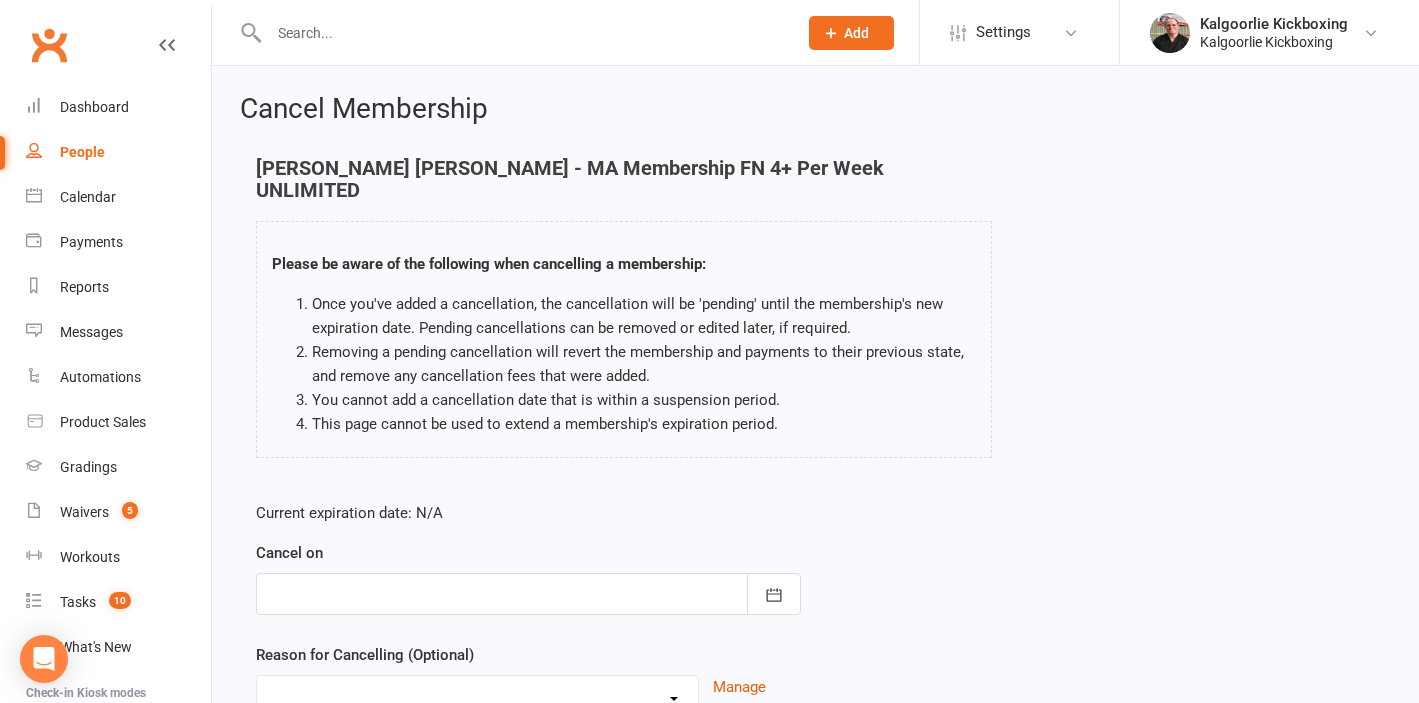 click at bounding box center (528, 594) 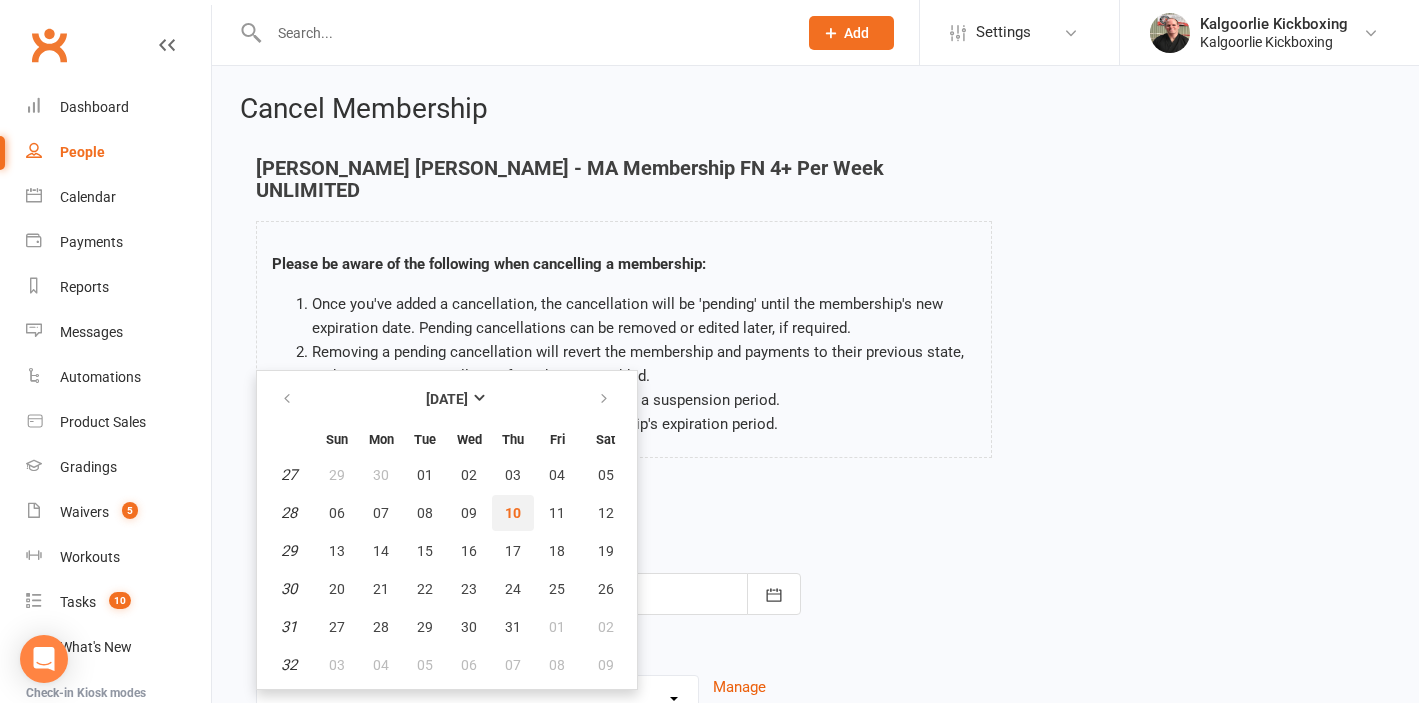 click on "10" at bounding box center [513, 513] 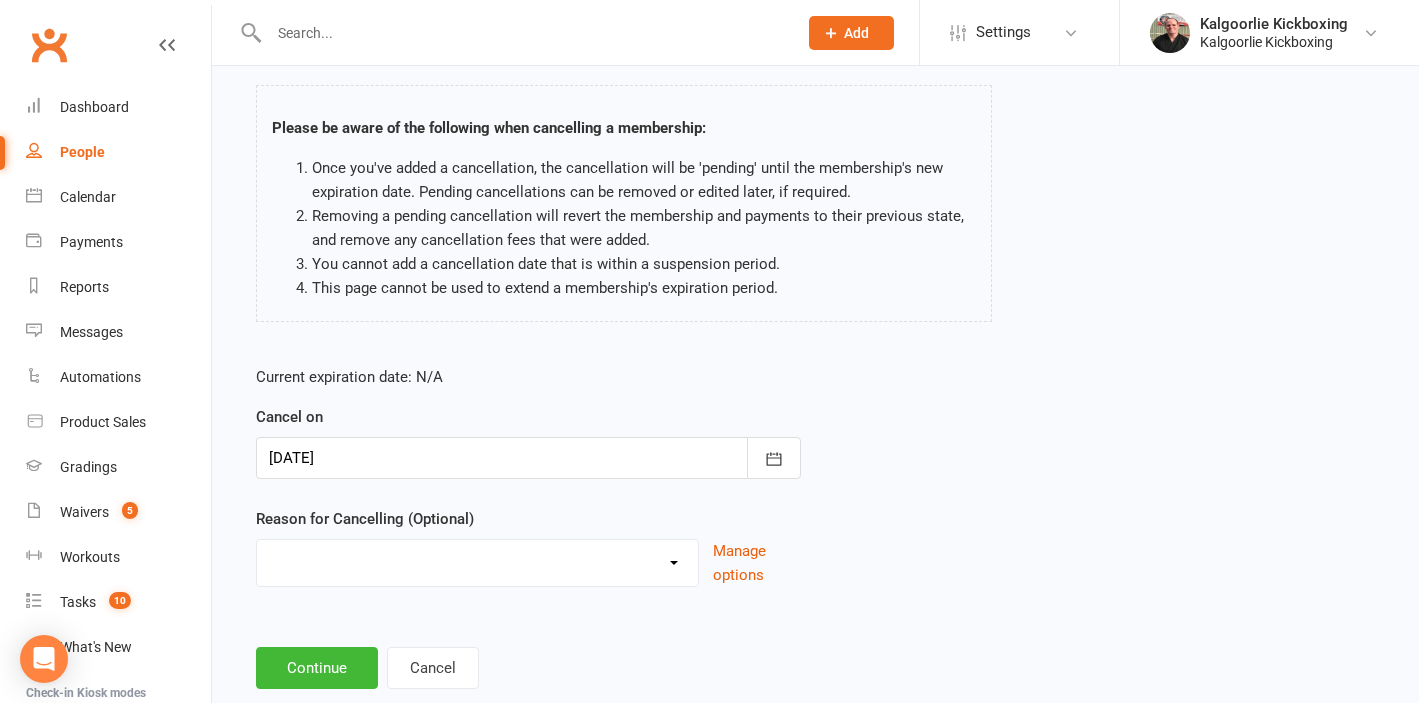scroll, scrollTop: 161, scrollLeft: 0, axis: vertical 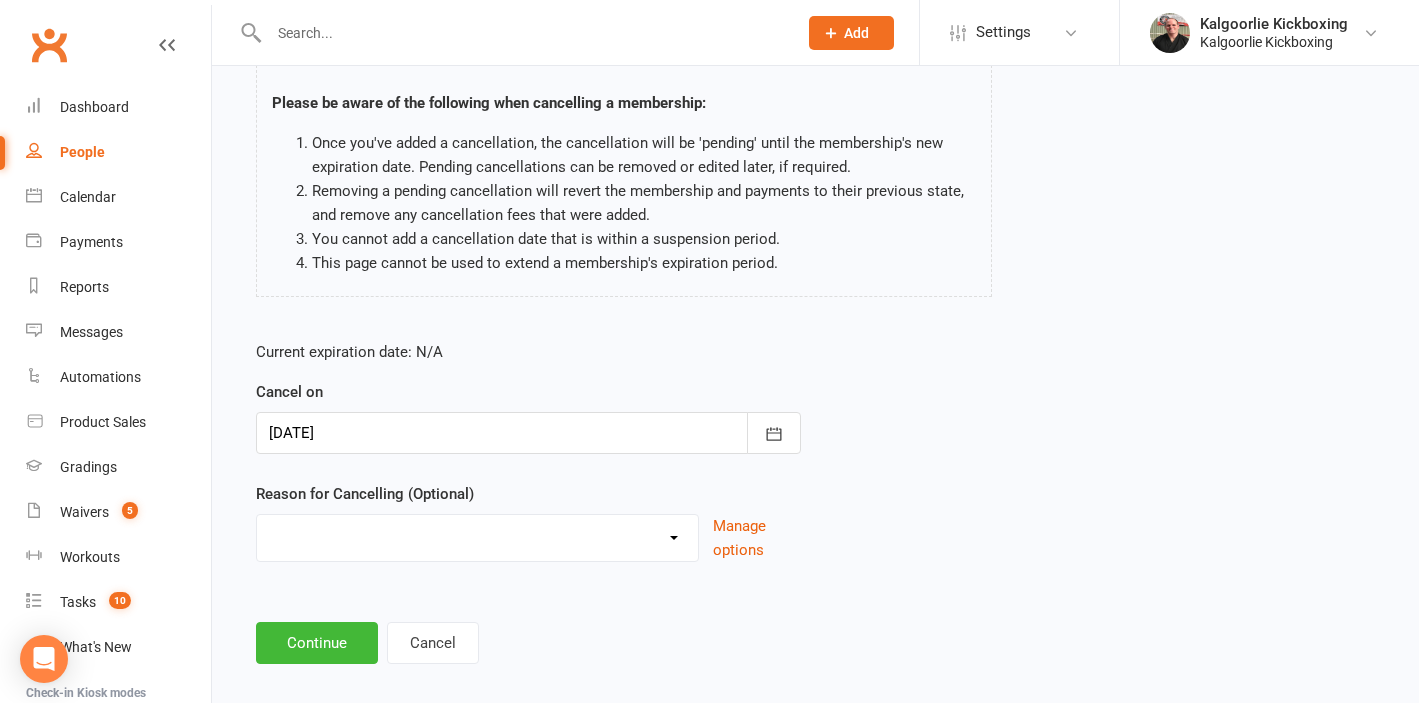 click on "Change of Membership Did not enjoy intro lesson Excessive default payments Family Other Issues Financial Holiday Injury Left or Leaving Town Loss of Interest Work - Unable to attend Other reason" at bounding box center [477, 535] 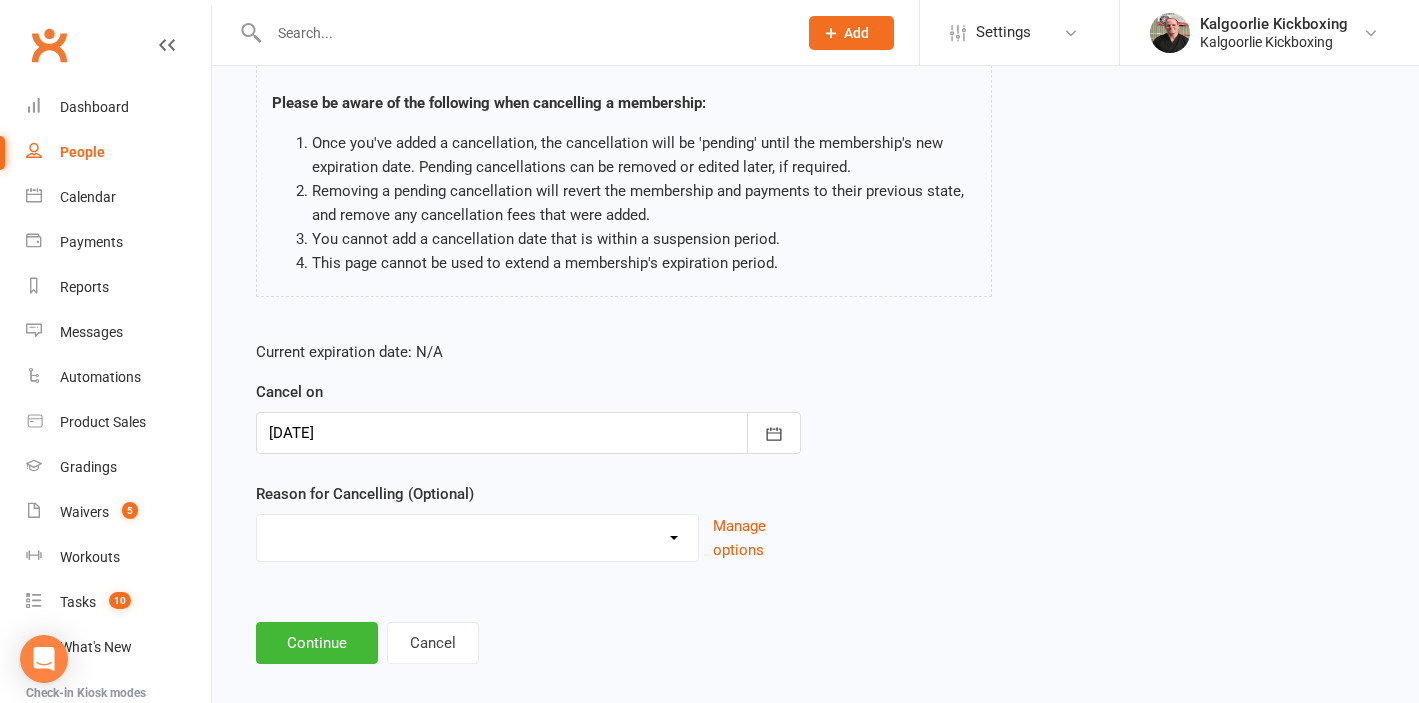 select on "2" 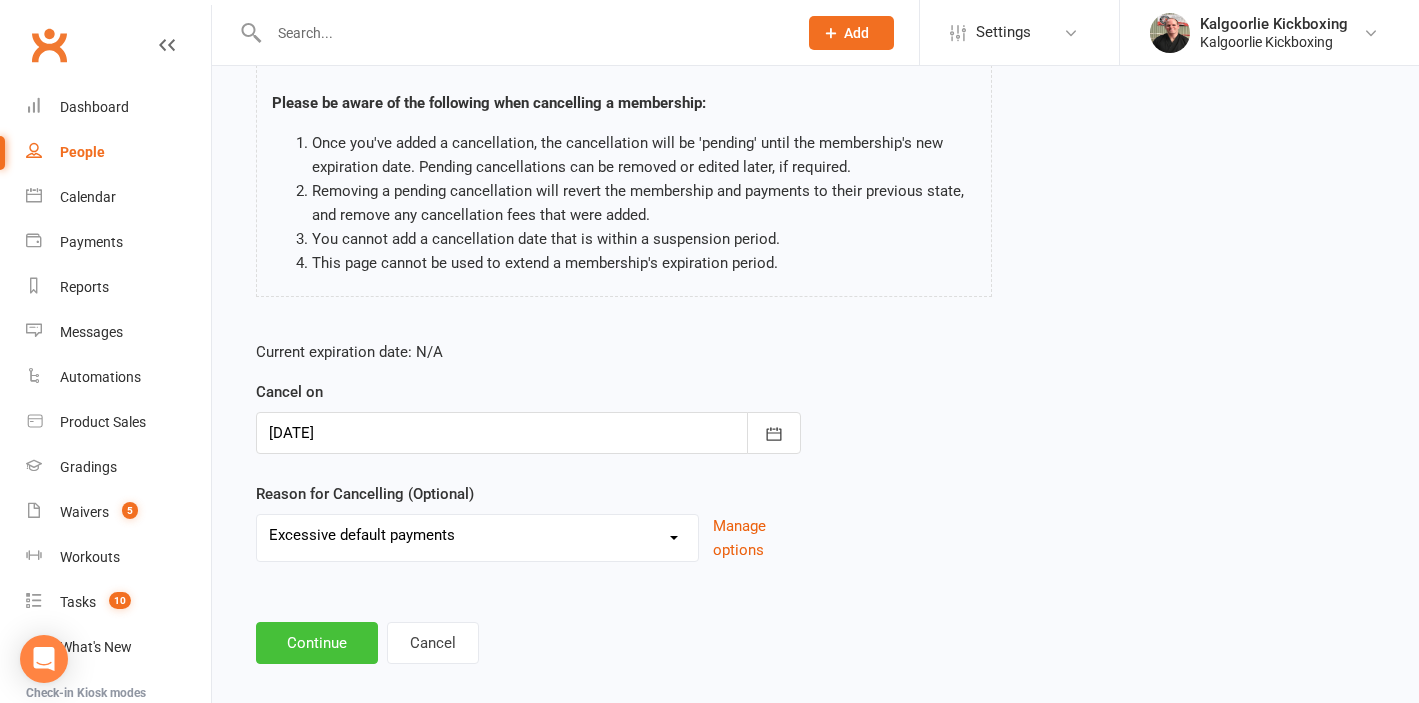 click on "Continue" at bounding box center (317, 643) 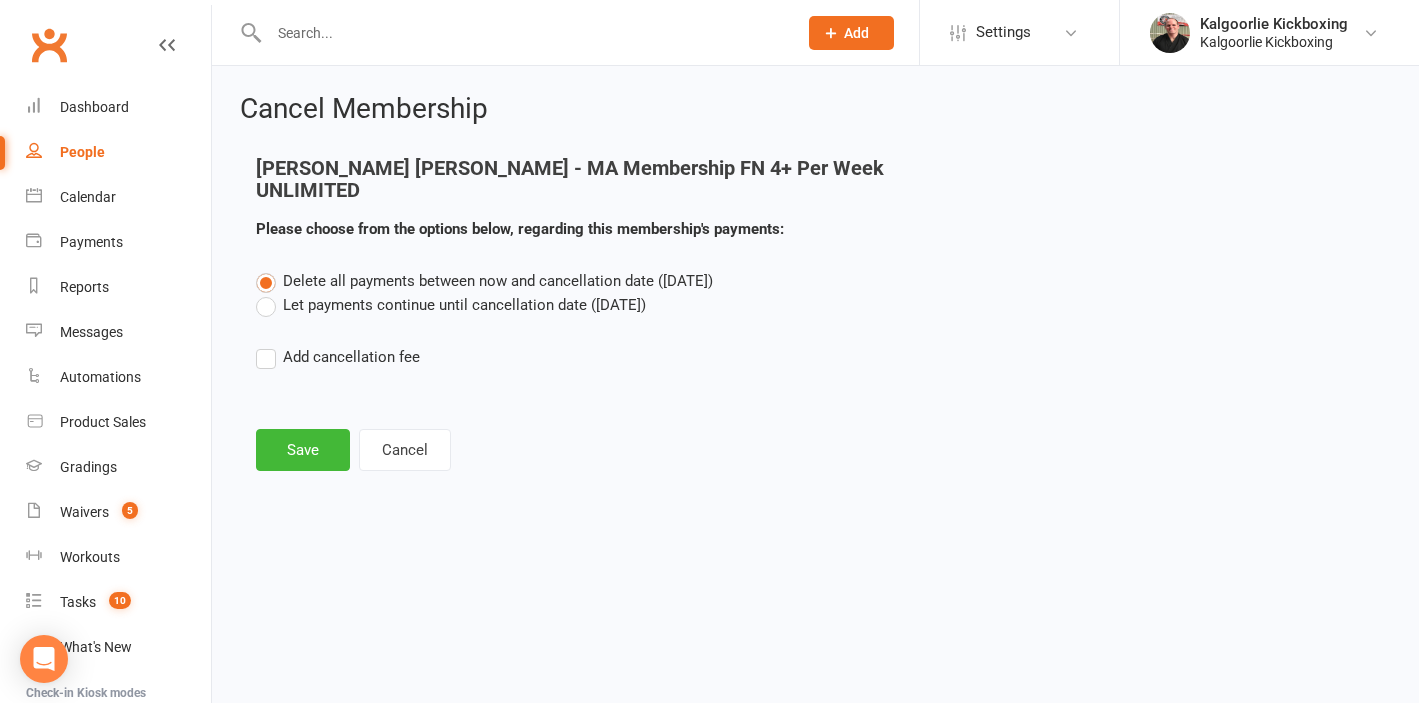 click on "Let payments continue until cancellation date ([DATE])" at bounding box center (451, 305) 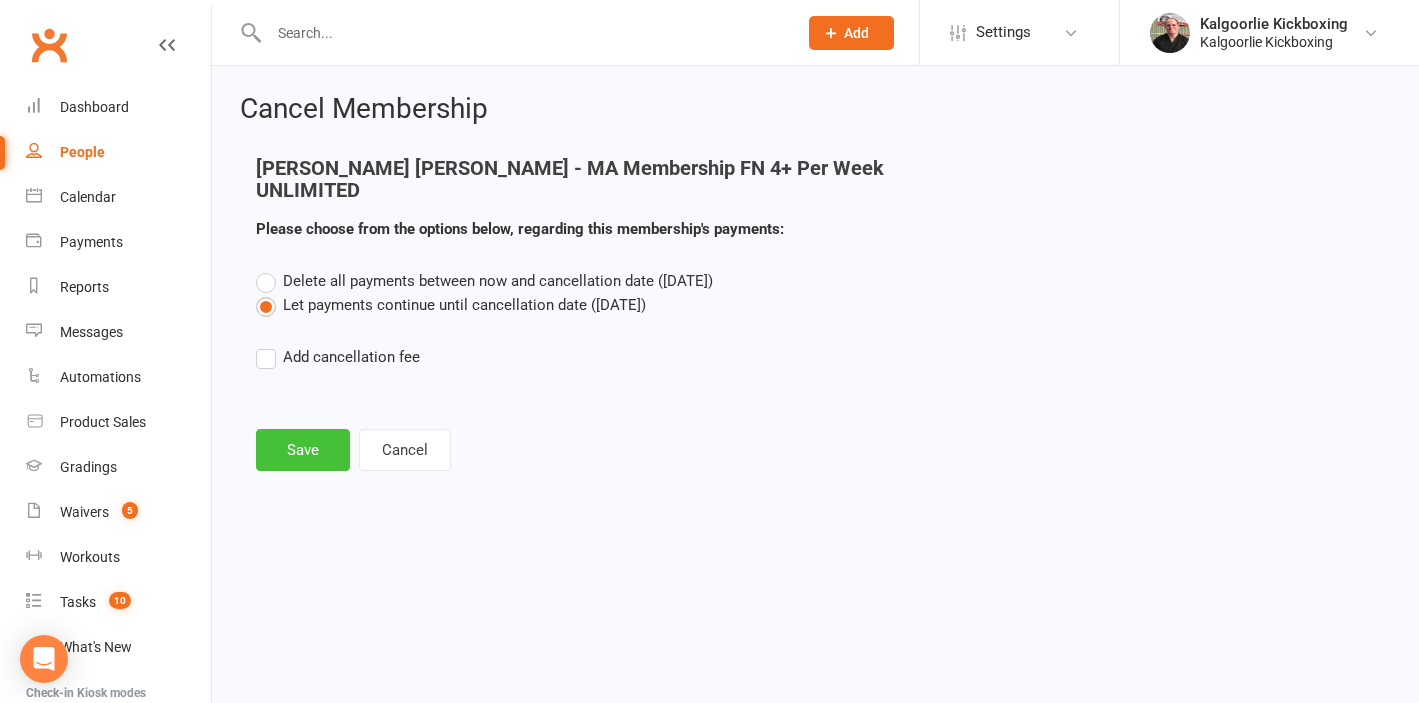 click on "Save" at bounding box center (303, 450) 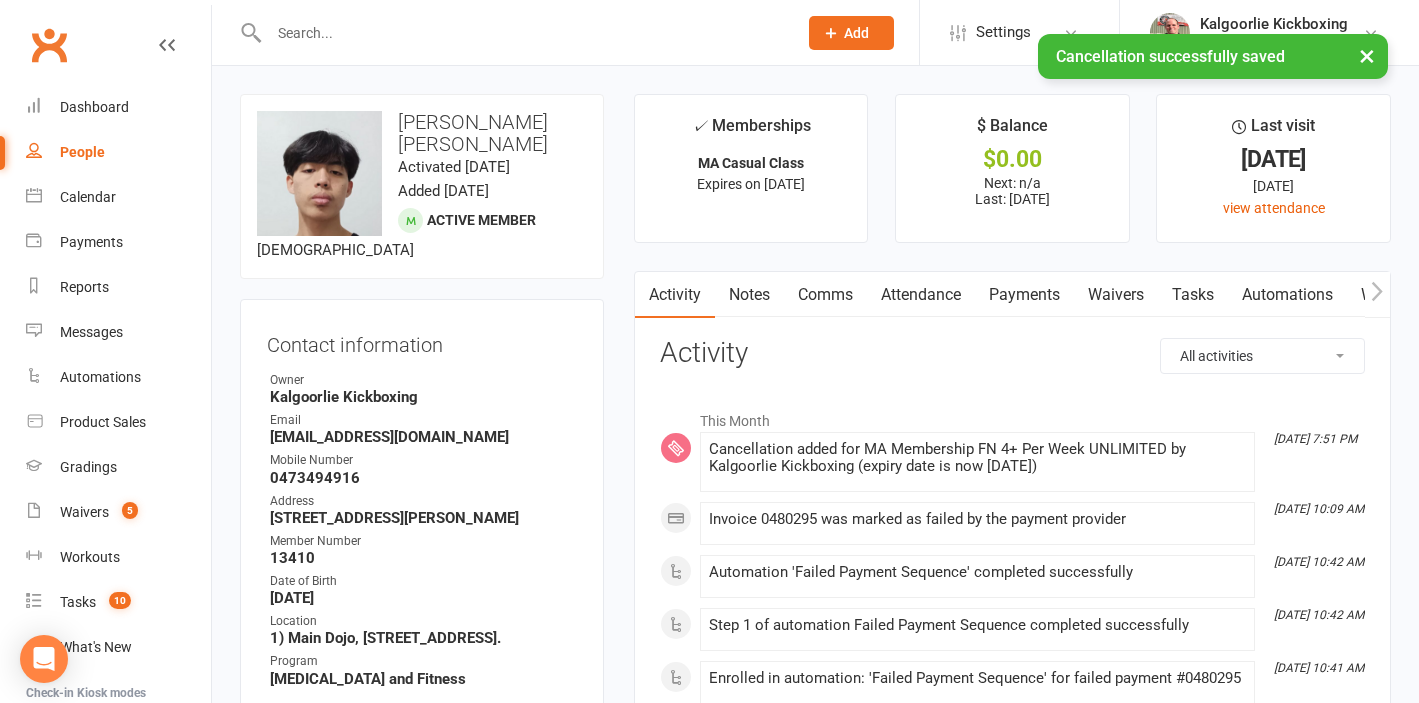 click on "Payments" at bounding box center (1024, 295) 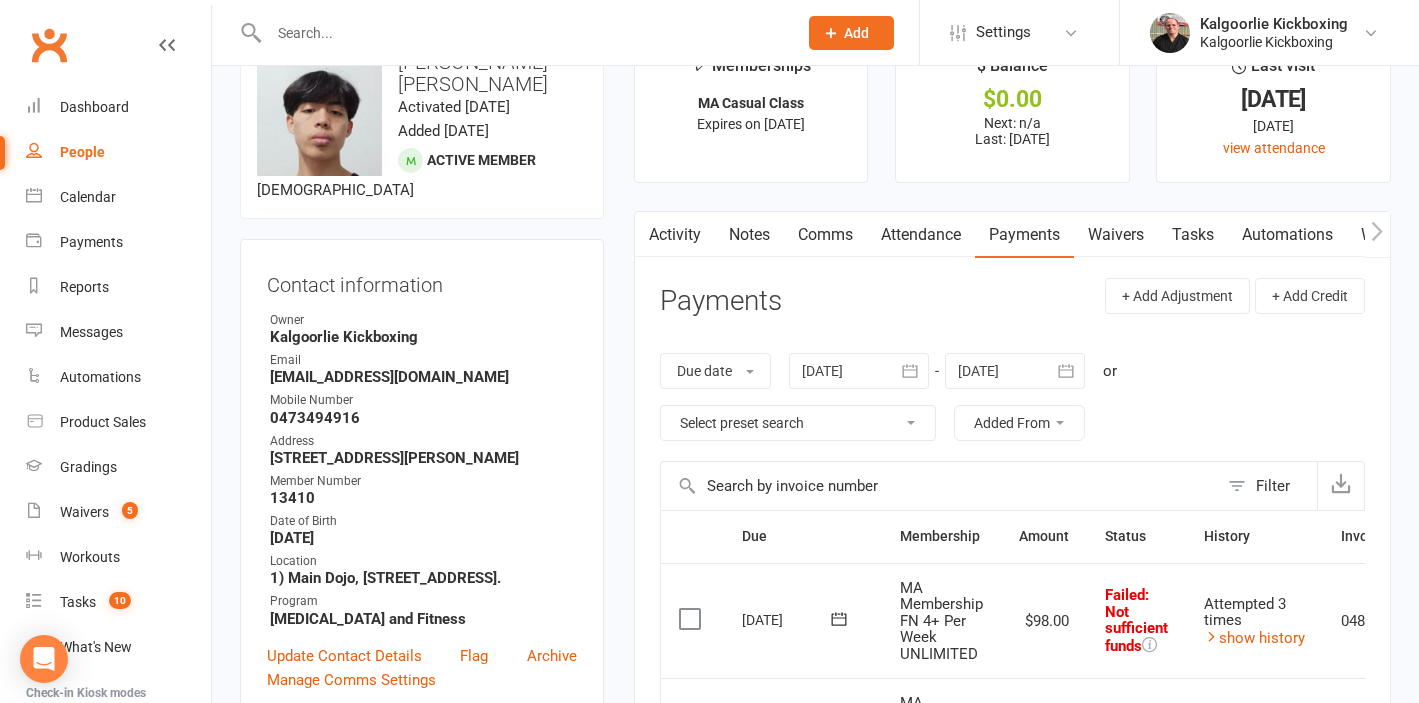 scroll, scrollTop: 0, scrollLeft: 0, axis: both 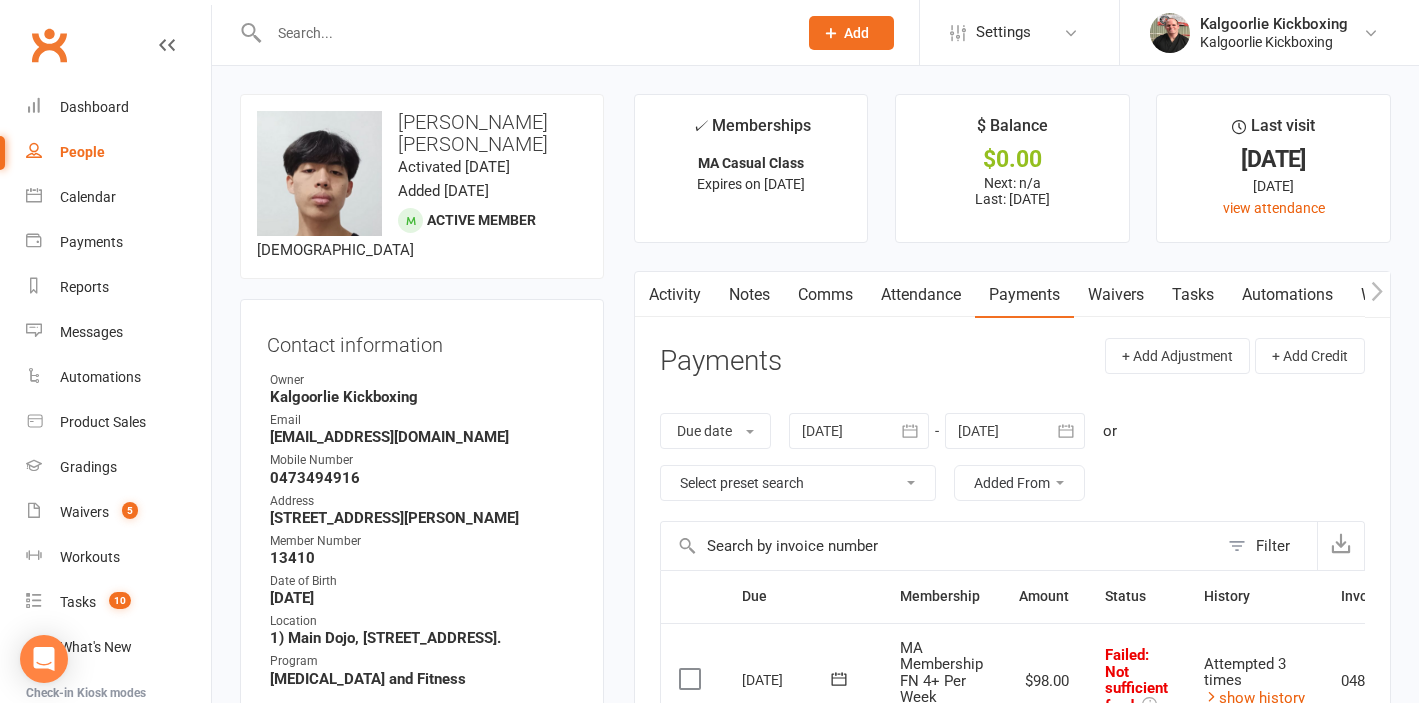 click on "Activity" at bounding box center [675, 295] 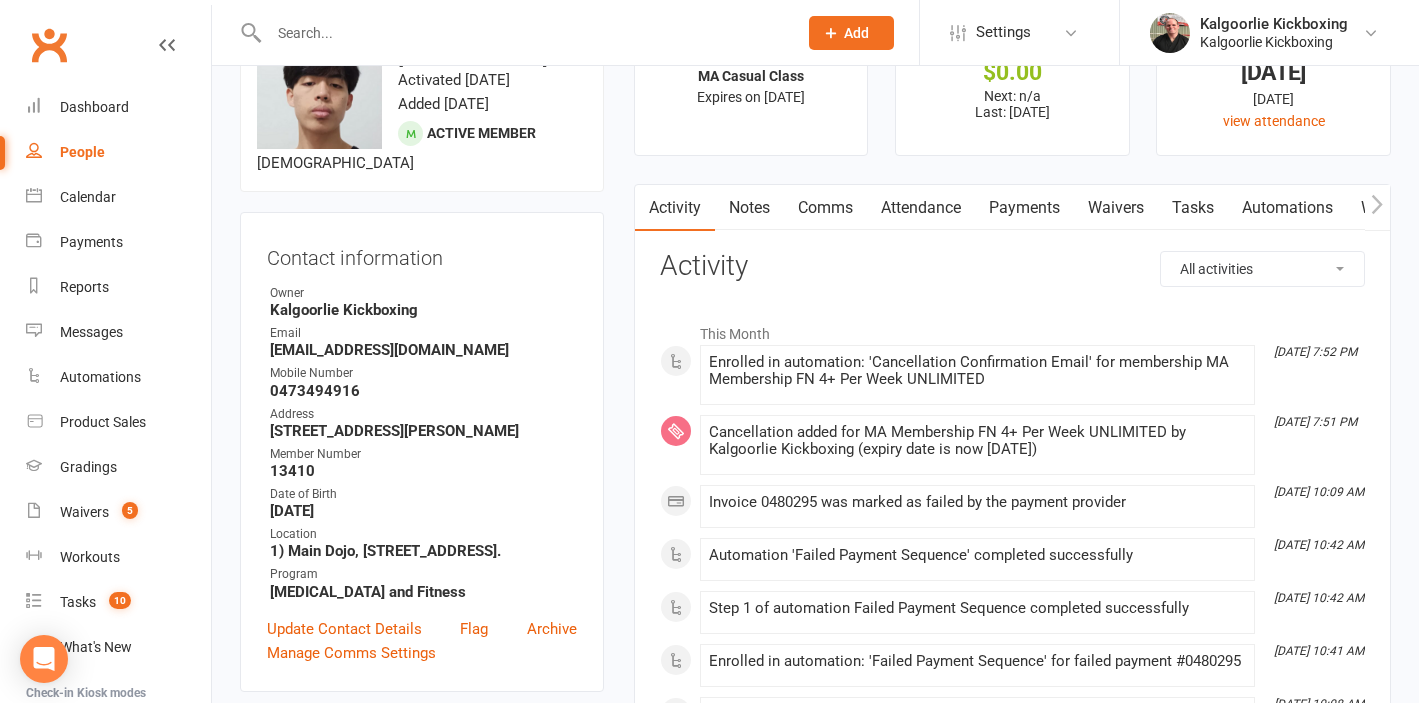 scroll, scrollTop: 90, scrollLeft: 0, axis: vertical 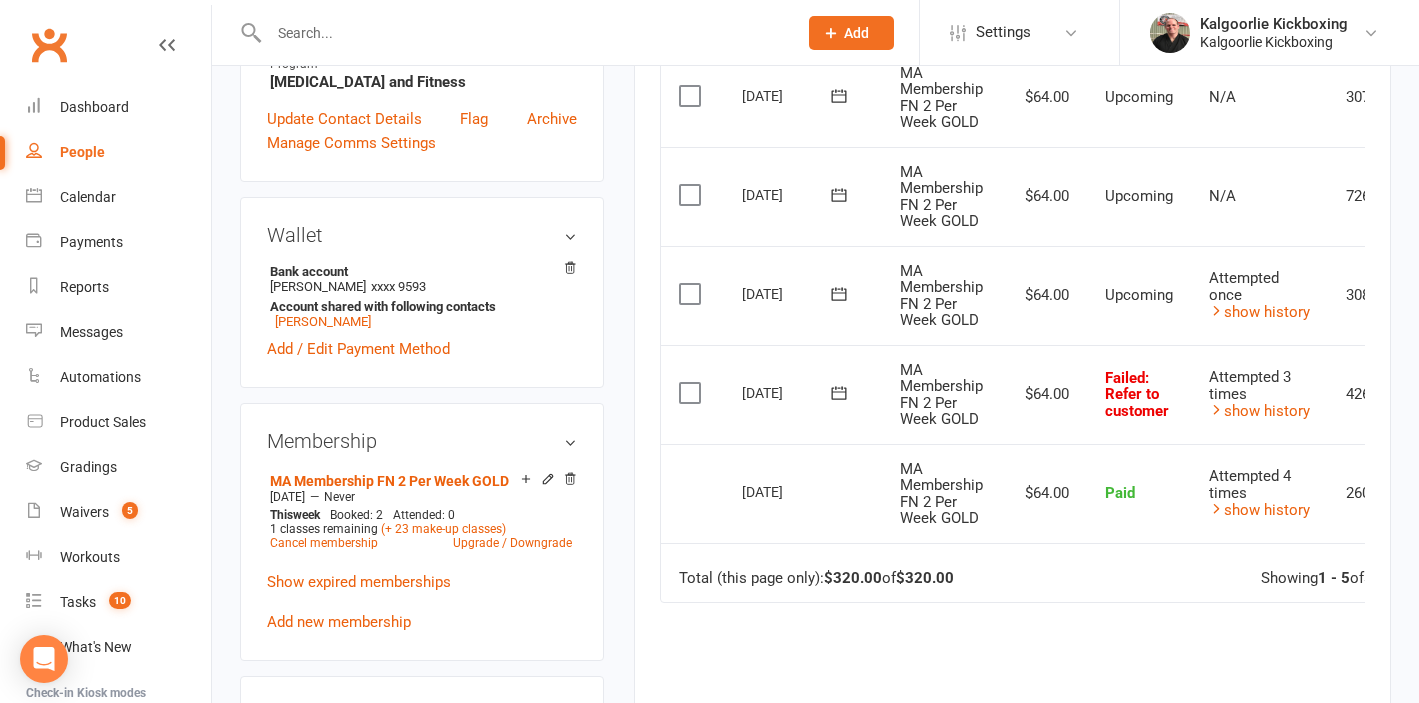click 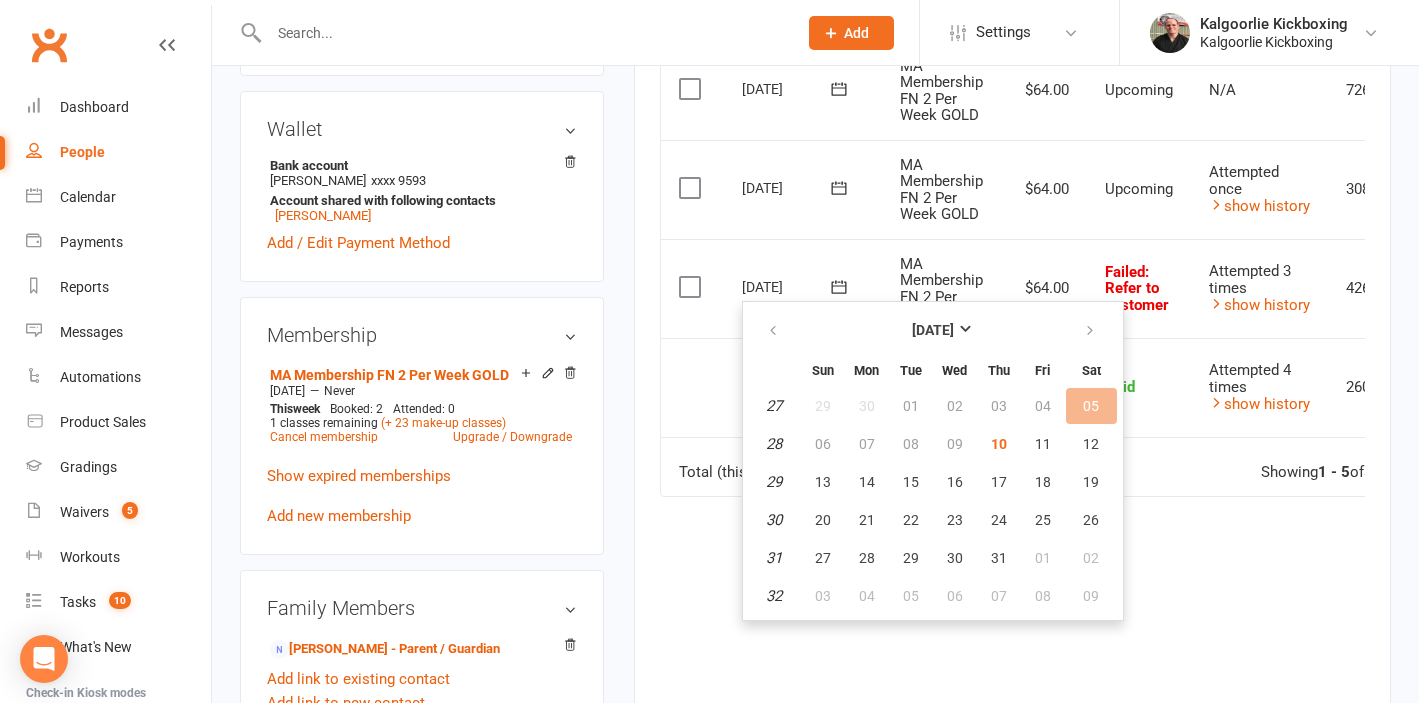 scroll, scrollTop: 680, scrollLeft: 0, axis: vertical 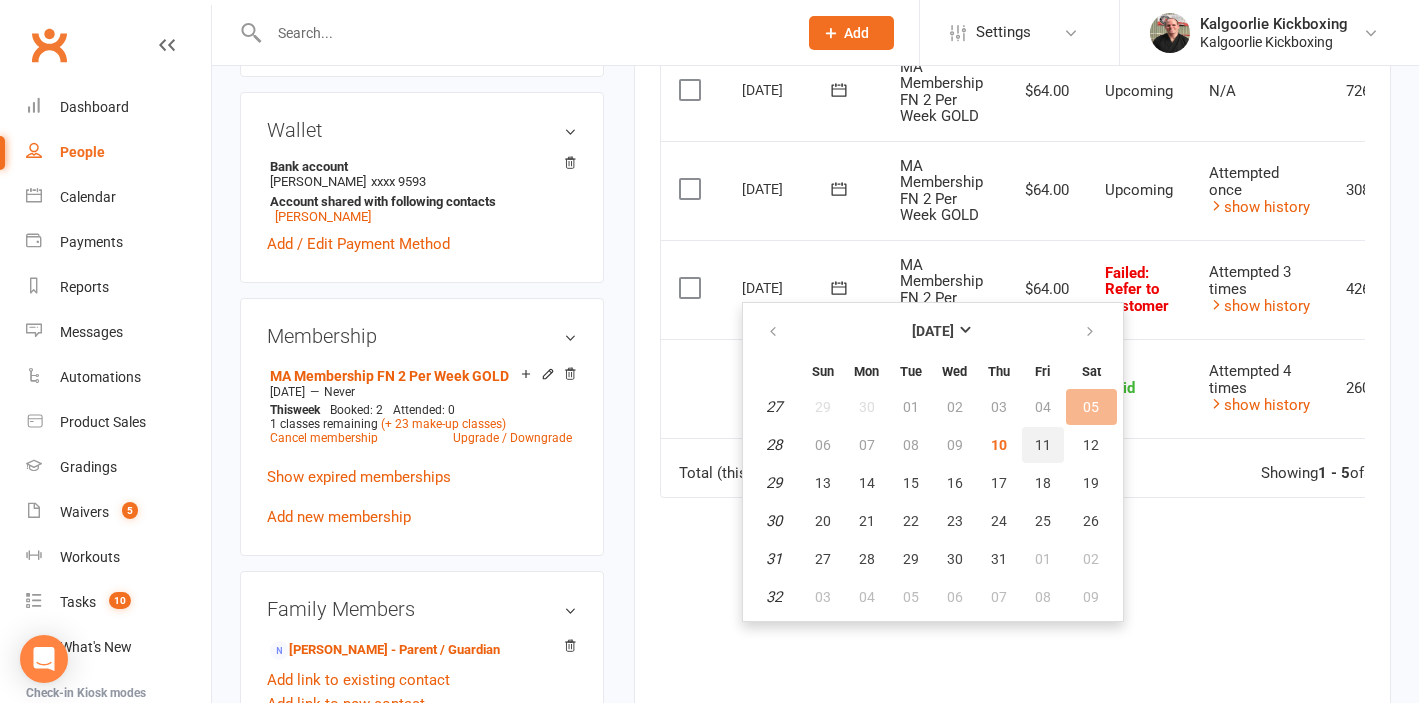 click on "11" at bounding box center (1043, 445) 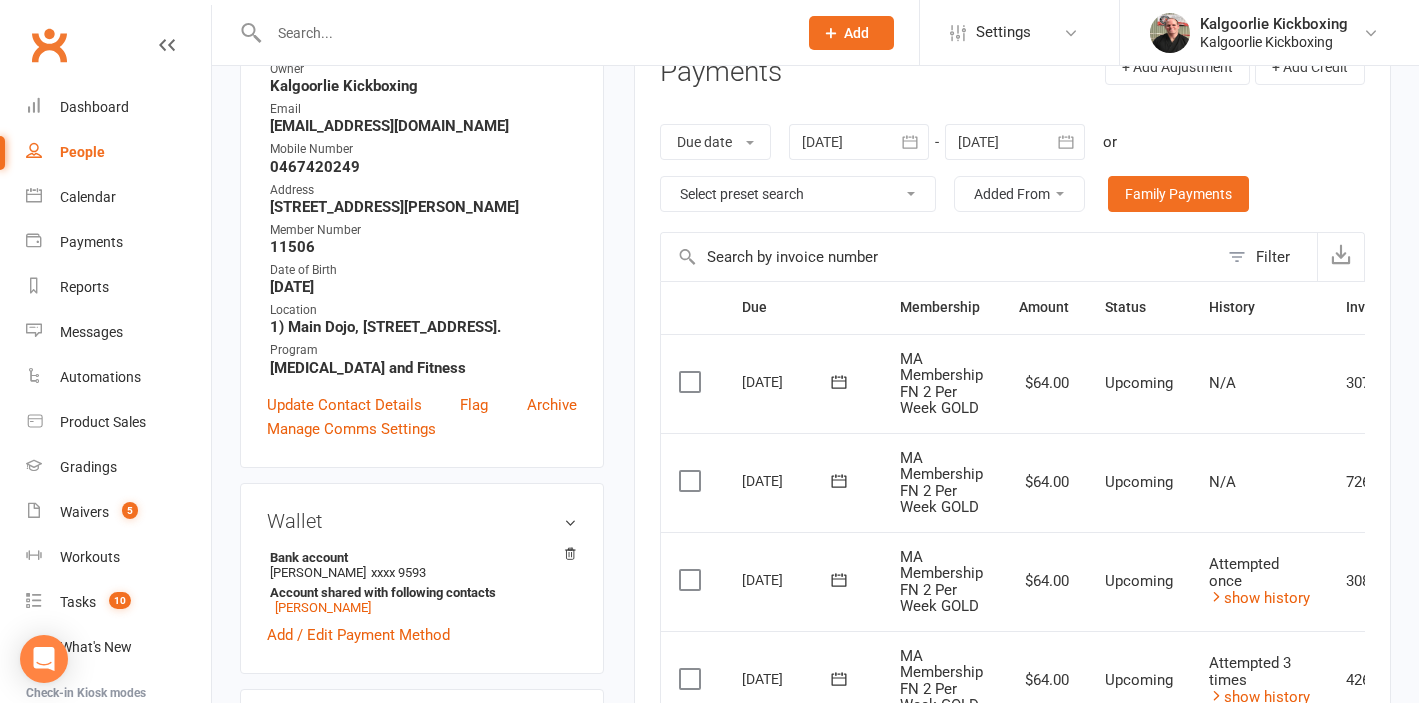 scroll, scrollTop: 265, scrollLeft: 0, axis: vertical 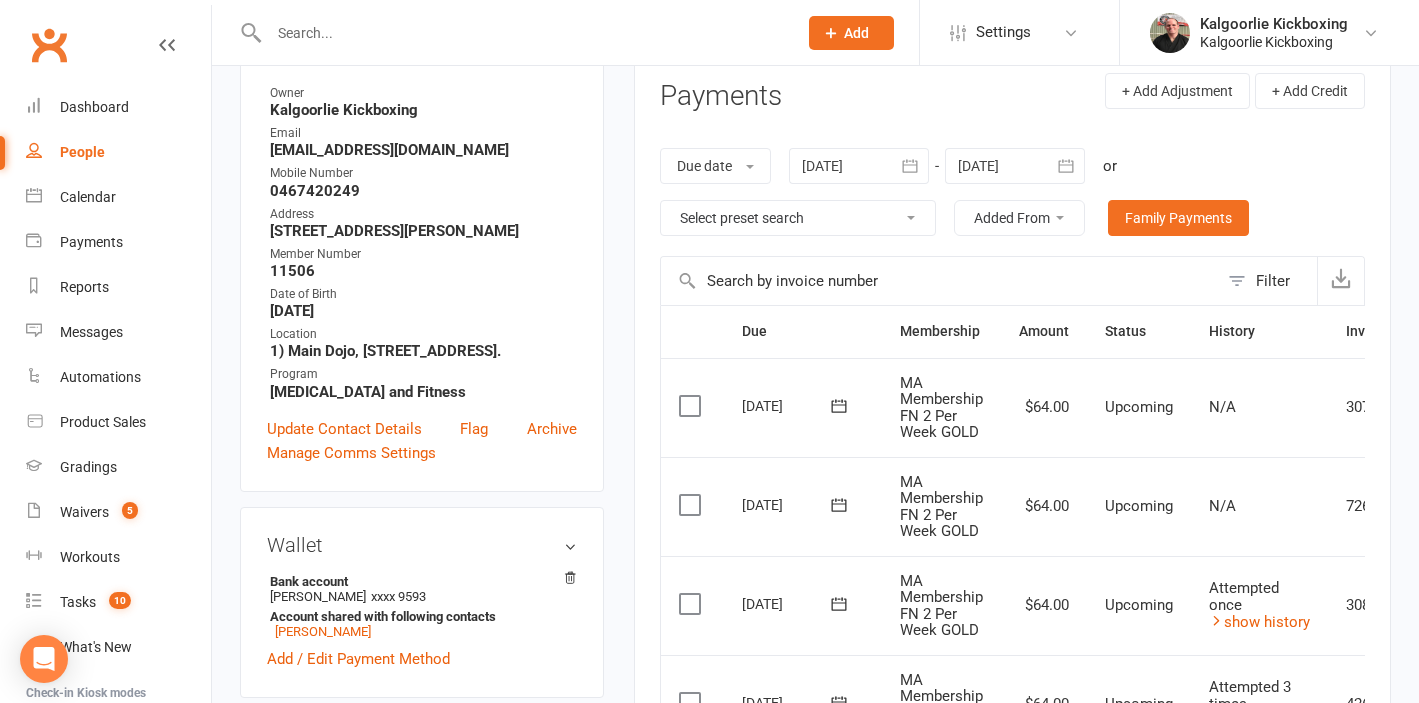 click at bounding box center [859, 166] 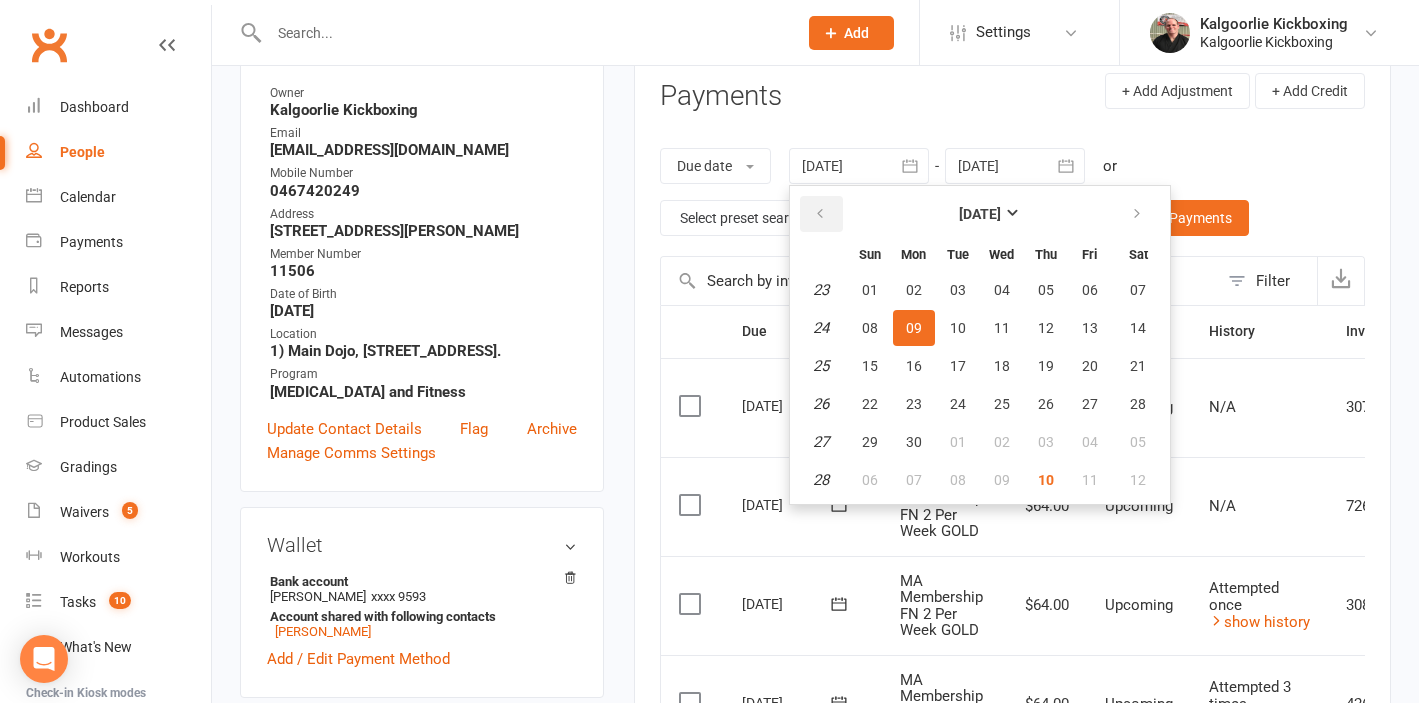 click at bounding box center [820, 214] 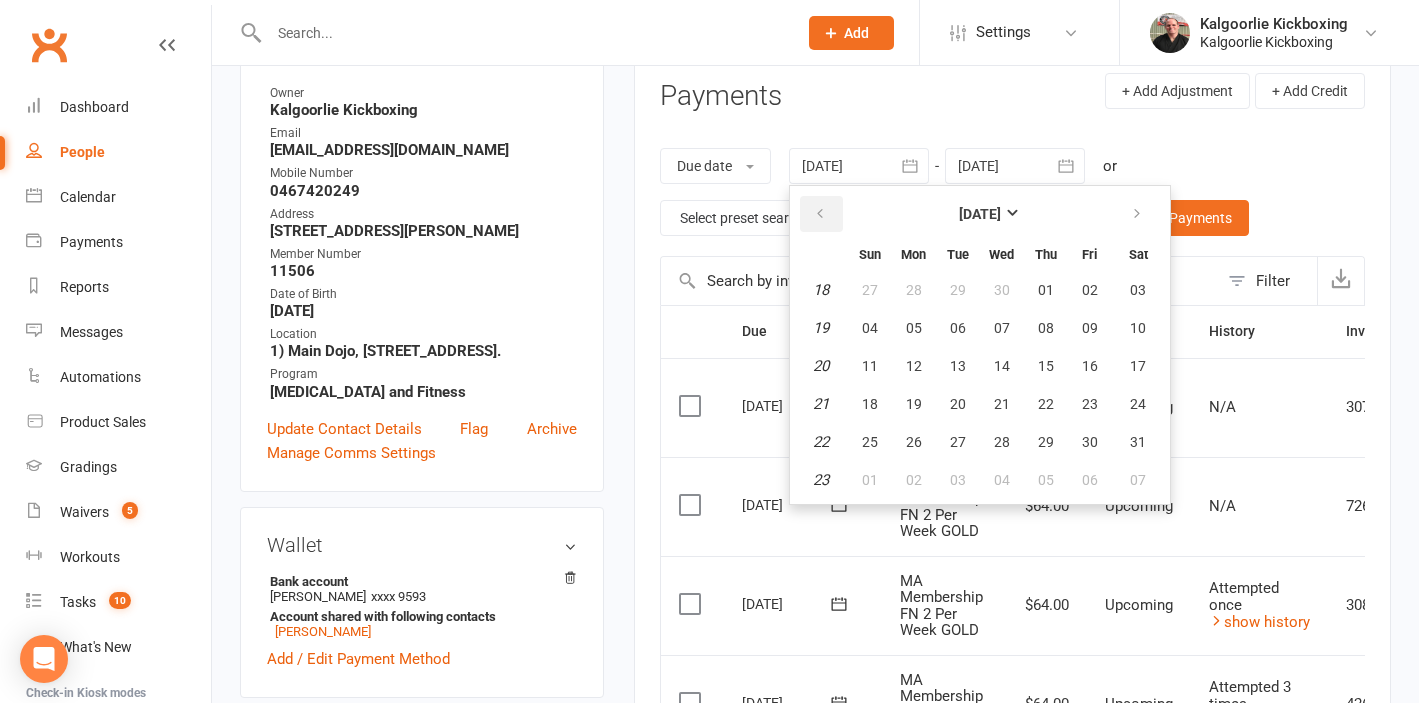 click at bounding box center [820, 214] 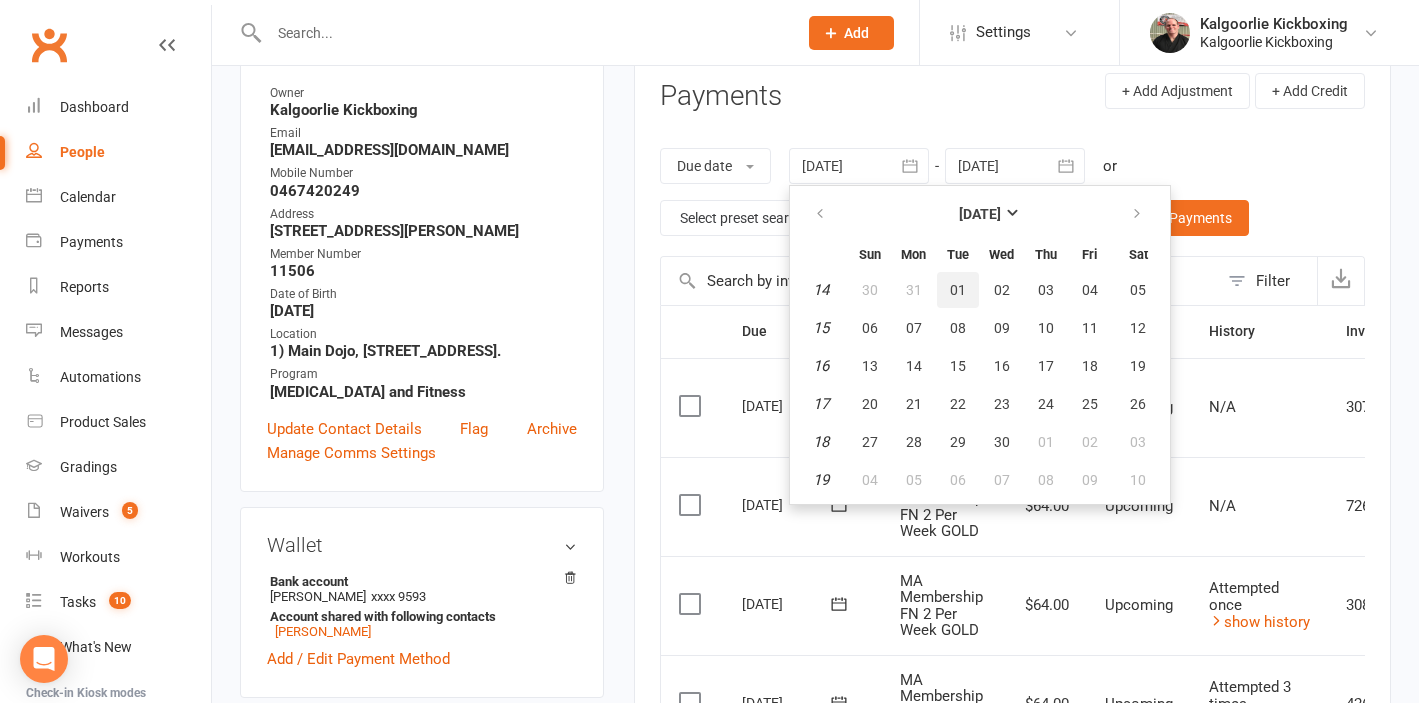 click on "01" at bounding box center (958, 290) 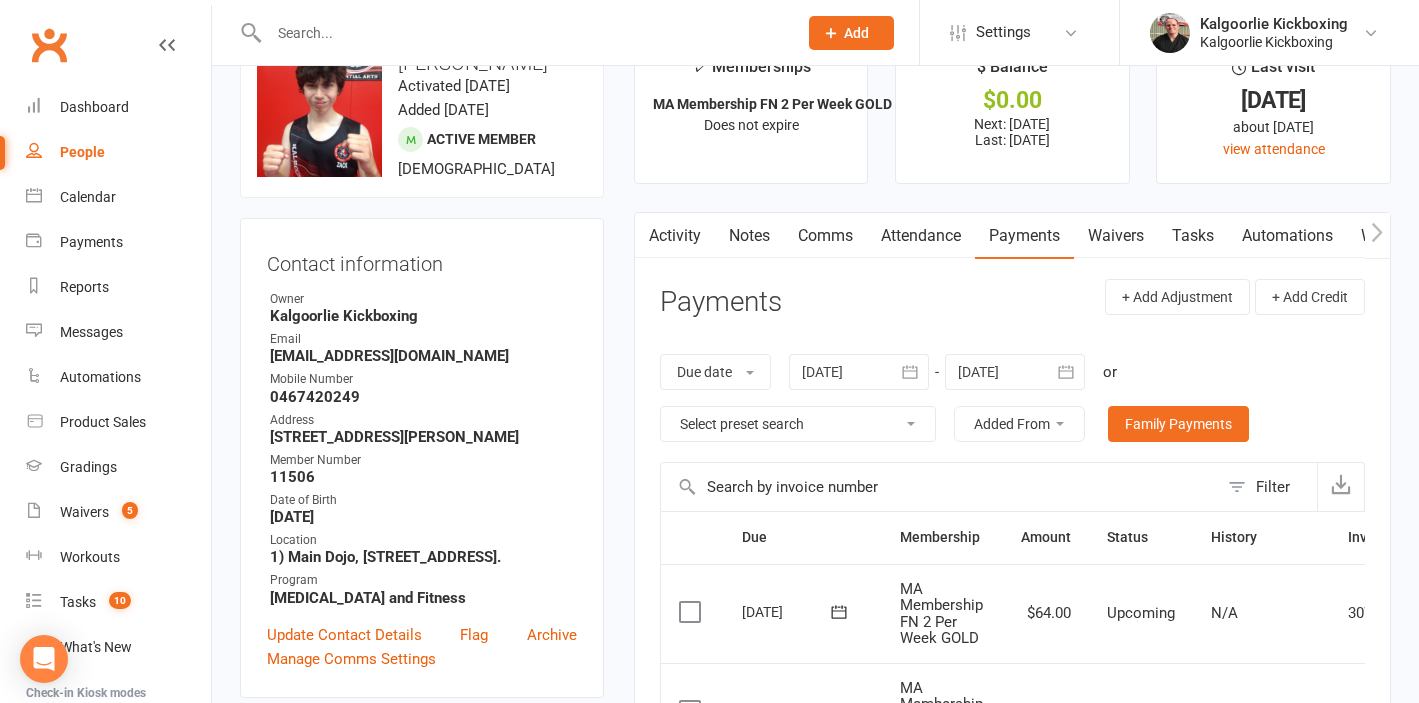 scroll, scrollTop: 42, scrollLeft: 0, axis: vertical 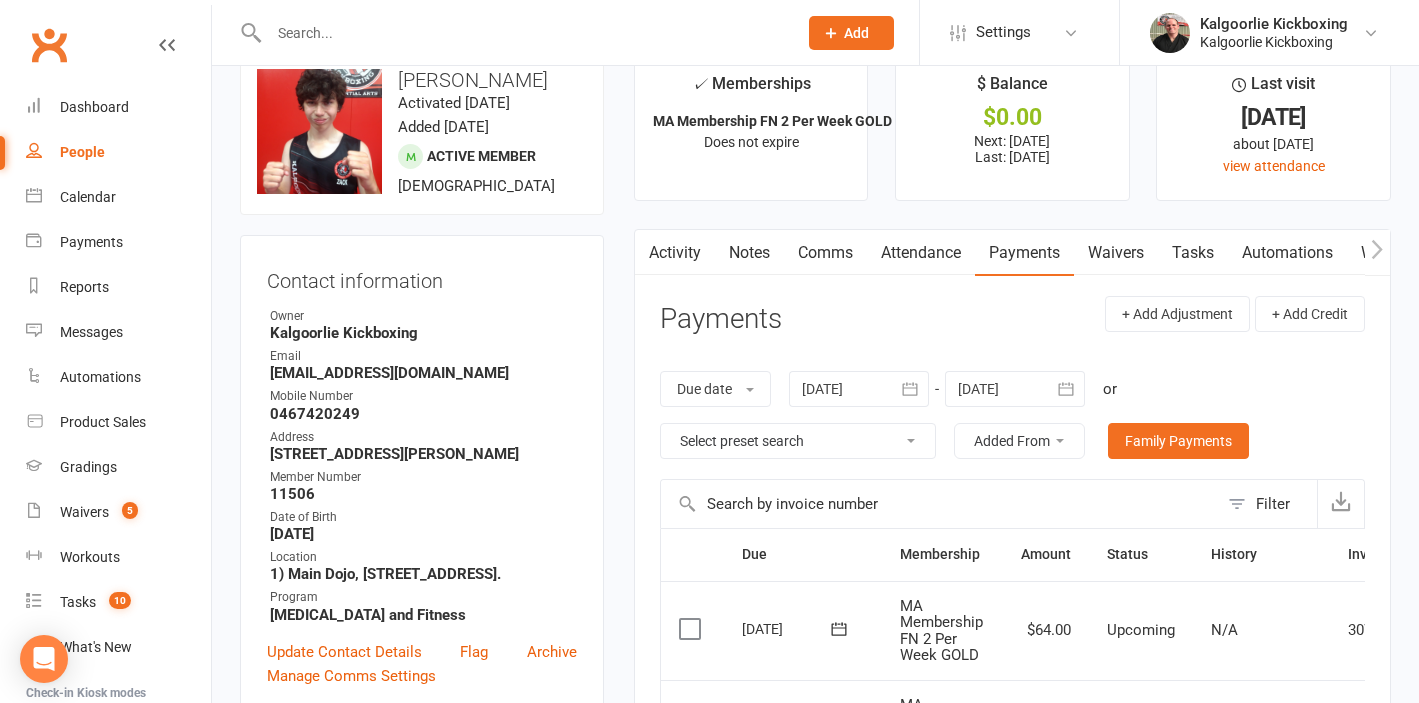 click on "Attendance" at bounding box center [921, 253] 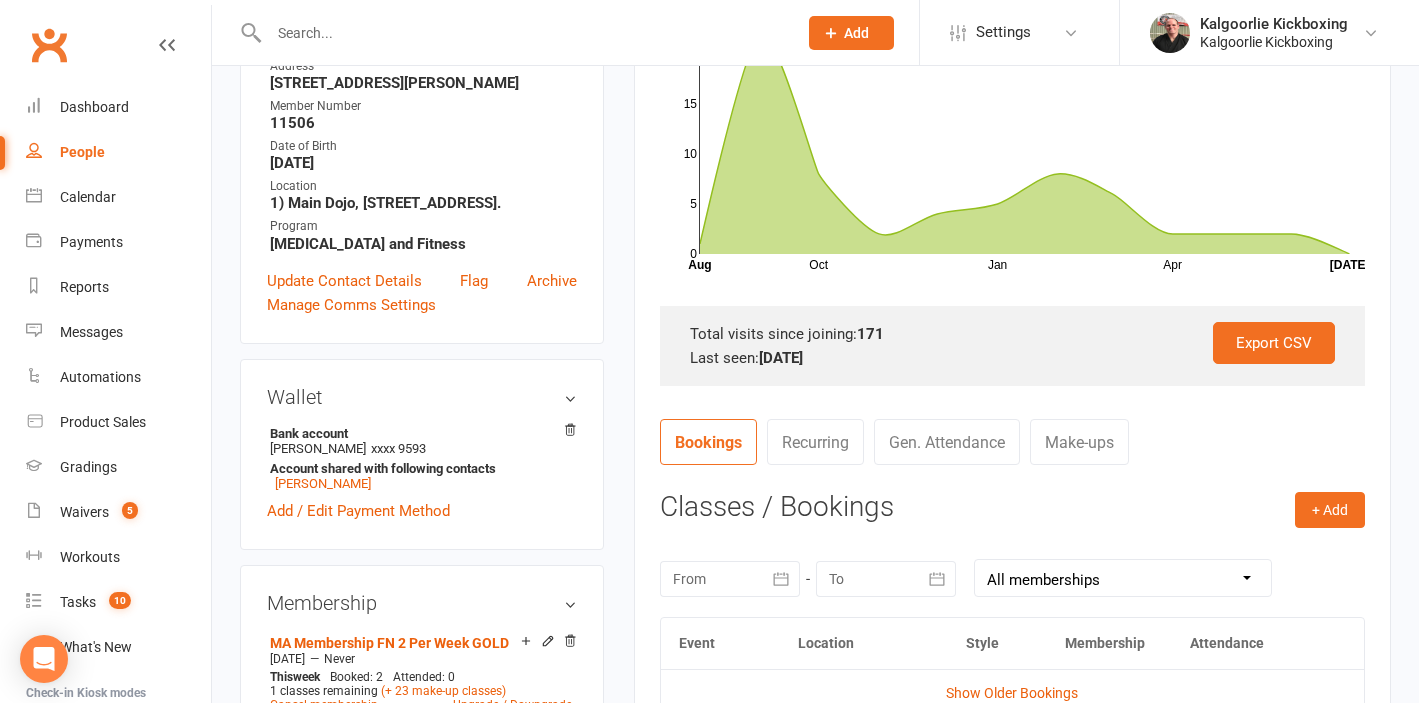 scroll, scrollTop: 0, scrollLeft: 0, axis: both 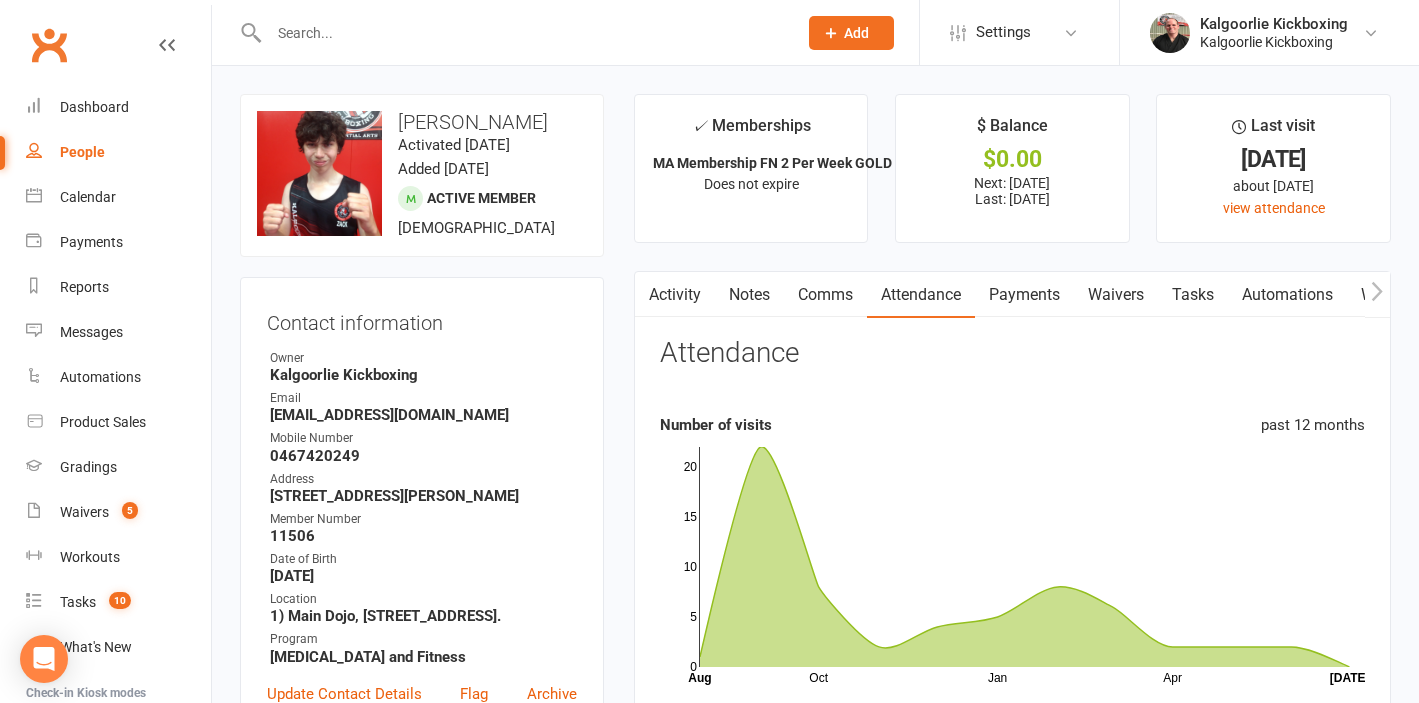 click on "Activity" at bounding box center (675, 295) 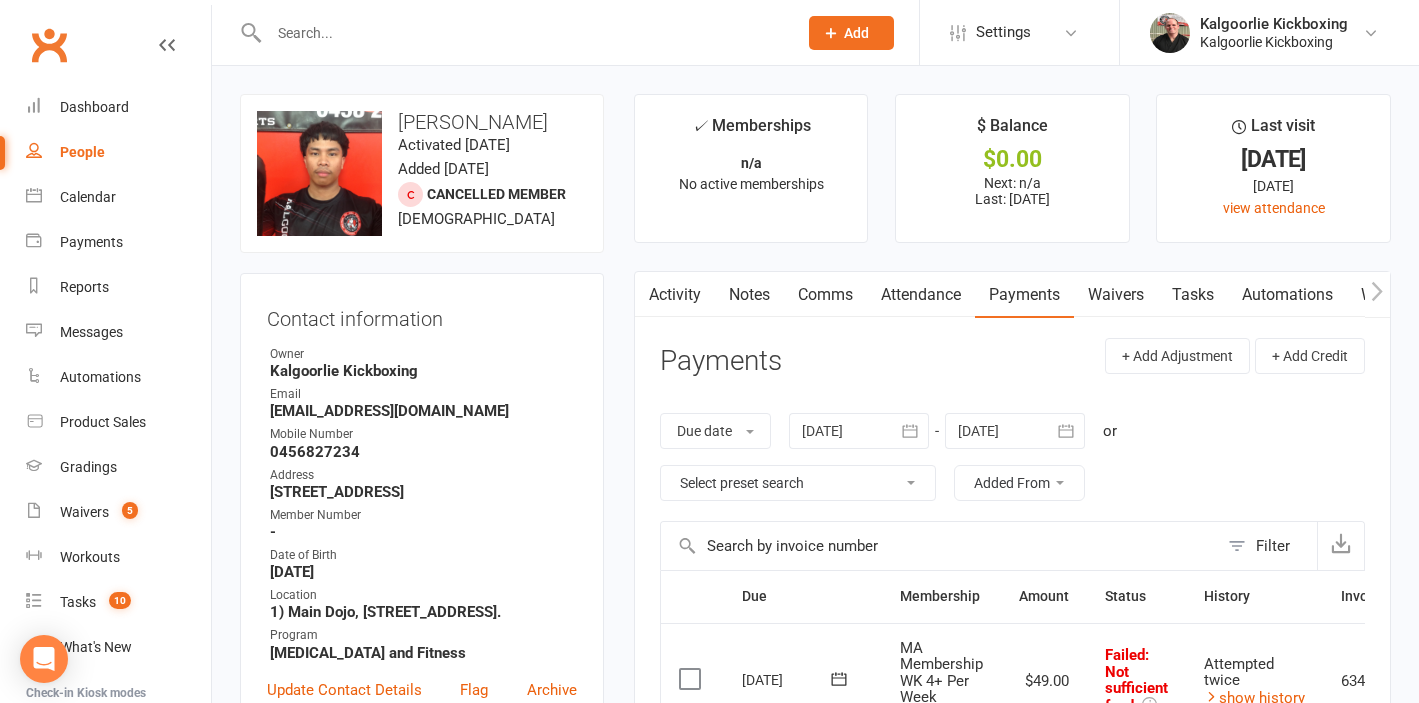 scroll, scrollTop: 0, scrollLeft: 0, axis: both 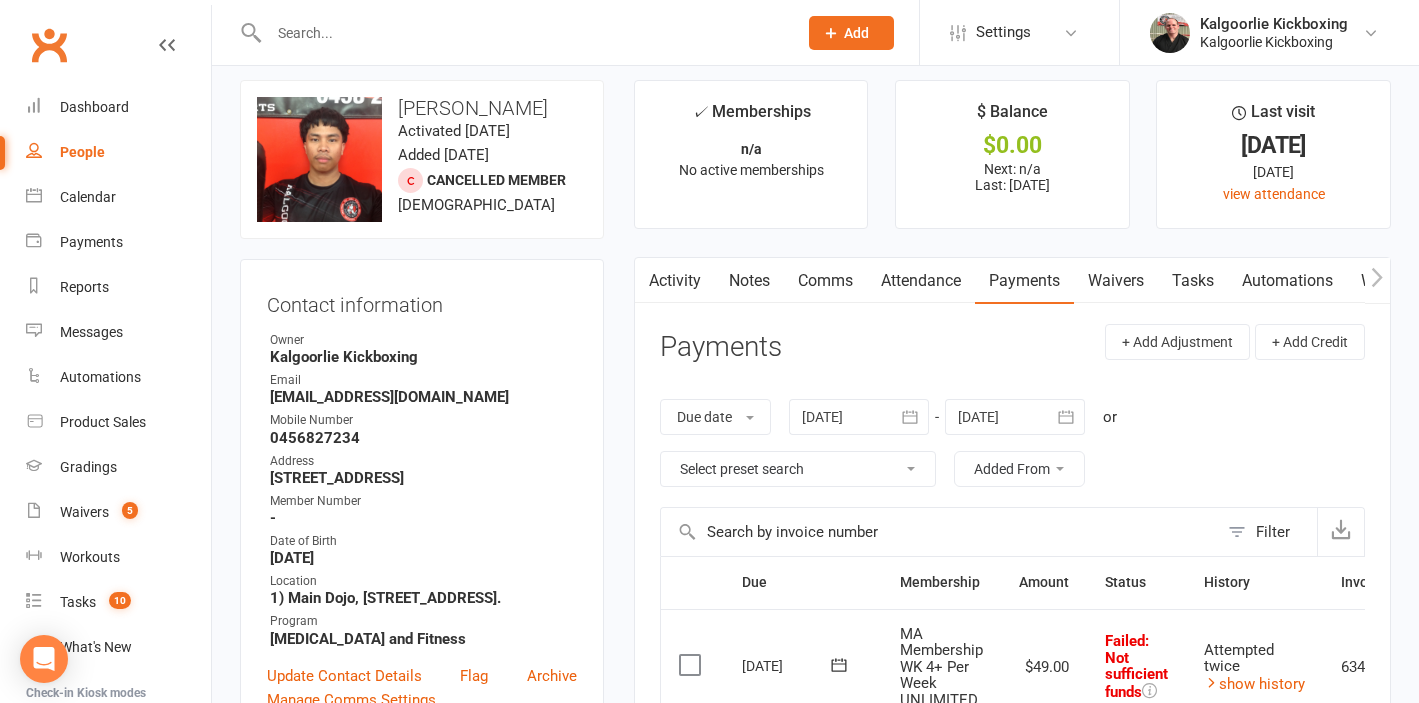 click on "Comms" at bounding box center (825, 281) 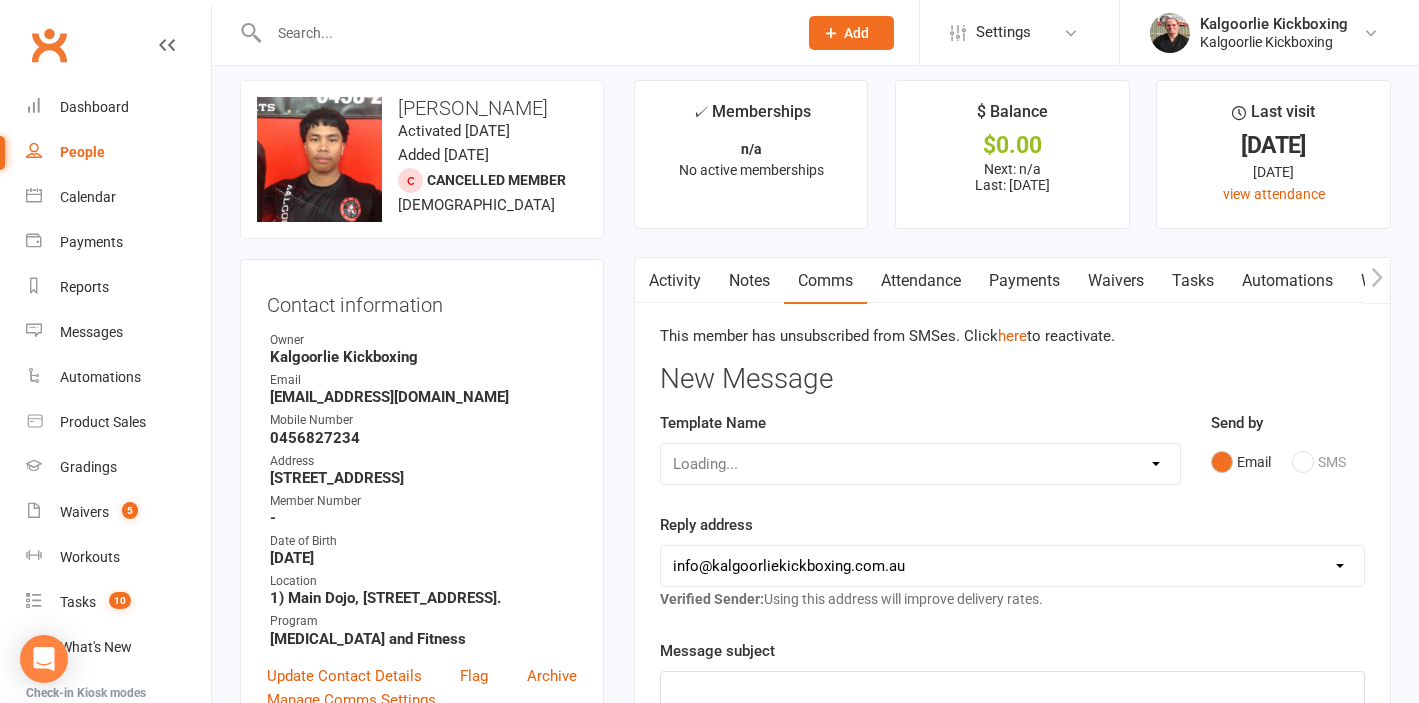 scroll, scrollTop: 0, scrollLeft: 0, axis: both 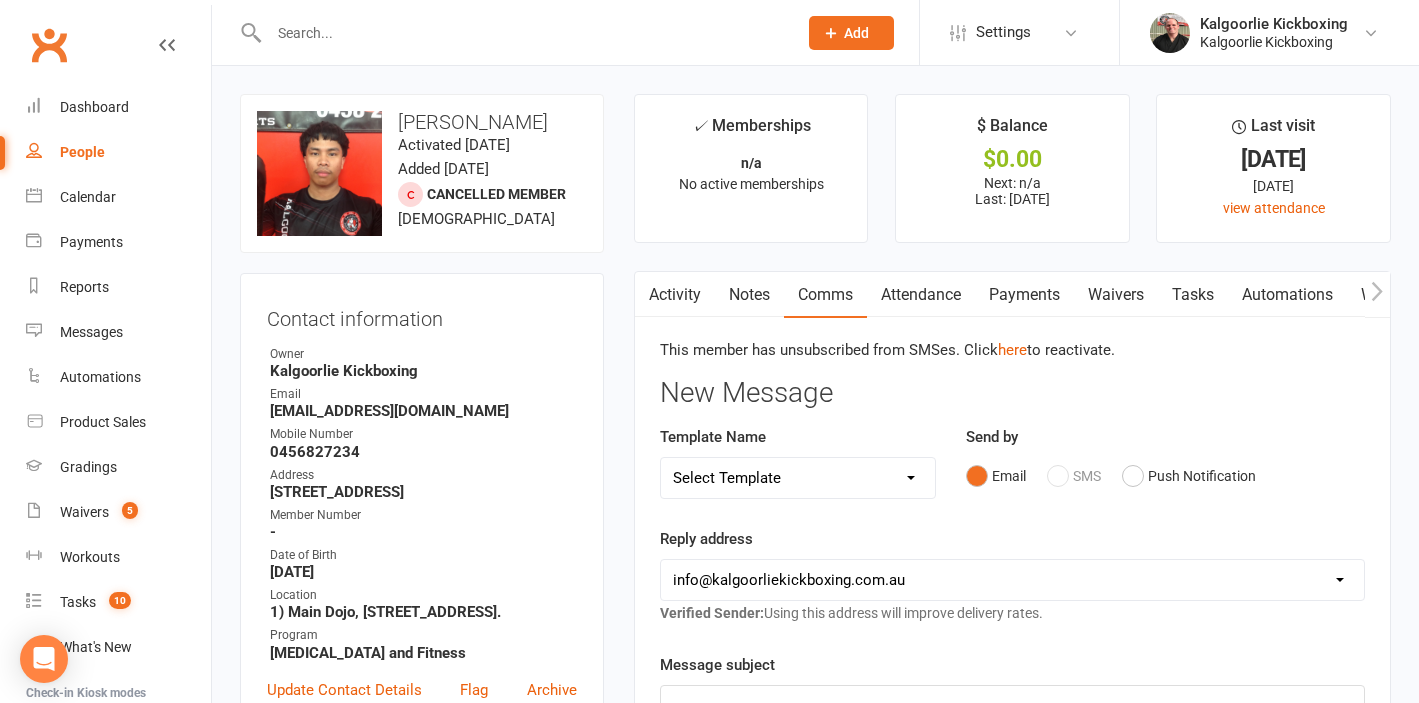 click on "Payments" at bounding box center [1024, 295] 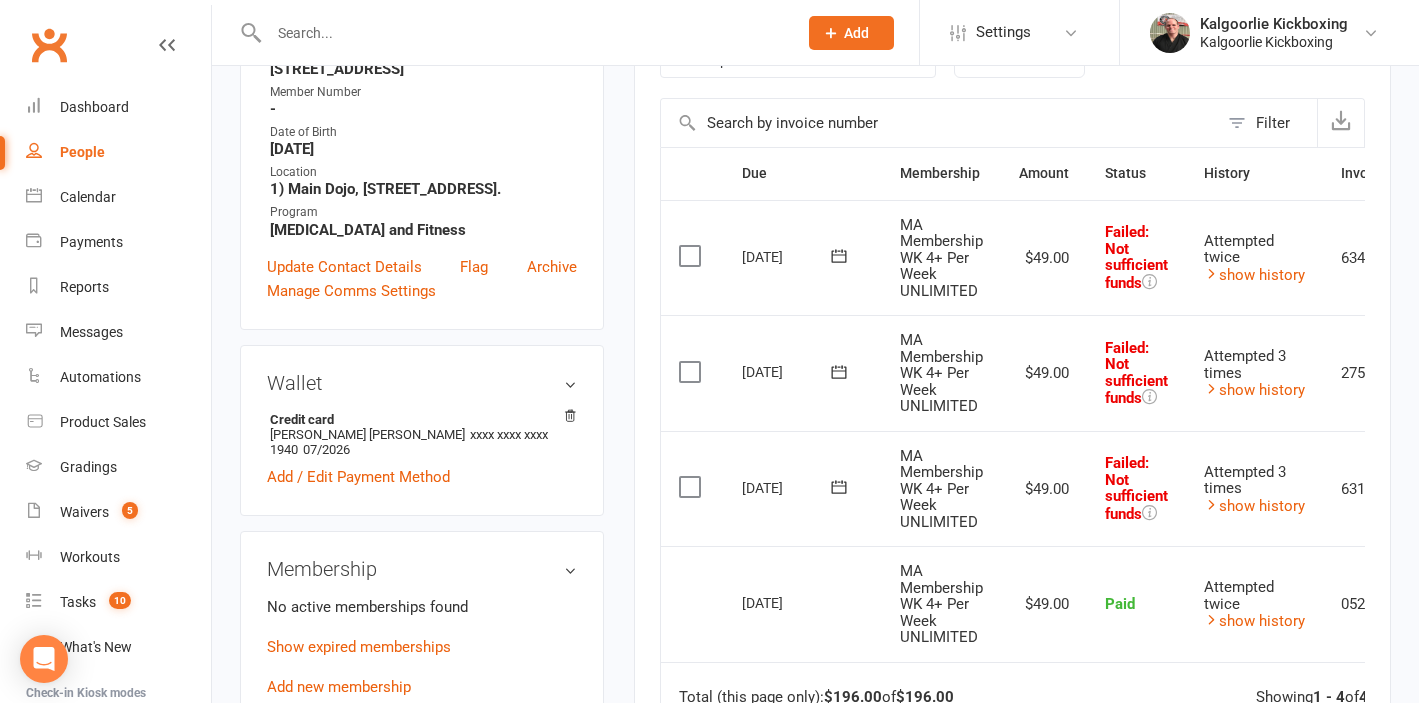scroll, scrollTop: 407, scrollLeft: 0, axis: vertical 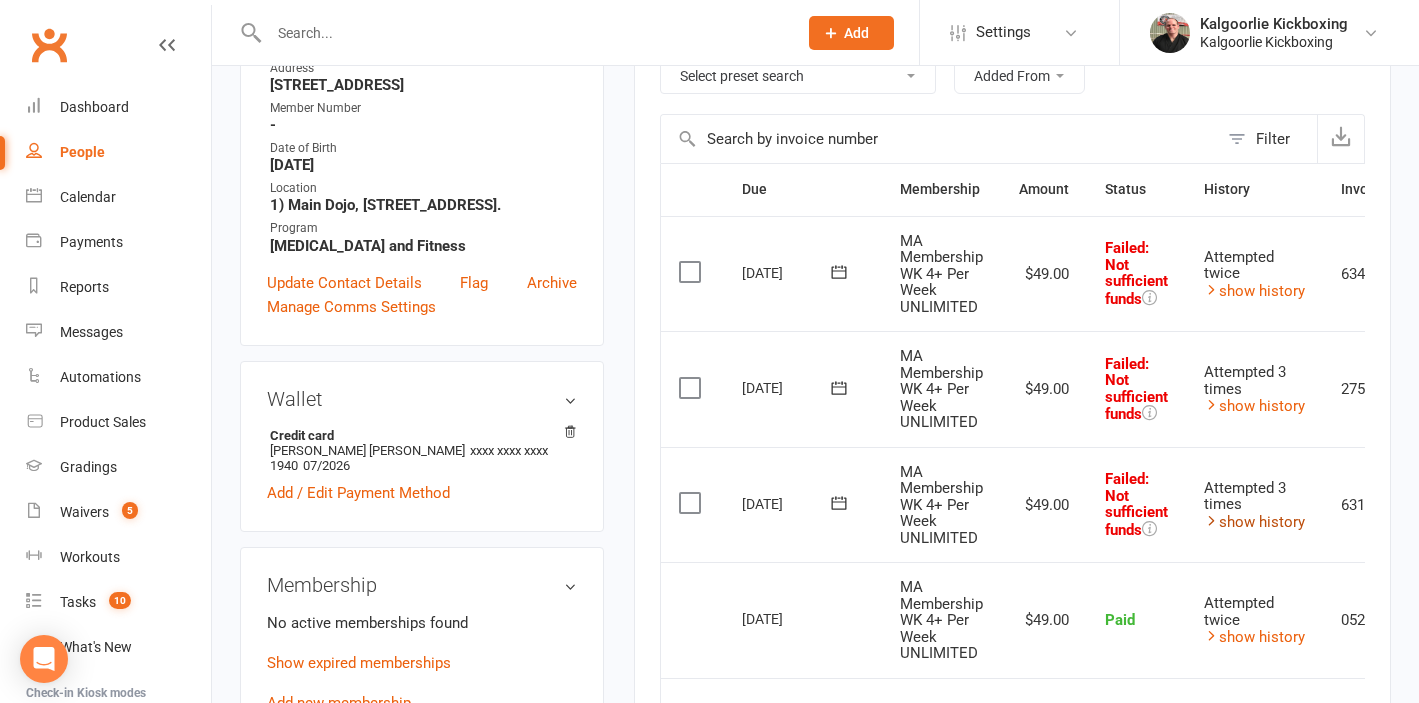 click on "show history" at bounding box center [1254, 522] 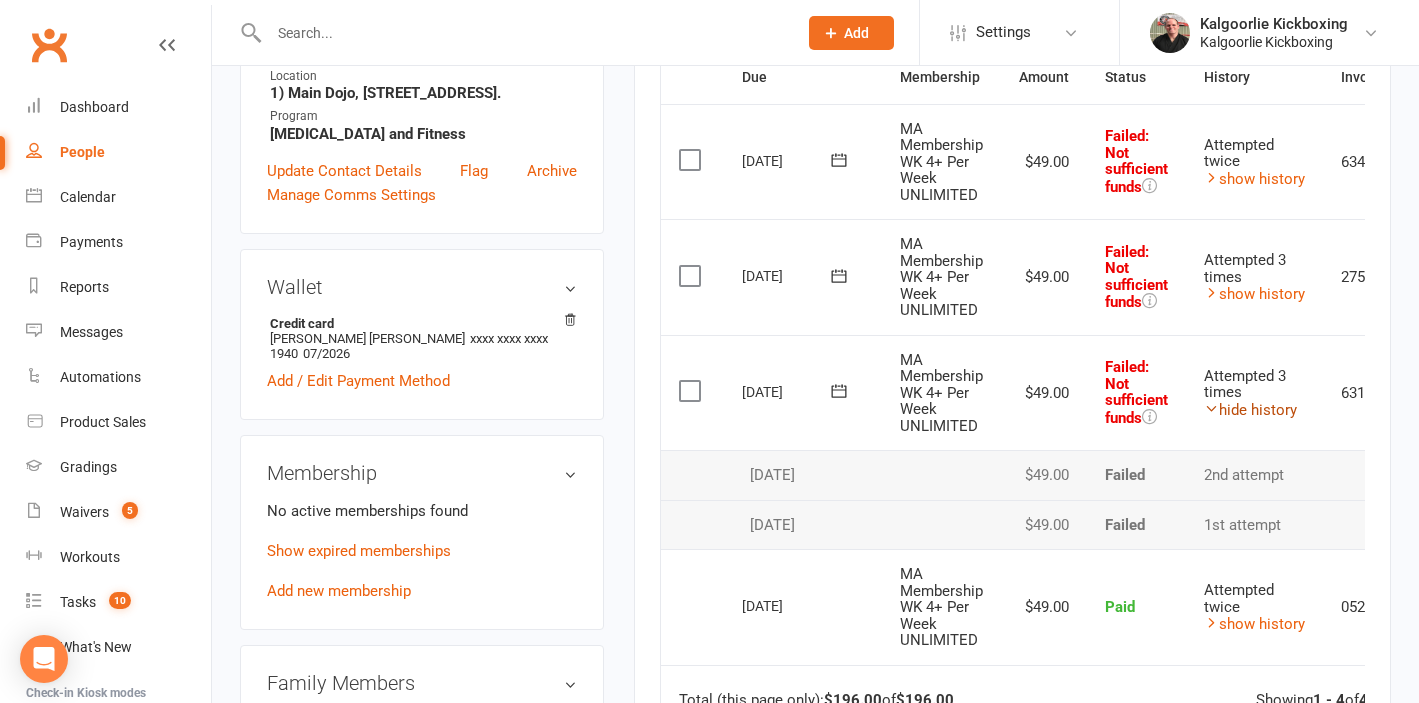 scroll, scrollTop: 521, scrollLeft: 0, axis: vertical 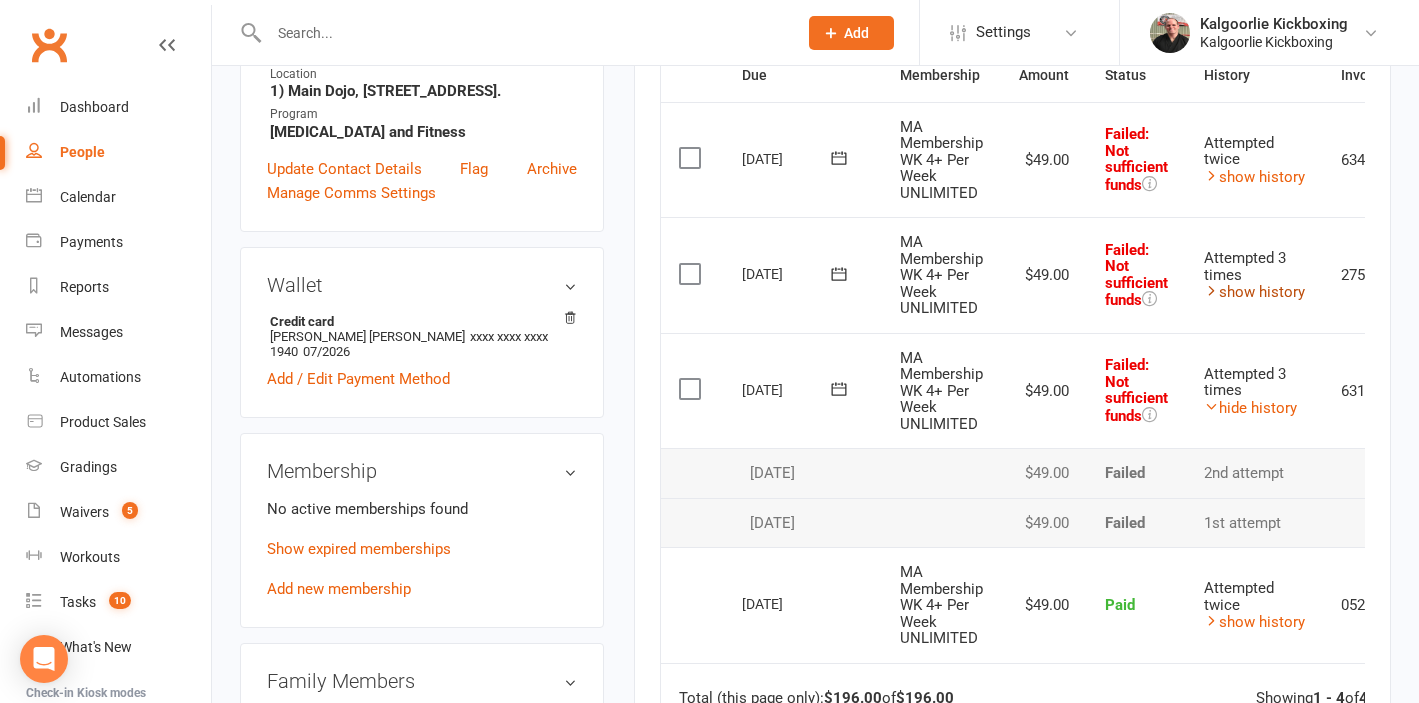 click on "show history" at bounding box center (1254, 292) 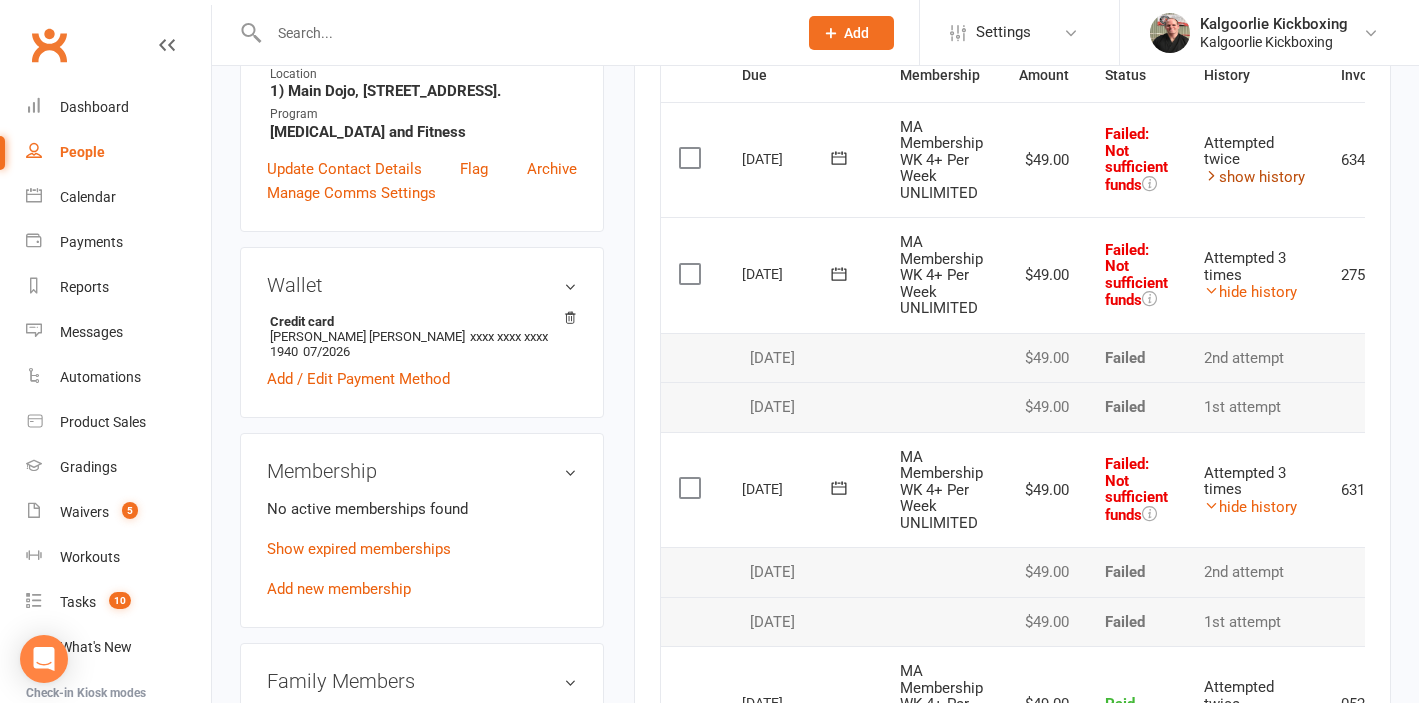 click on "show history" at bounding box center (1254, 177) 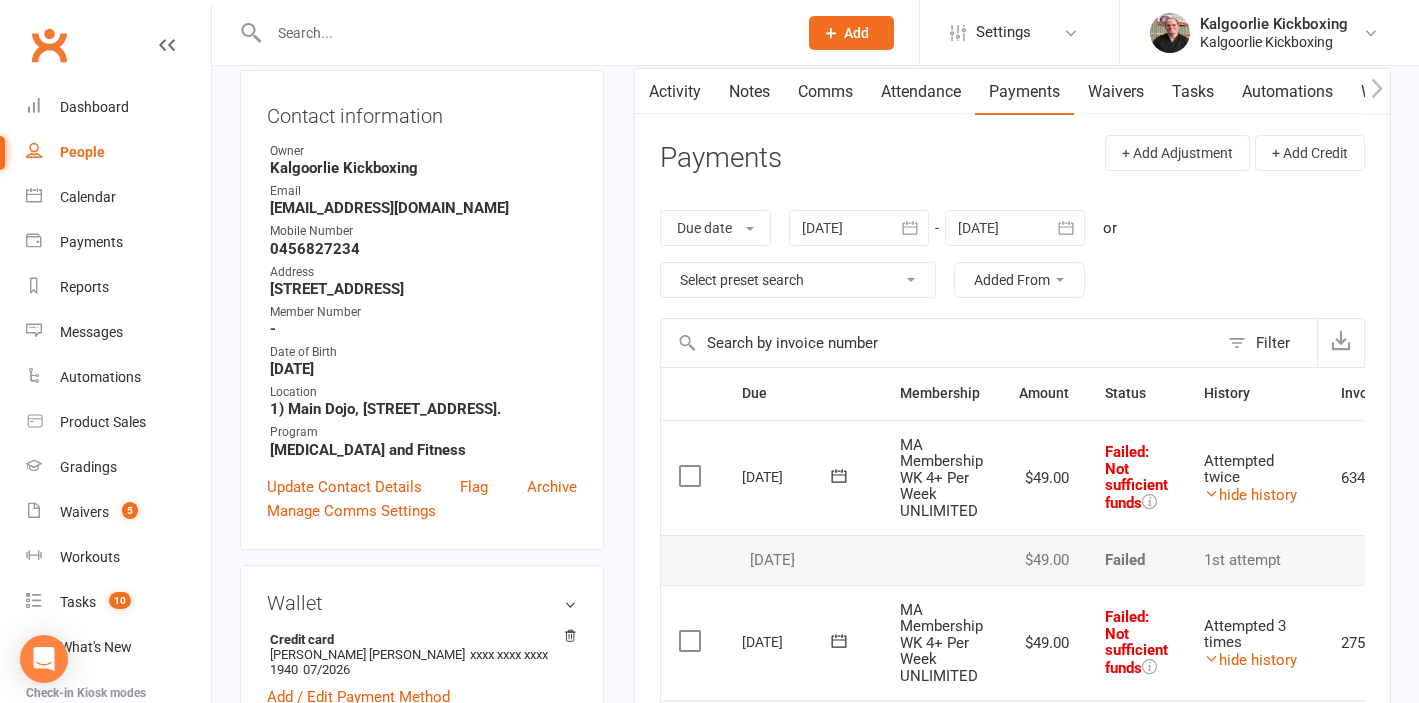 scroll, scrollTop: 202, scrollLeft: 0, axis: vertical 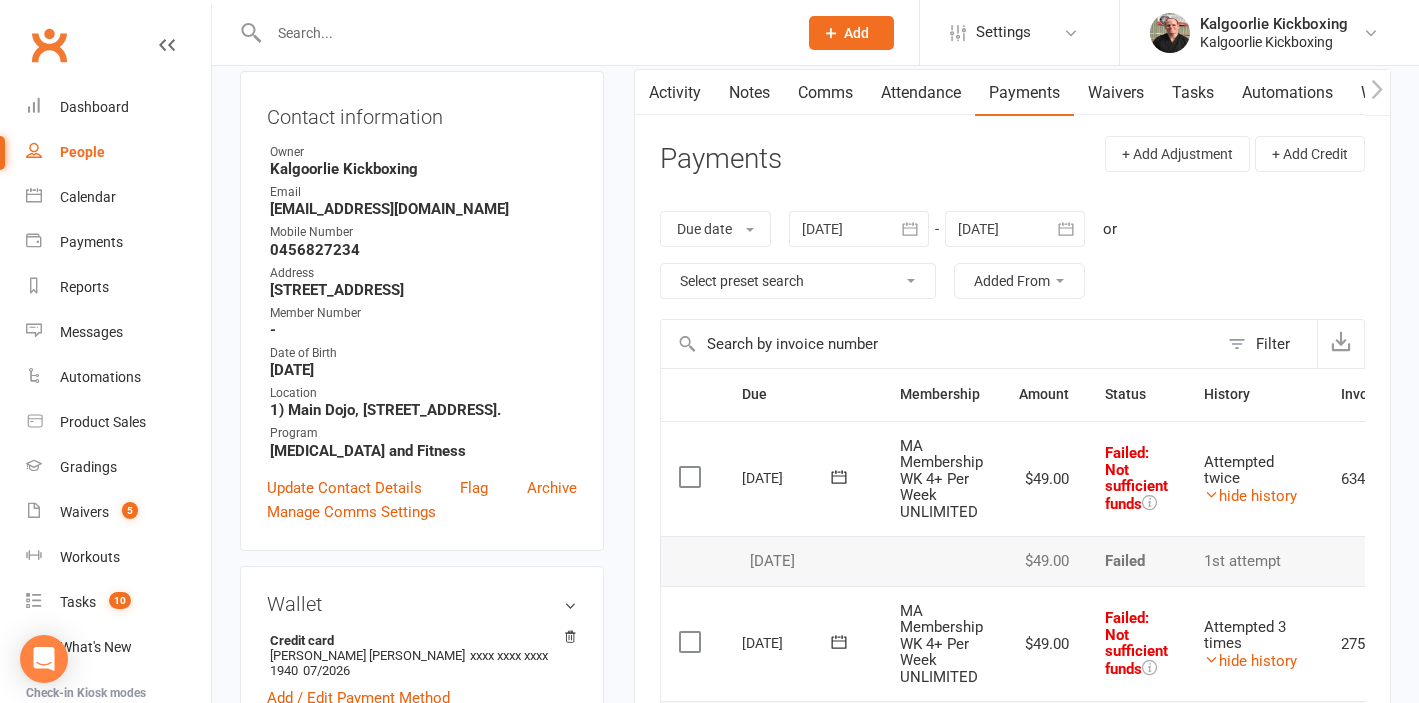 click on "Activity" at bounding box center [675, 93] 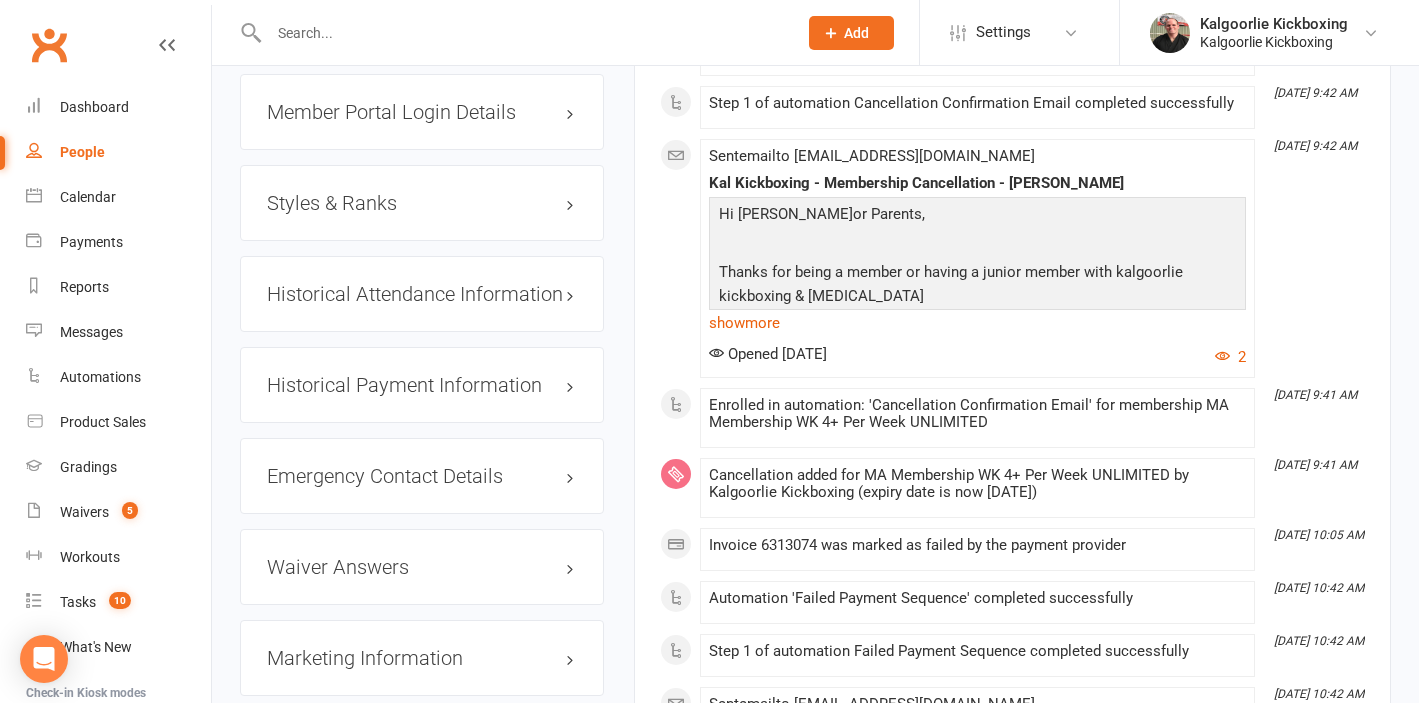 scroll, scrollTop: 1603, scrollLeft: 0, axis: vertical 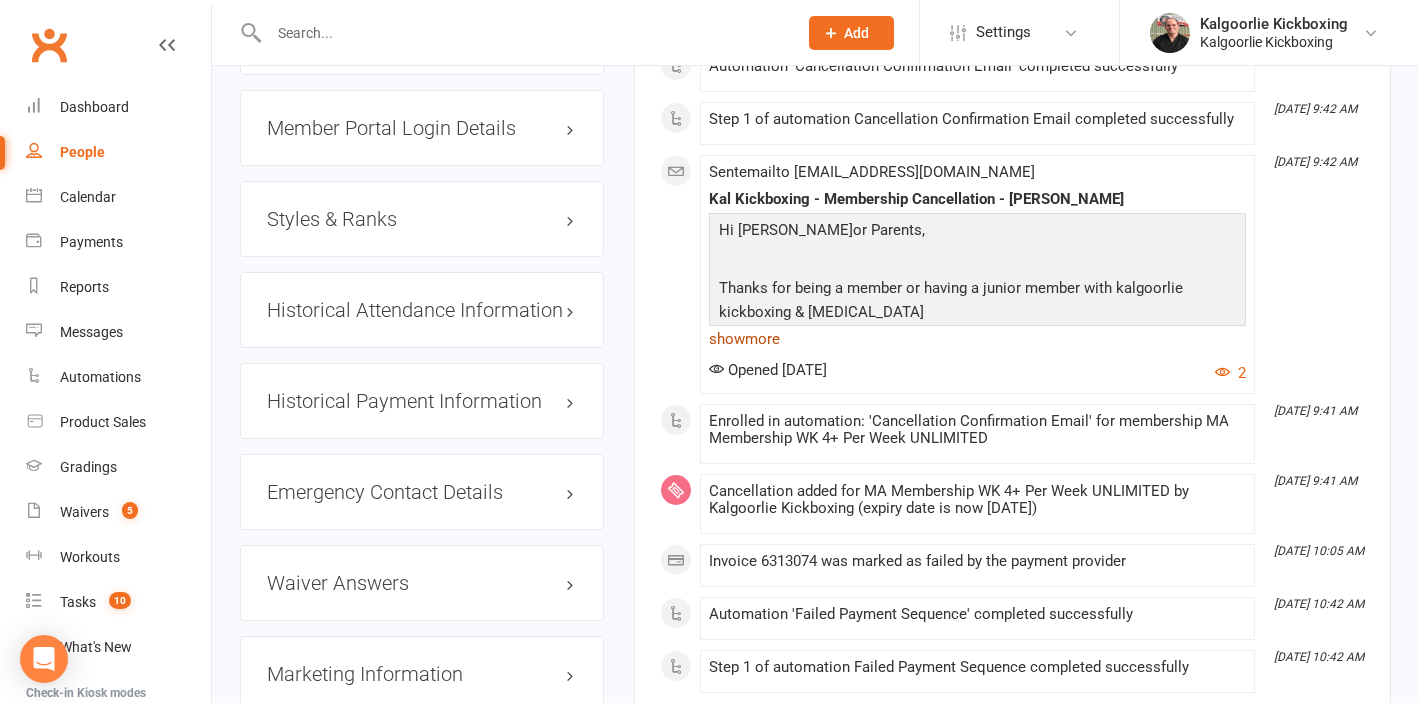 click on "show  more" 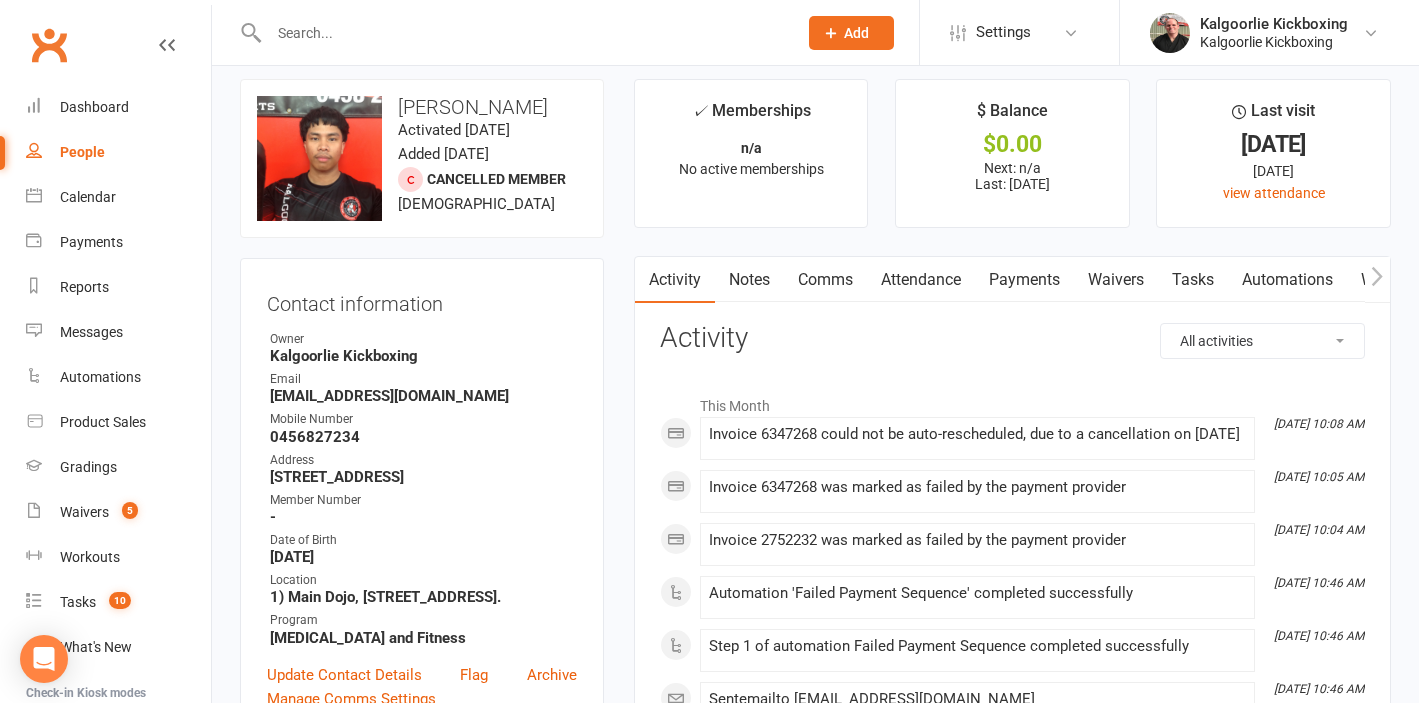 scroll, scrollTop: 0, scrollLeft: 0, axis: both 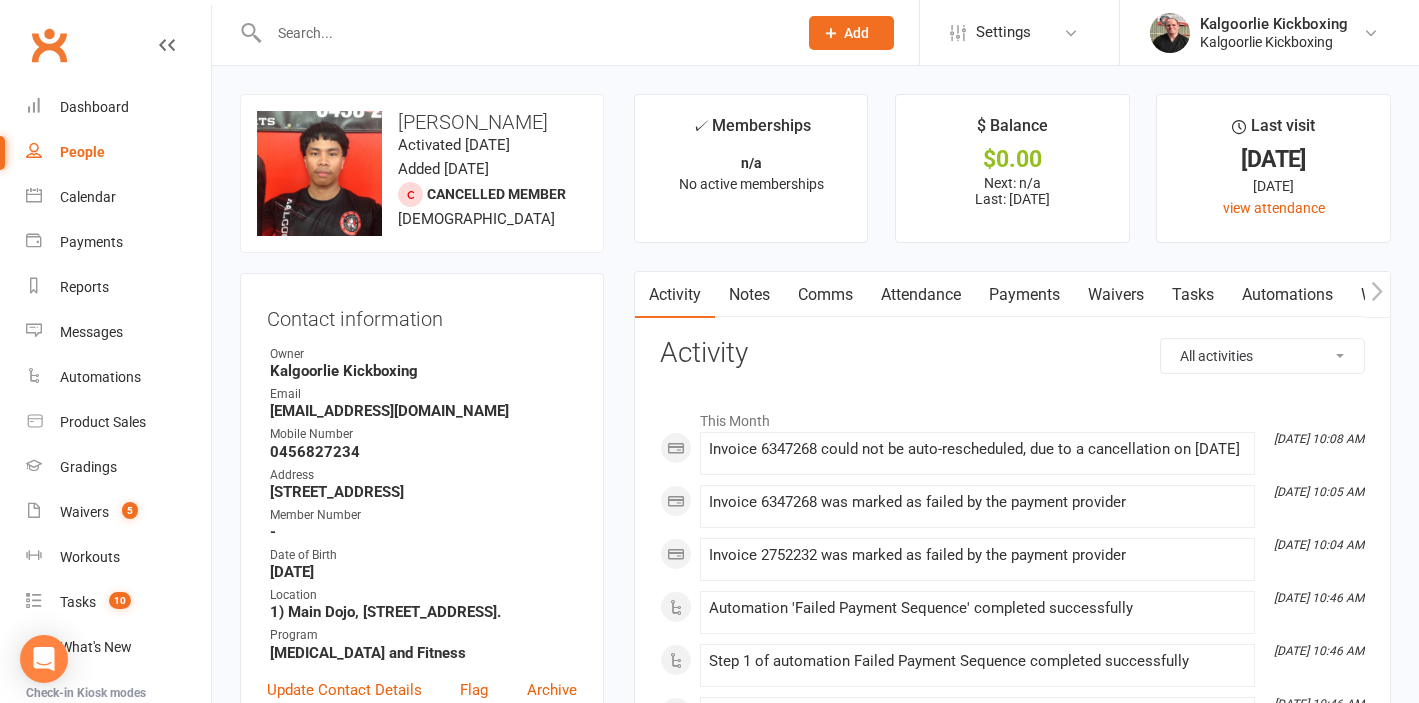 click on "Attendance" at bounding box center [921, 295] 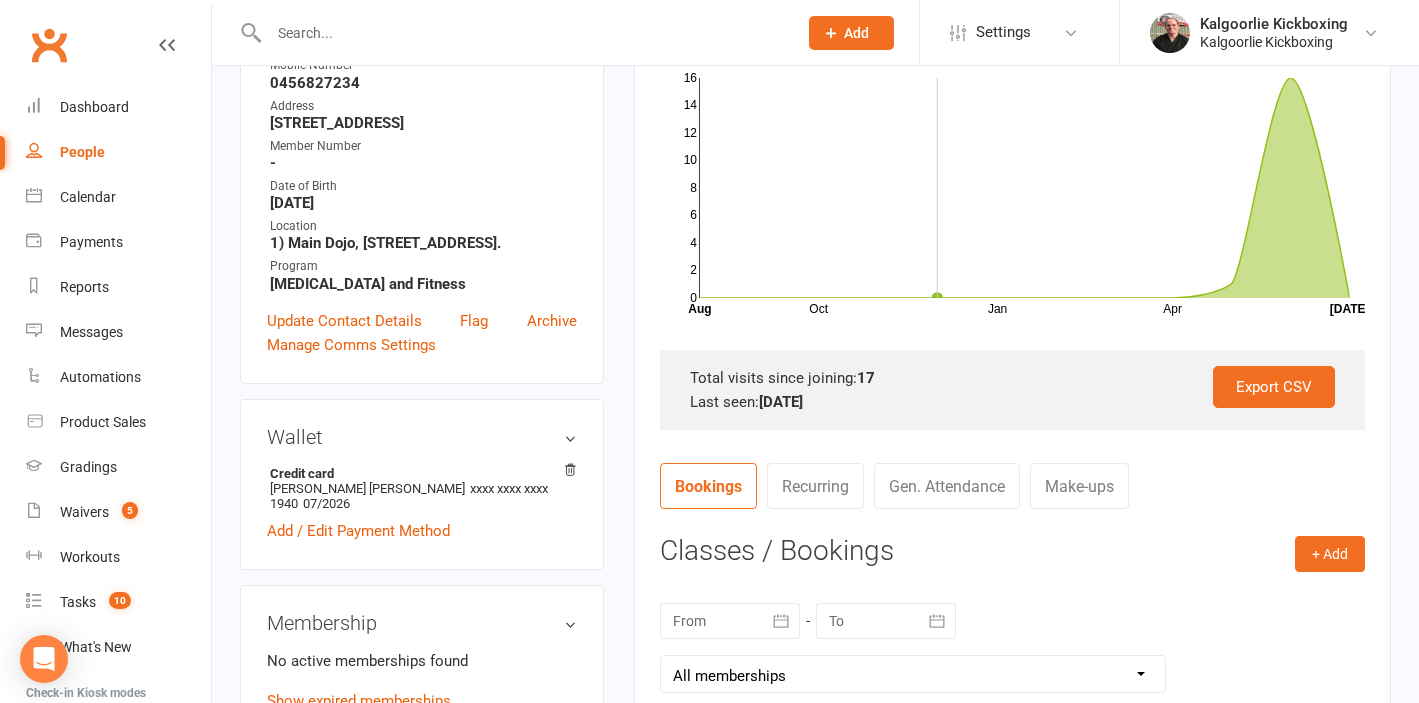 scroll, scrollTop: 136, scrollLeft: 0, axis: vertical 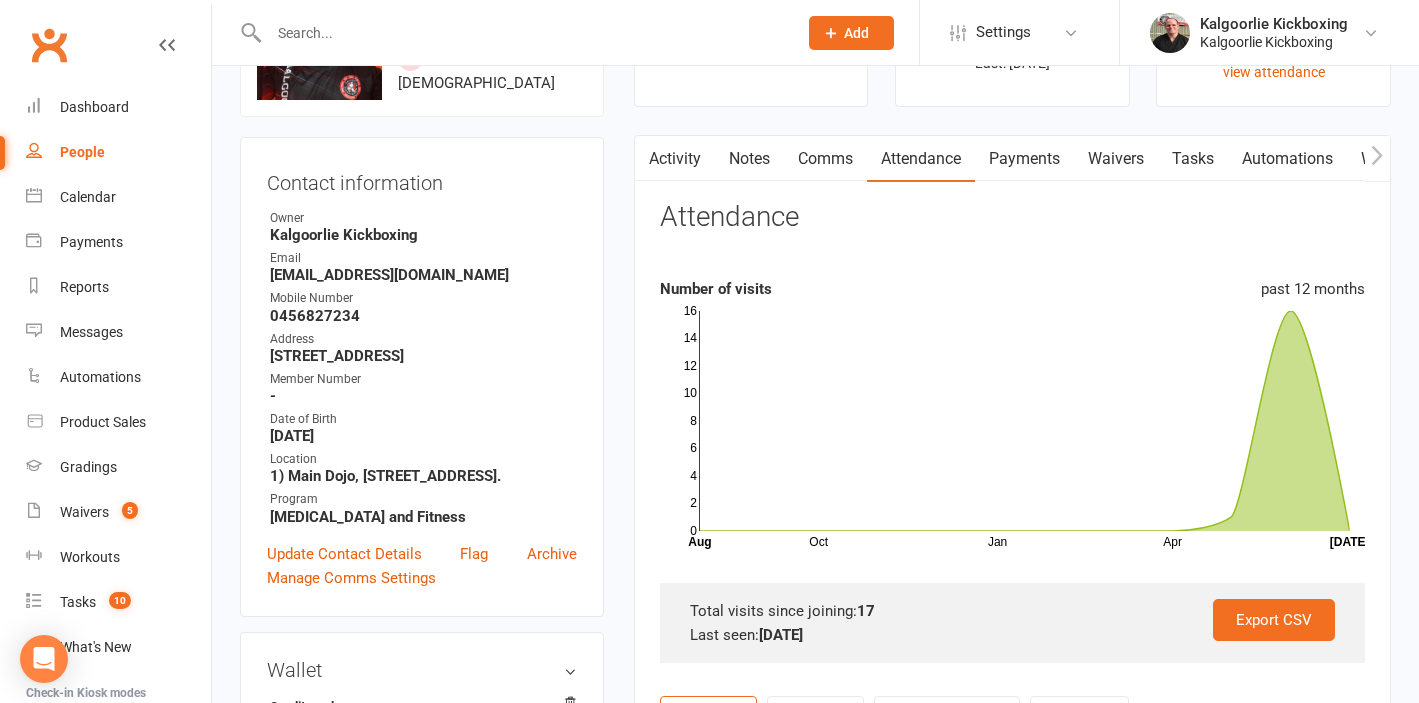 click on "Payments" at bounding box center (1024, 159) 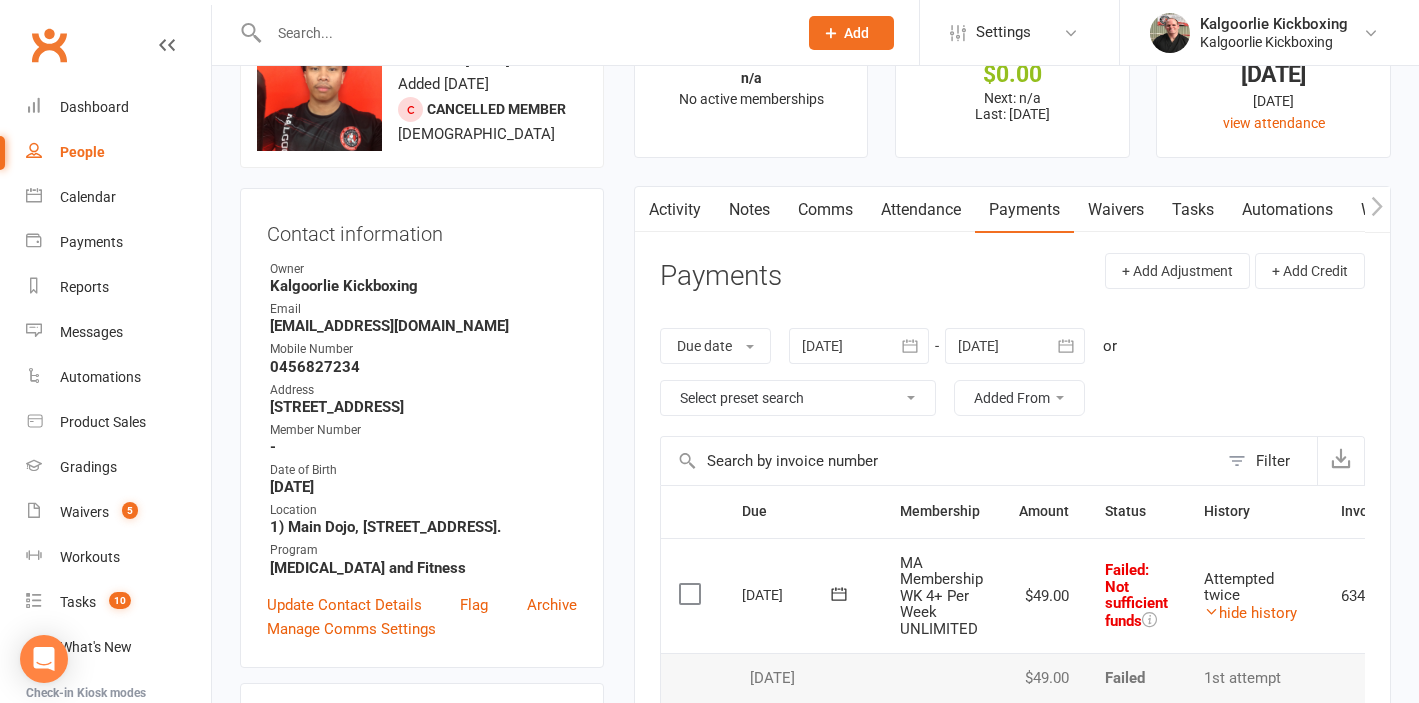 scroll, scrollTop: 50, scrollLeft: 0, axis: vertical 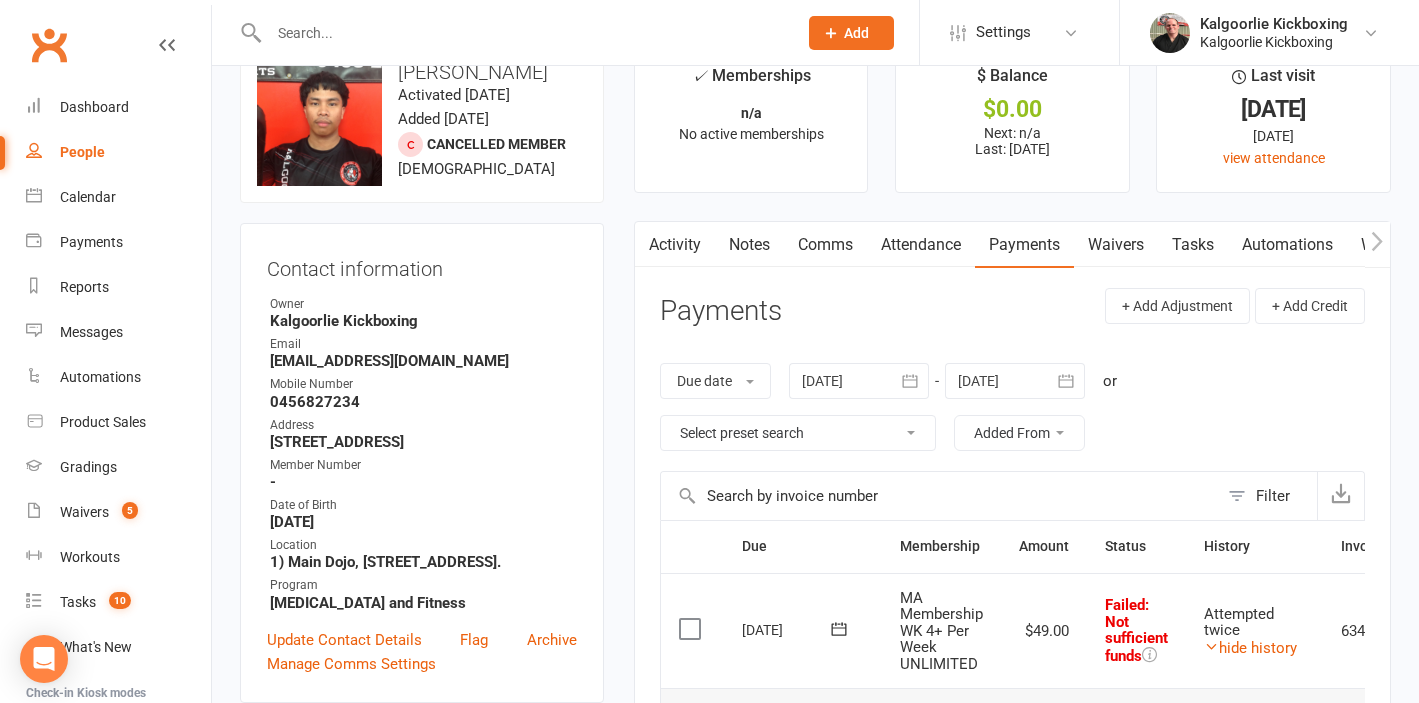 click at bounding box center [859, 381] 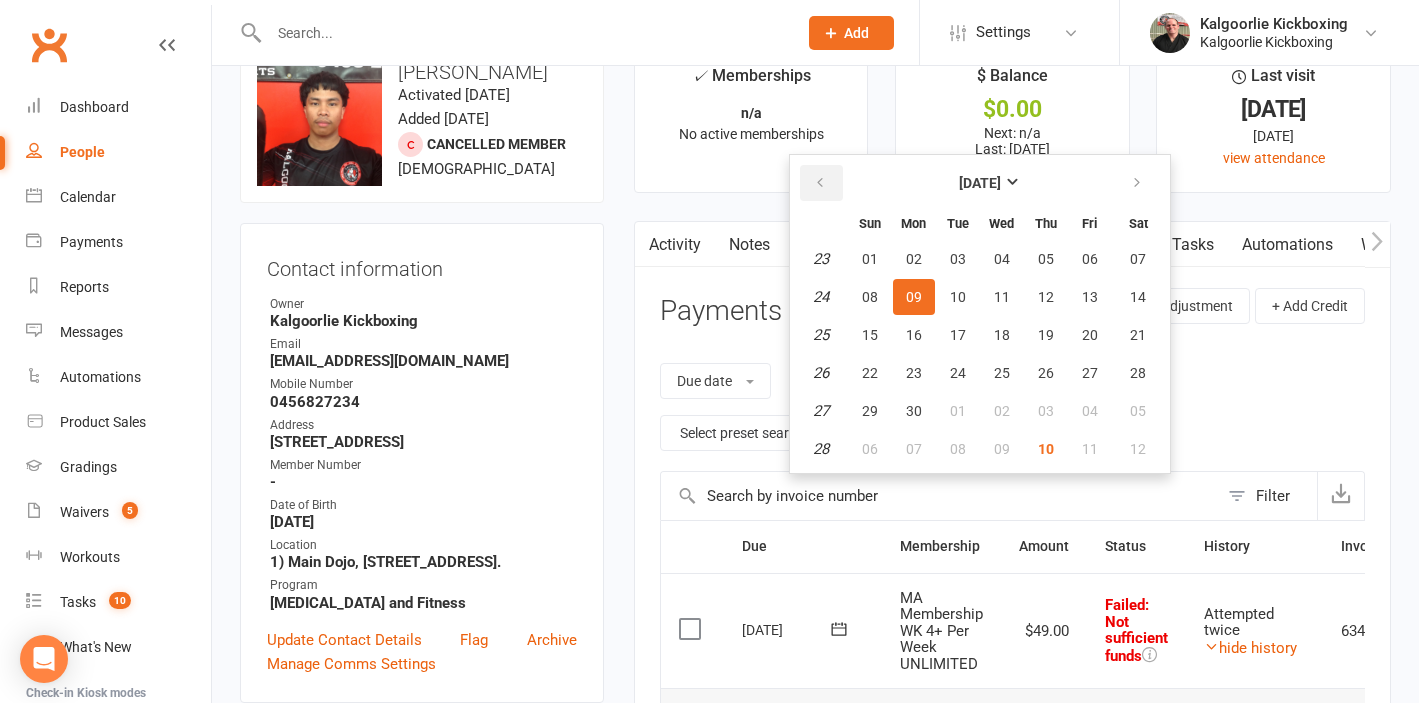 click at bounding box center (820, 183) 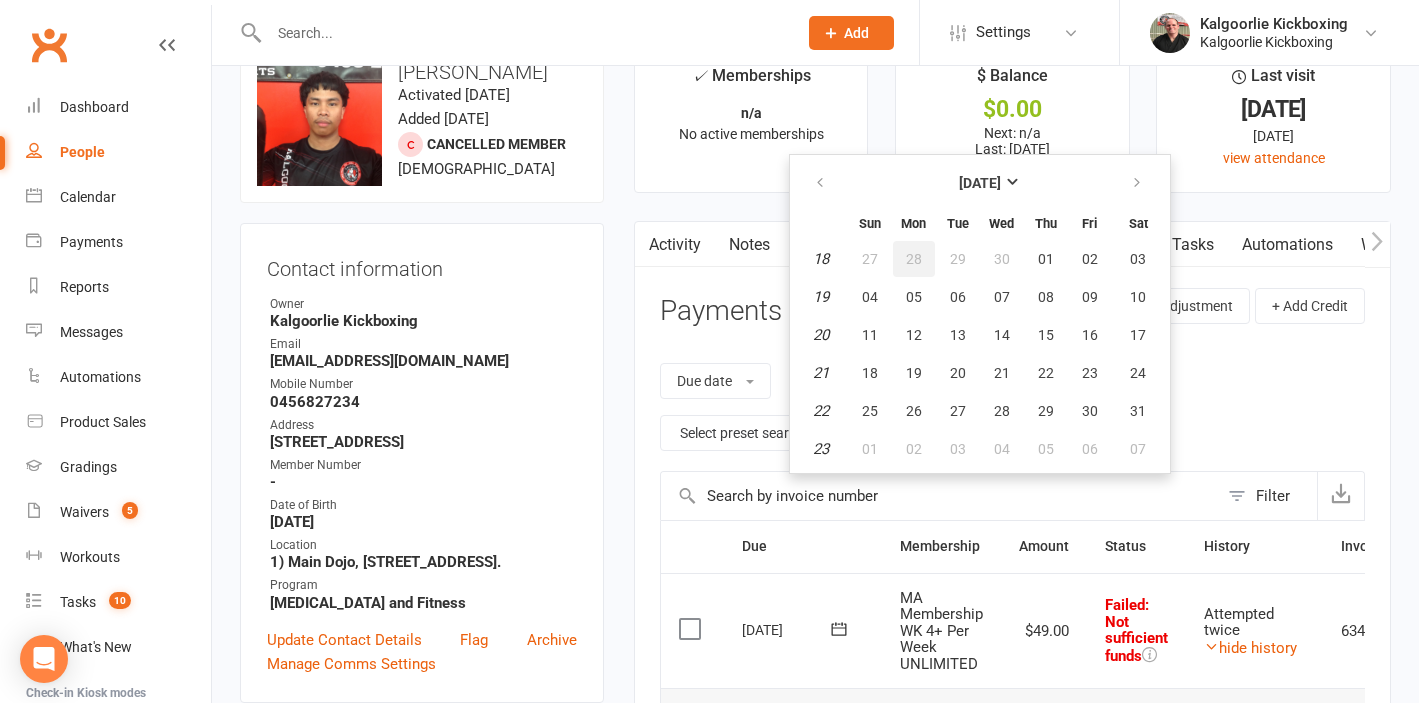 click on "28" at bounding box center (914, 259) 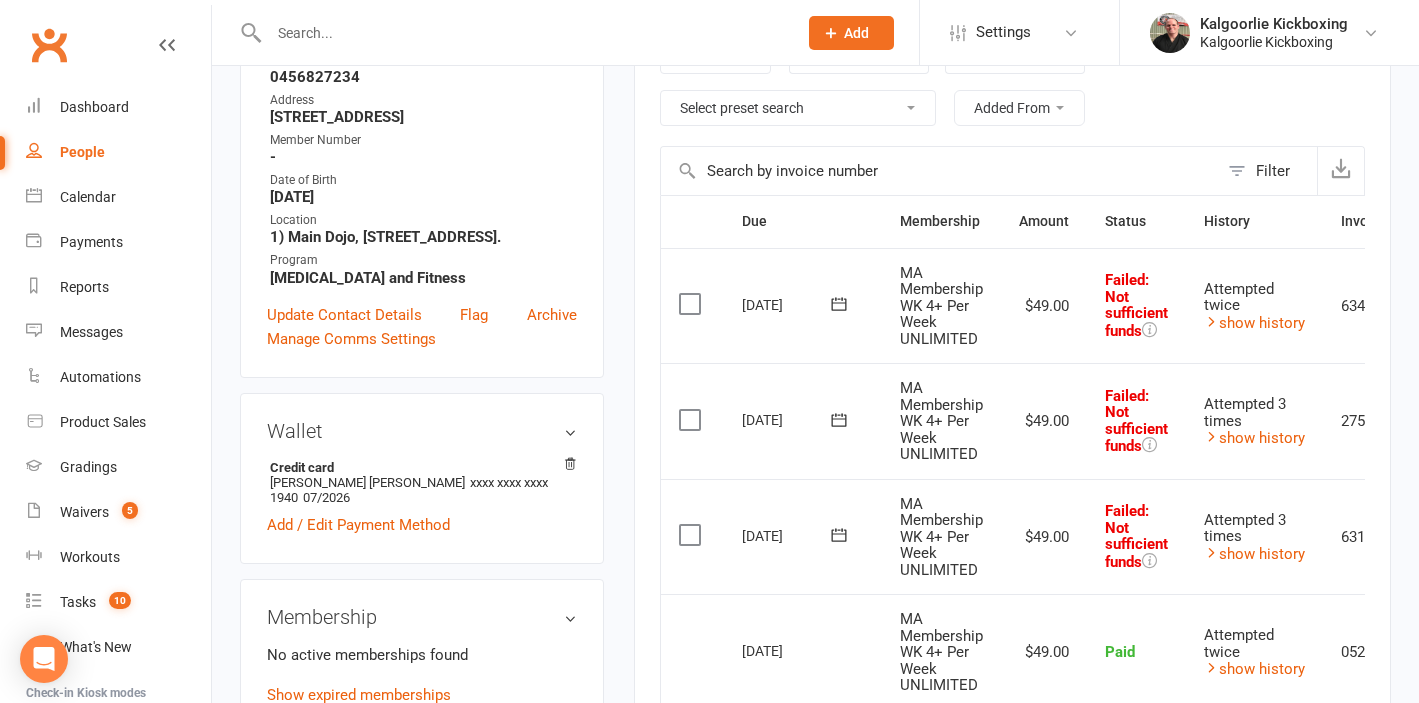 scroll, scrollTop: 374, scrollLeft: 0, axis: vertical 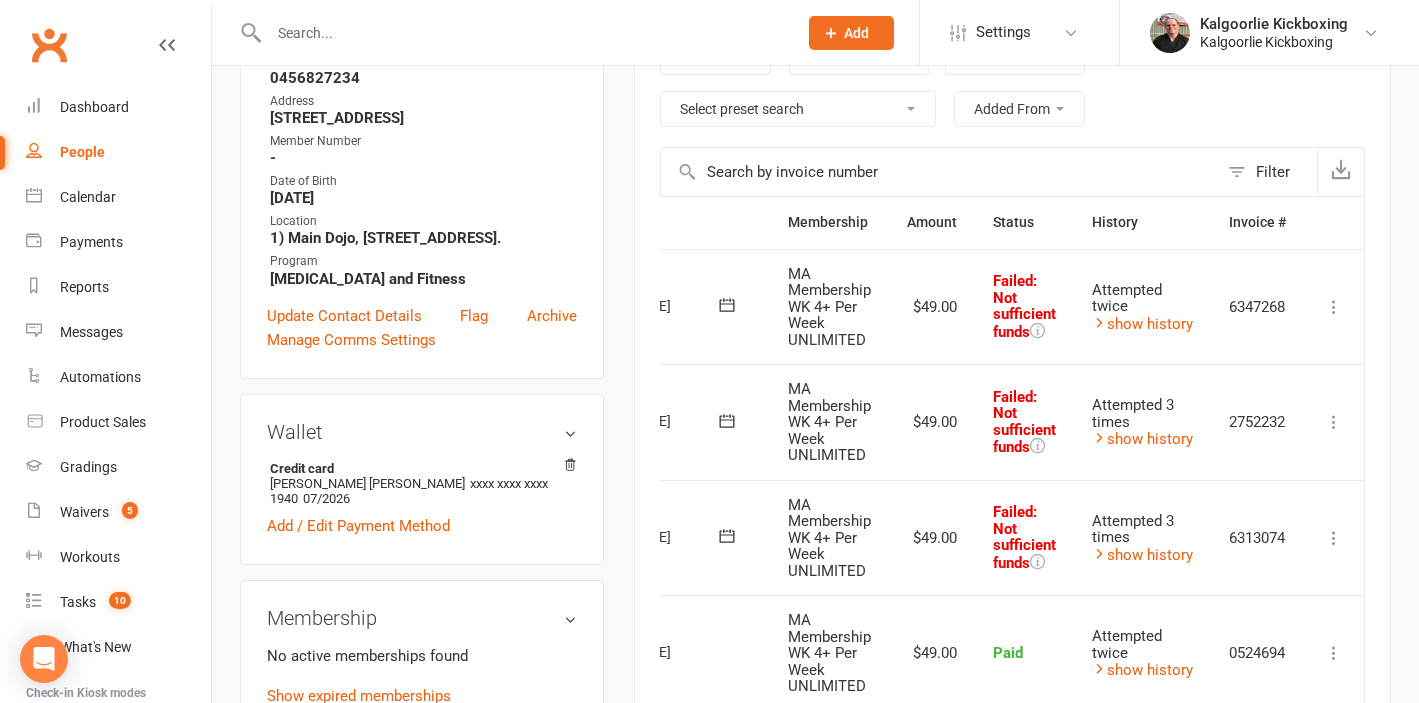 click at bounding box center [1334, 538] 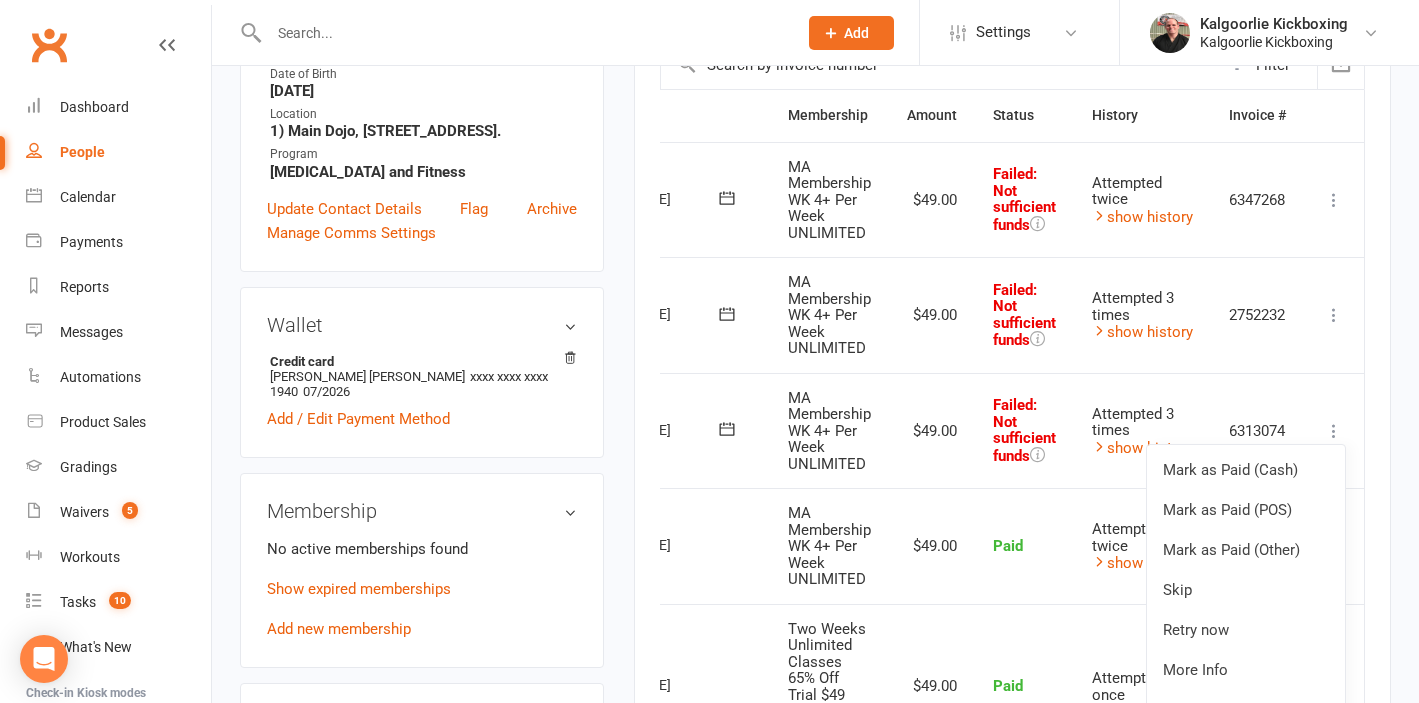 scroll, scrollTop: 482, scrollLeft: 0, axis: vertical 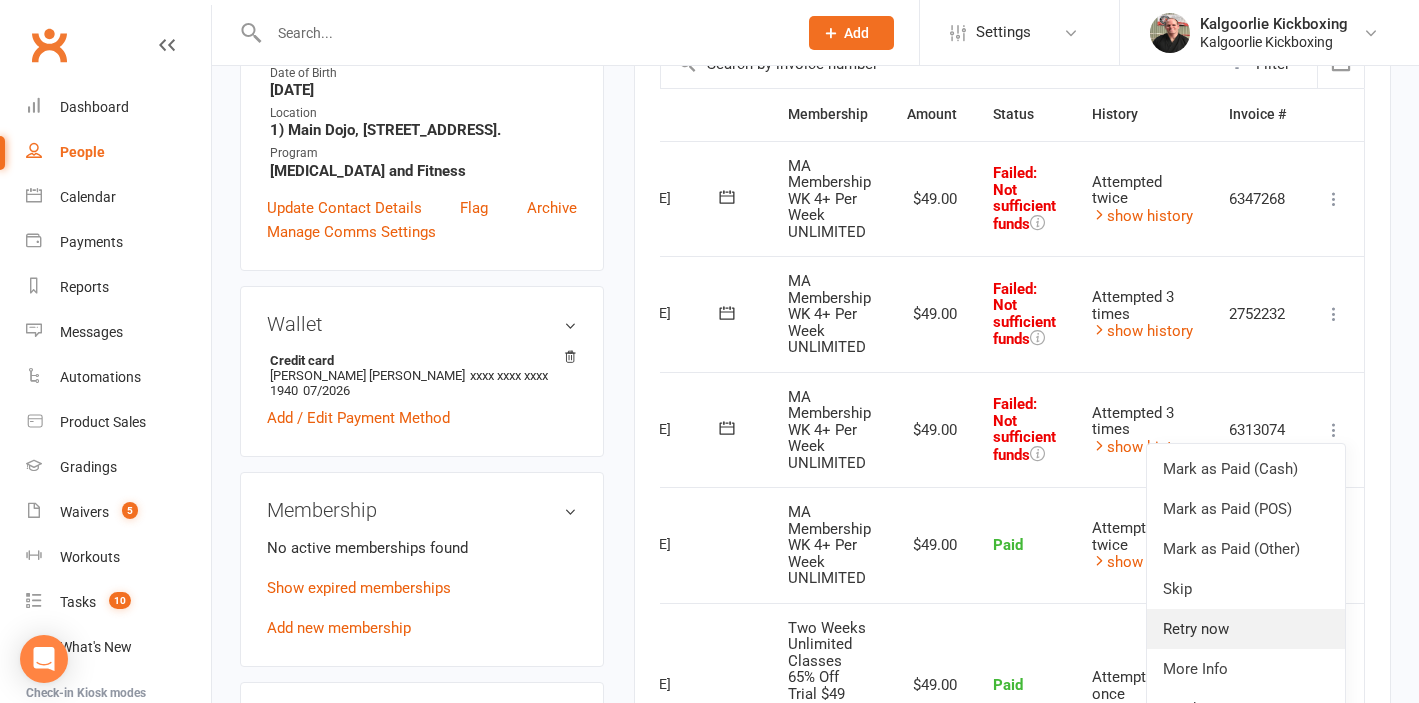 click on "Retry now" at bounding box center (1246, 629) 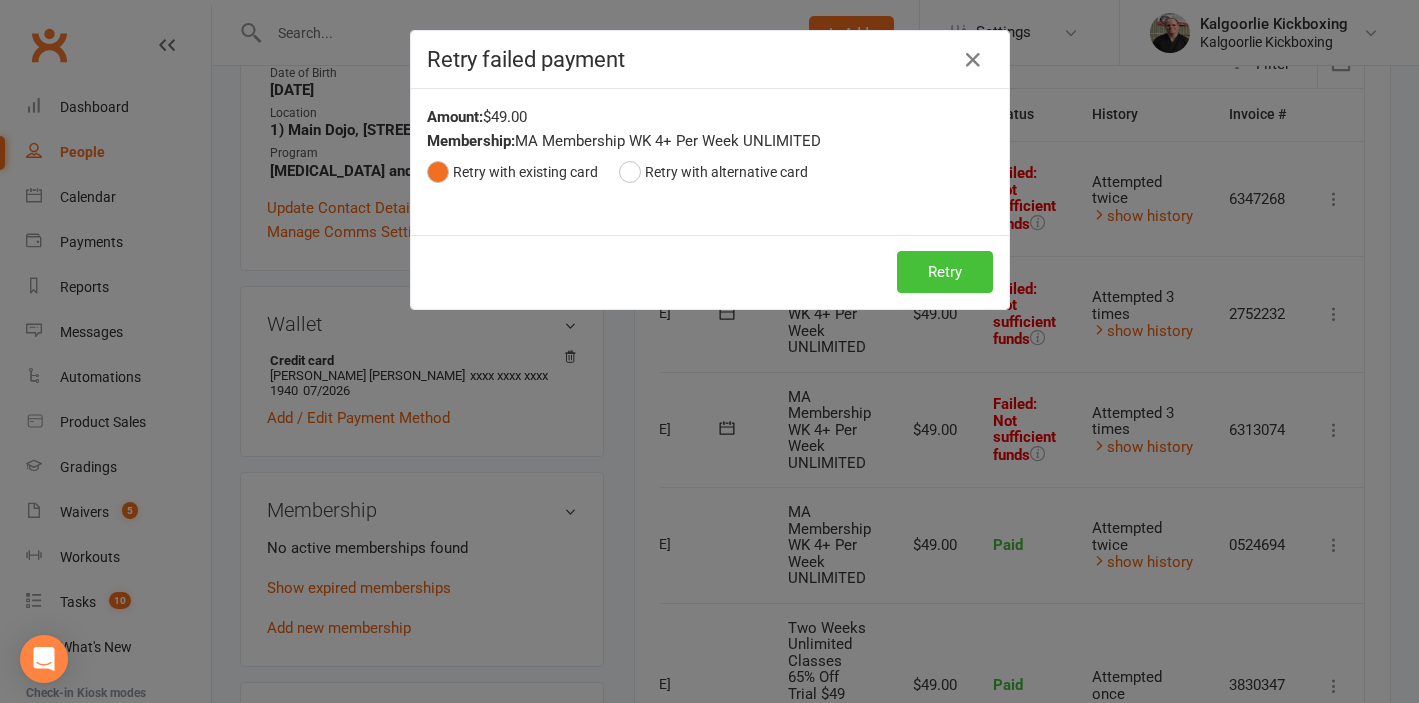 click on "Retry" at bounding box center [945, 272] 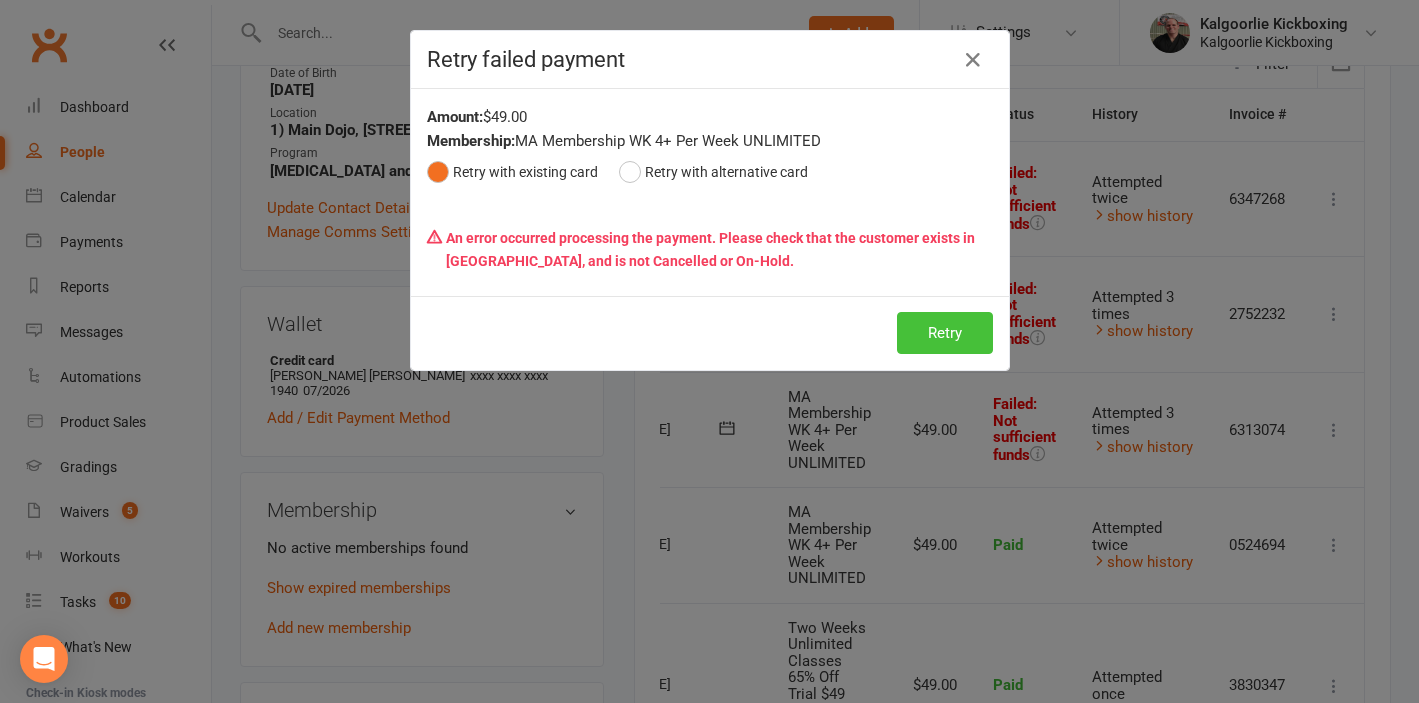 click on "Retry" at bounding box center (945, 333) 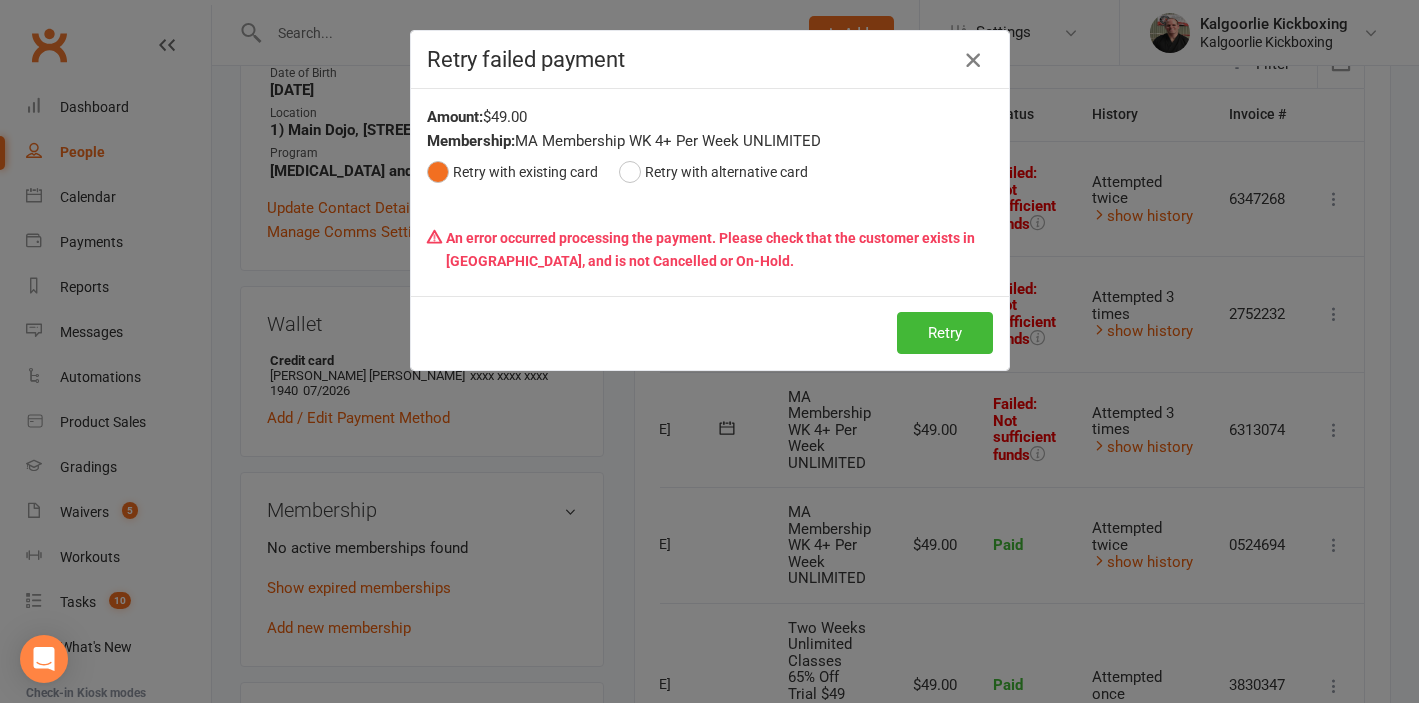 click at bounding box center [973, 60] 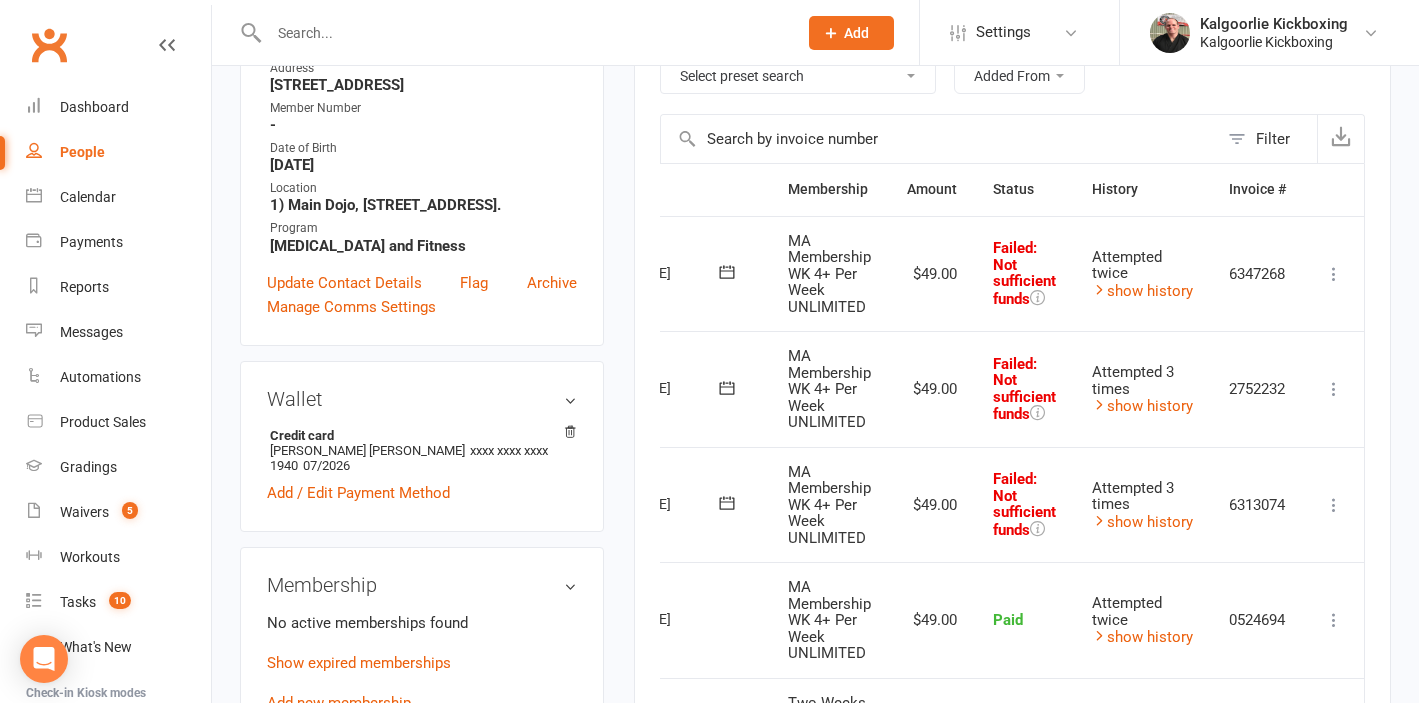 scroll, scrollTop: 394, scrollLeft: 0, axis: vertical 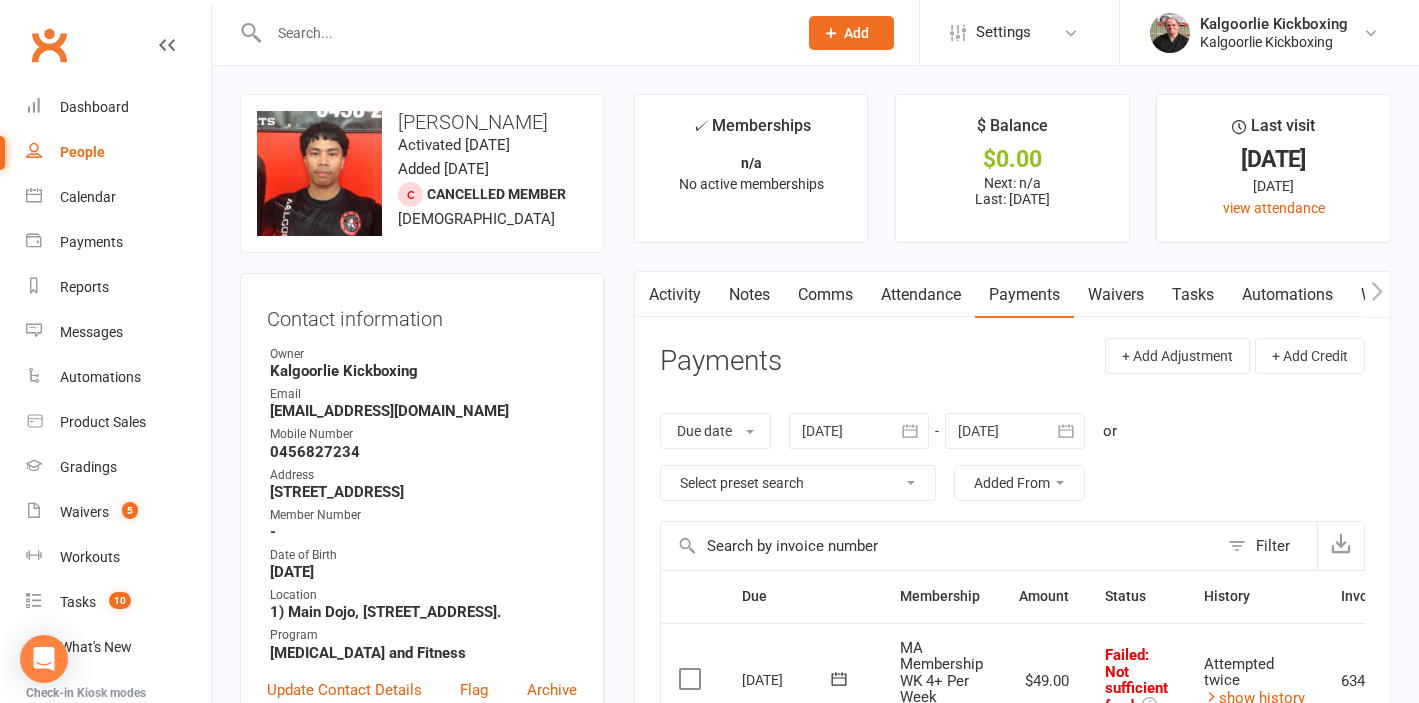 click on "Attendance" at bounding box center [921, 295] 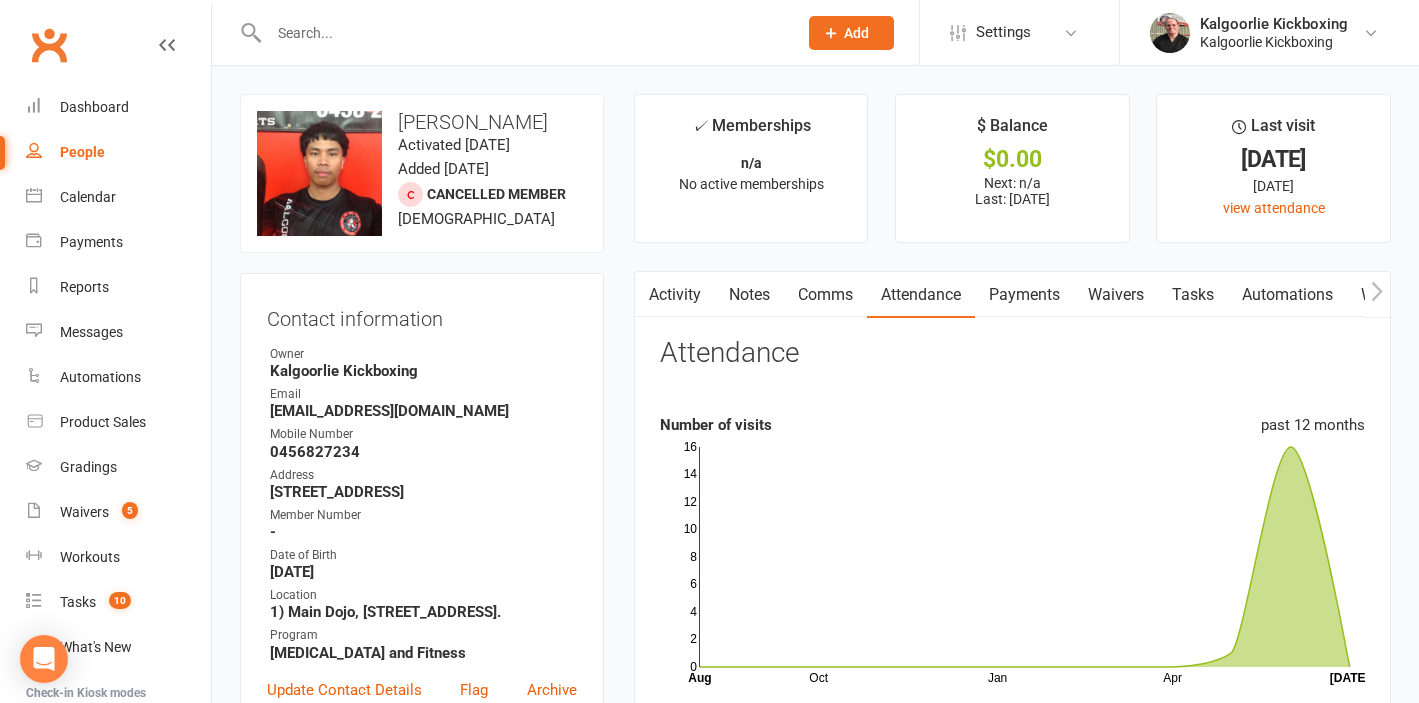 click on "Attendance" at bounding box center (921, 295) 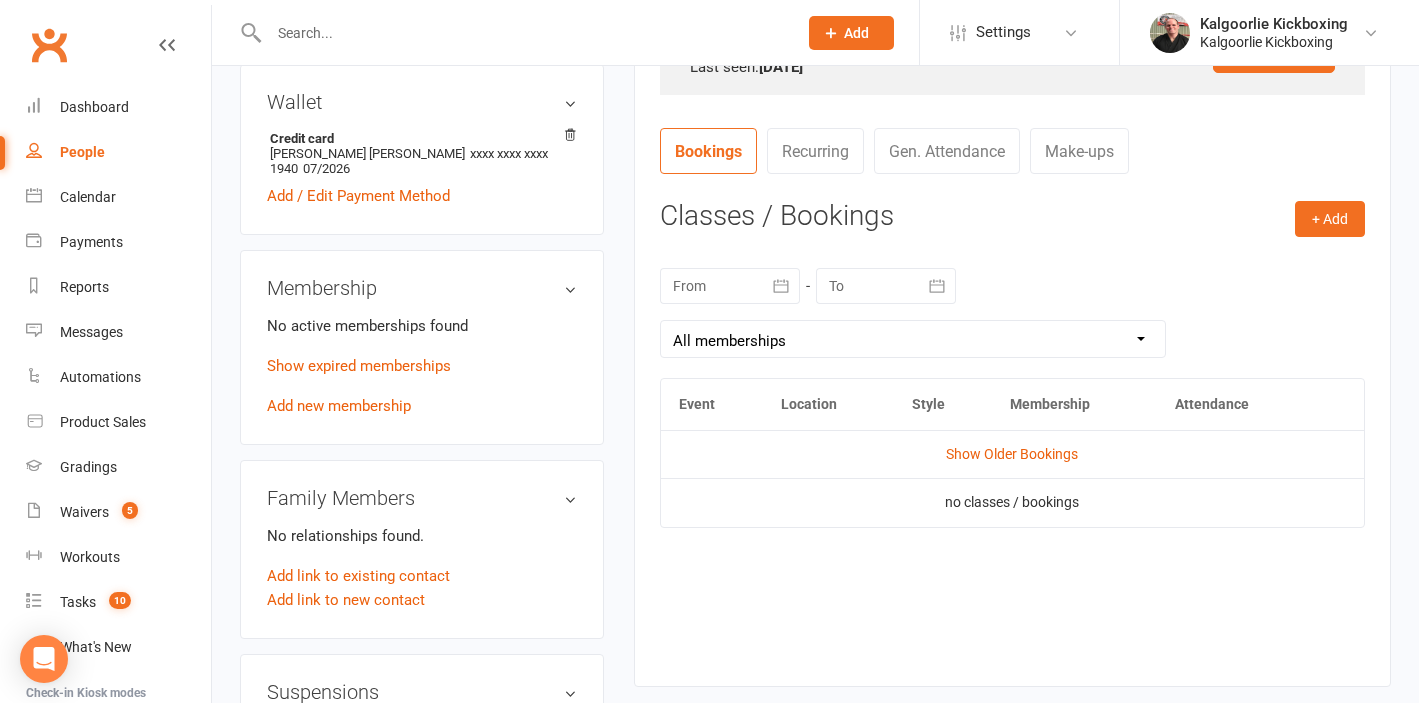 scroll, scrollTop: 701, scrollLeft: 0, axis: vertical 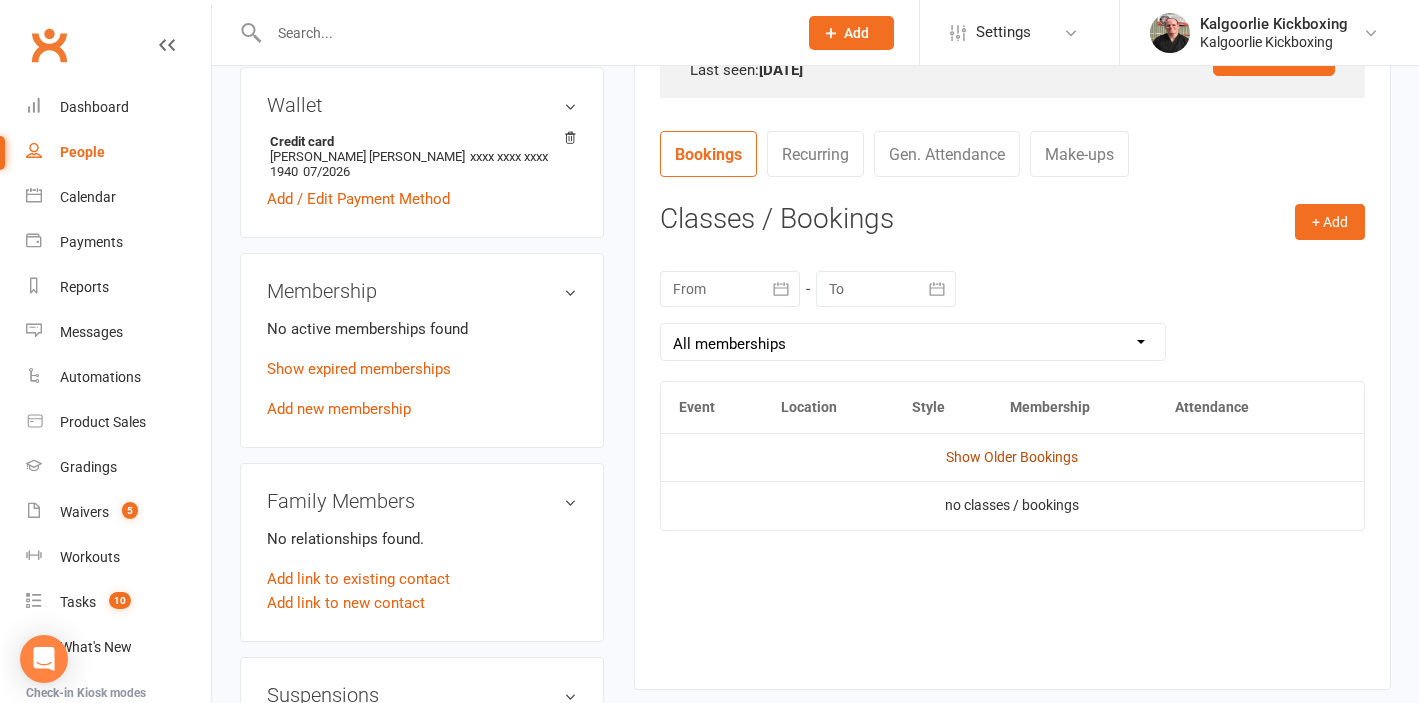 click on "Show Older Bookings" at bounding box center (1012, 457) 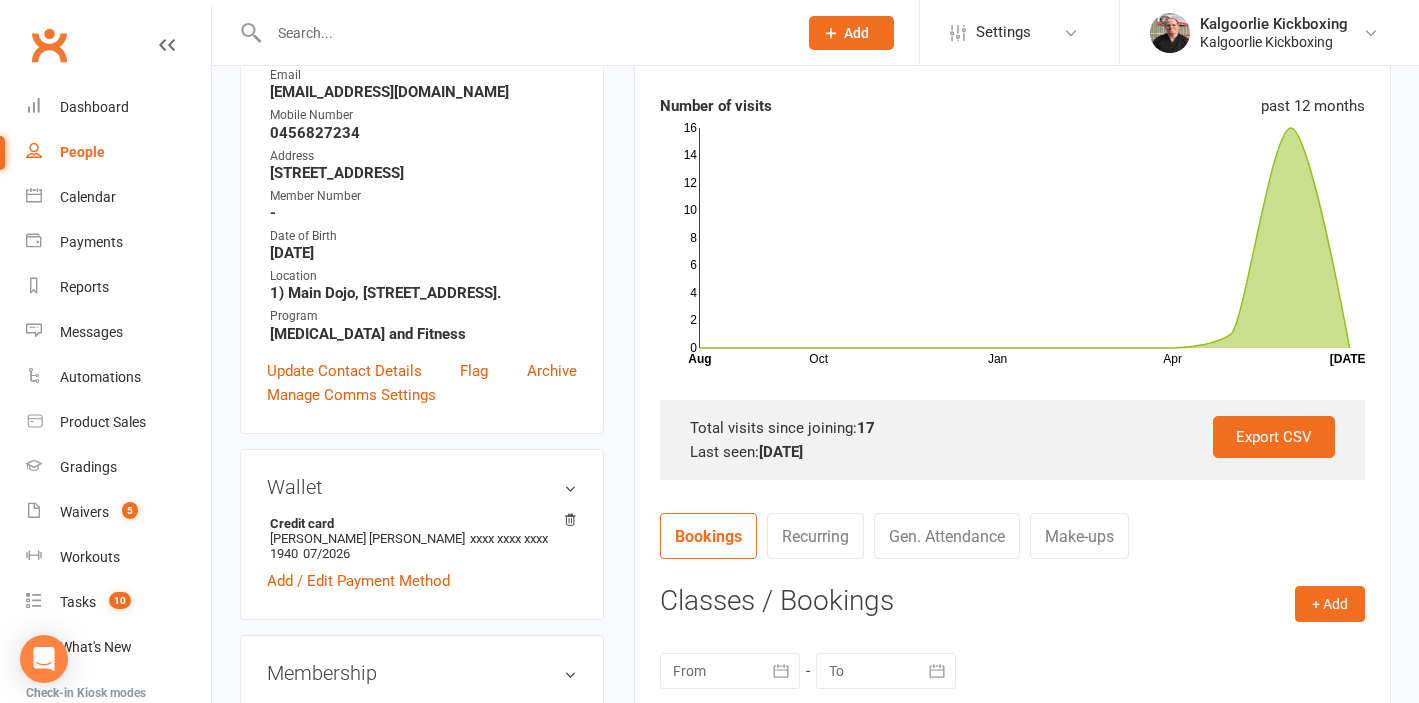 scroll, scrollTop: 0, scrollLeft: 0, axis: both 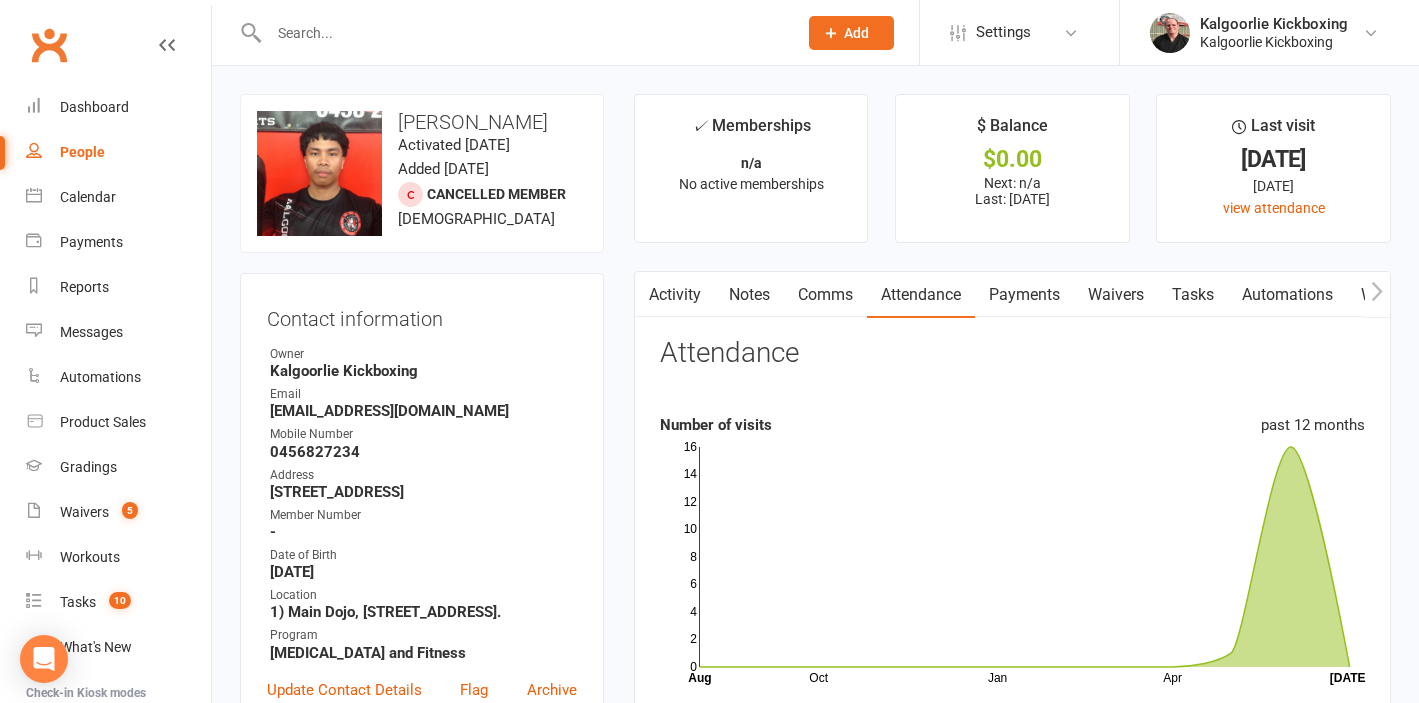 click on "Payments" at bounding box center (1024, 295) 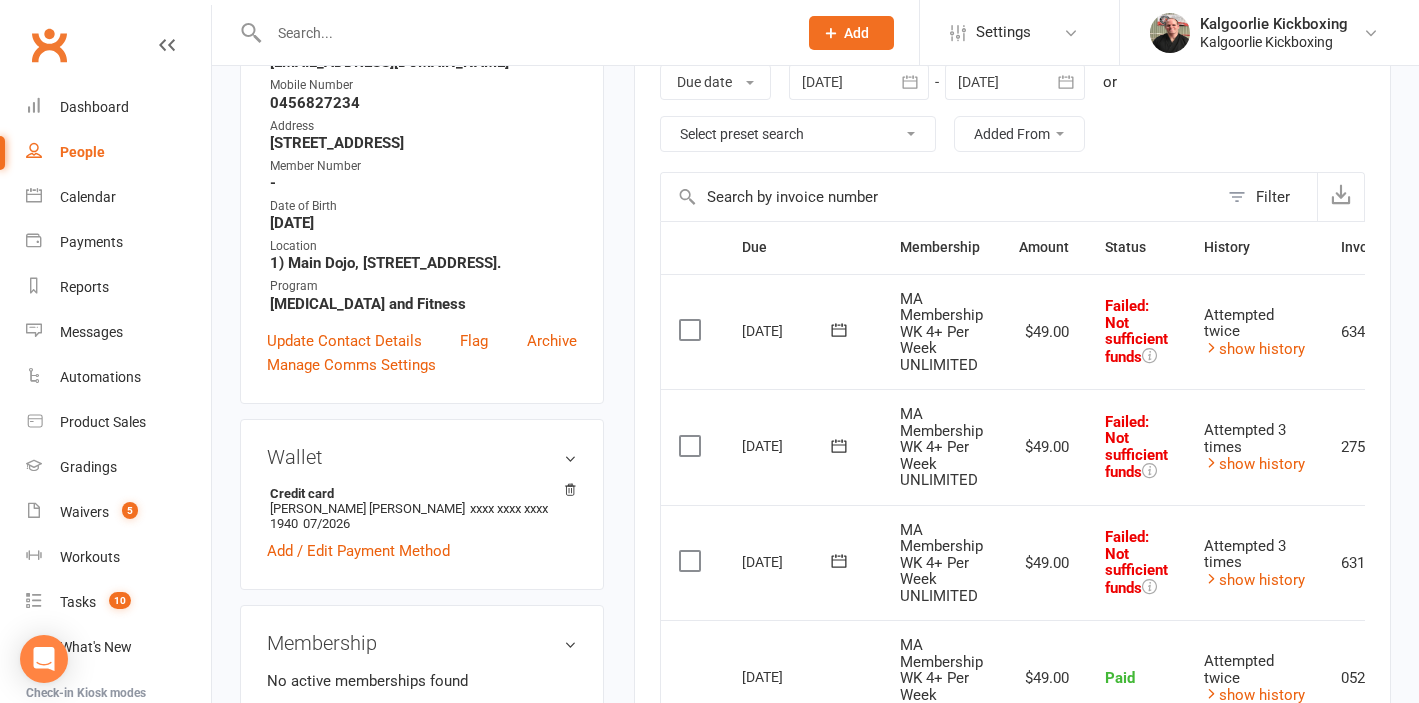 scroll, scrollTop: 0, scrollLeft: 0, axis: both 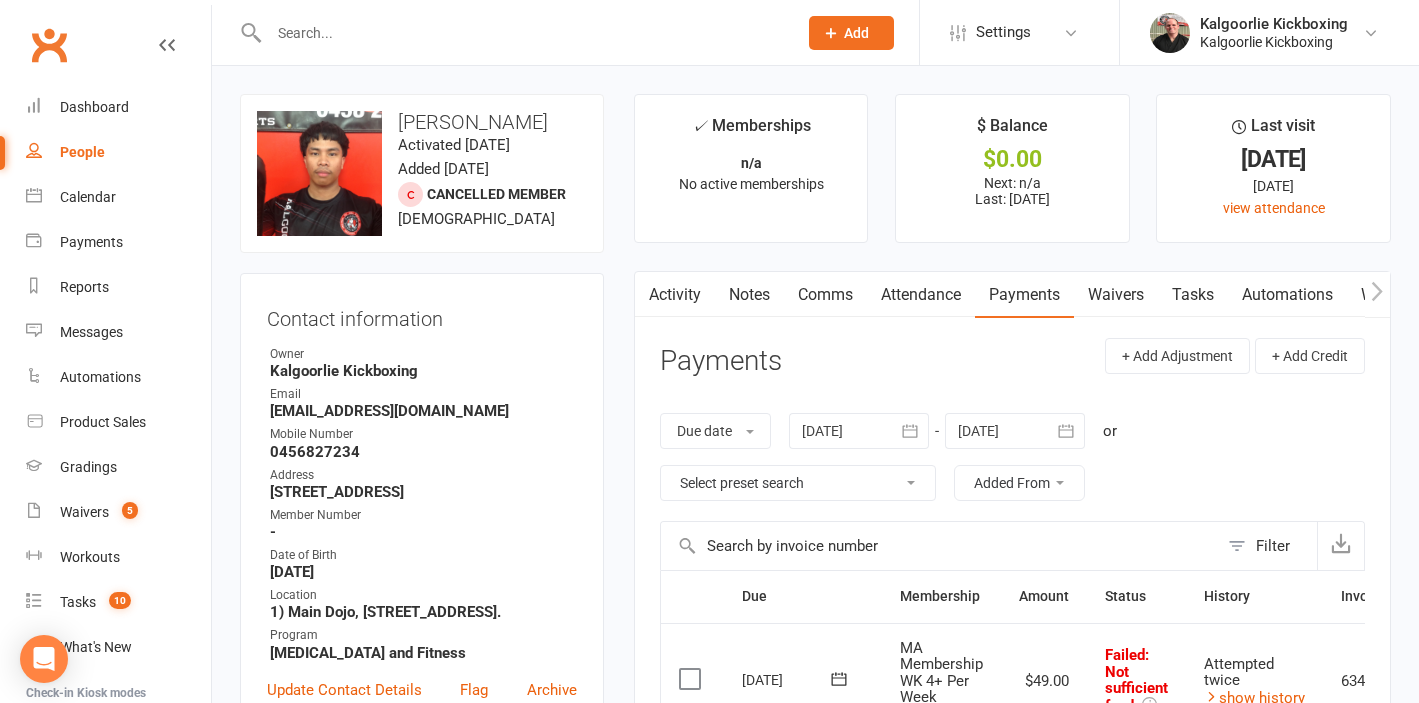 click on "Comms" at bounding box center [825, 295] 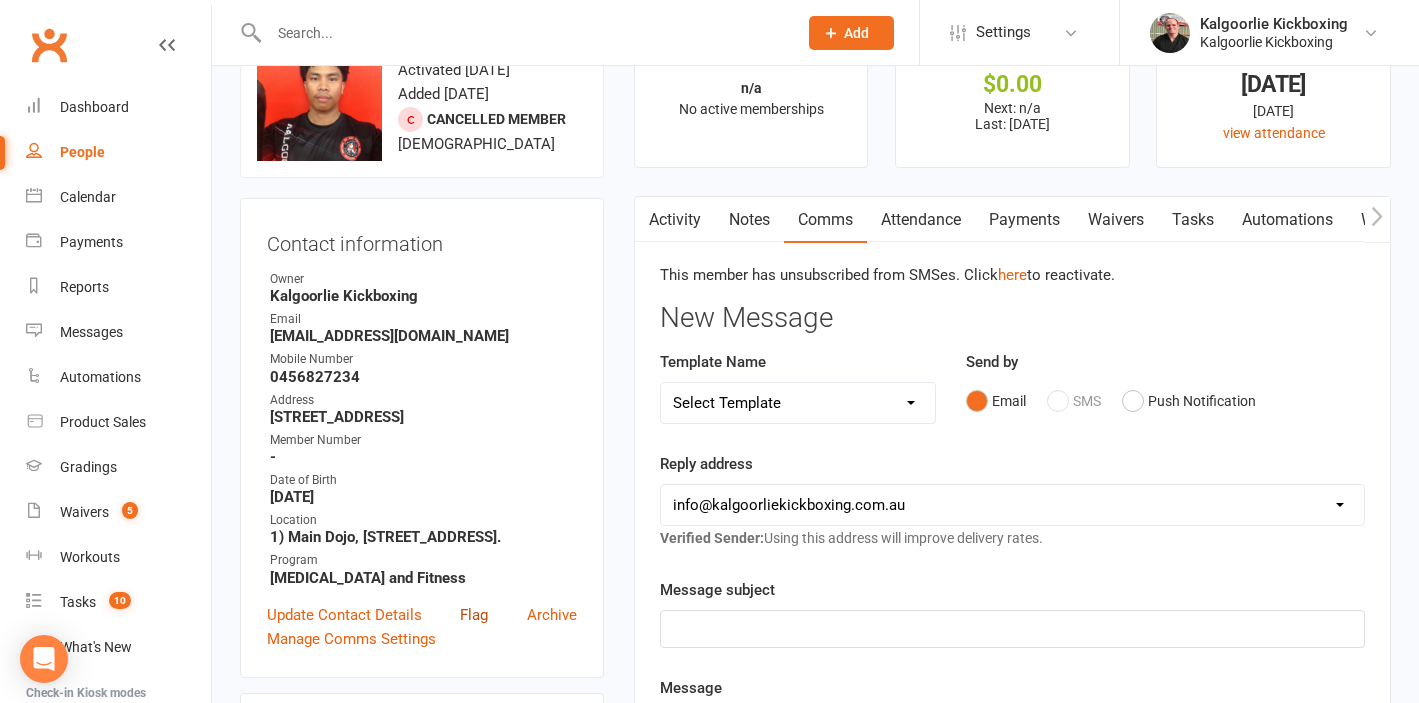 scroll, scrollTop: 66, scrollLeft: 0, axis: vertical 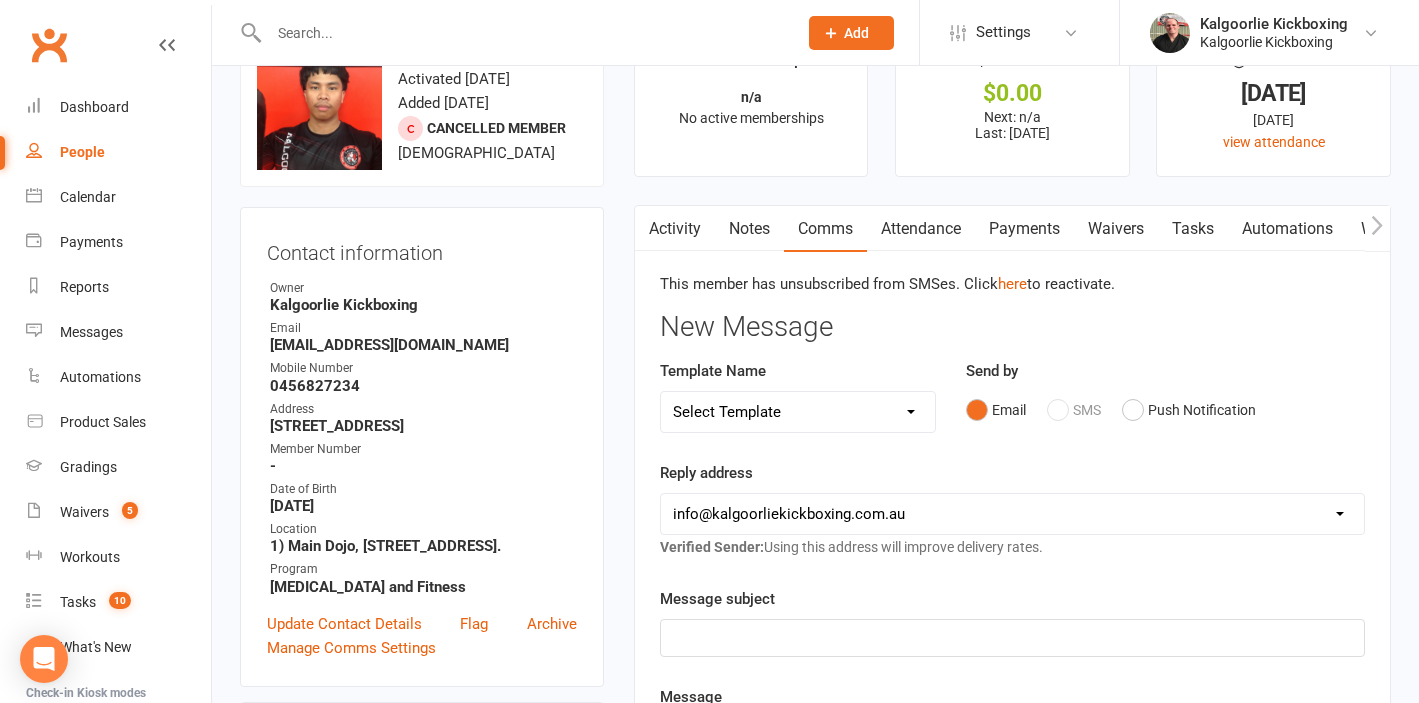 click on "Activity" at bounding box center (675, 229) 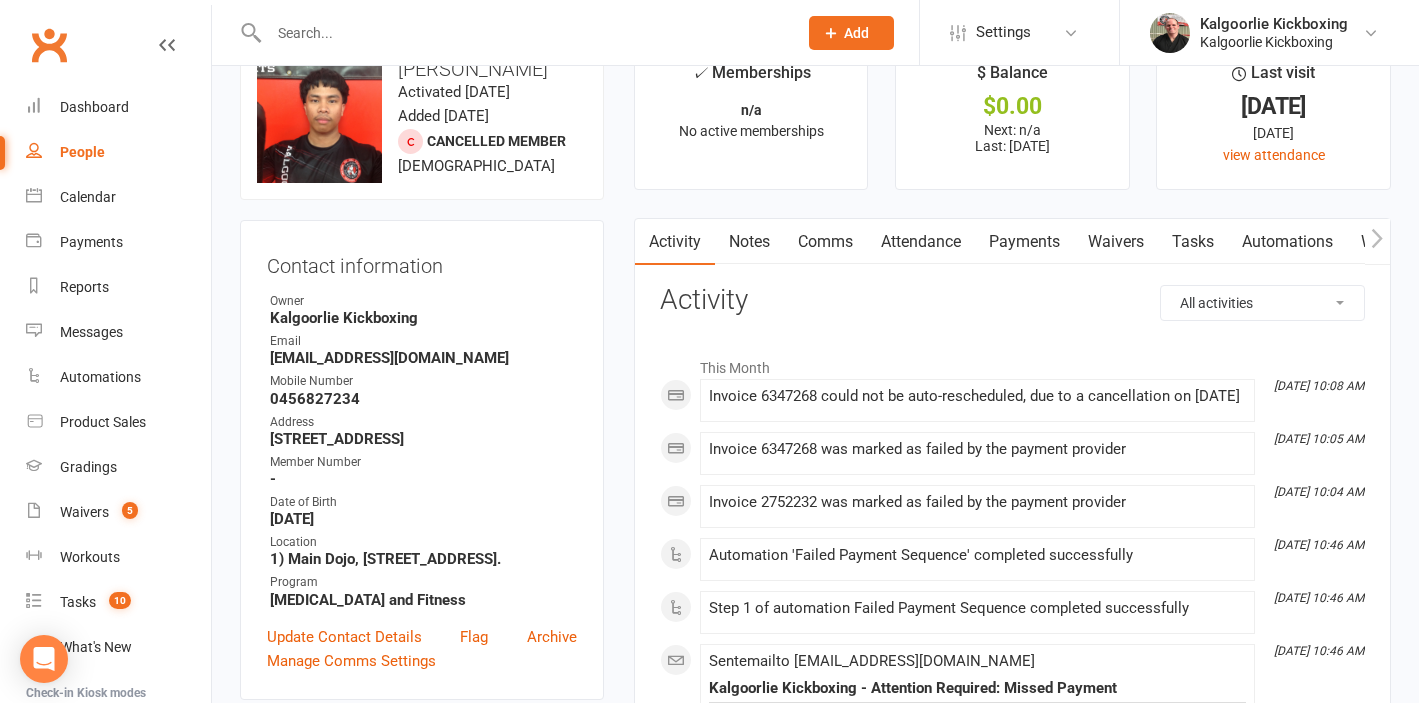 scroll, scrollTop: 54, scrollLeft: 0, axis: vertical 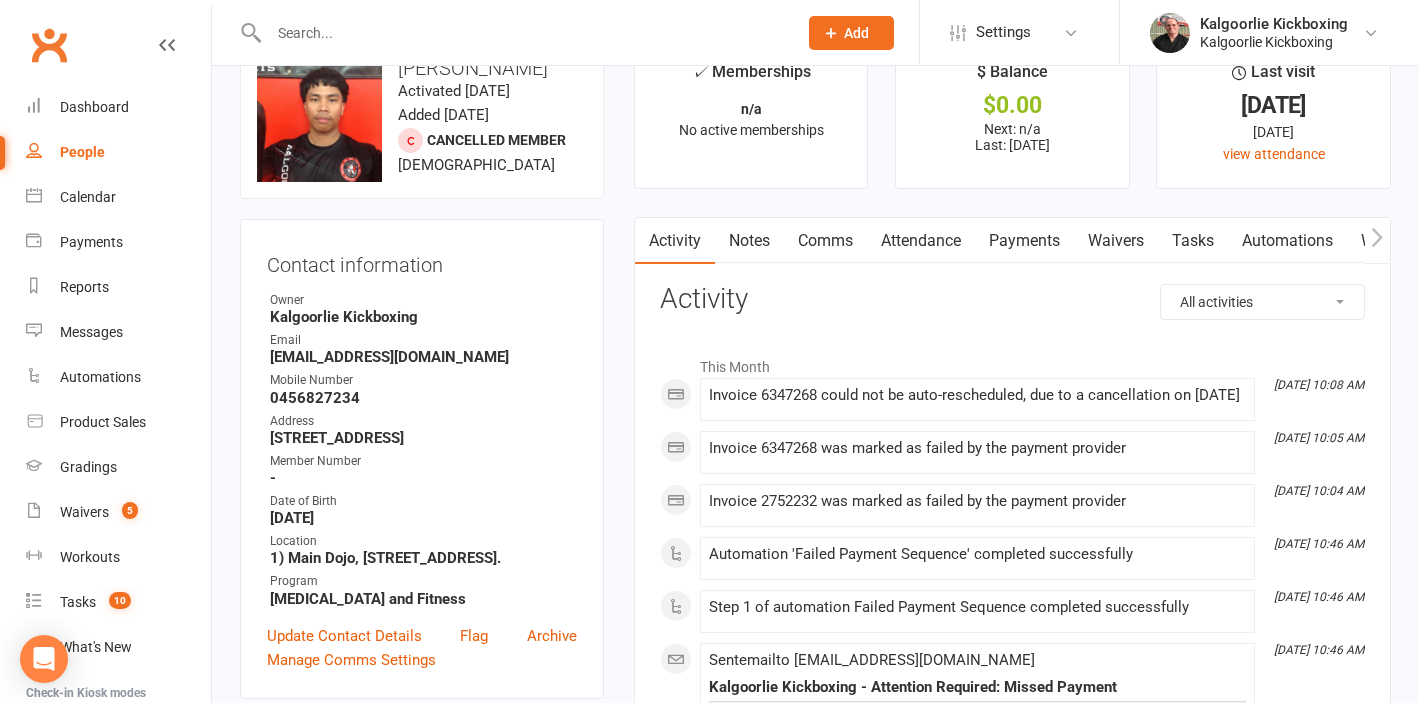 click on "Comms" at bounding box center (825, 241) 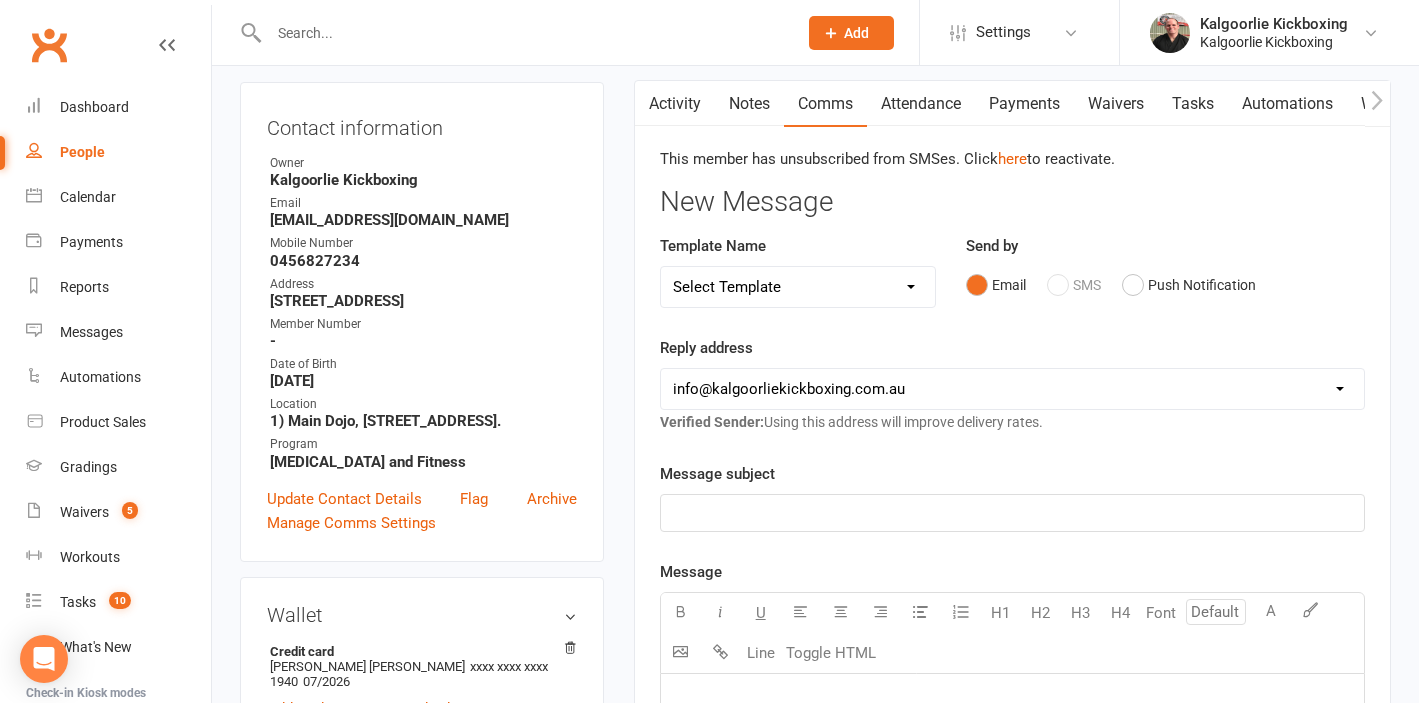 scroll, scrollTop: 203, scrollLeft: 0, axis: vertical 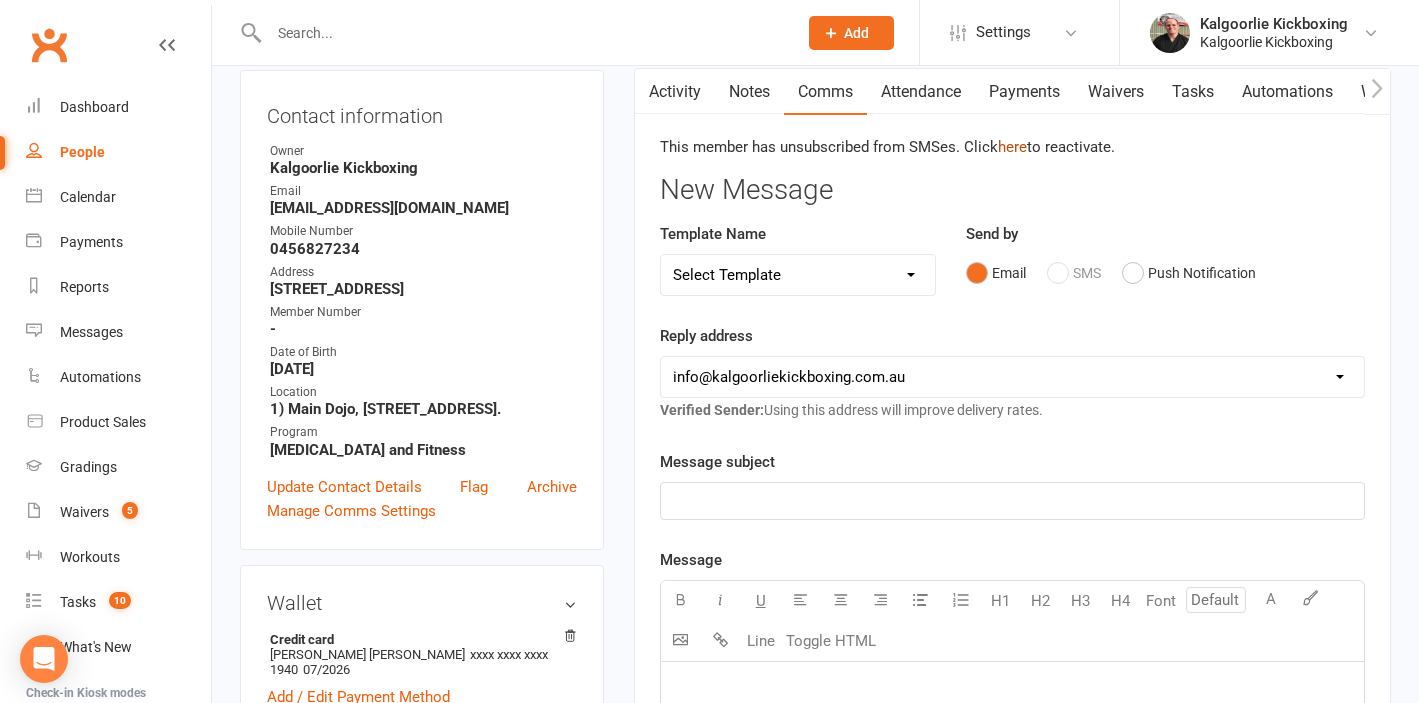 click on "here" at bounding box center [1012, 147] 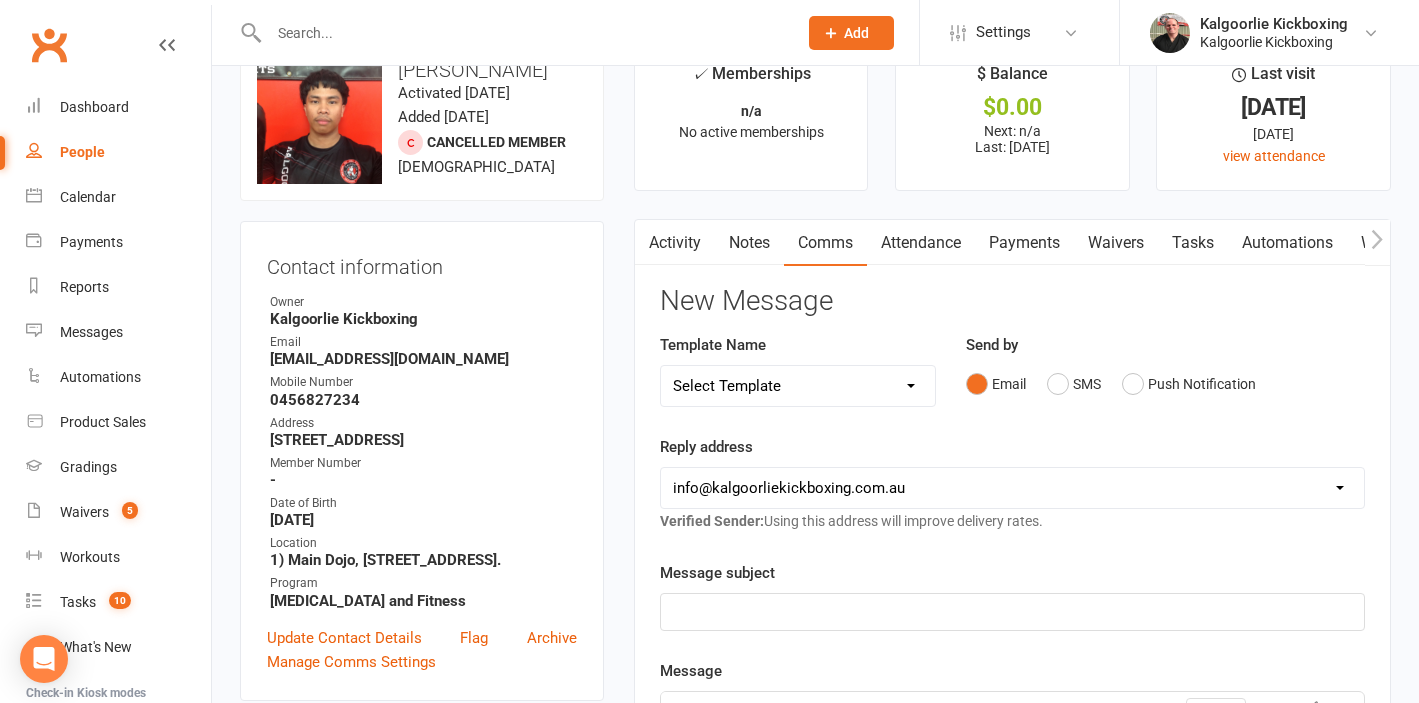 scroll, scrollTop: 123, scrollLeft: 0, axis: vertical 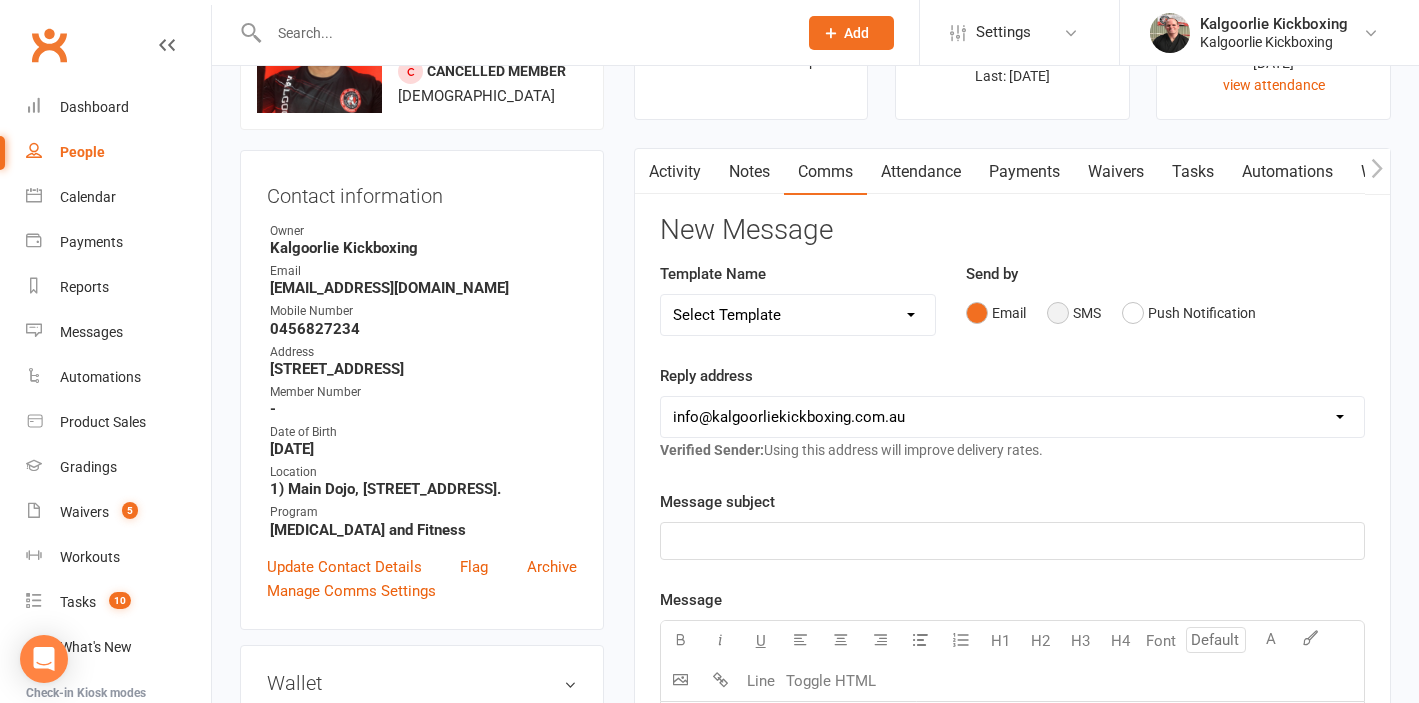 click on "SMS" at bounding box center [1074, 313] 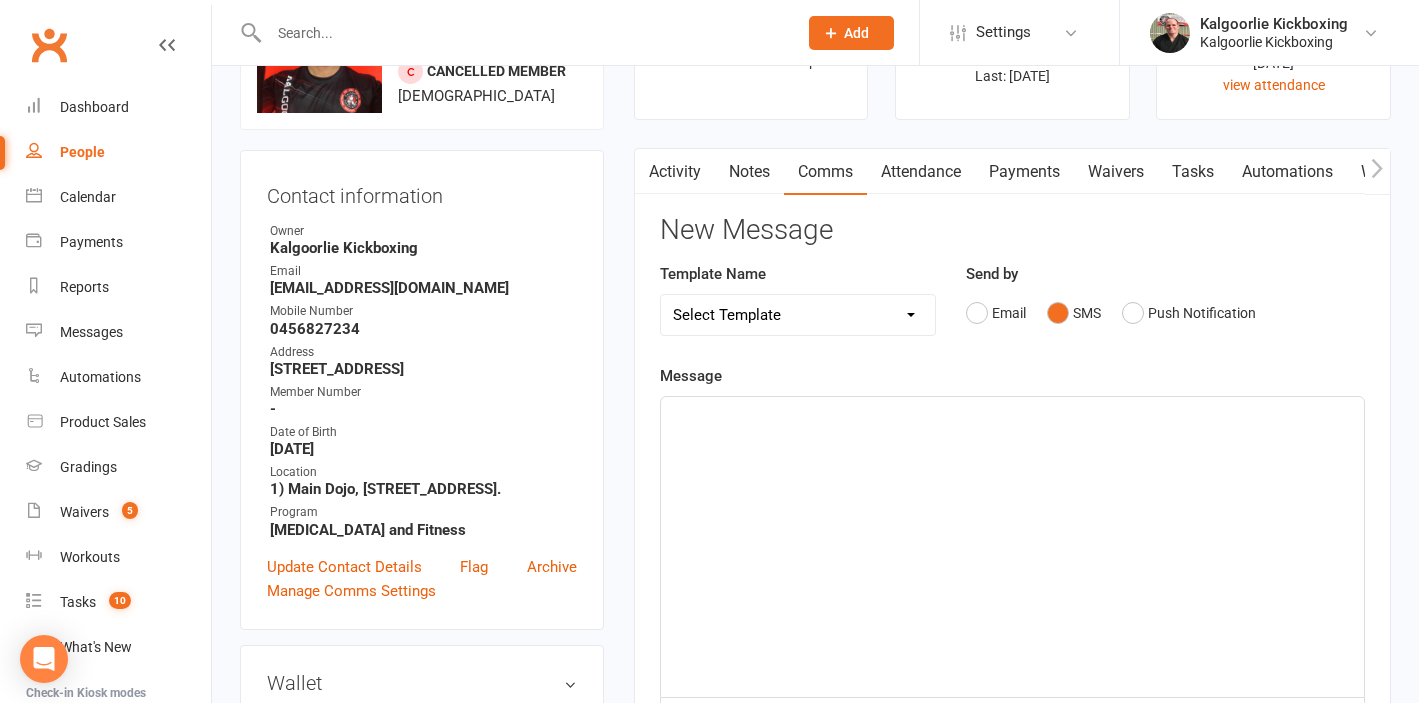 click on "﻿" 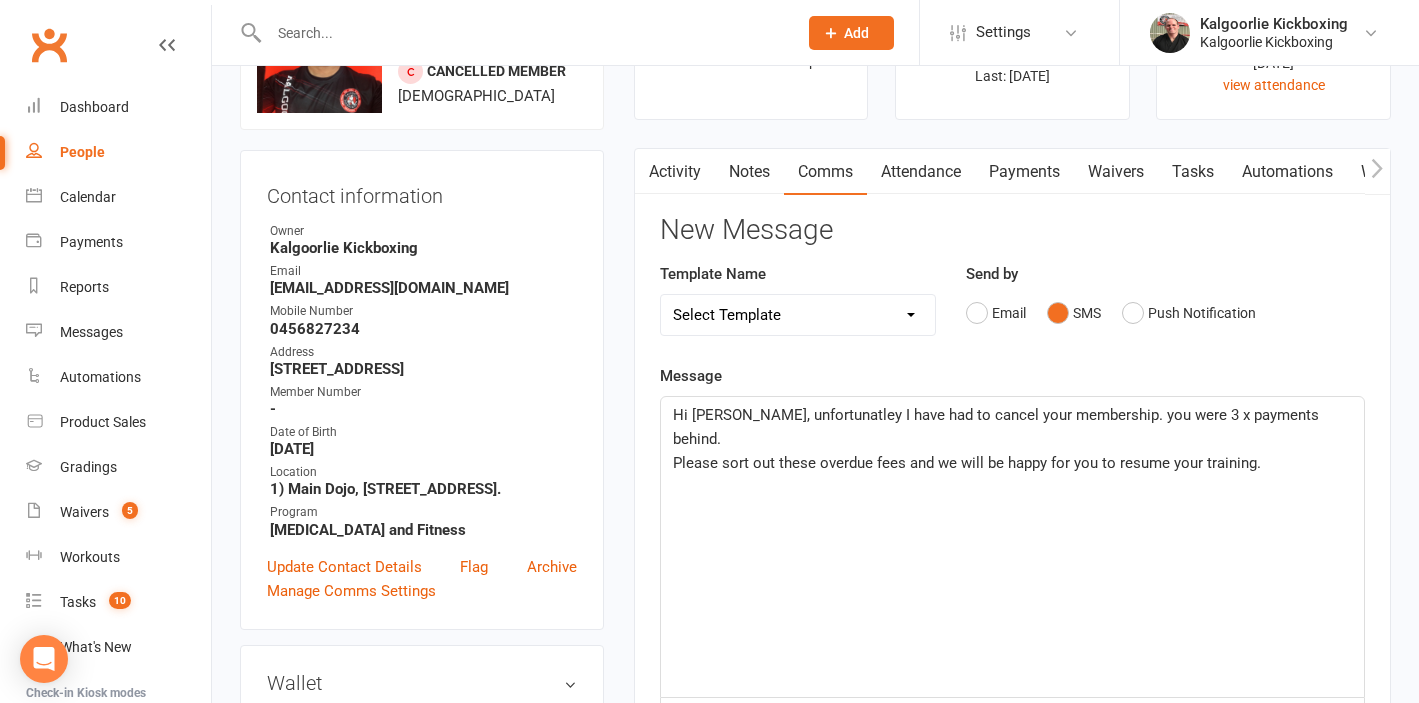 click on "Hi John, unfortunatley I have had to cancel your membership. you were 3 x payments behind." 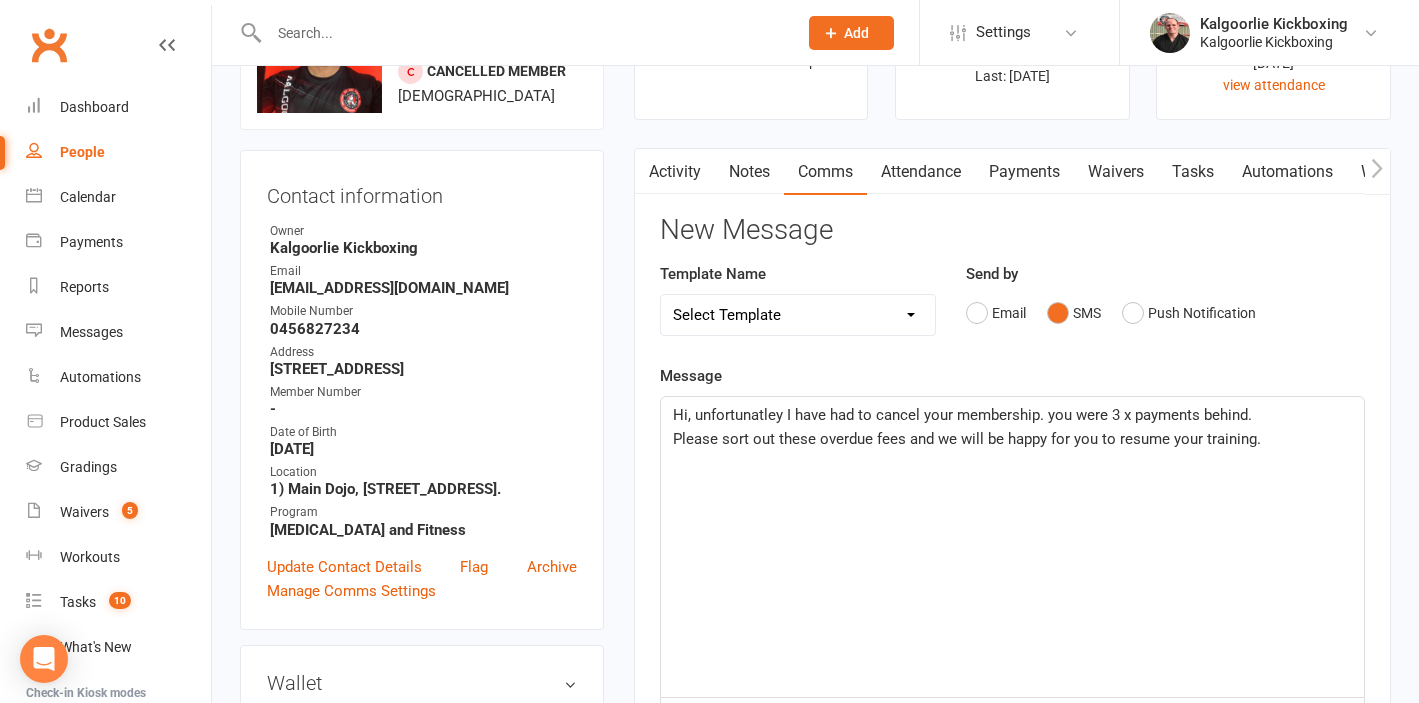 type 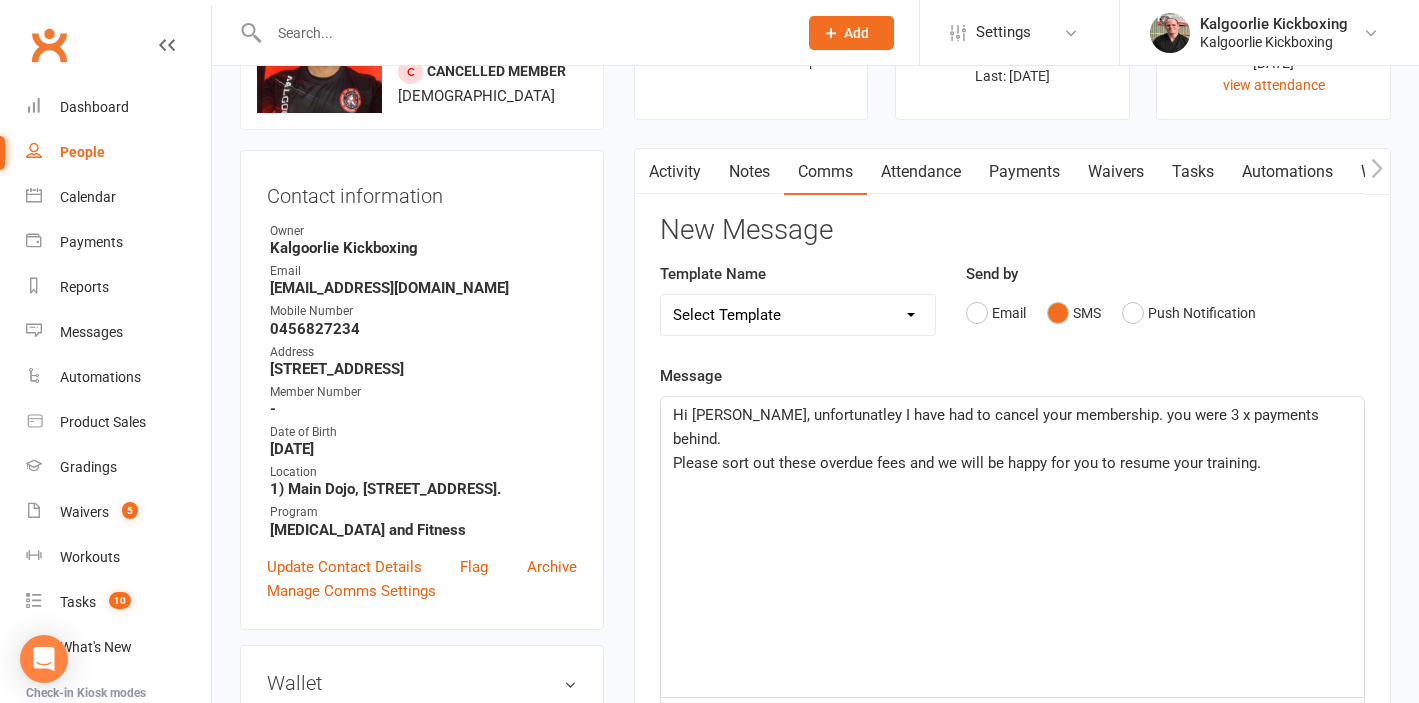 click on "Hi Michael, unfortunatley I have had to cancel your membership. you were 3 x payments behind.  Please sort out these overdue fees and we will be happy for you to resume your training." 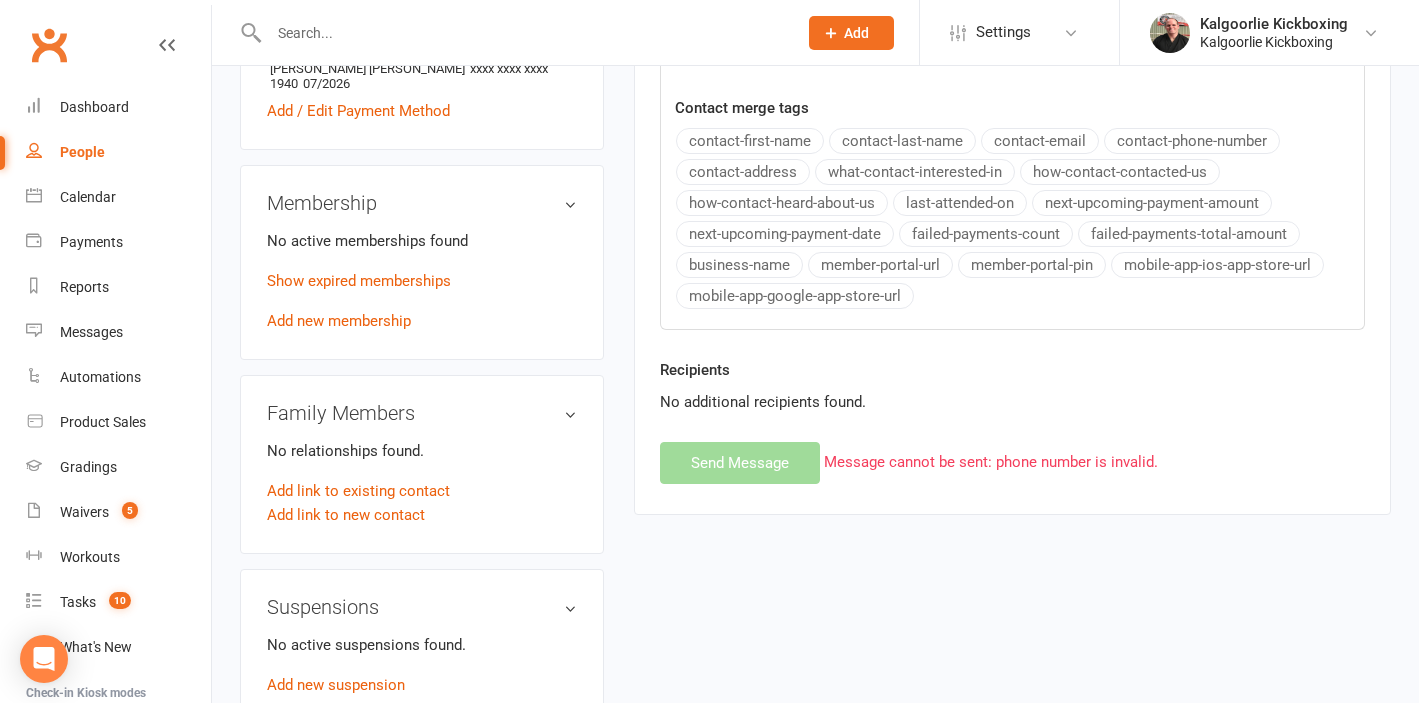 scroll, scrollTop: 792, scrollLeft: 0, axis: vertical 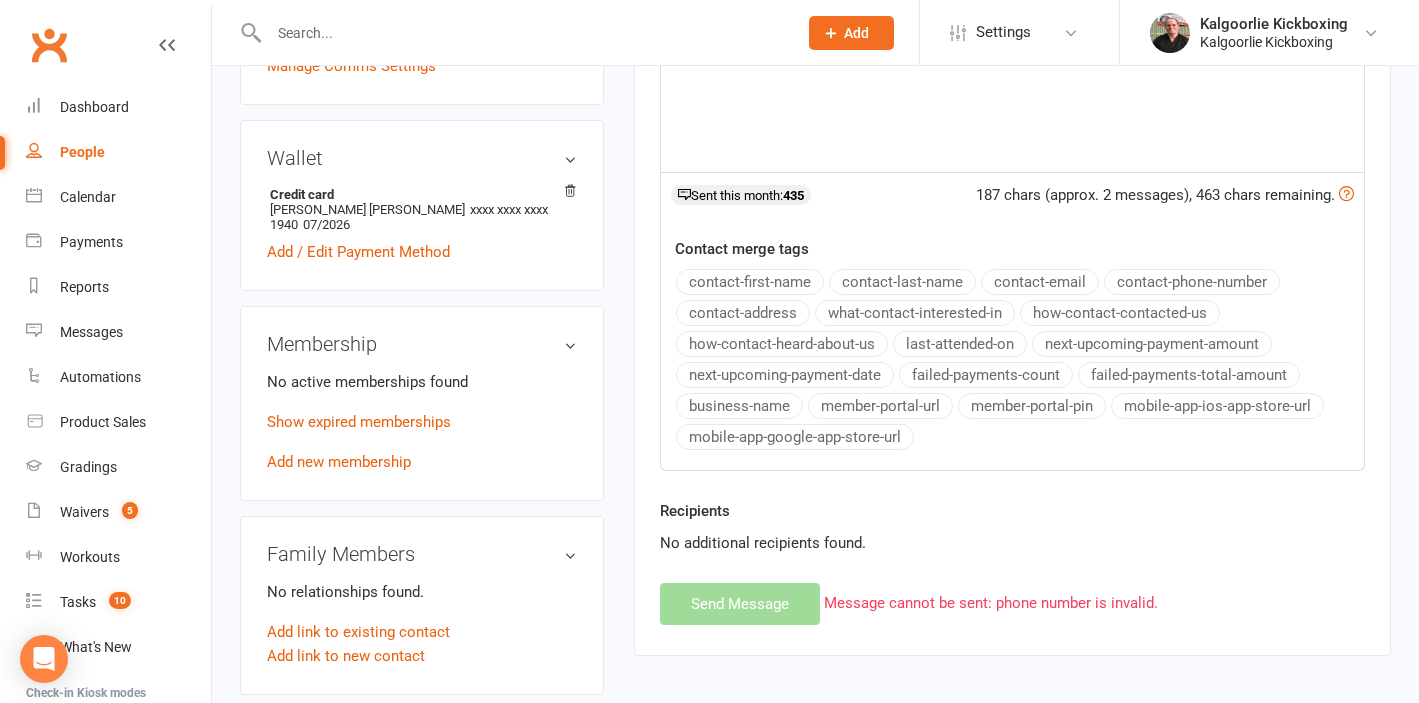 click on "New Message Template Name Select Template [Email] Active Member Welcome [Email] Staff Application - Admin / Receptionist [SMS] SMS Payment Waiver Update [Email] Update Payment Waiver Email [Email] Mobile App Booking Reminder for classes [Email] Awesome News!! New Advanced & Sparring [Email] Christmas Party & Christmas Closure [Email] Email - Absent 30+ Days [SMS] SMS - Call Into Centre Meeting [SMS] SMS - Drop In With Kids [SMS] SMS - Left gear at club (Adult) [SMS] SMS - Left gear at club (Child) [Email] Socials, Facebook Member Groups & Contact Numbers [Email] Some exciting news!! [Email] Special Event - Christmas party Invite [SMS] Waiver Membership Email Invite Sent [Email] Welcome Back Party [Email] Membership Cancellation Processed [Email] Membership Cancellation Request [Email] Membership Change Processed [Email] Membership Price Increase [Email] Membership Suspension Processed [Email] Membership Suspension Request [SMS] Membership Waiver Approved [Email] Casual Class / 10 Session Pack - Book & Pay" at bounding box center (1012, 157) 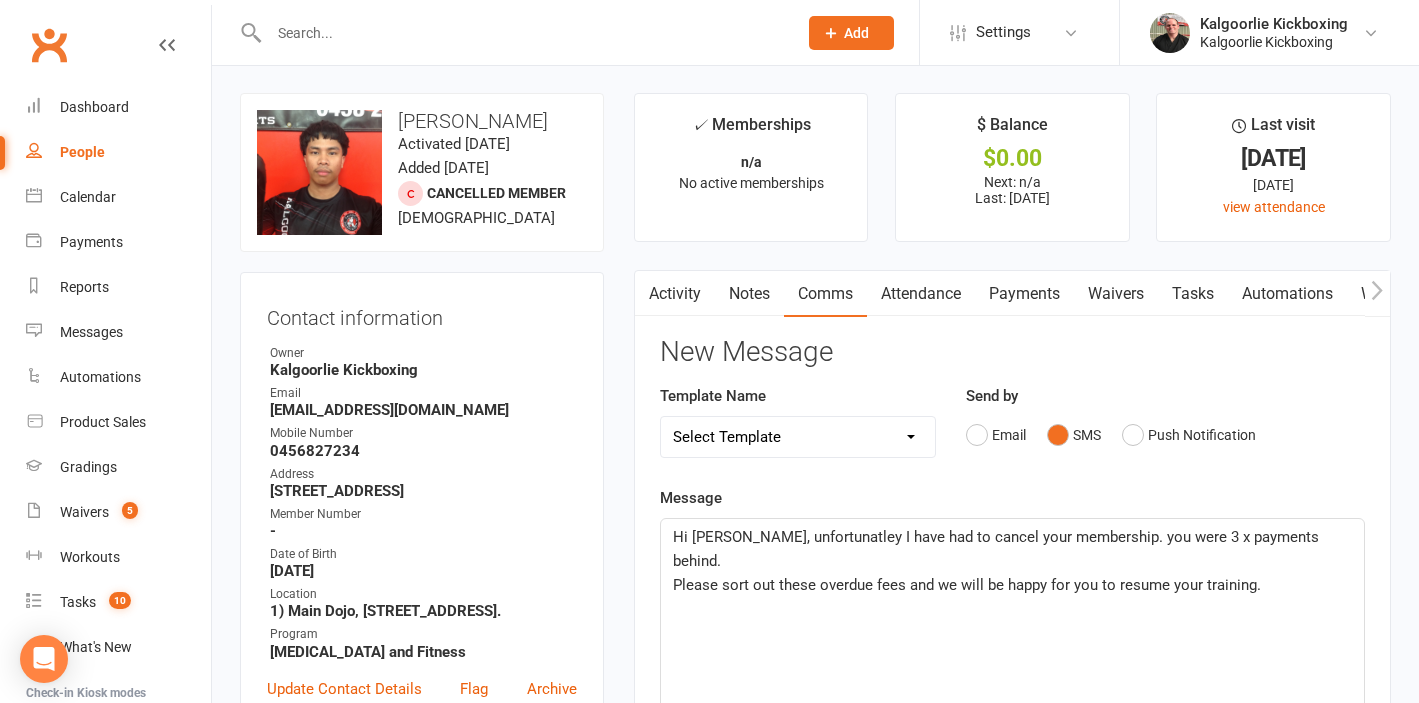 scroll, scrollTop: 0, scrollLeft: 0, axis: both 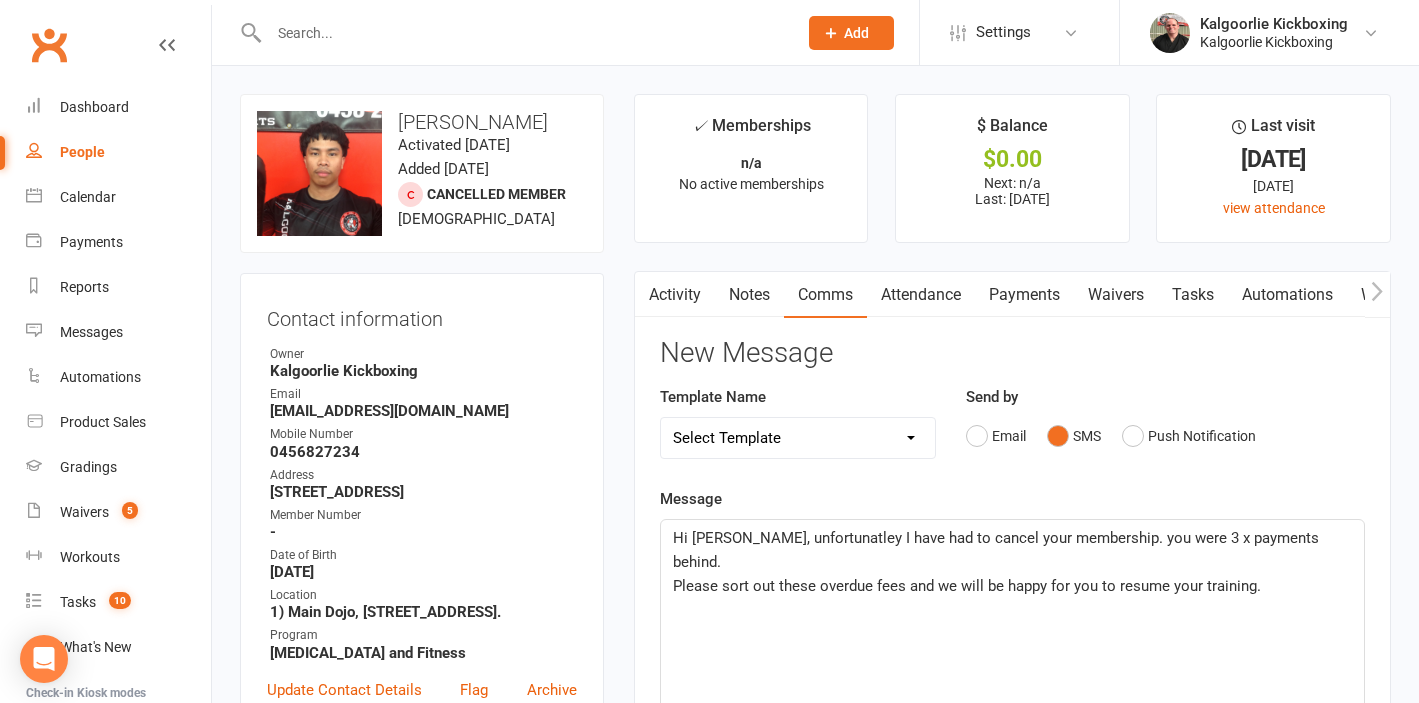 click on "Activity" at bounding box center [675, 295] 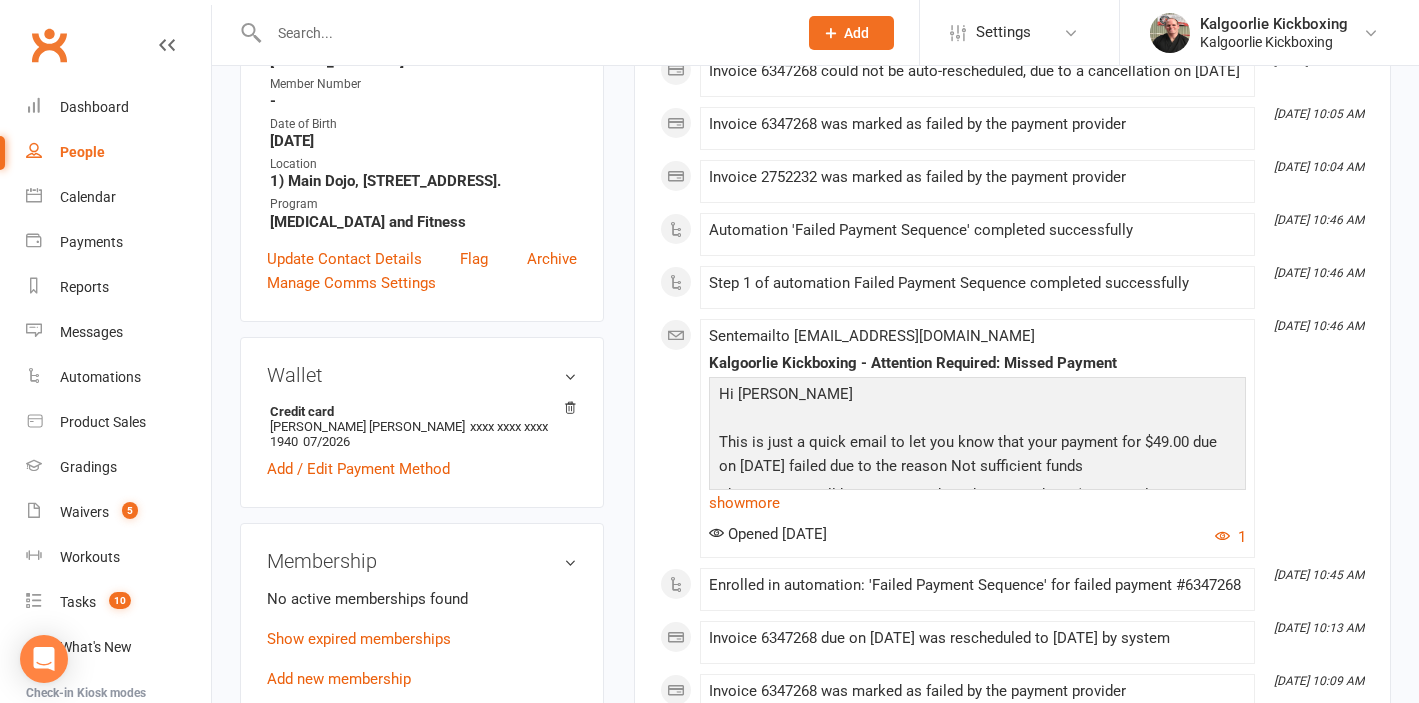 scroll, scrollTop: 459, scrollLeft: 0, axis: vertical 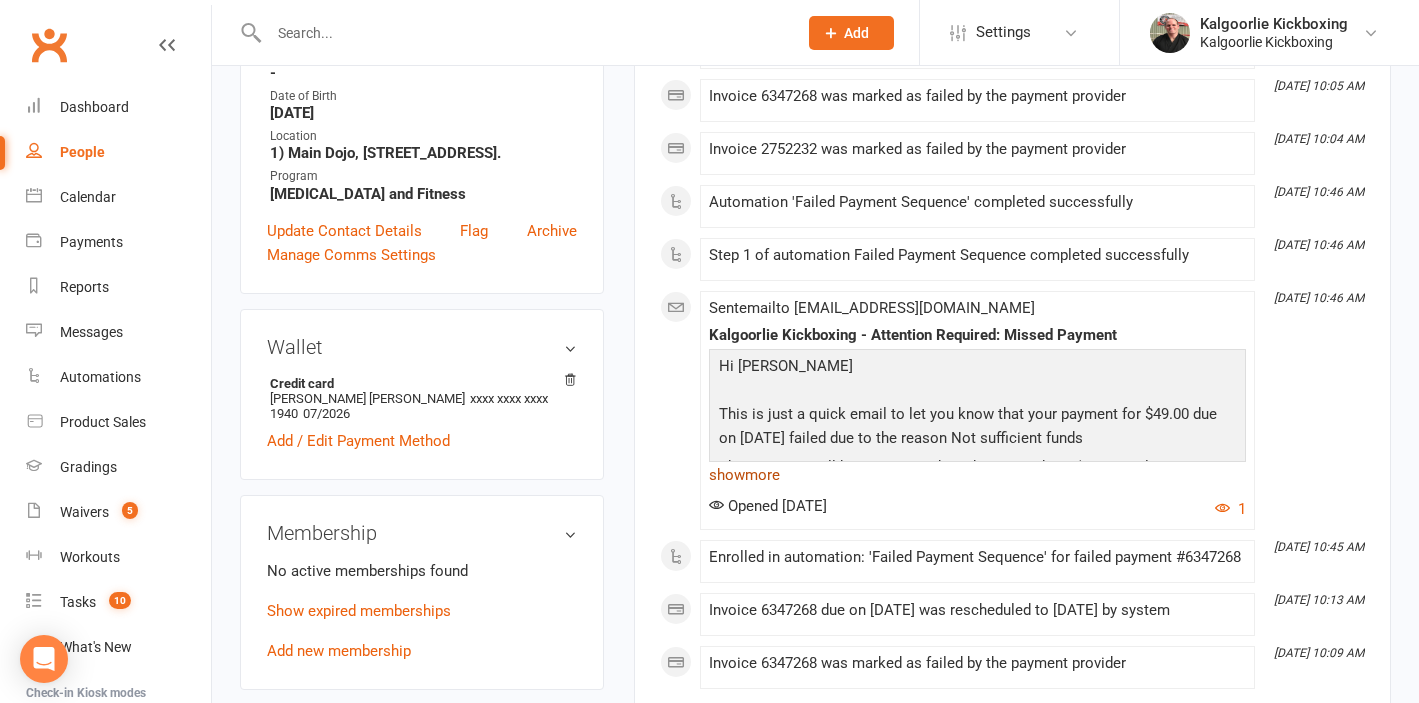 click on "show  more" 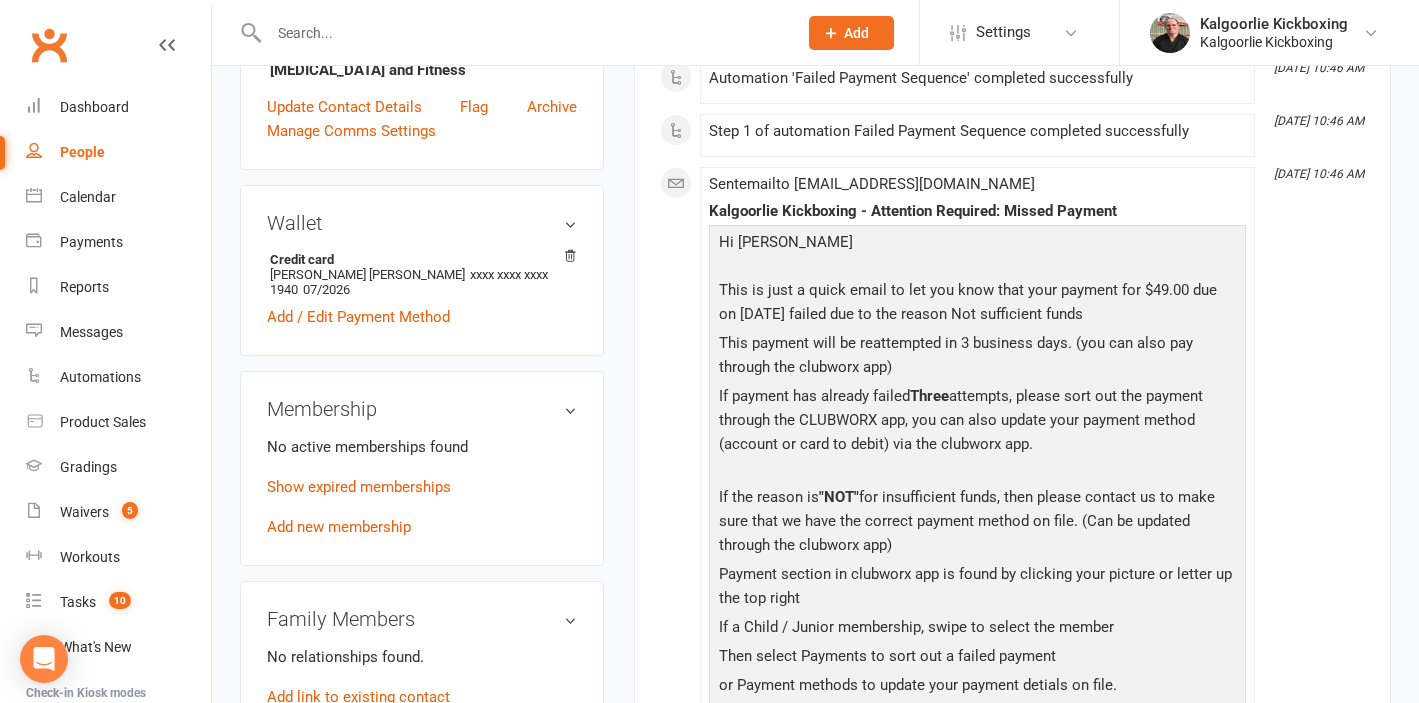 scroll, scrollTop: 0, scrollLeft: 0, axis: both 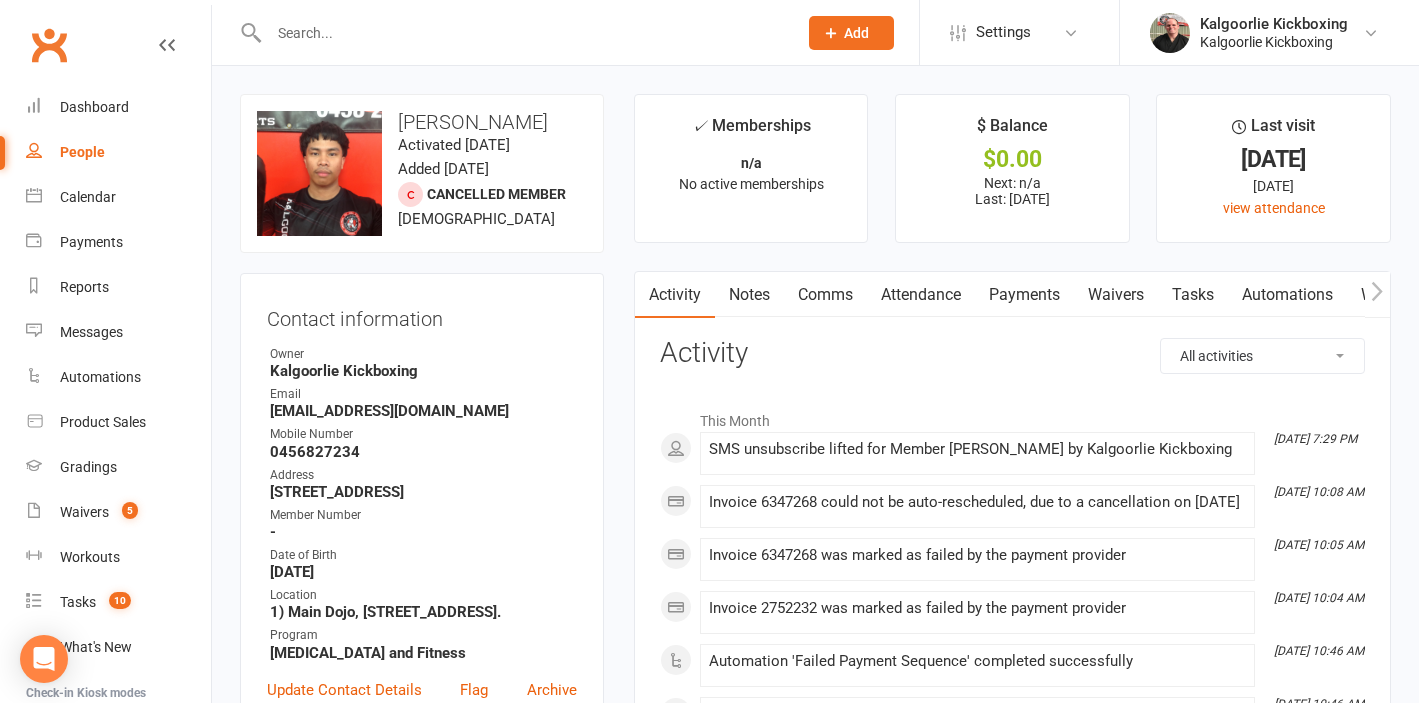 click on "Attendance" at bounding box center [921, 295] 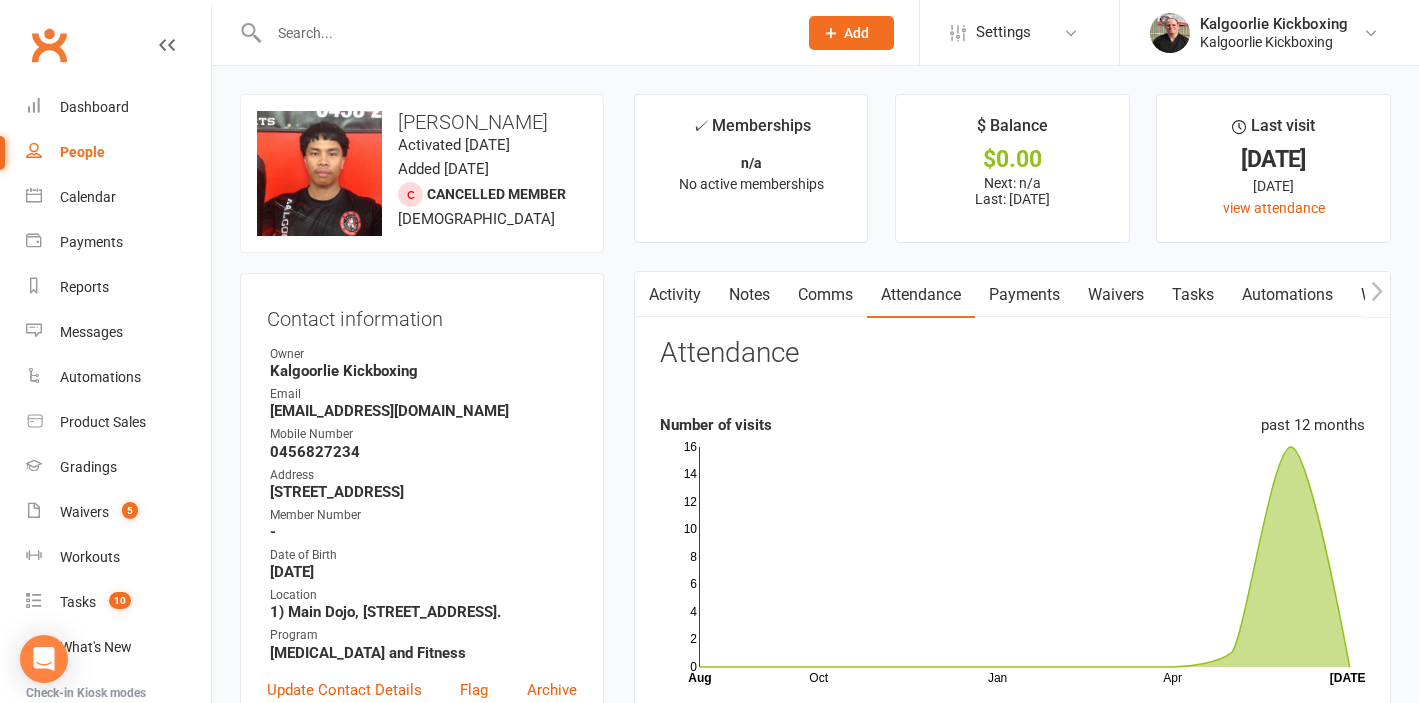 click on "Payments" at bounding box center [1024, 295] 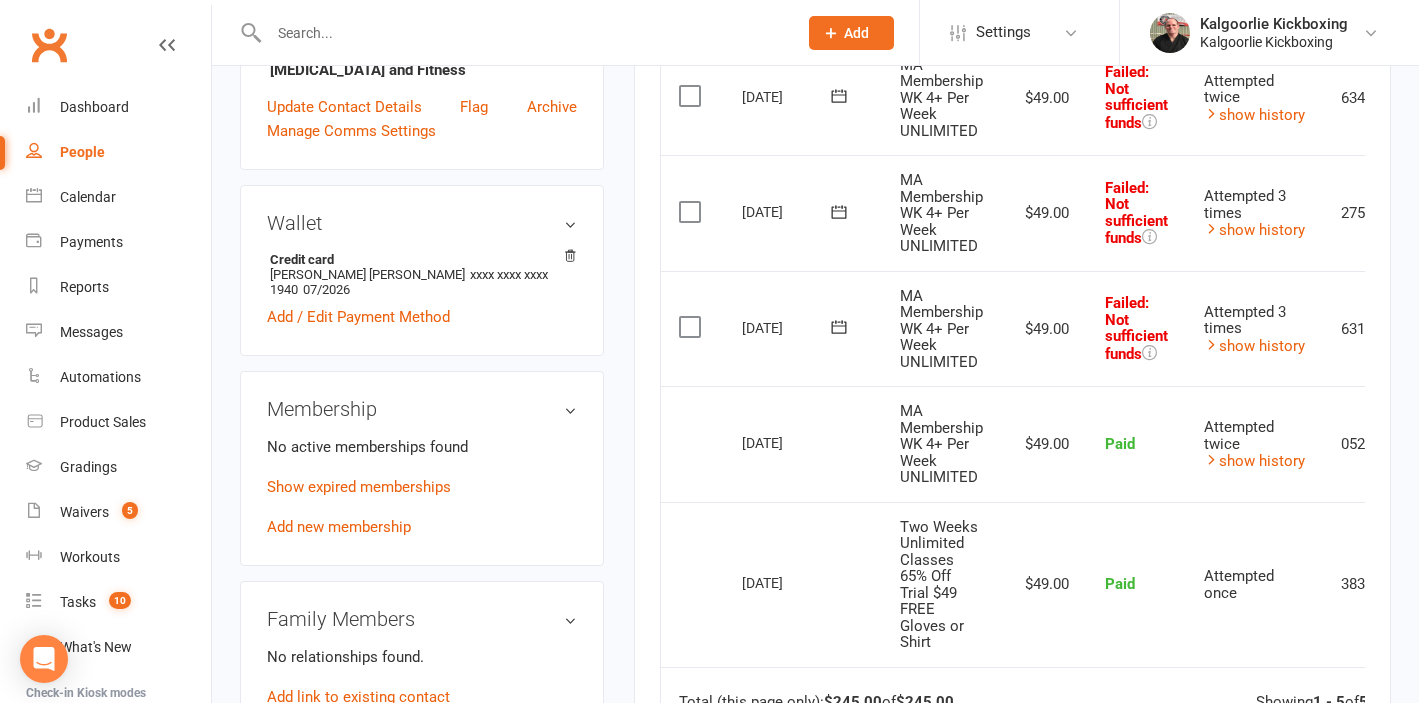 scroll, scrollTop: 491, scrollLeft: 0, axis: vertical 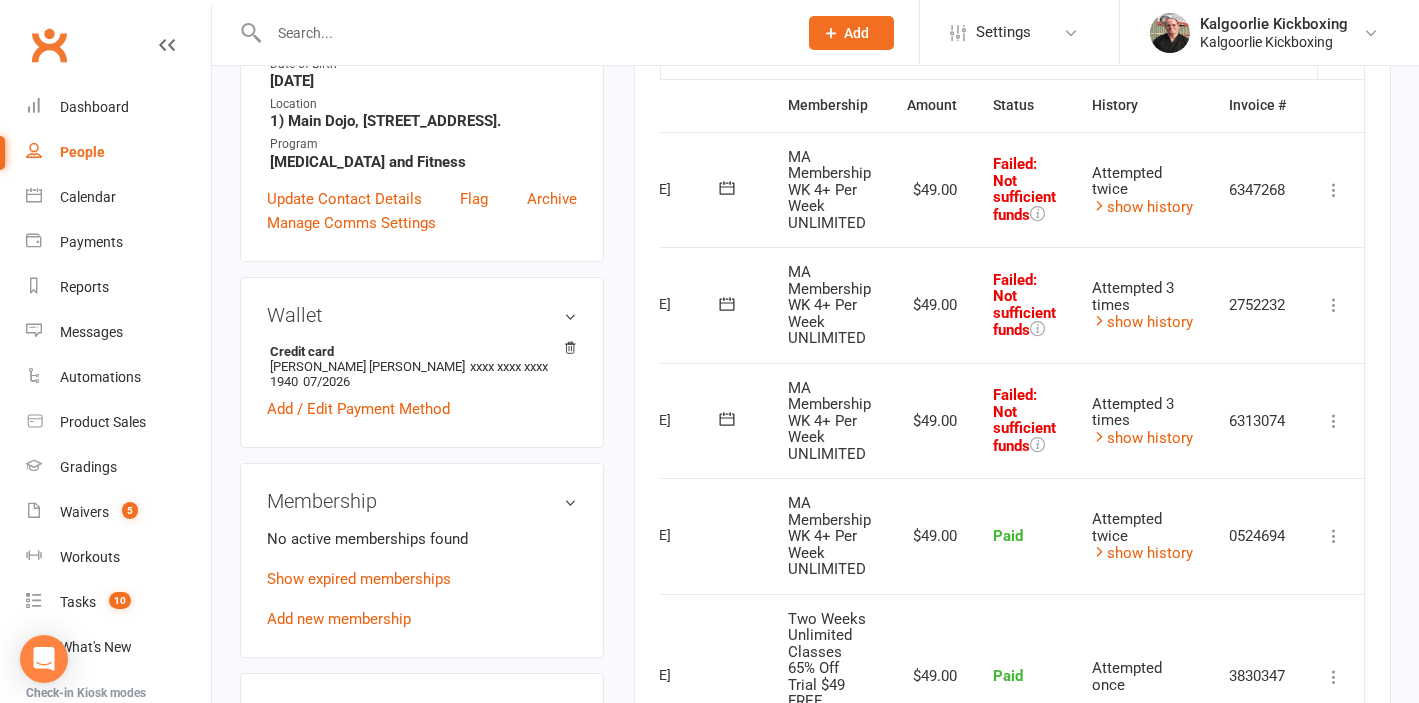 click at bounding box center (1334, 421) 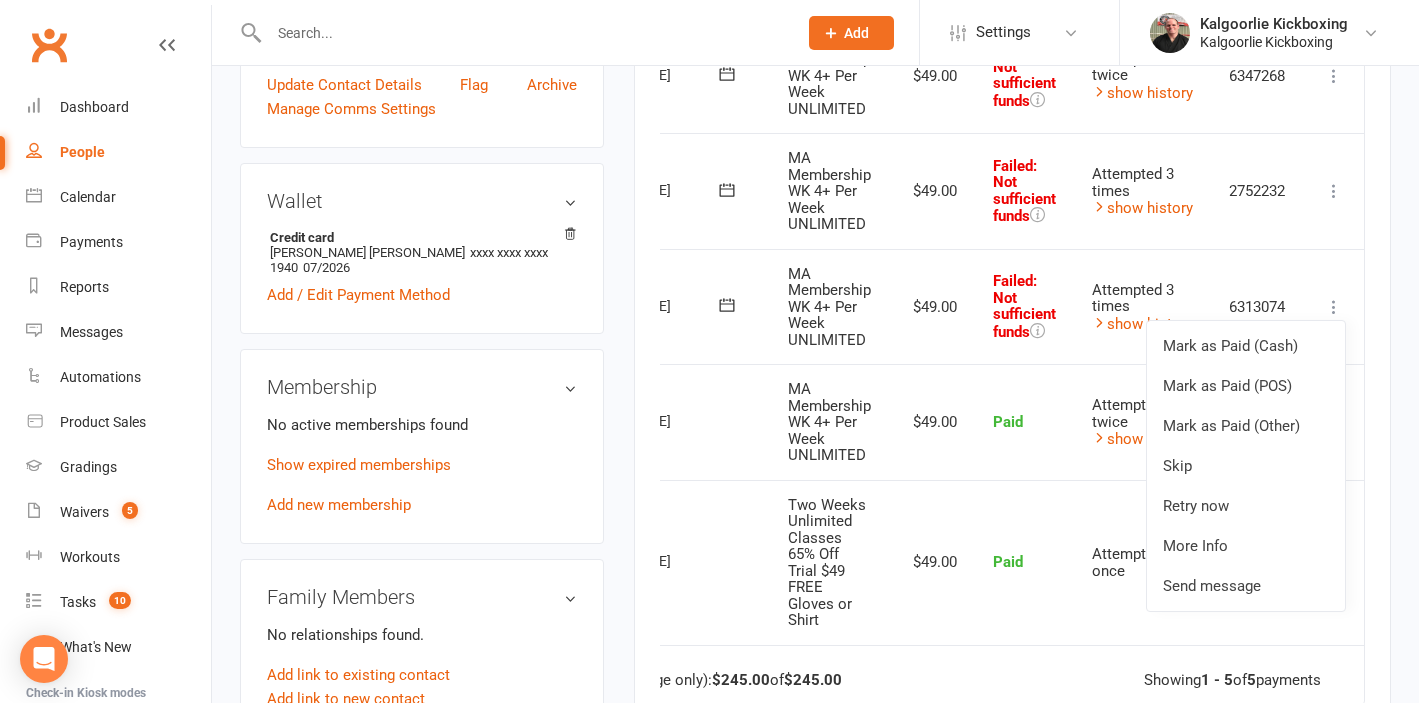 scroll, scrollTop: 606, scrollLeft: 0, axis: vertical 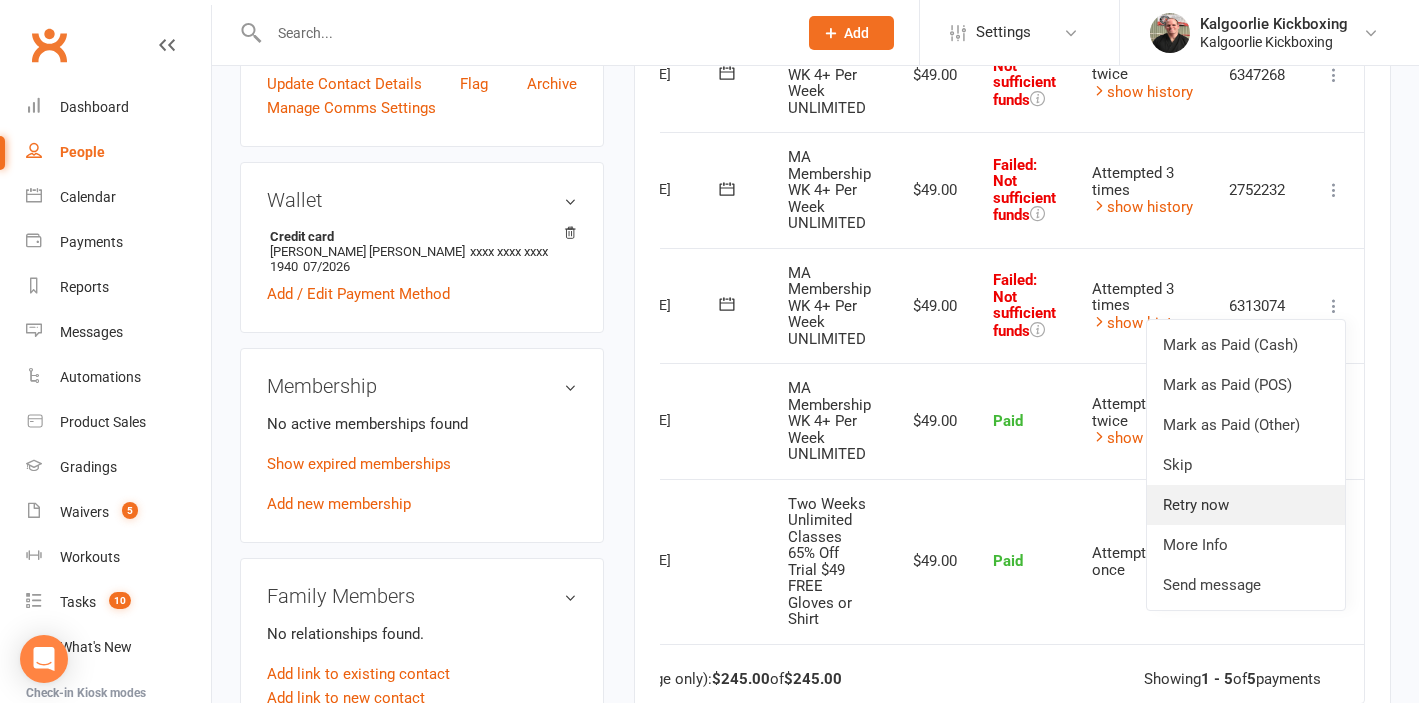 click on "Retry now" at bounding box center [1246, 505] 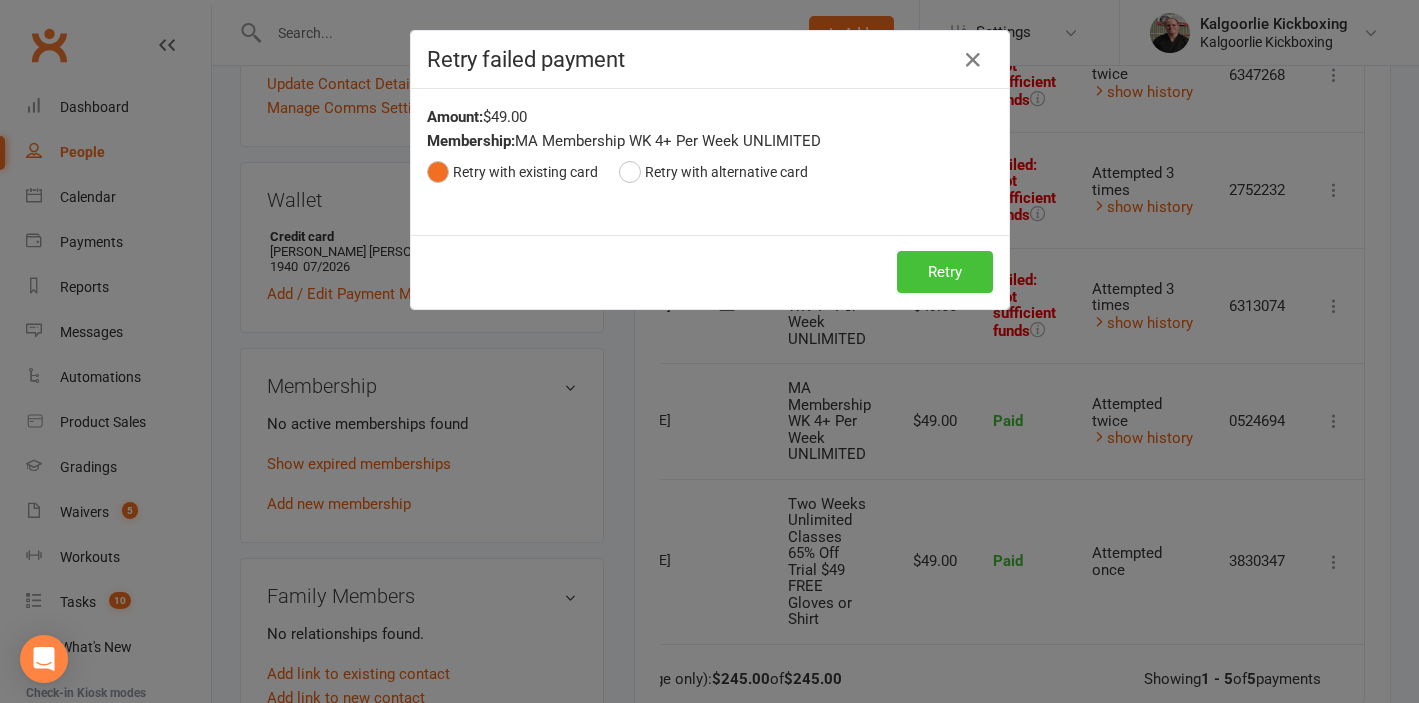 click on "Retry" at bounding box center (945, 272) 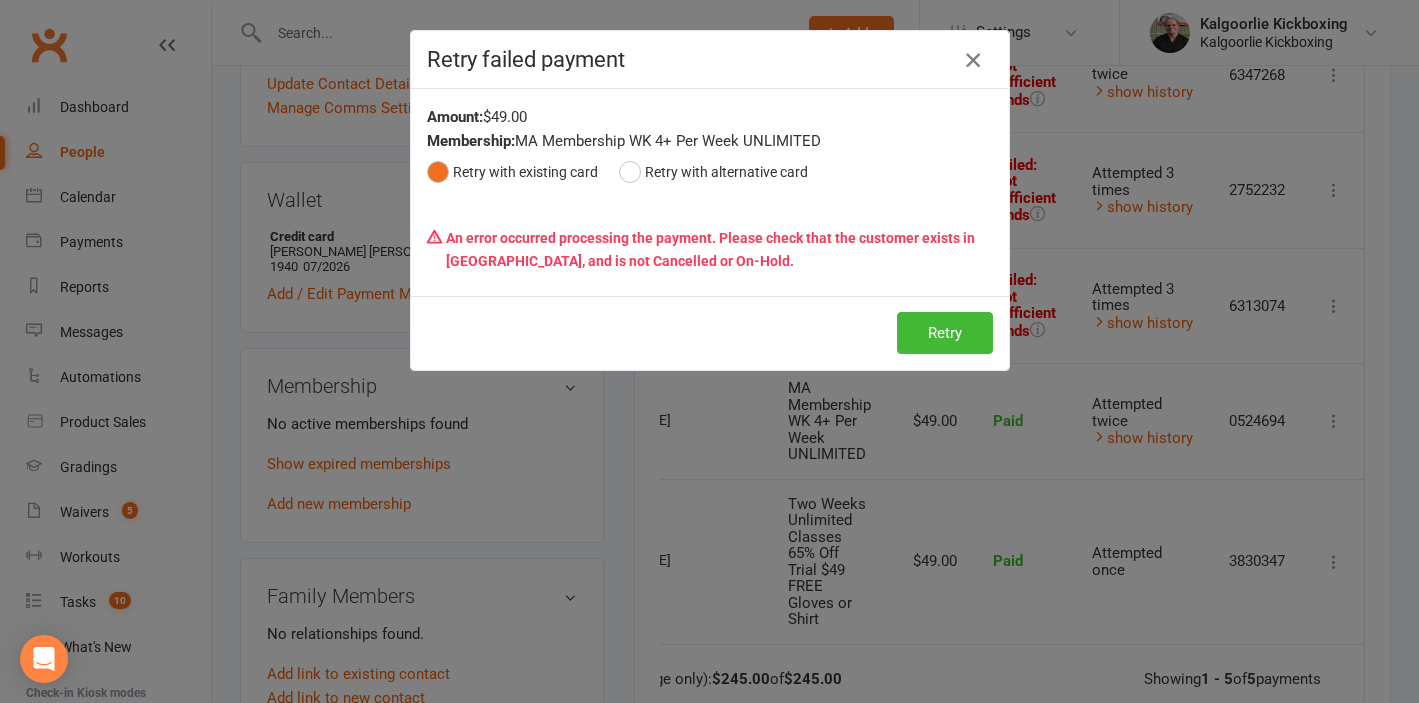 click at bounding box center (973, 60) 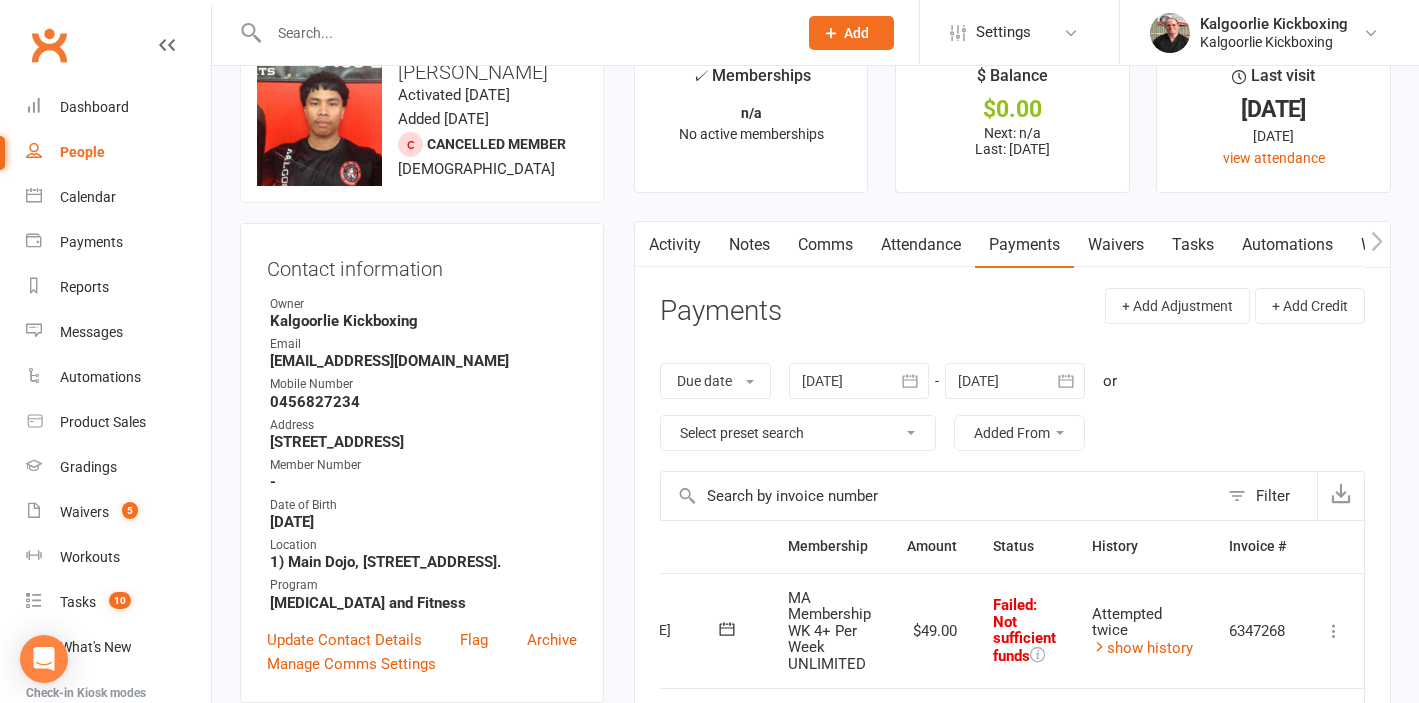 scroll, scrollTop: 0, scrollLeft: 0, axis: both 